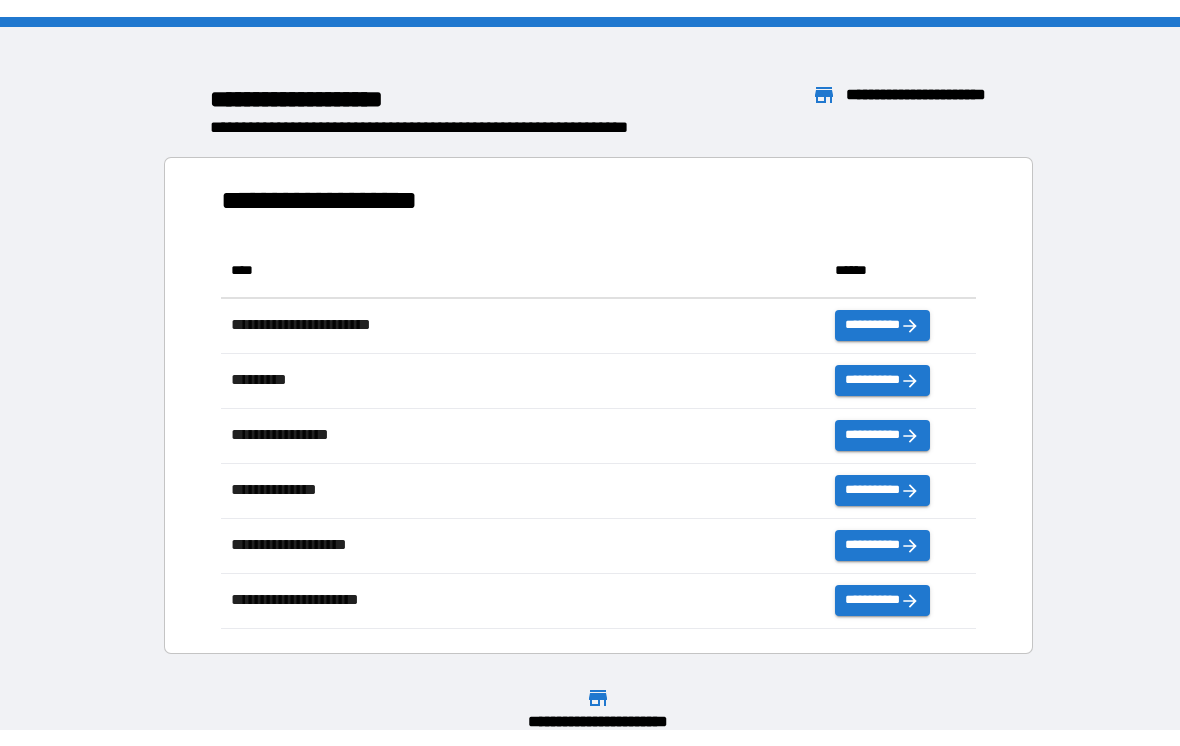 scroll, scrollTop: 0, scrollLeft: 0, axis: both 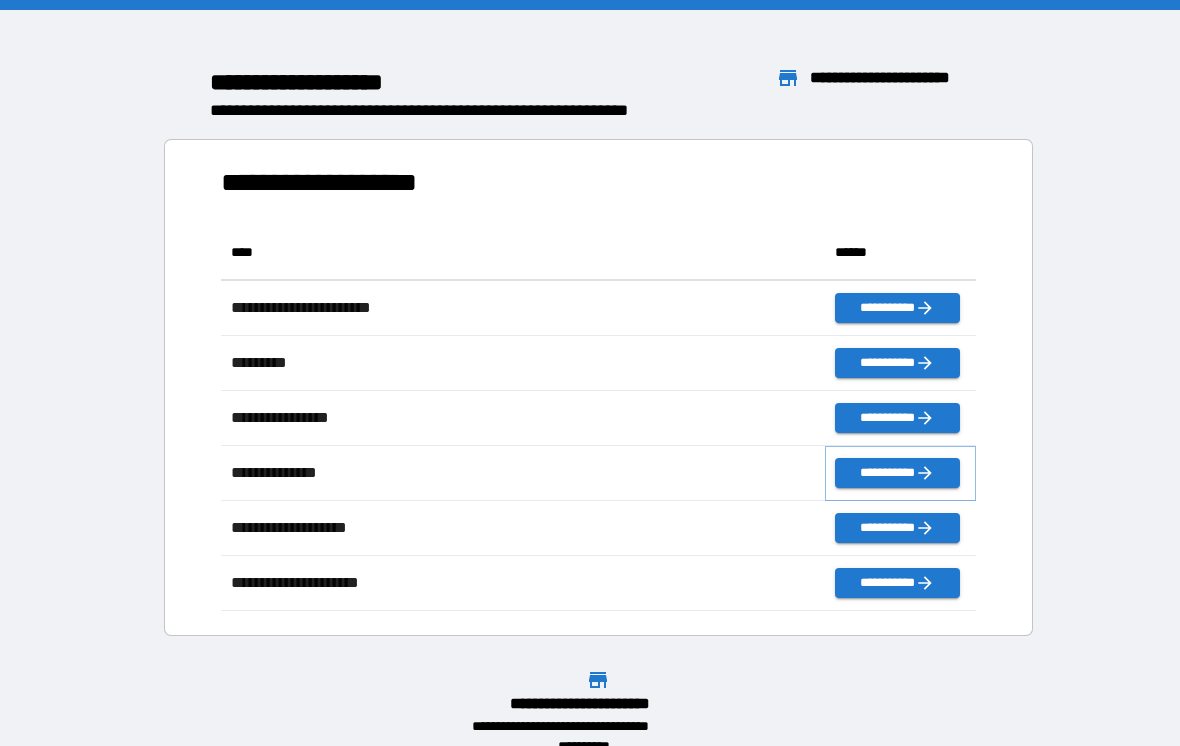click on "**********" at bounding box center [897, 473] 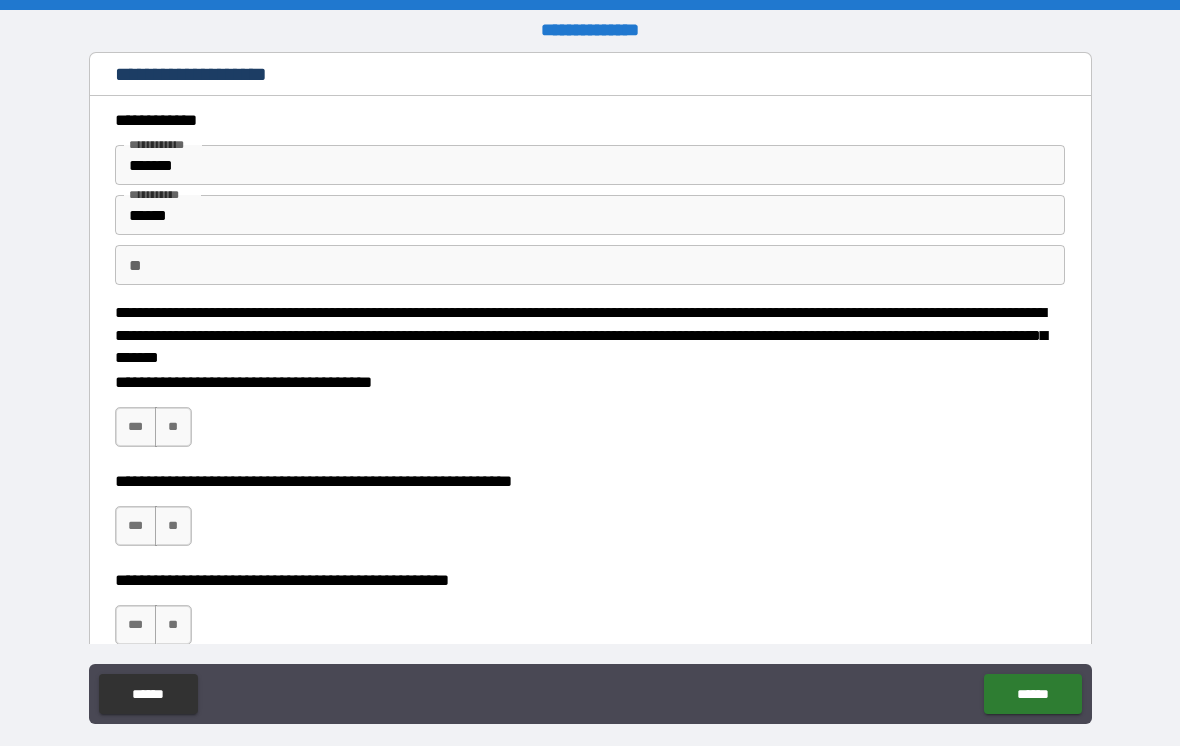 click on "***" at bounding box center [136, 526] 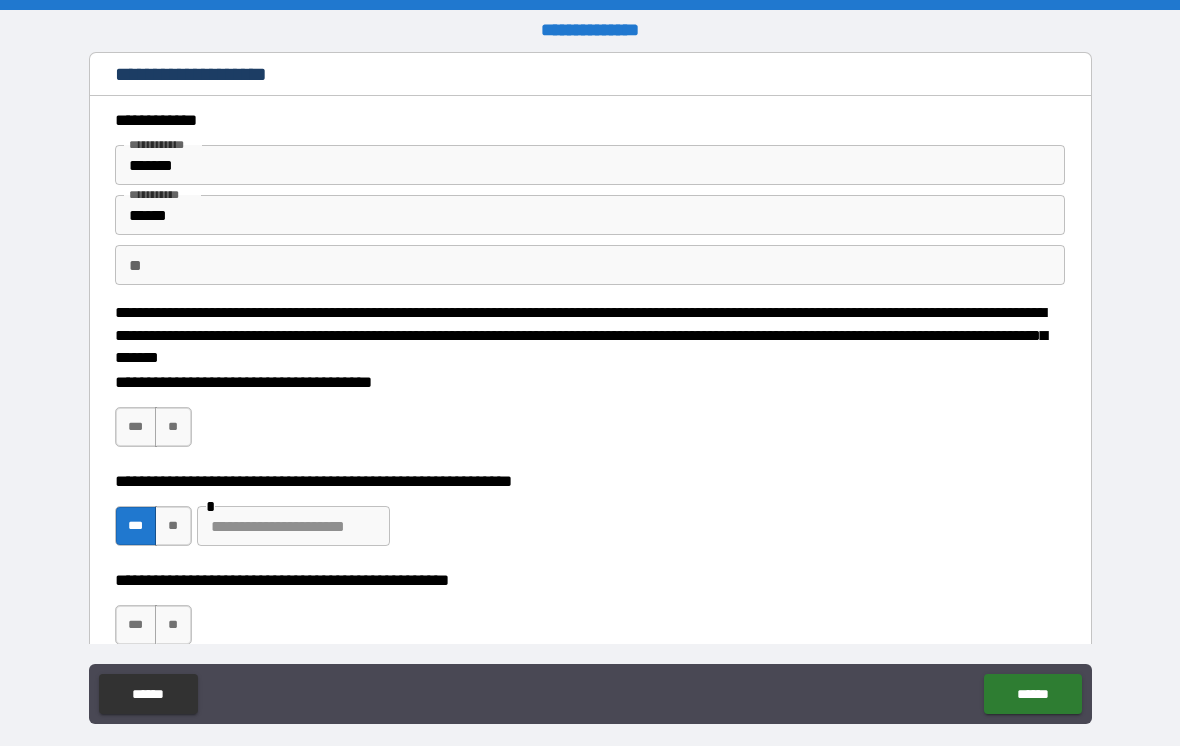 click at bounding box center (293, 526) 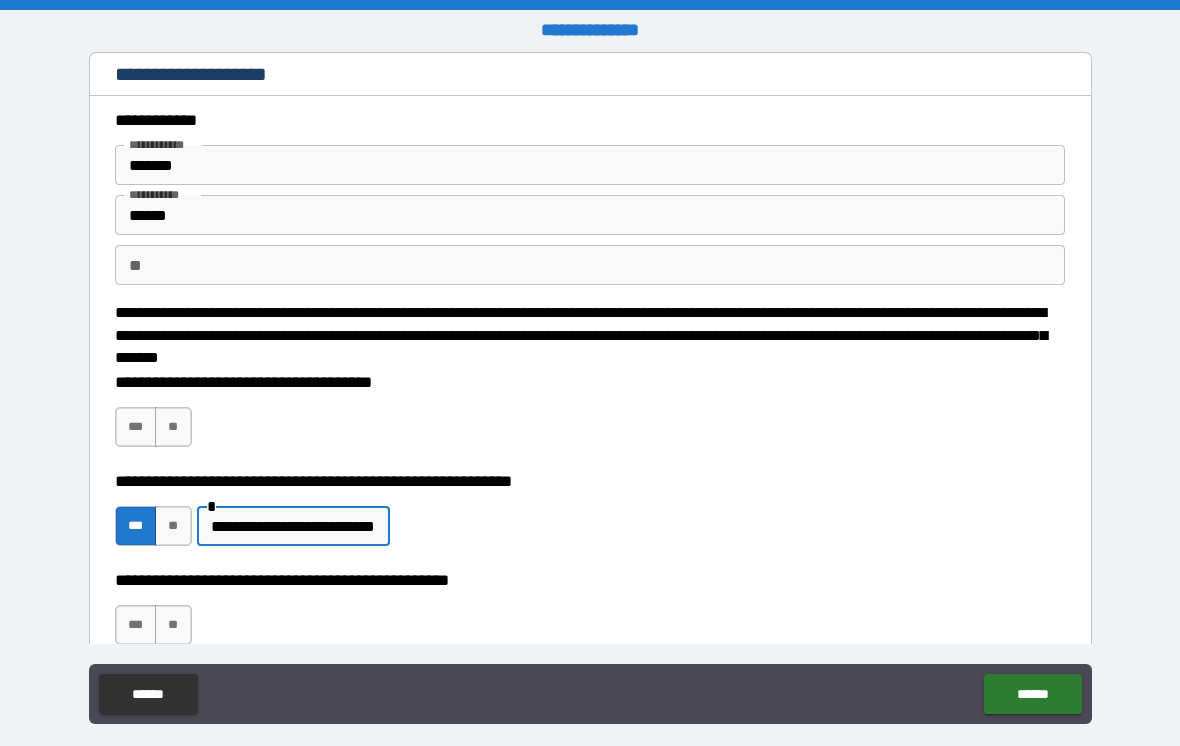 type on "**********" 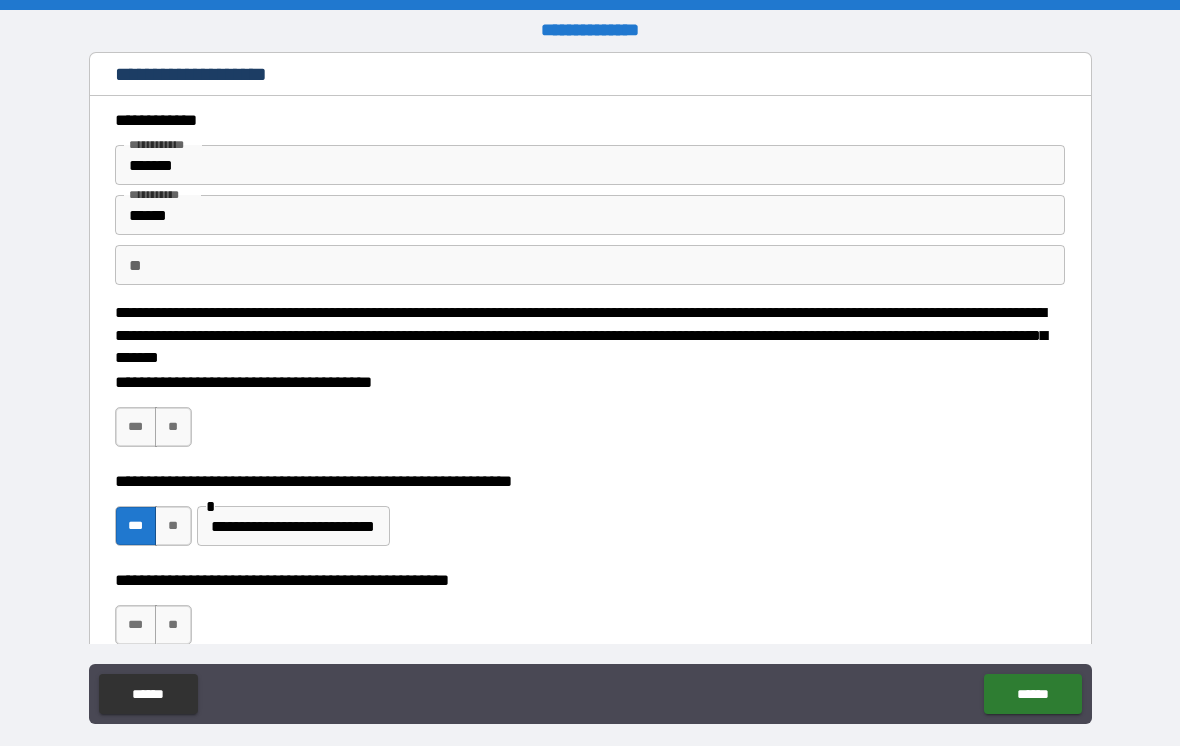 click on "**" at bounding box center (173, 427) 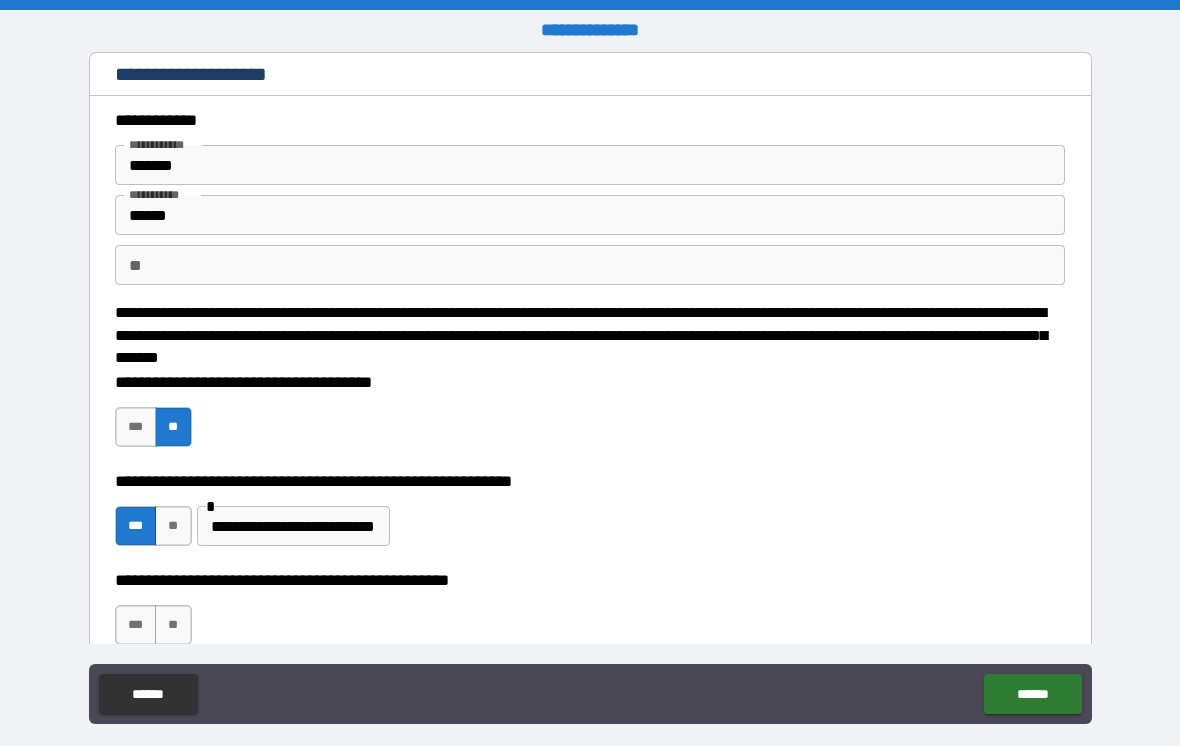 click on "***" at bounding box center (136, 427) 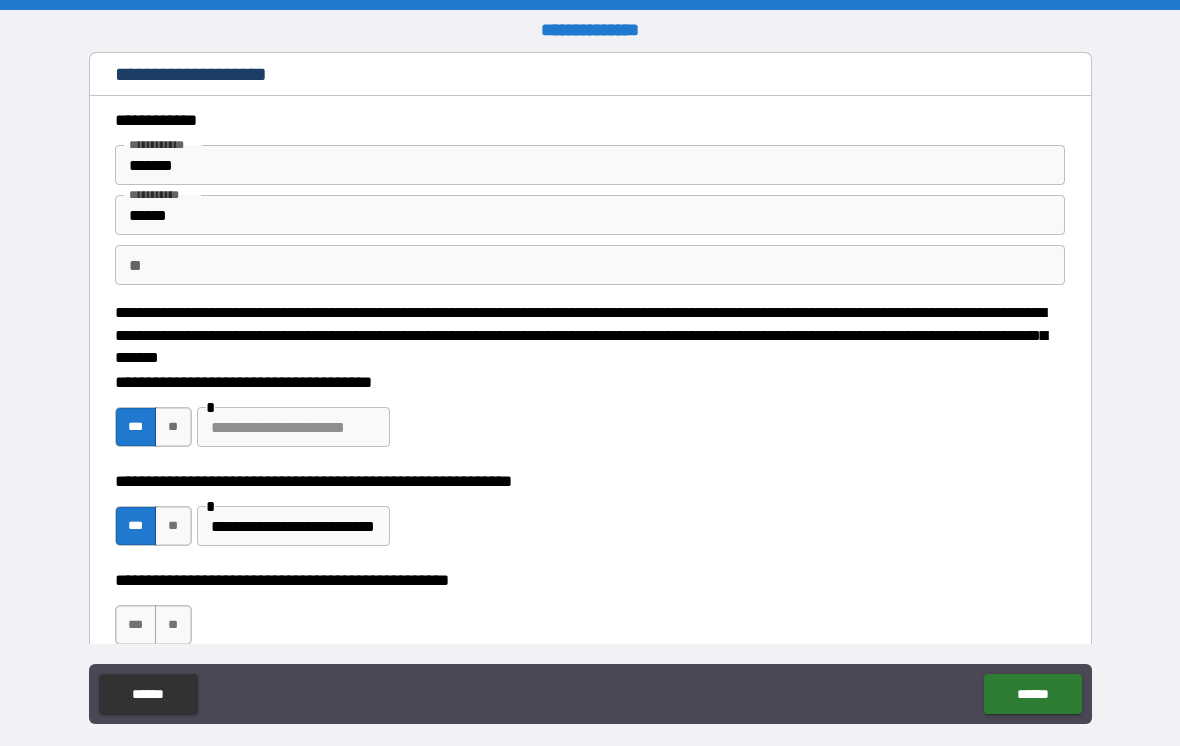 click on "**" at bounding box center [173, 427] 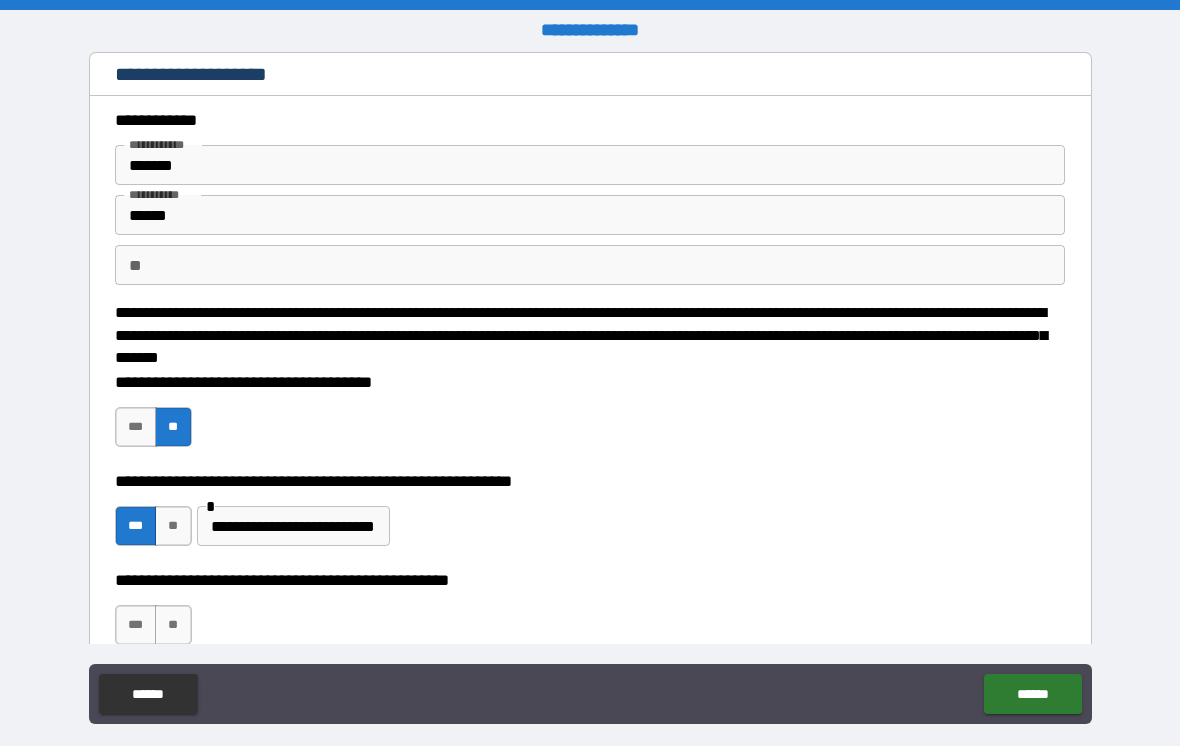click on "**" at bounding box center [173, 625] 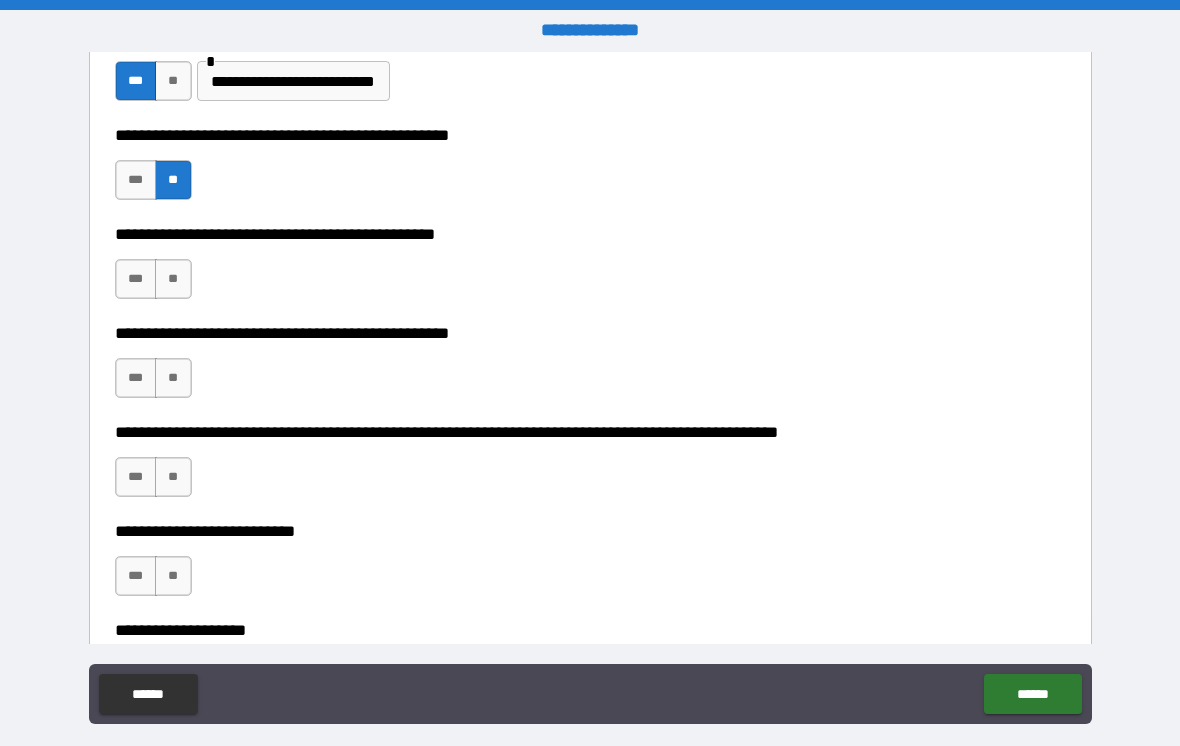 scroll, scrollTop: 450, scrollLeft: 0, axis: vertical 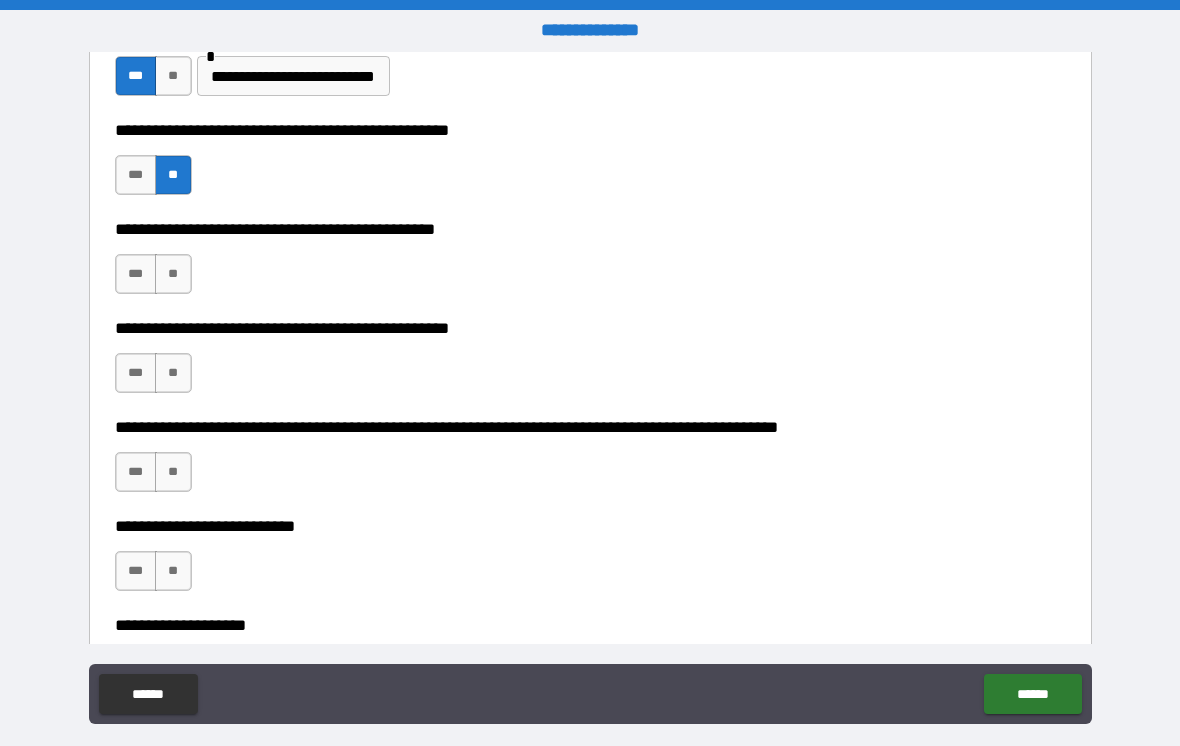 click on "***" at bounding box center [136, 274] 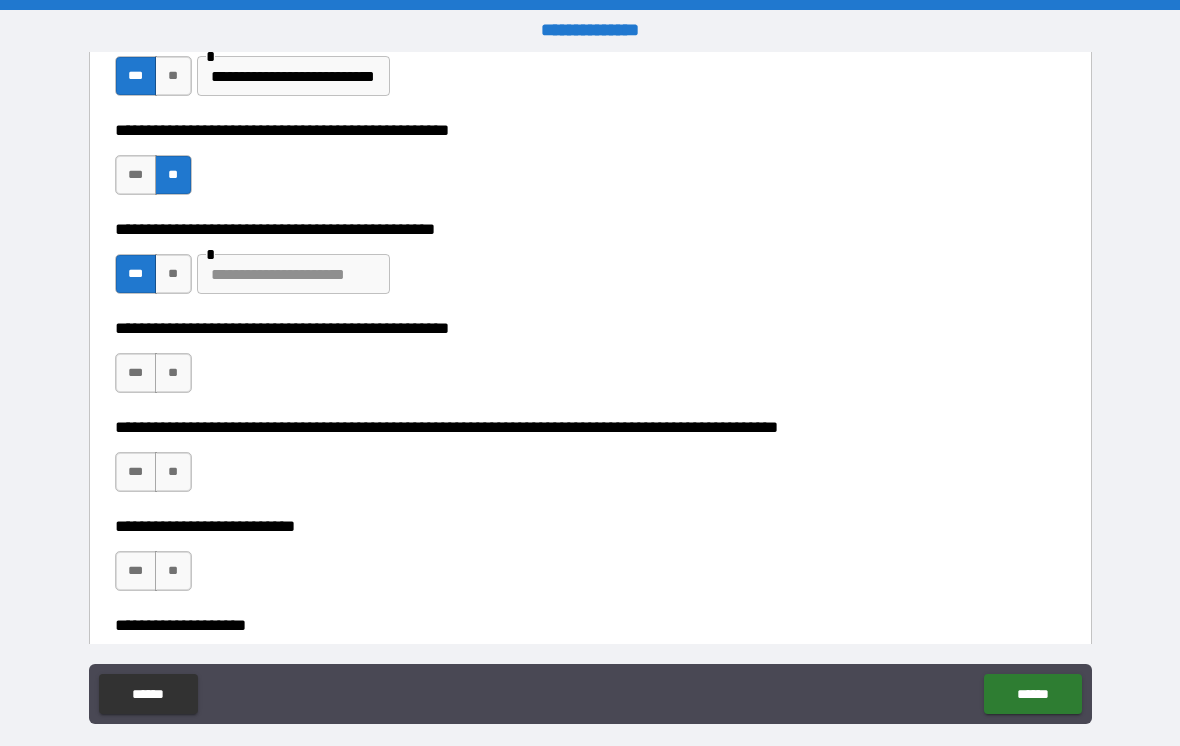 click at bounding box center (293, 274) 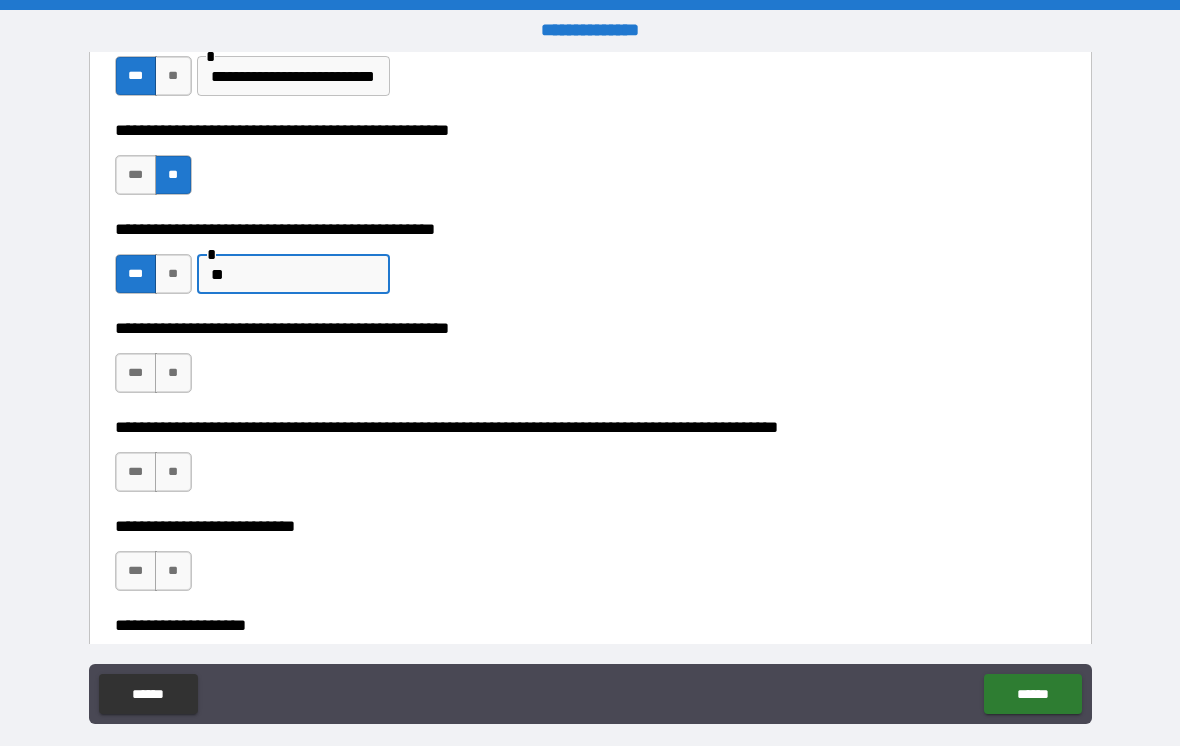 type on "*" 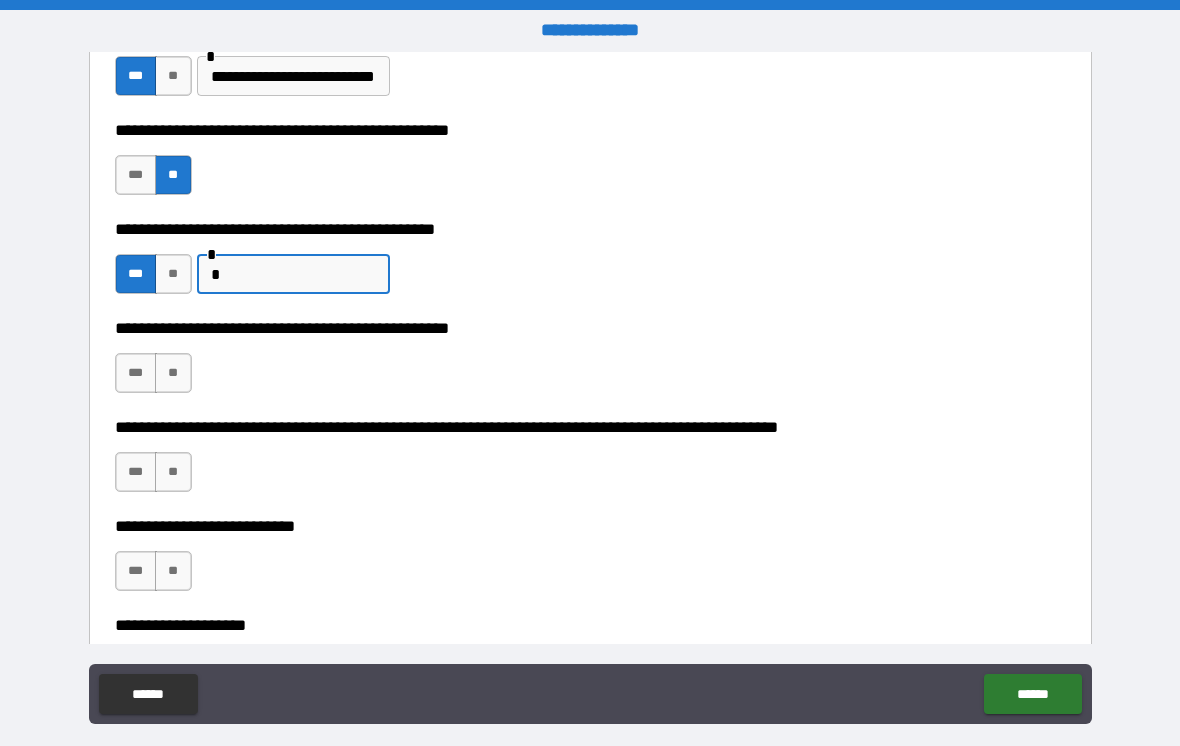 type 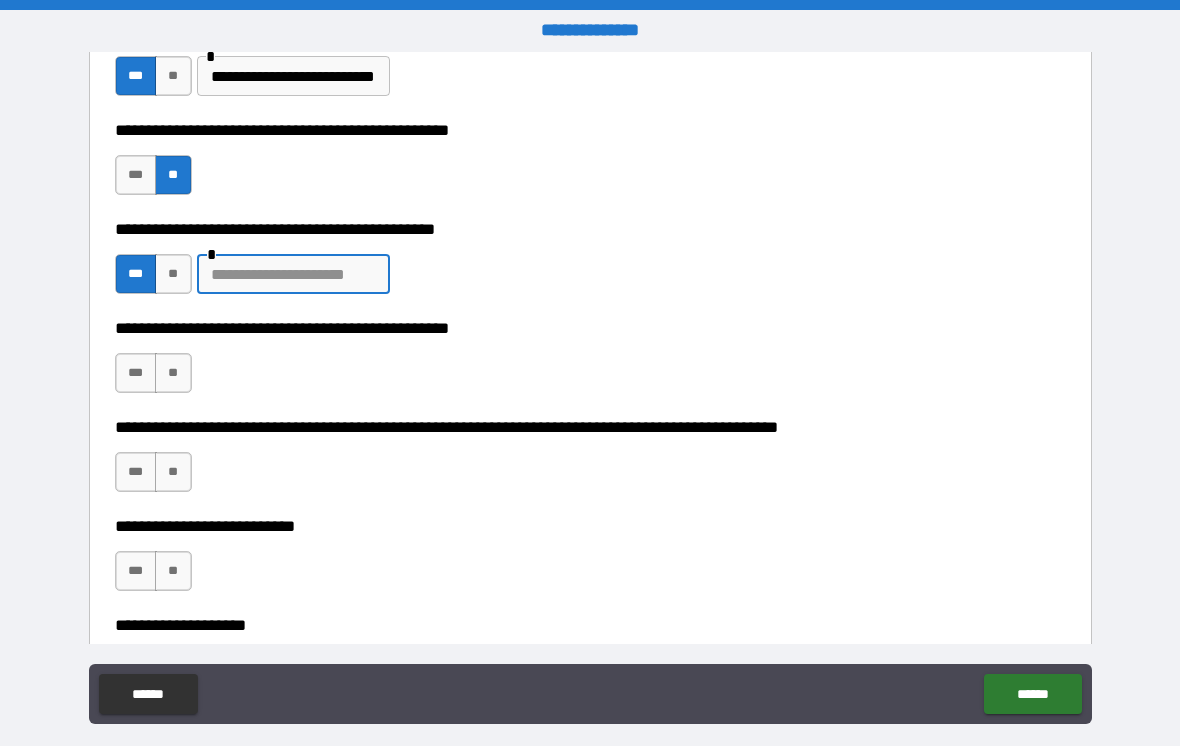 click on "**" at bounding box center [173, 274] 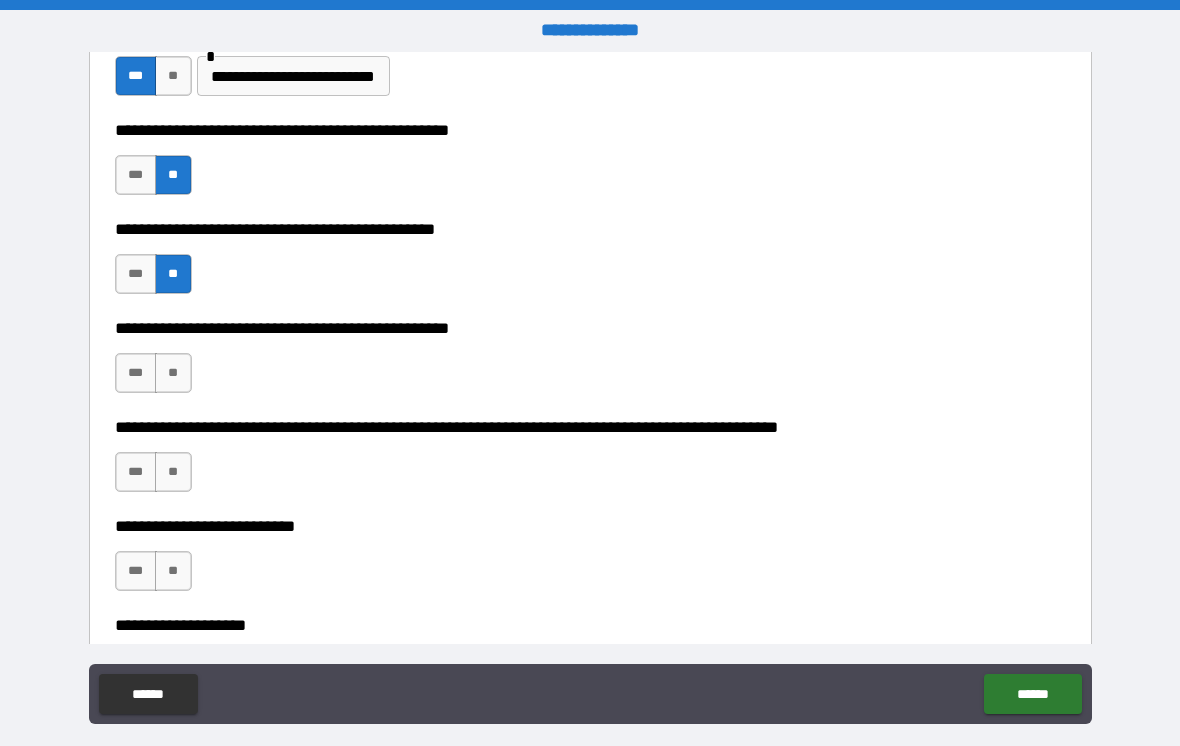 click on "***" at bounding box center (136, 274) 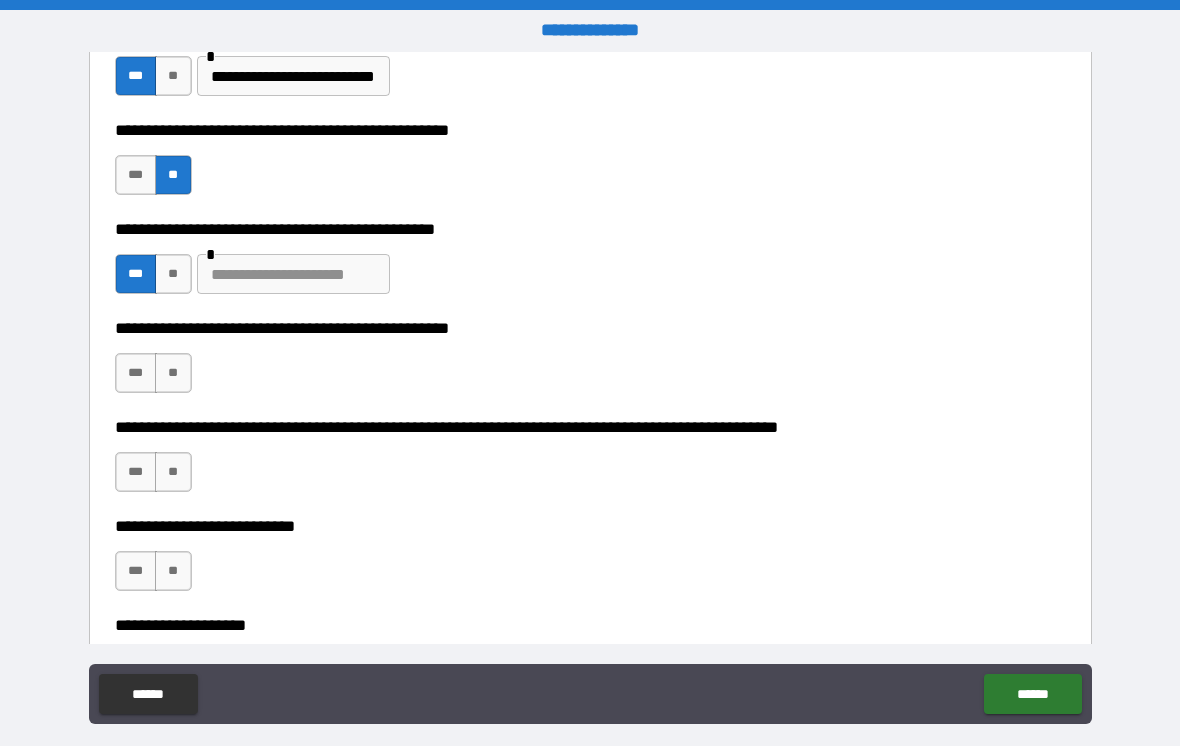 click at bounding box center (293, 274) 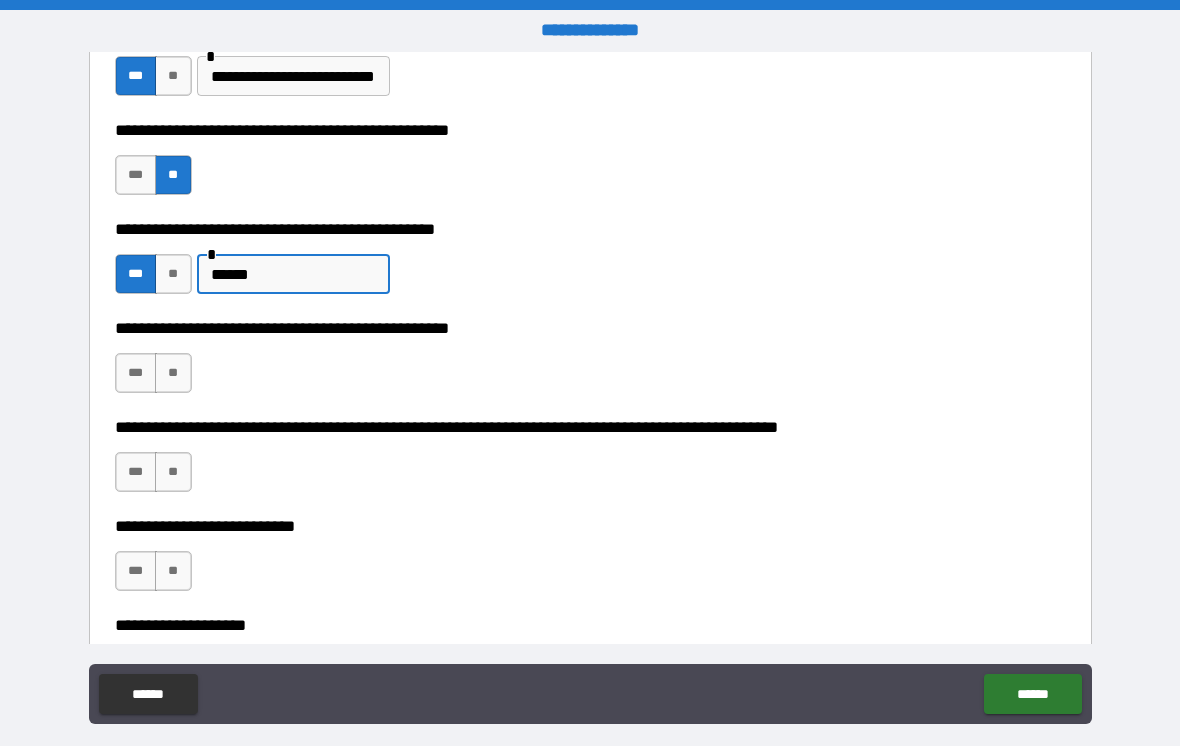 type on "******" 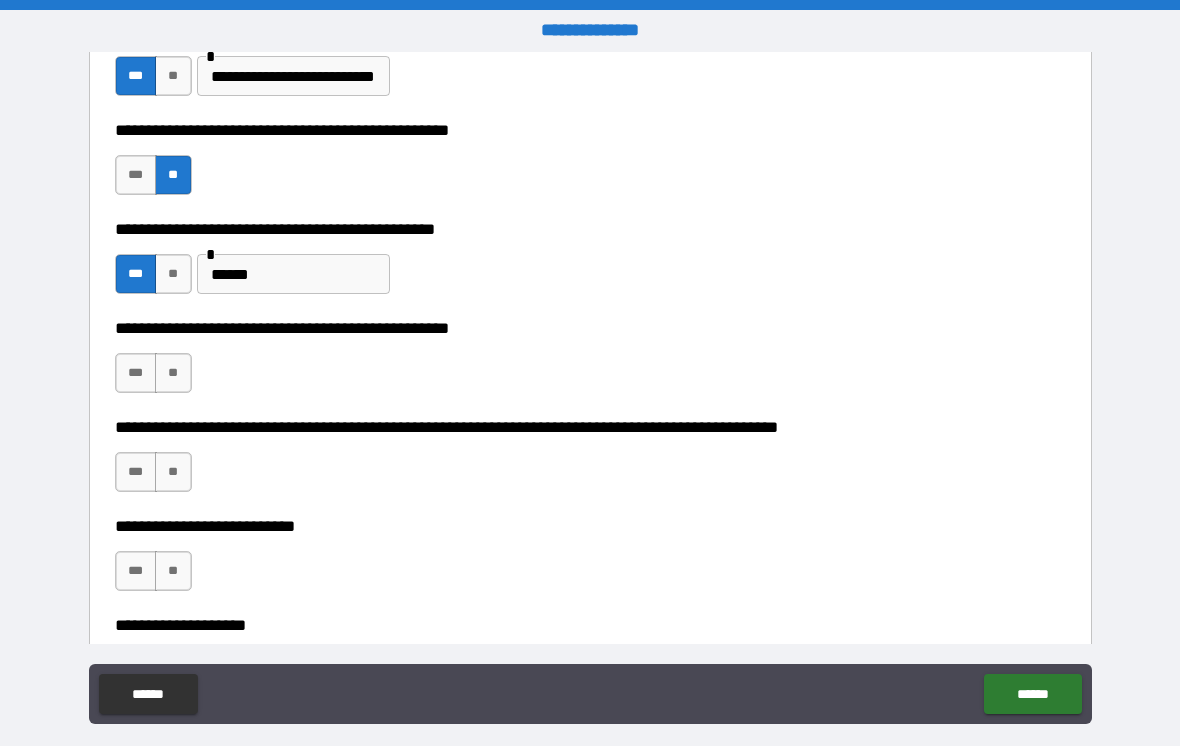 click on "**********" at bounding box center [590, 363] 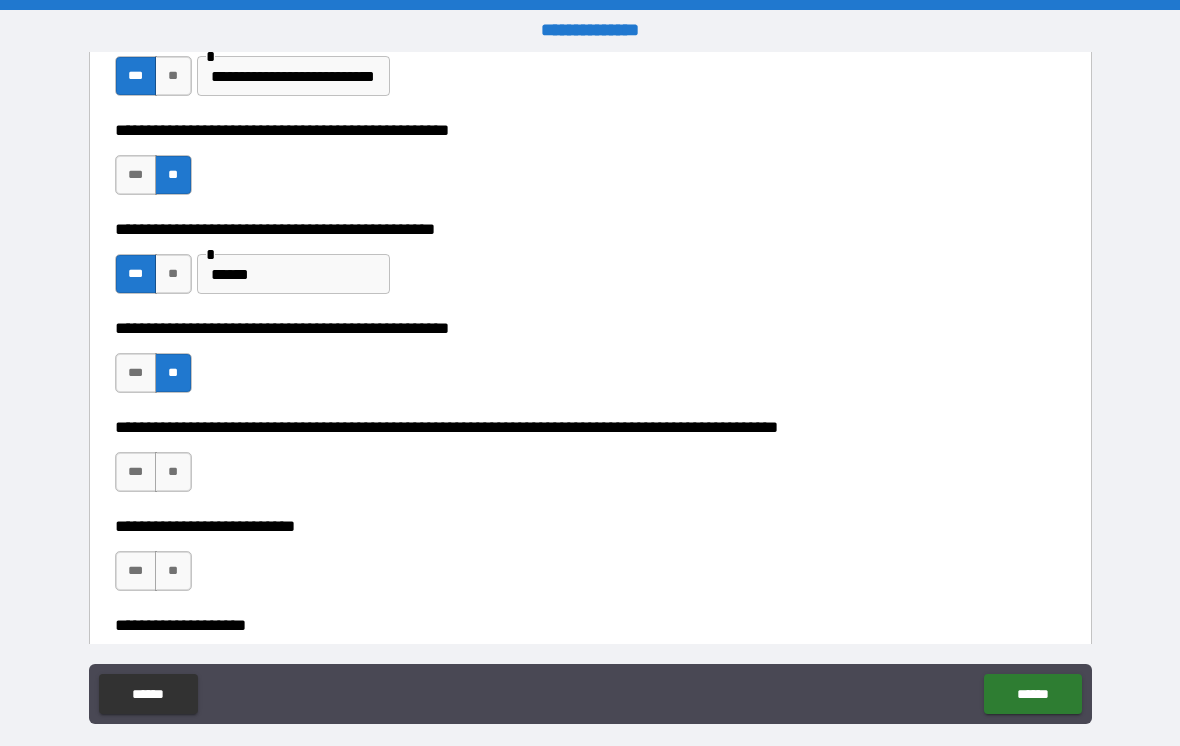 click on "**" at bounding box center [173, 472] 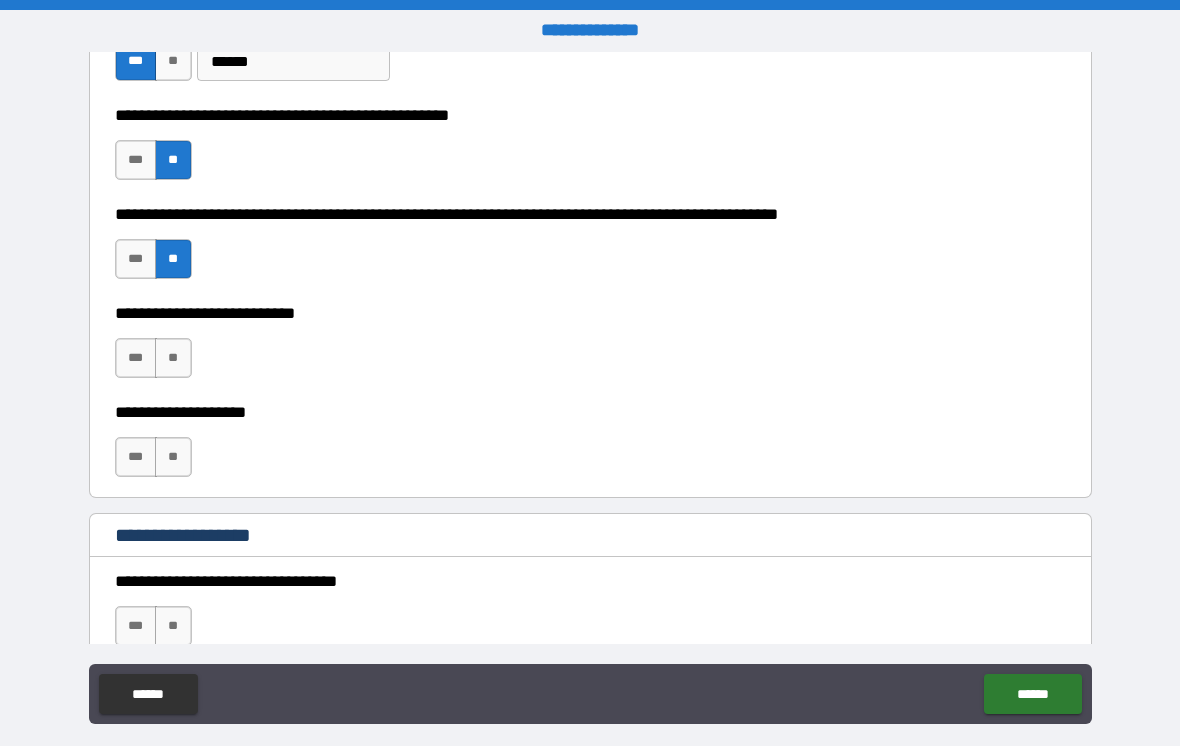 scroll, scrollTop: 670, scrollLeft: 0, axis: vertical 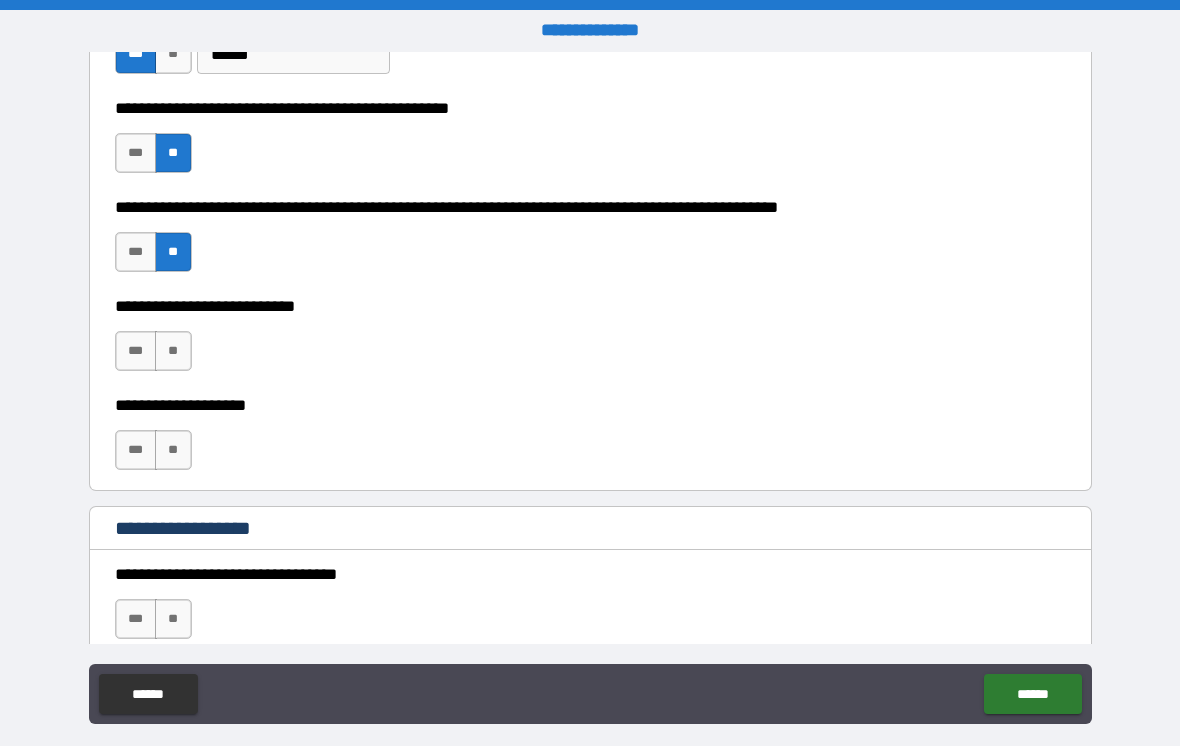 click on "***" at bounding box center [136, 351] 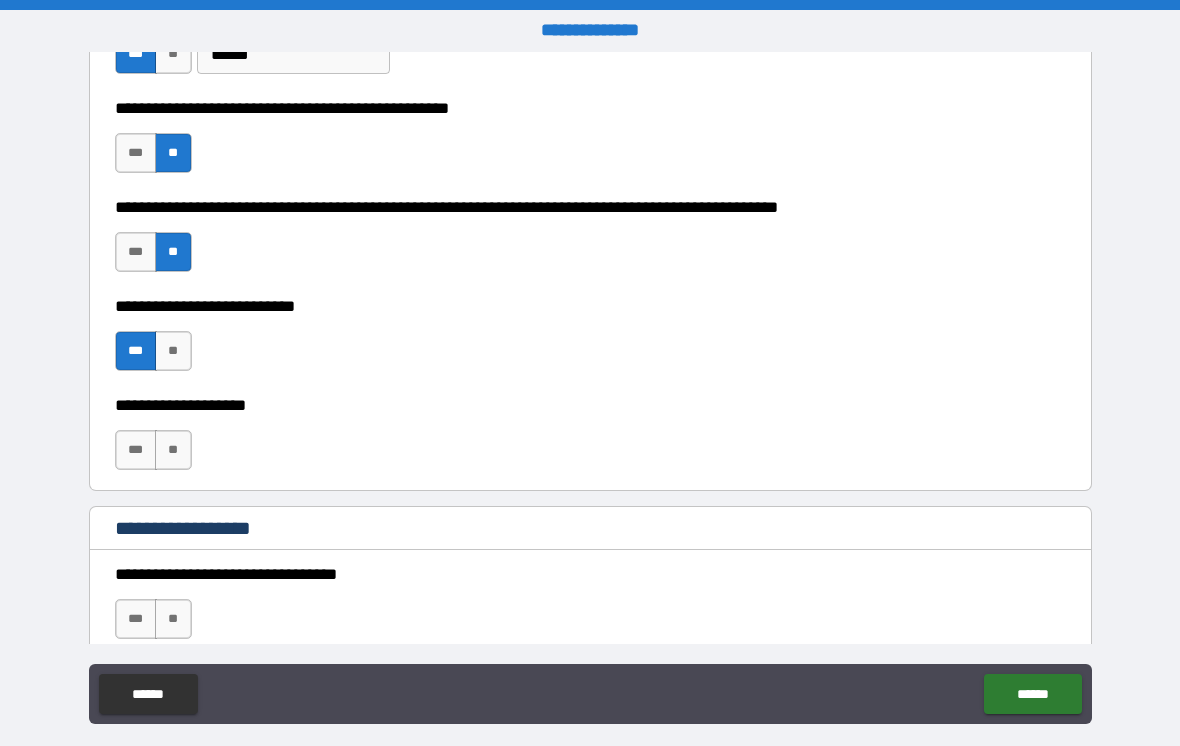 click on "**********" at bounding box center (590, 341) 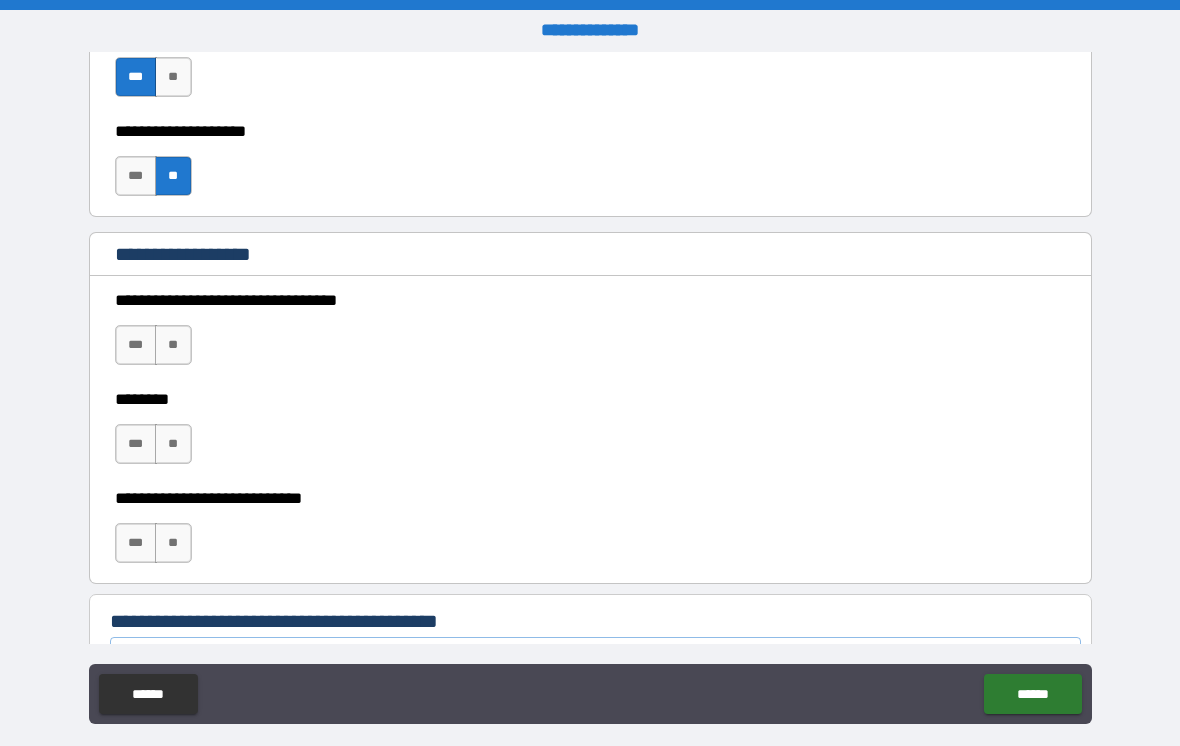 scroll, scrollTop: 944, scrollLeft: 0, axis: vertical 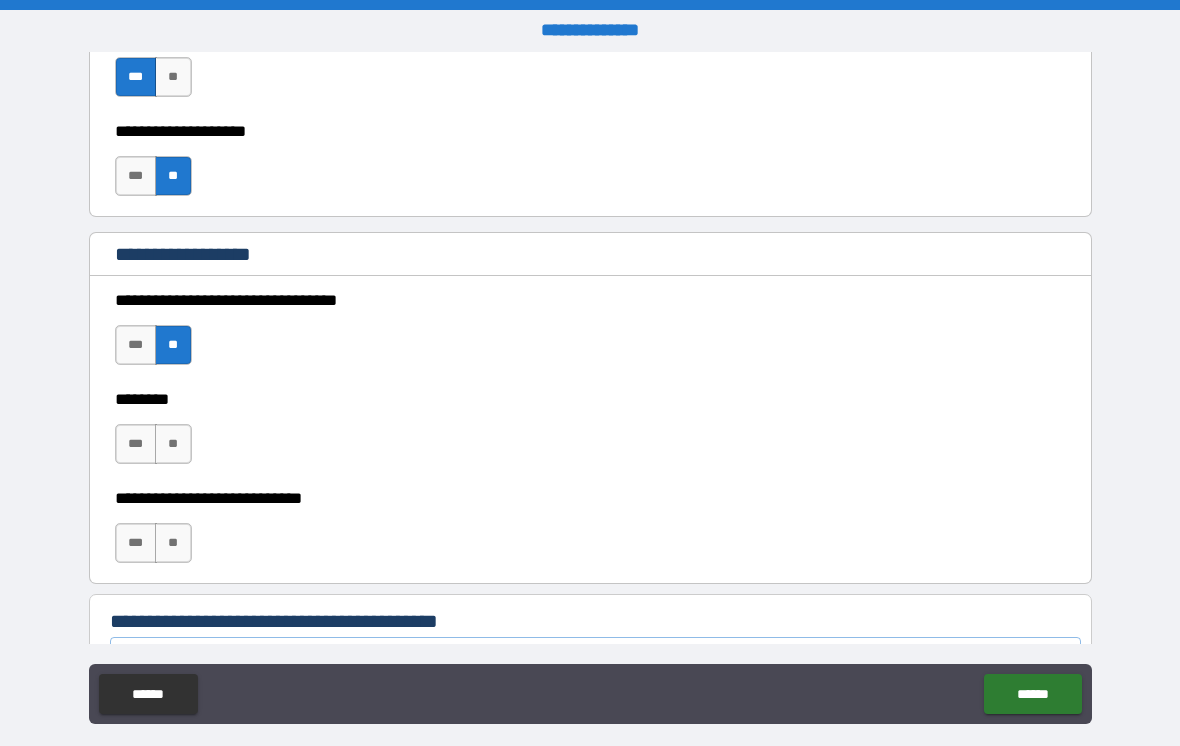 click on "**" at bounding box center [173, 444] 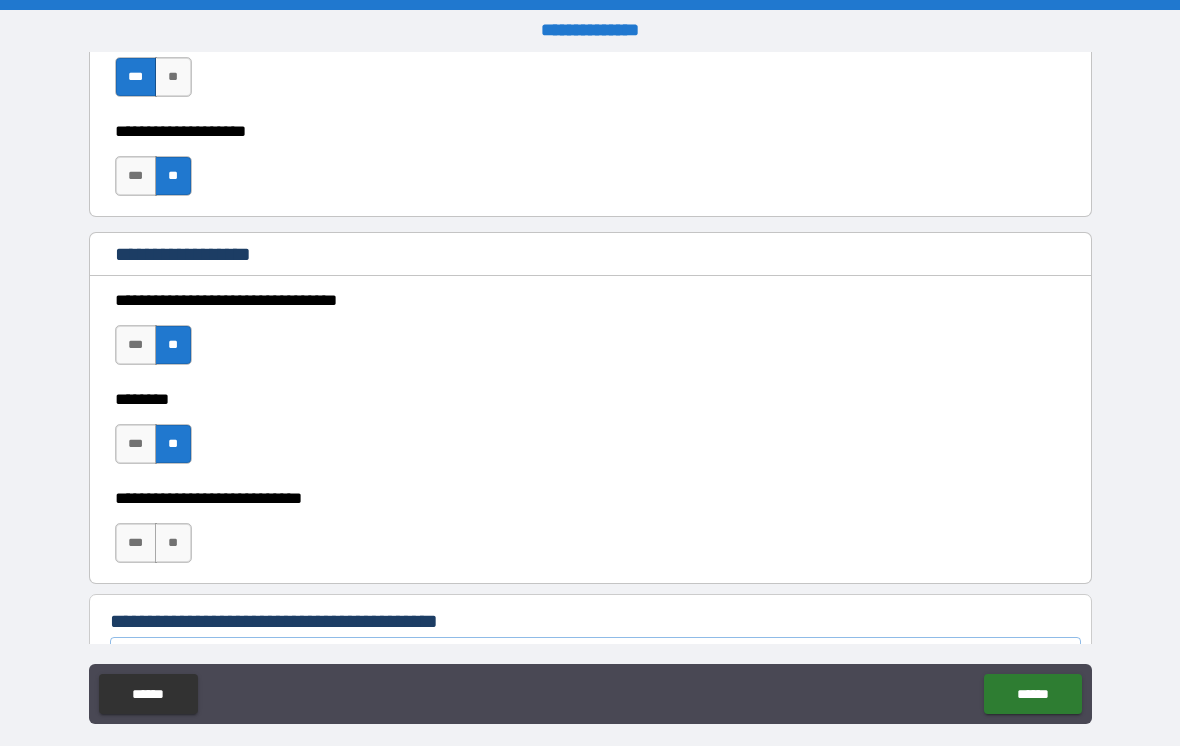 click on "**" at bounding box center [173, 543] 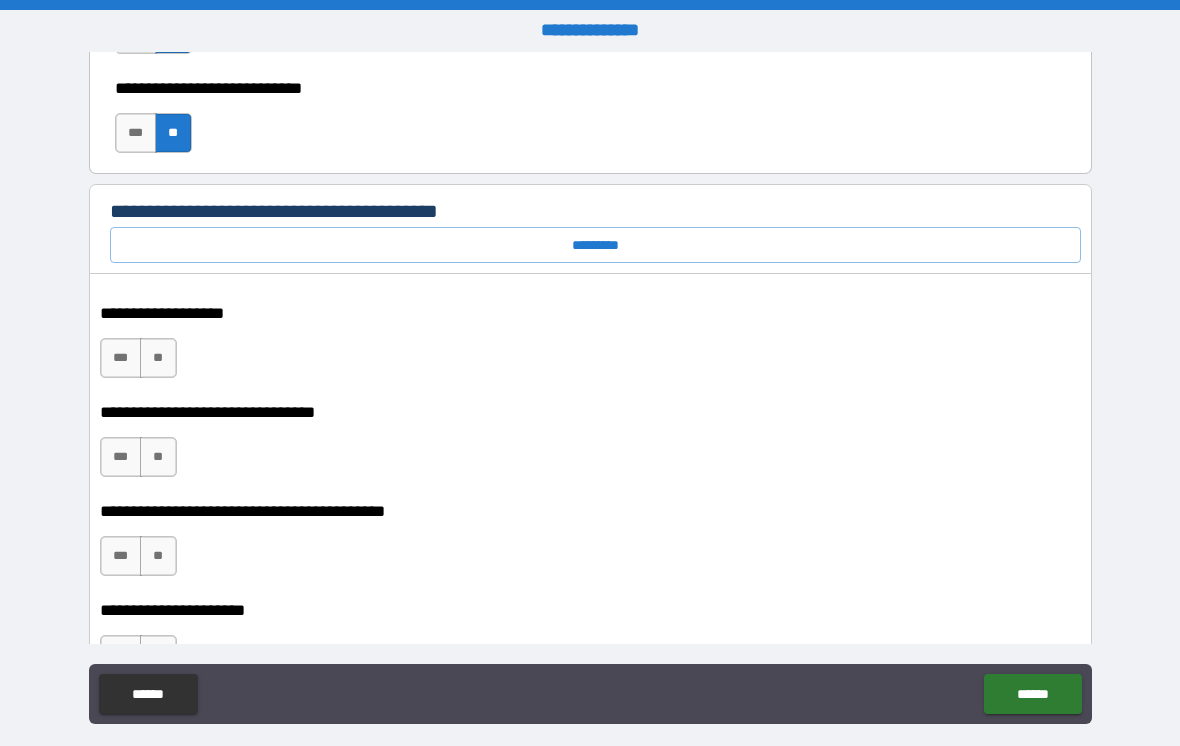 scroll, scrollTop: 1364, scrollLeft: 0, axis: vertical 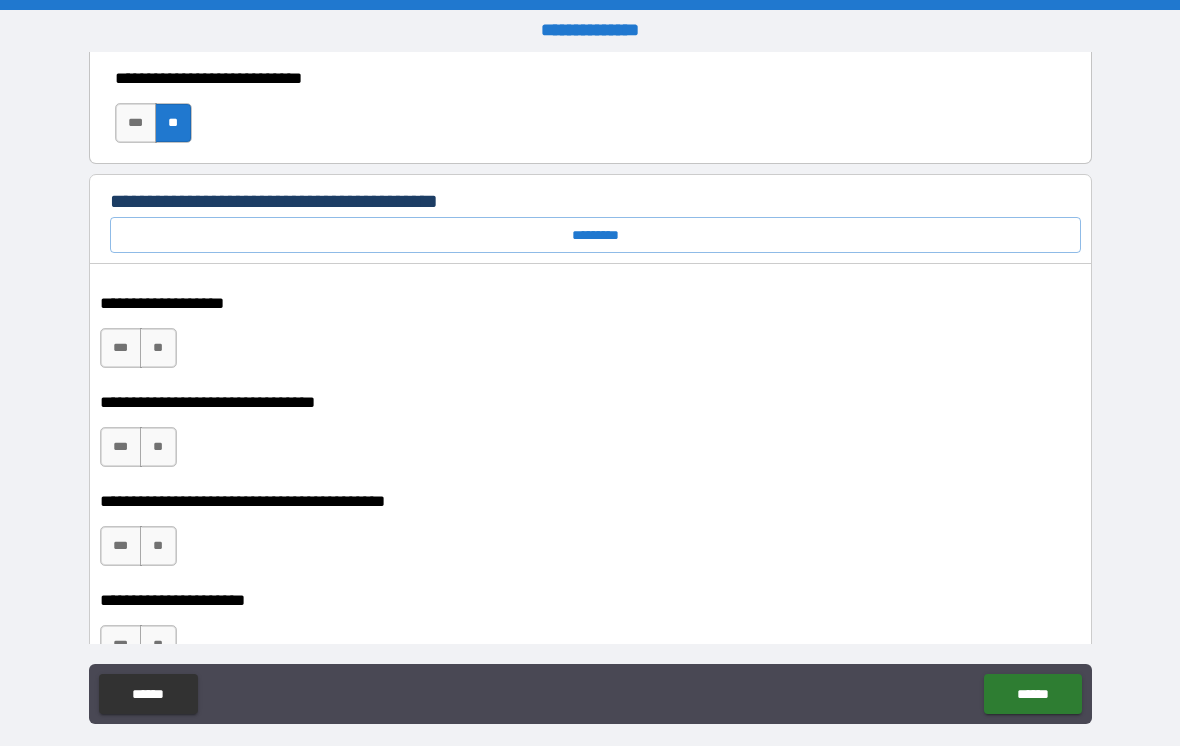 click on "**" at bounding box center (158, 348) 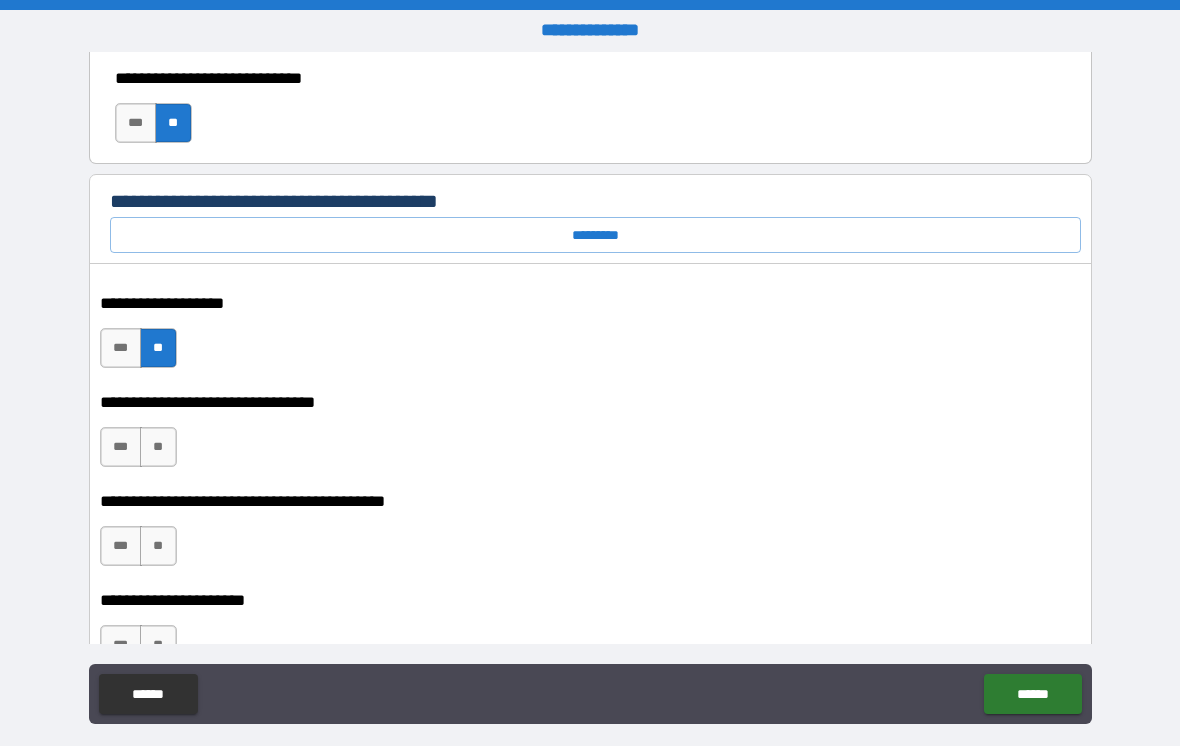 click on "**" at bounding box center (158, 447) 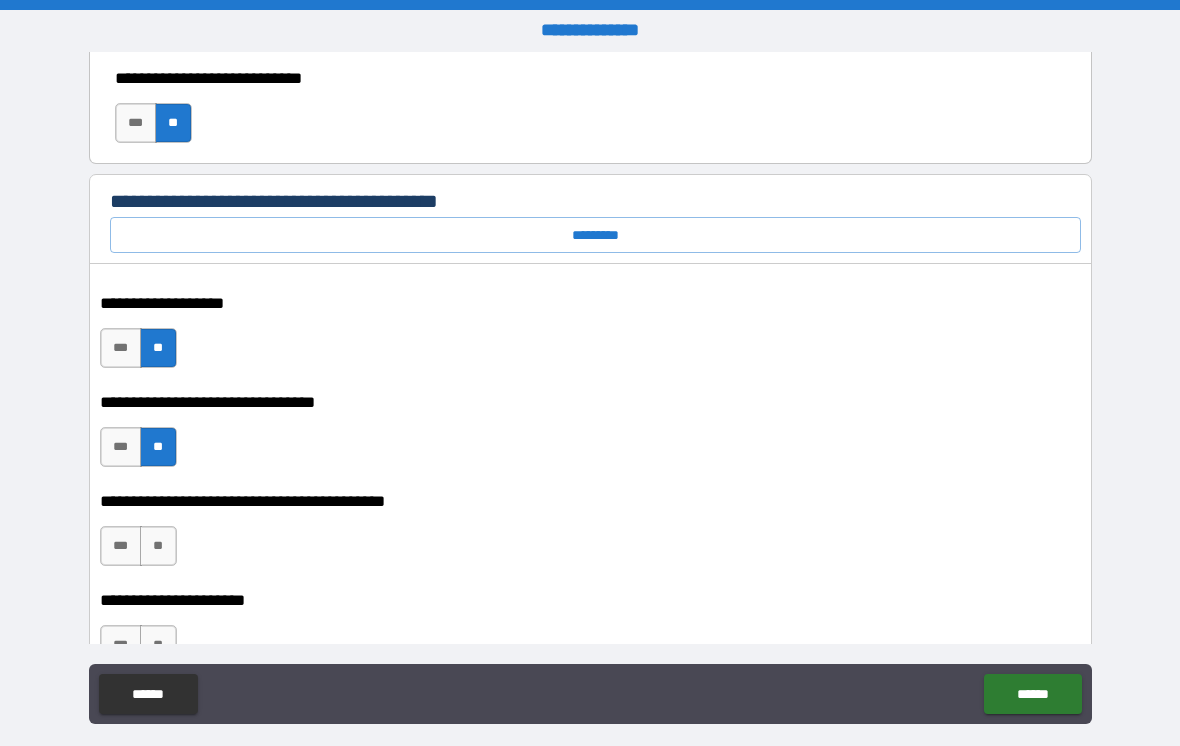 click on "**" at bounding box center [158, 546] 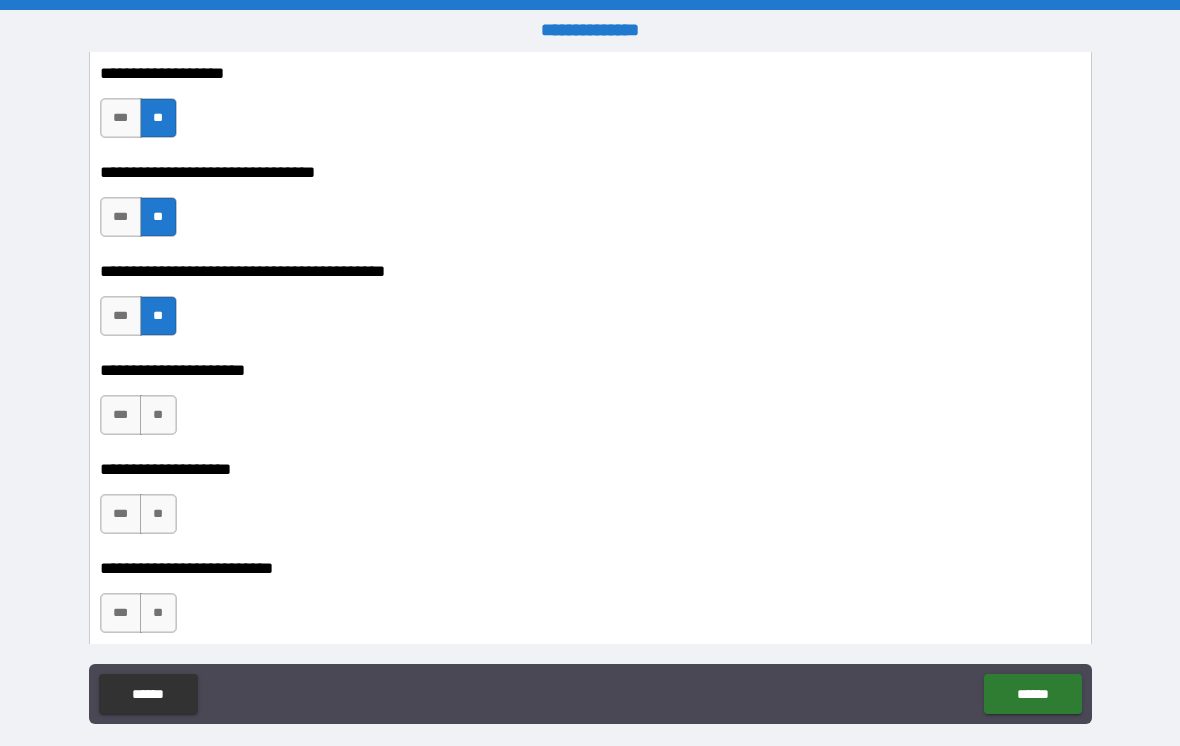 scroll, scrollTop: 1671, scrollLeft: 0, axis: vertical 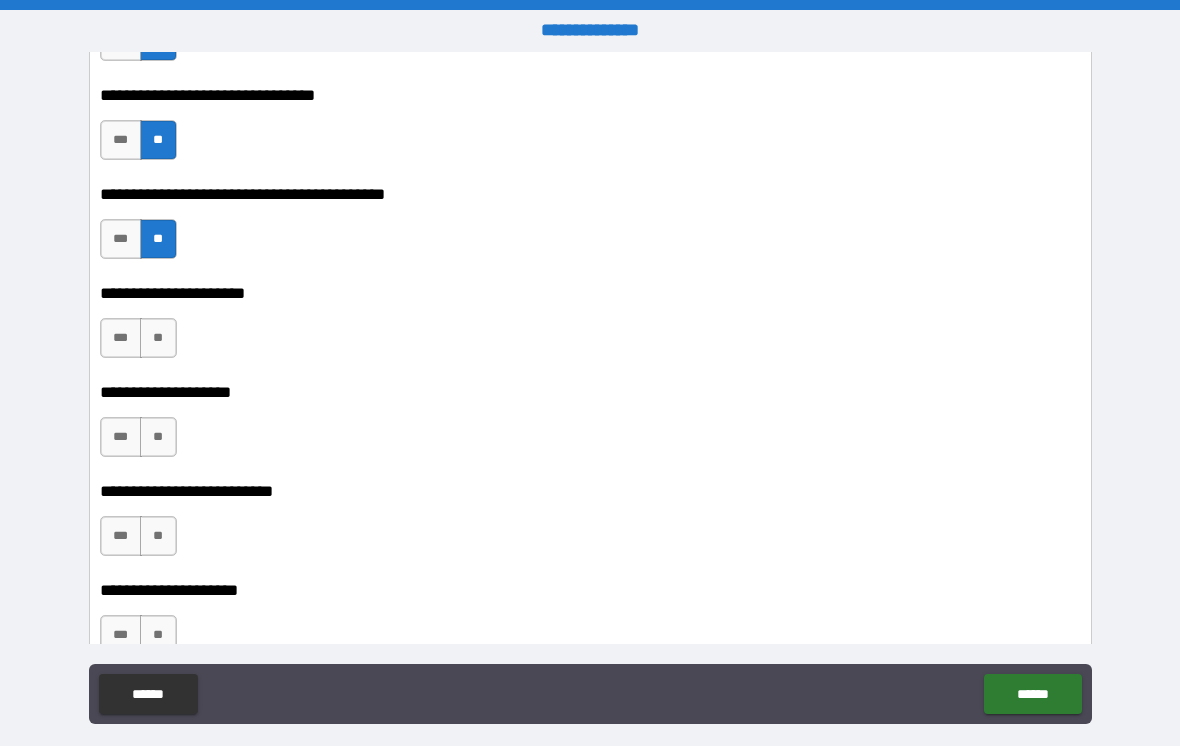 click on "**" at bounding box center [158, 338] 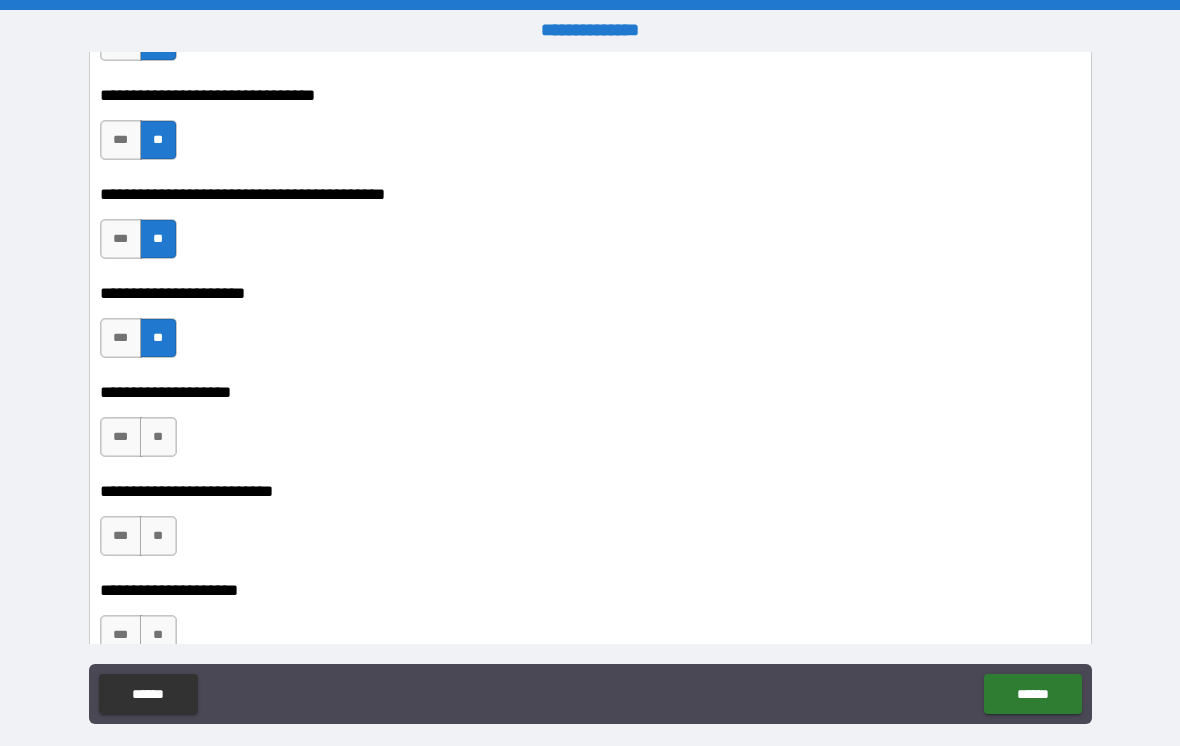 click on "**" at bounding box center [158, 437] 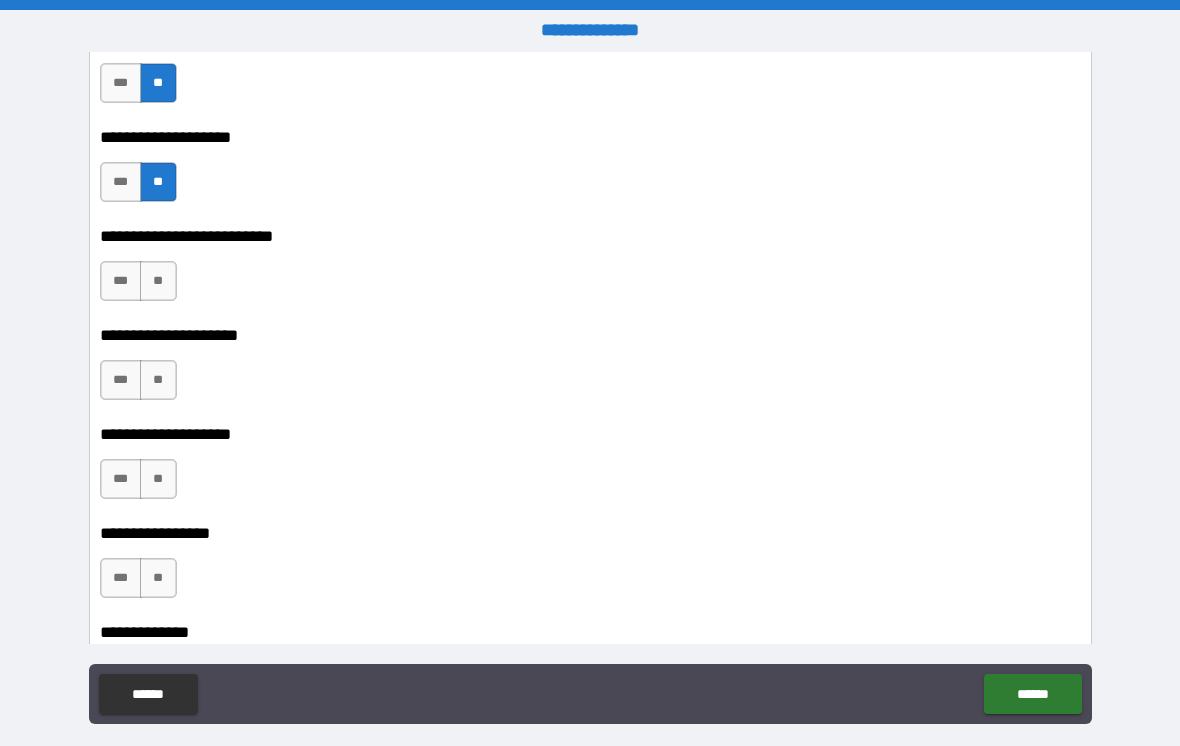scroll, scrollTop: 1939, scrollLeft: 0, axis: vertical 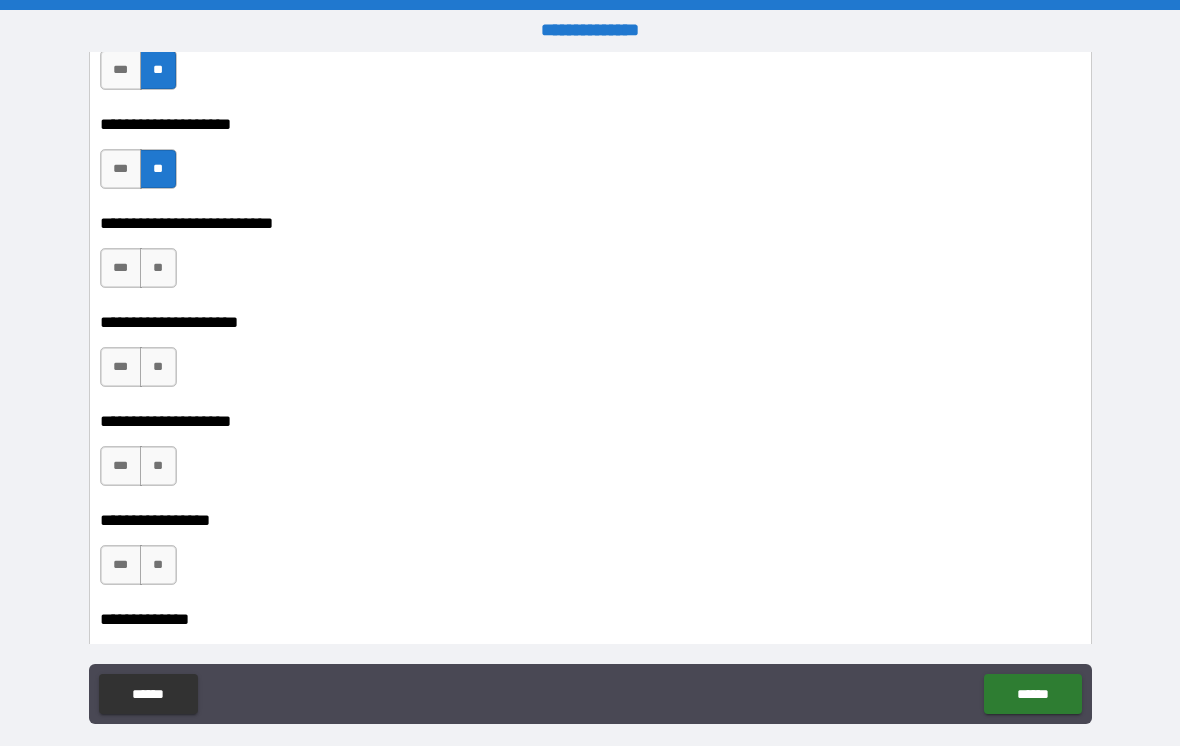 click on "**" at bounding box center [158, 268] 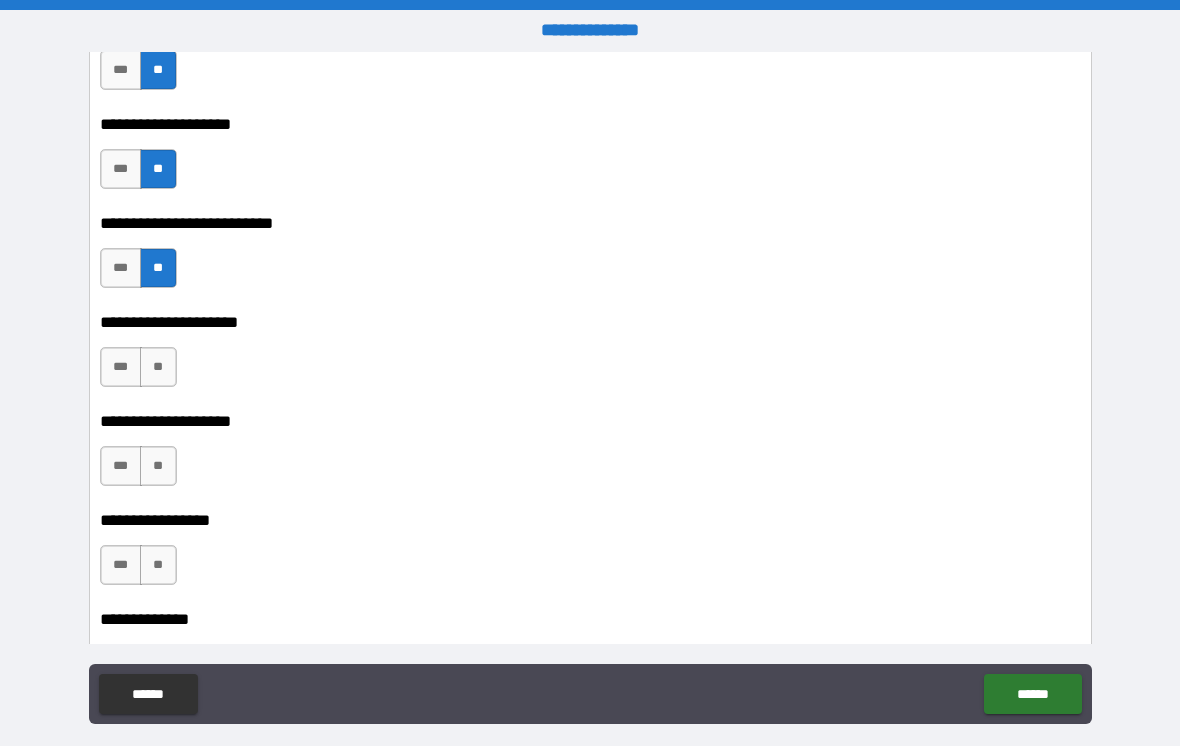 click on "**" at bounding box center (158, 367) 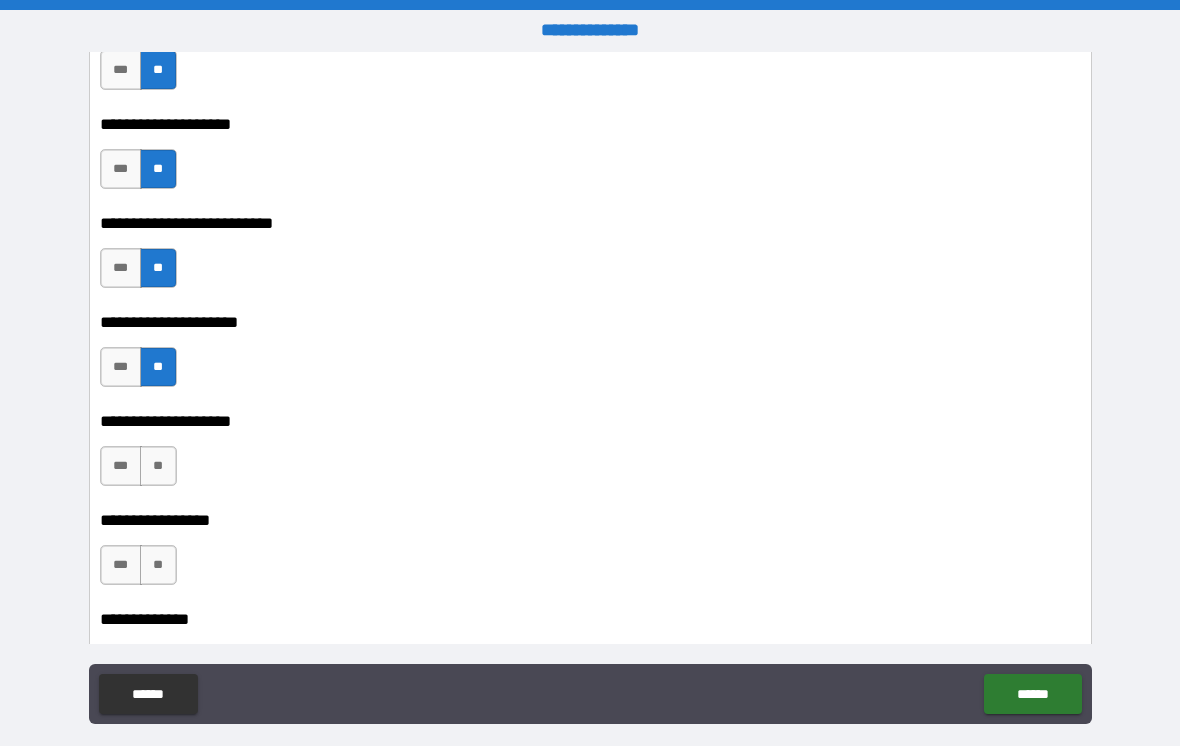 click on "**" at bounding box center (158, 466) 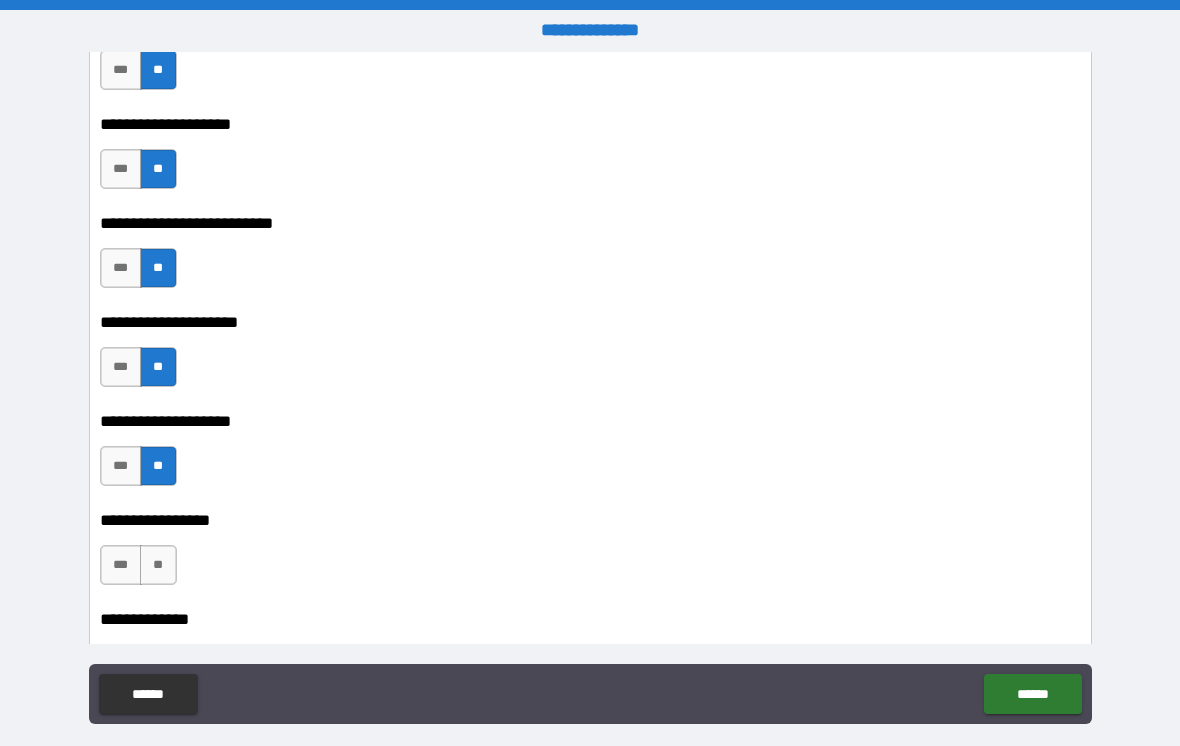 click on "***" at bounding box center (121, 466) 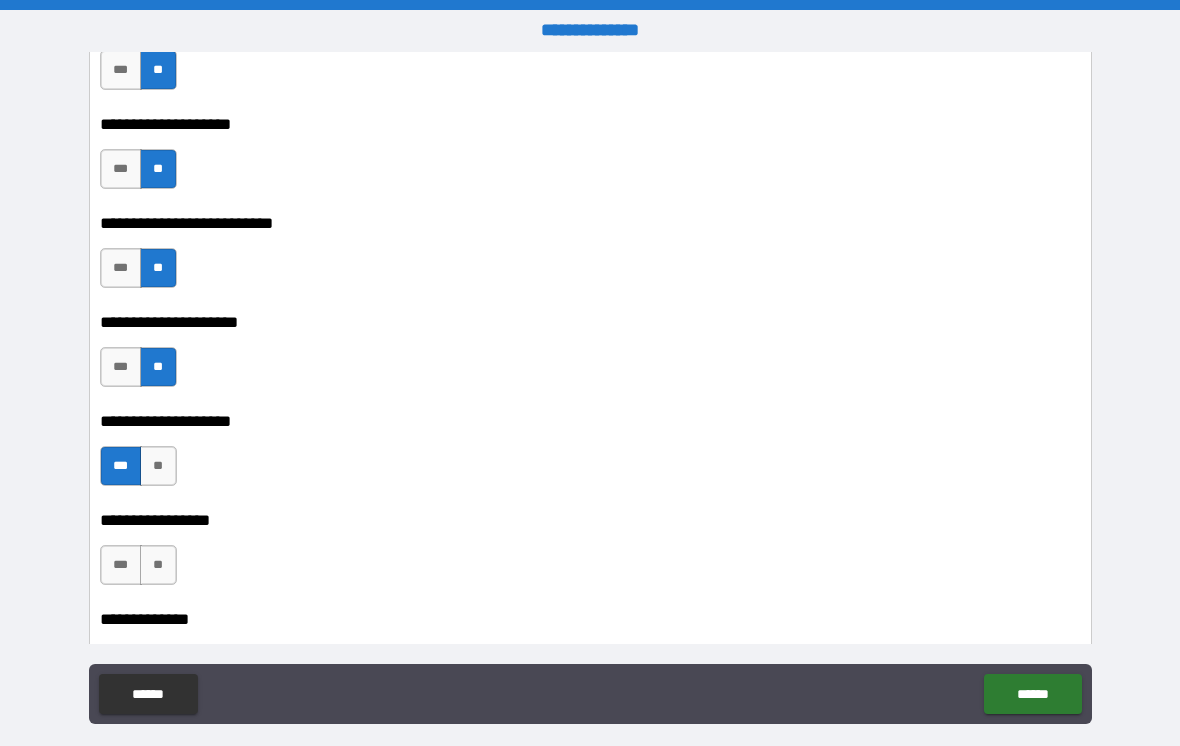 click on "**" at bounding box center (158, 565) 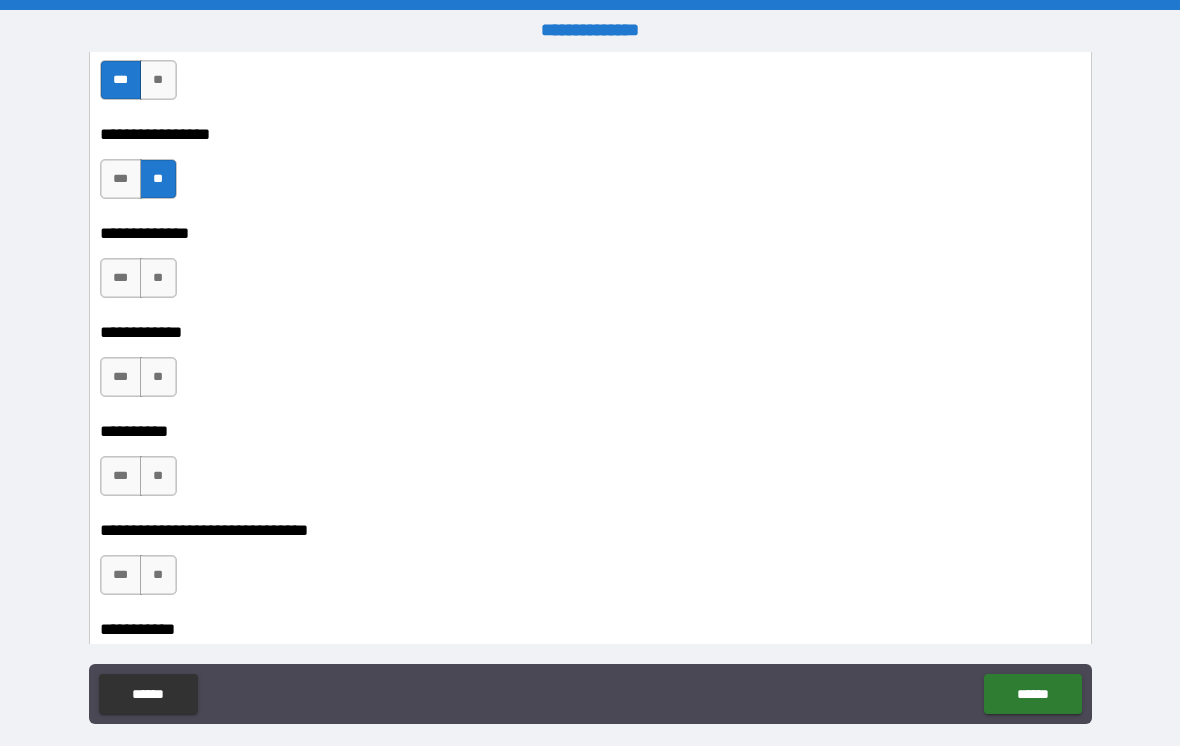 scroll, scrollTop: 2392, scrollLeft: 0, axis: vertical 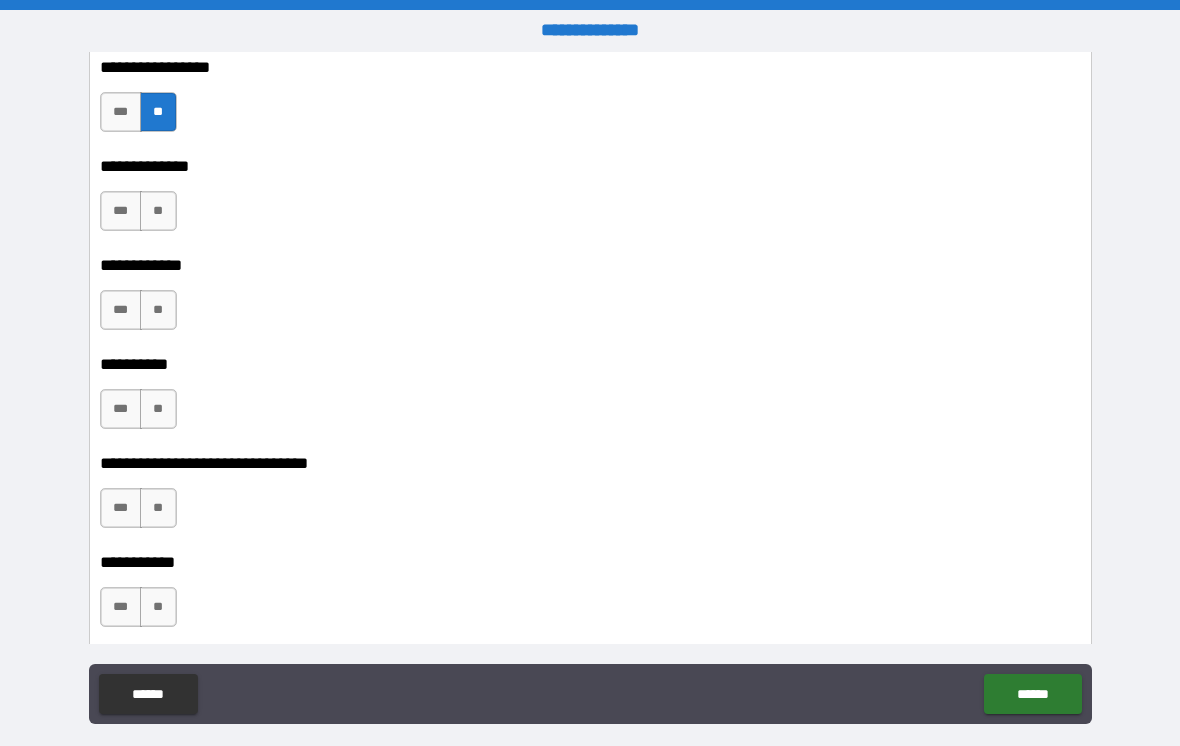 click on "**" at bounding box center (158, 211) 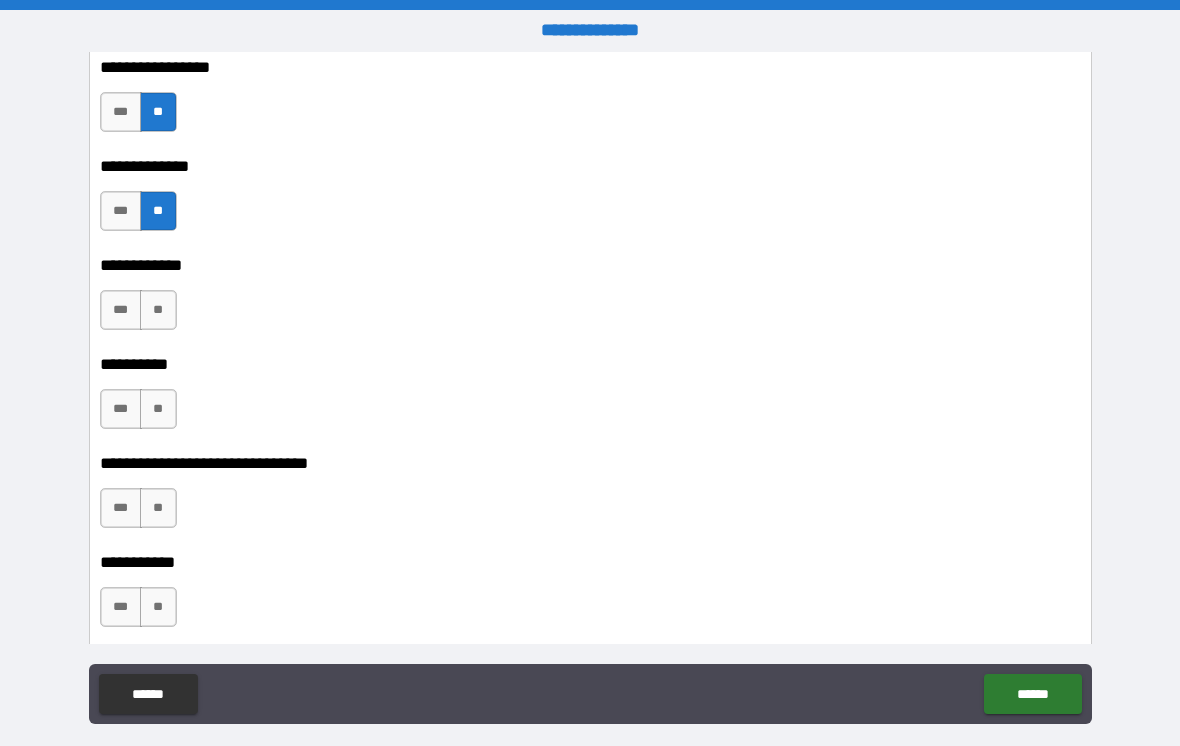 click on "**" at bounding box center [158, 409] 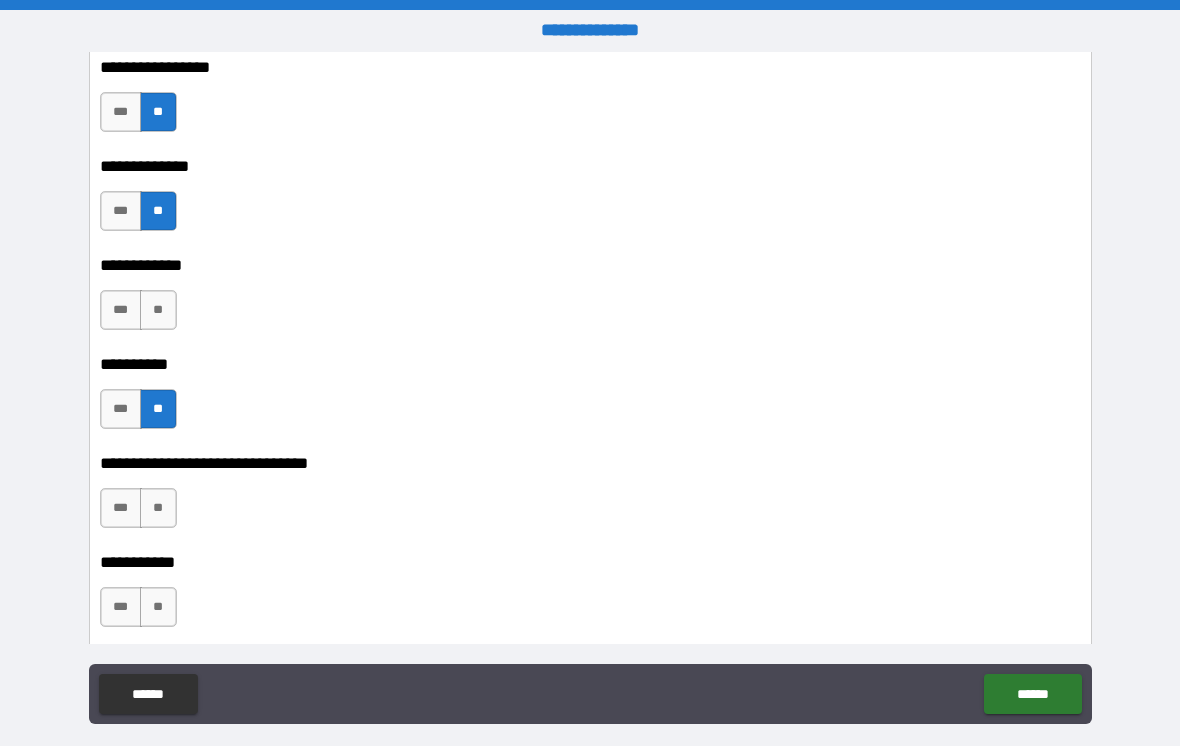 click on "**" at bounding box center [158, 508] 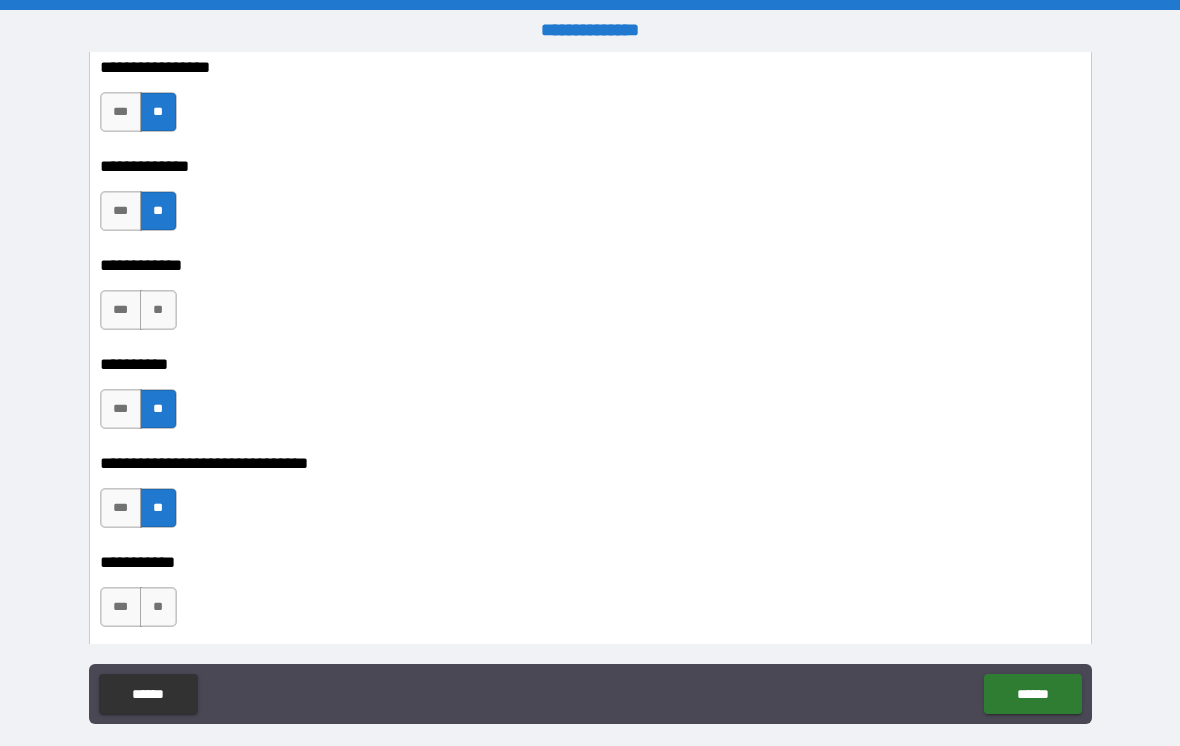 click on "**" at bounding box center (158, 607) 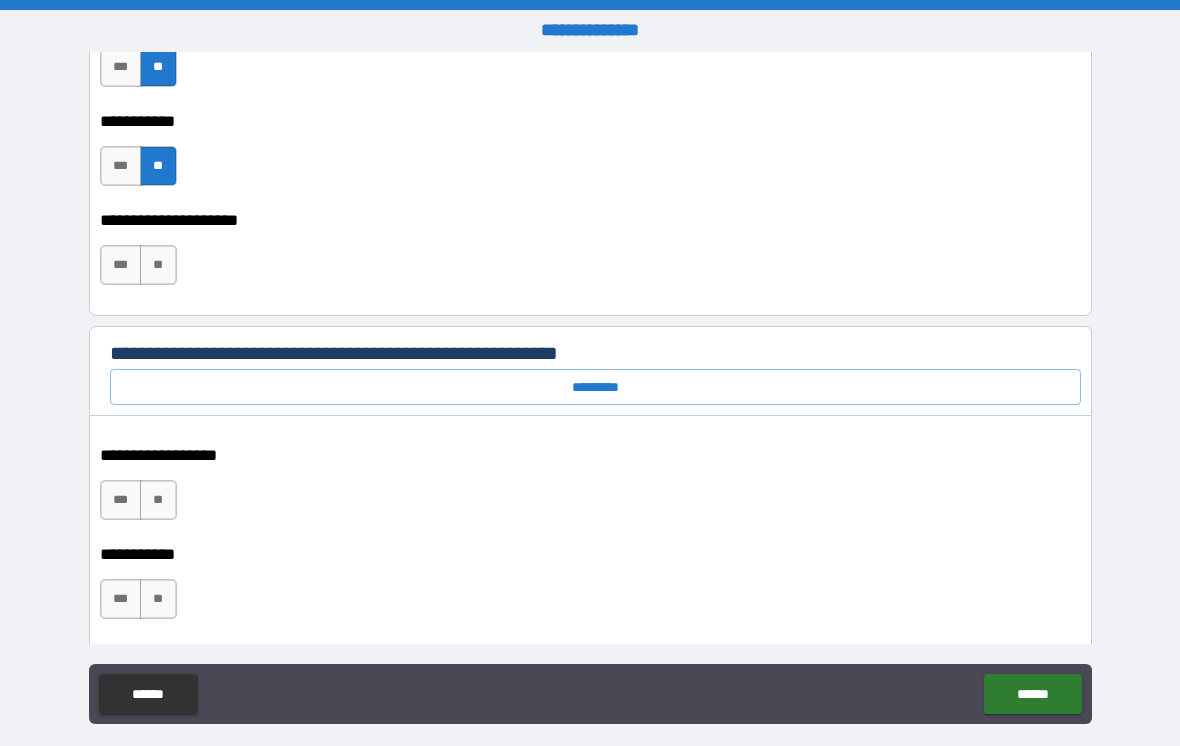 scroll, scrollTop: 2876, scrollLeft: 0, axis: vertical 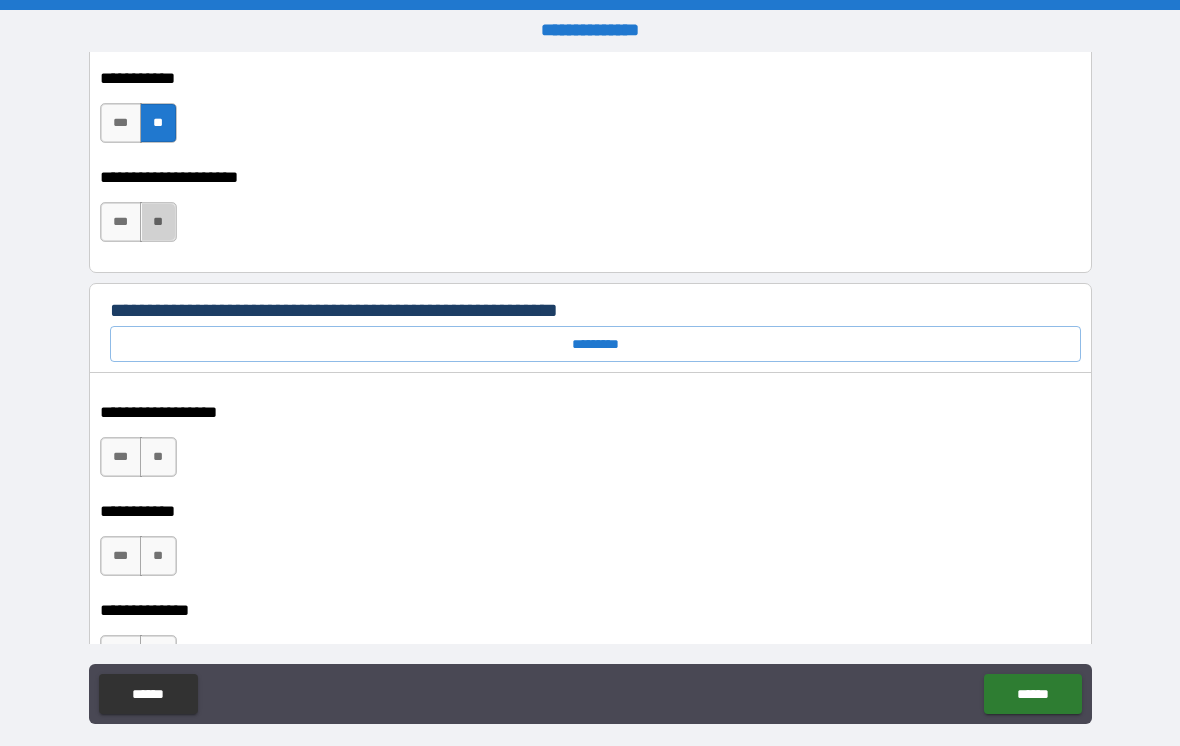 click on "**" at bounding box center [158, 222] 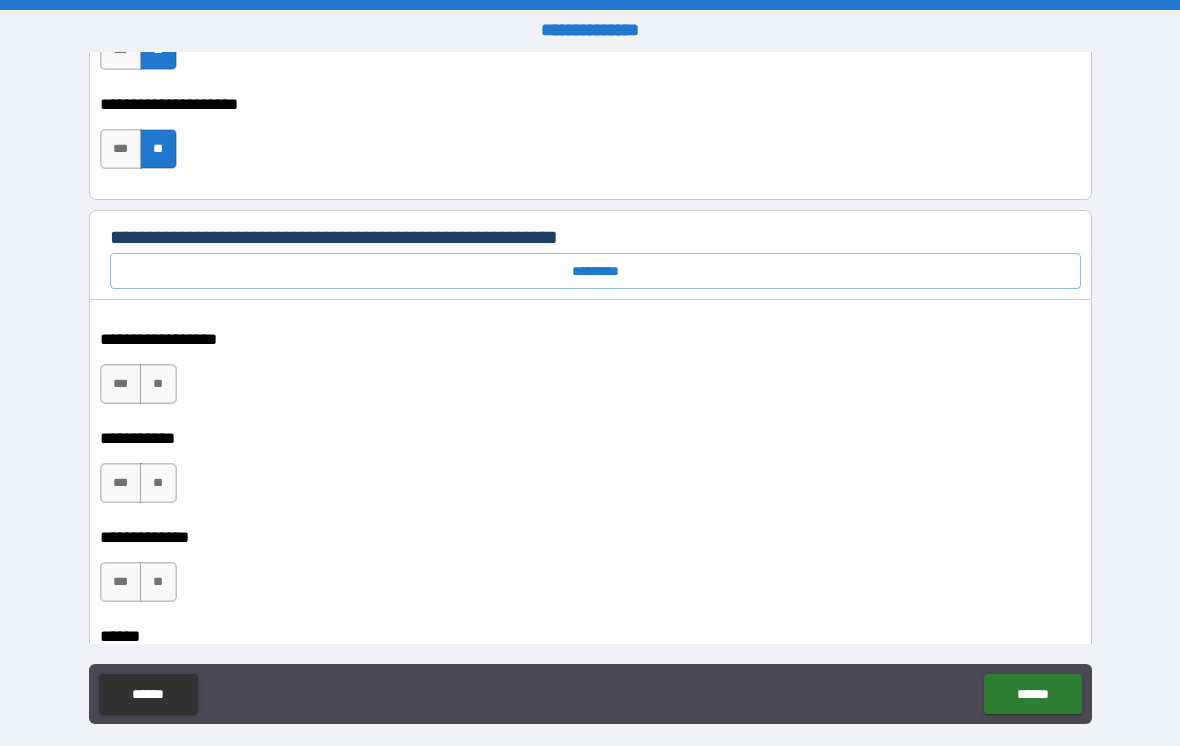 scroll, scrollTop: 2956, scrollLeft: 0, axis: vertical 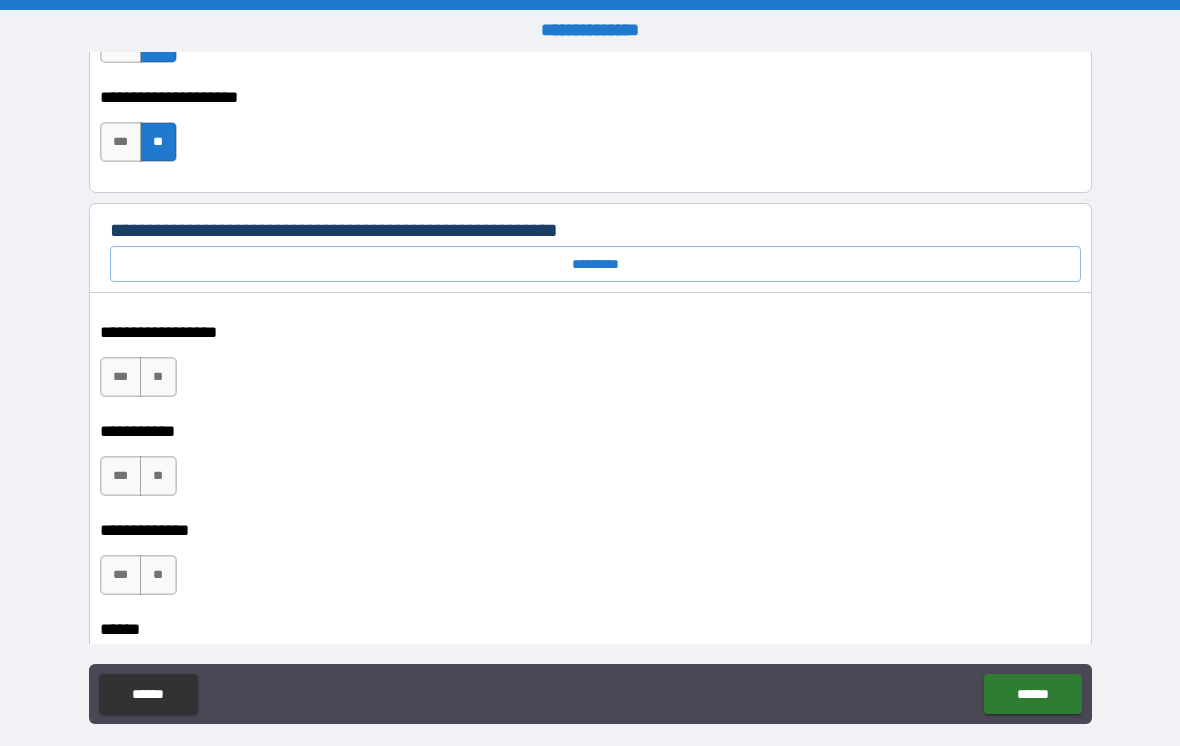 click on "***" at bounding box center [121, 377] 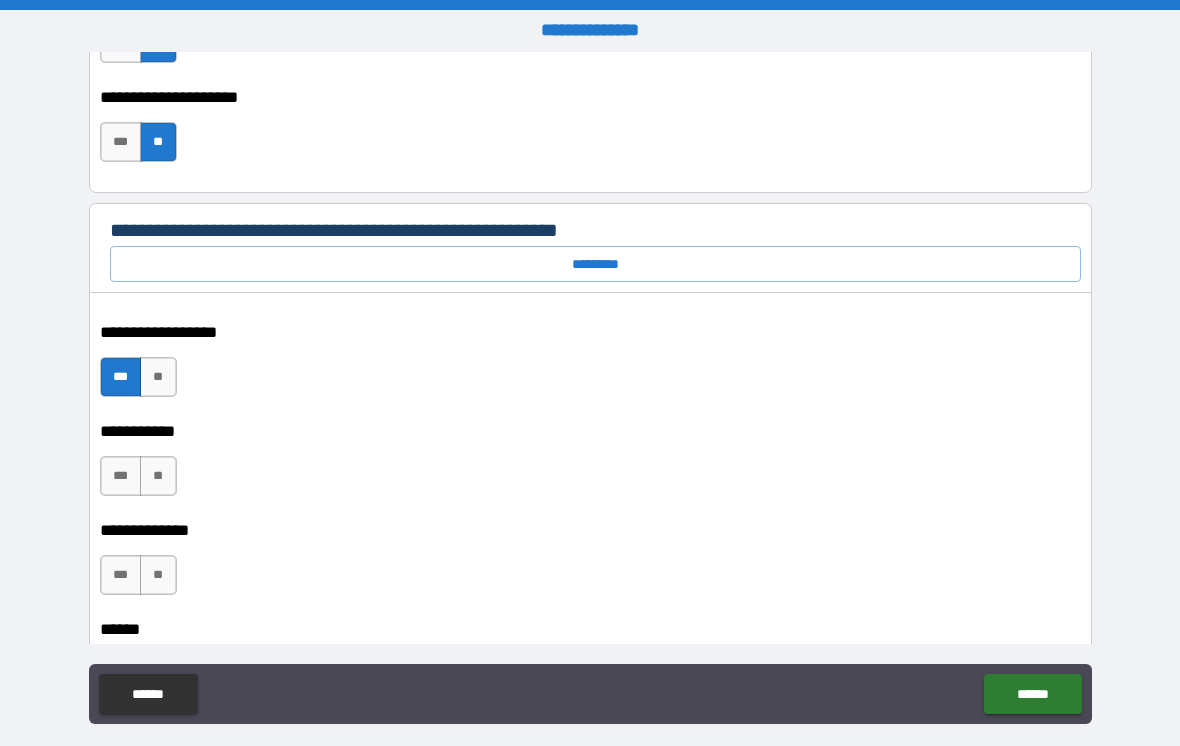 click on "**" at bounding box center (158, 476) 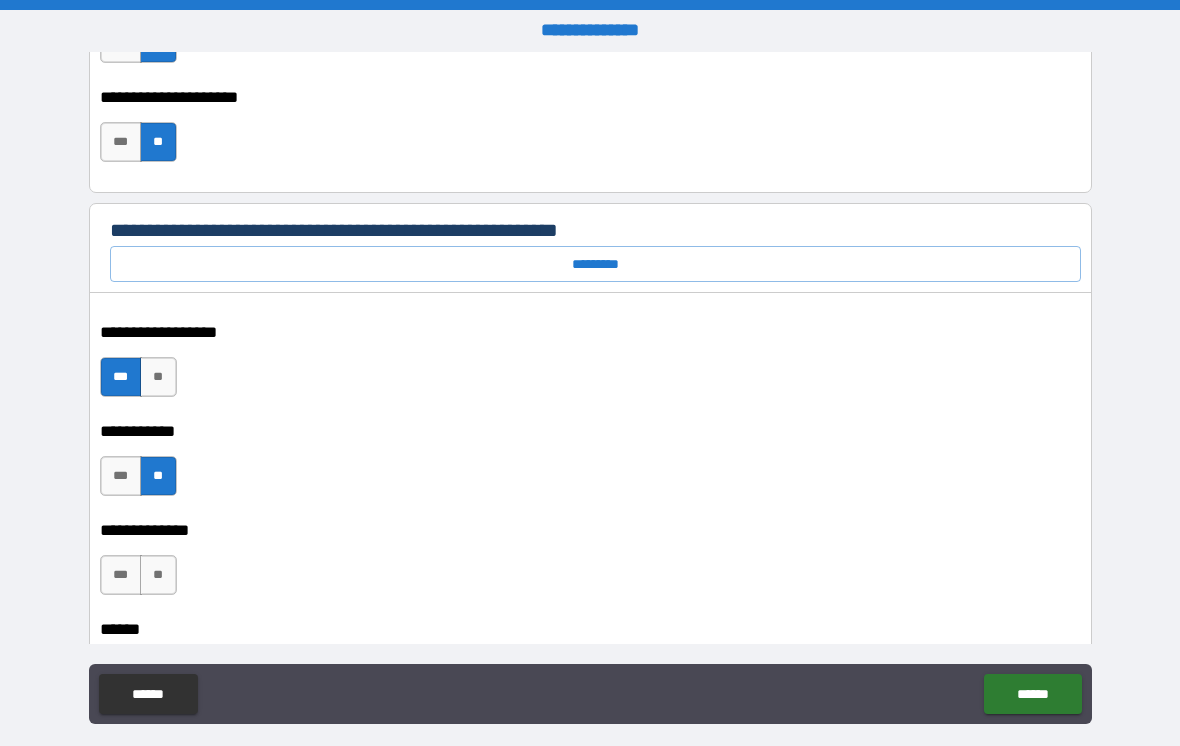 click on "**" at bounding box center (158, 575) 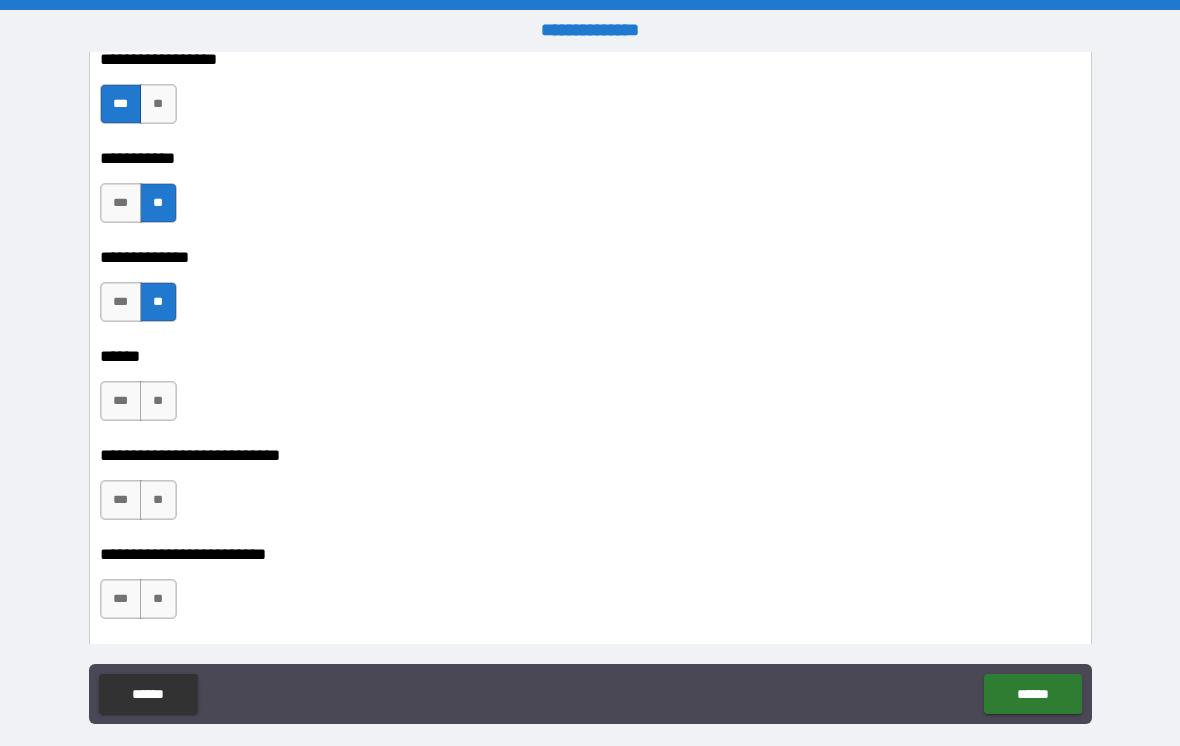 scroll, scrollTop: 3271, scrollLeft: 0, axis: vertical 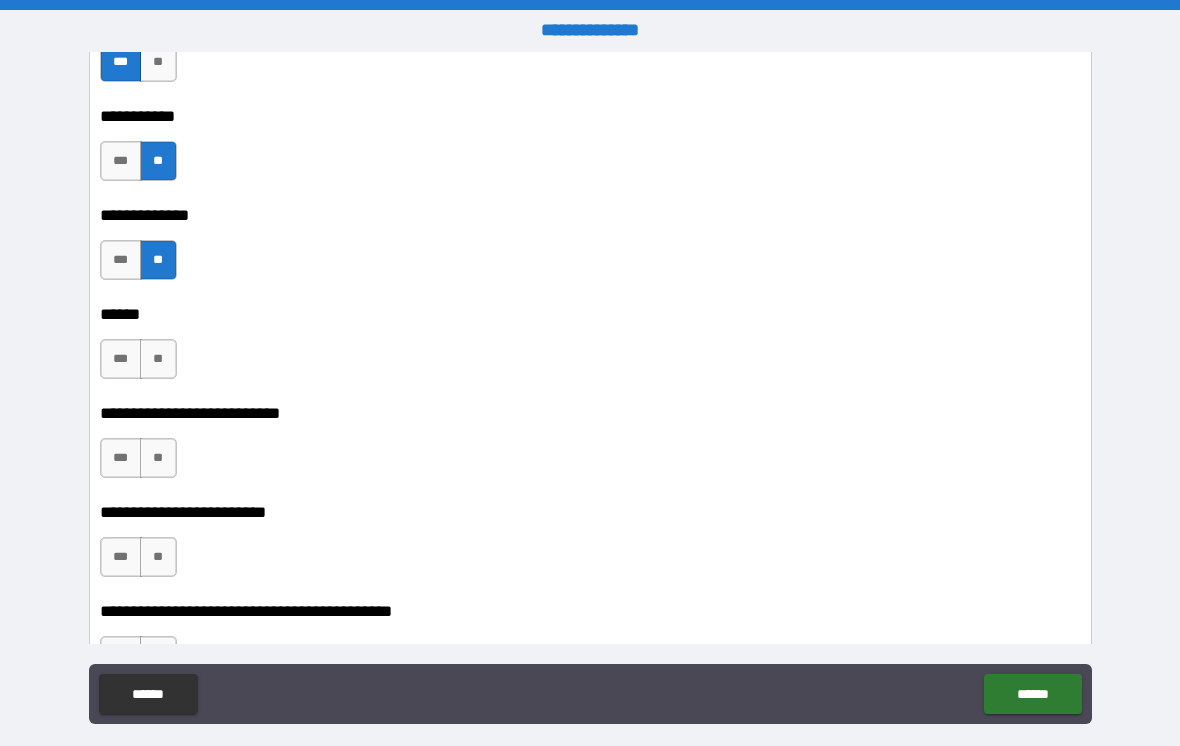 click on "**" at bounding box center (158, 359) 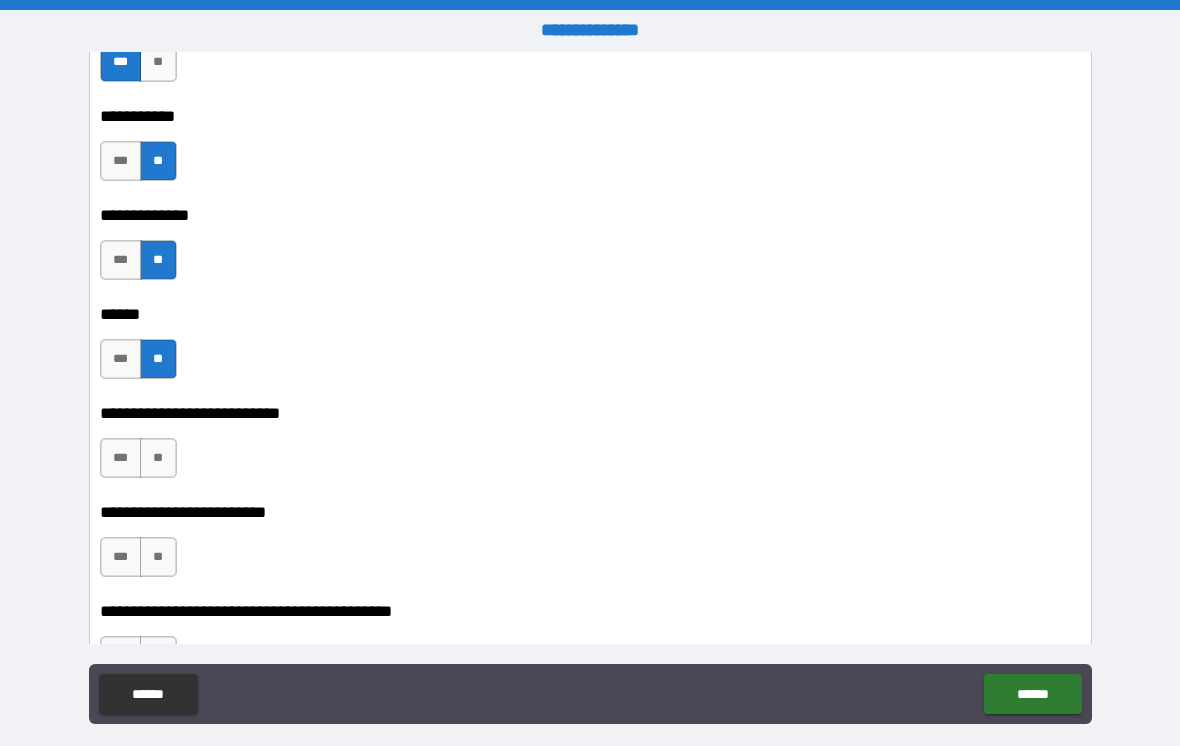 click on "**" at bounding box center (158, 458) 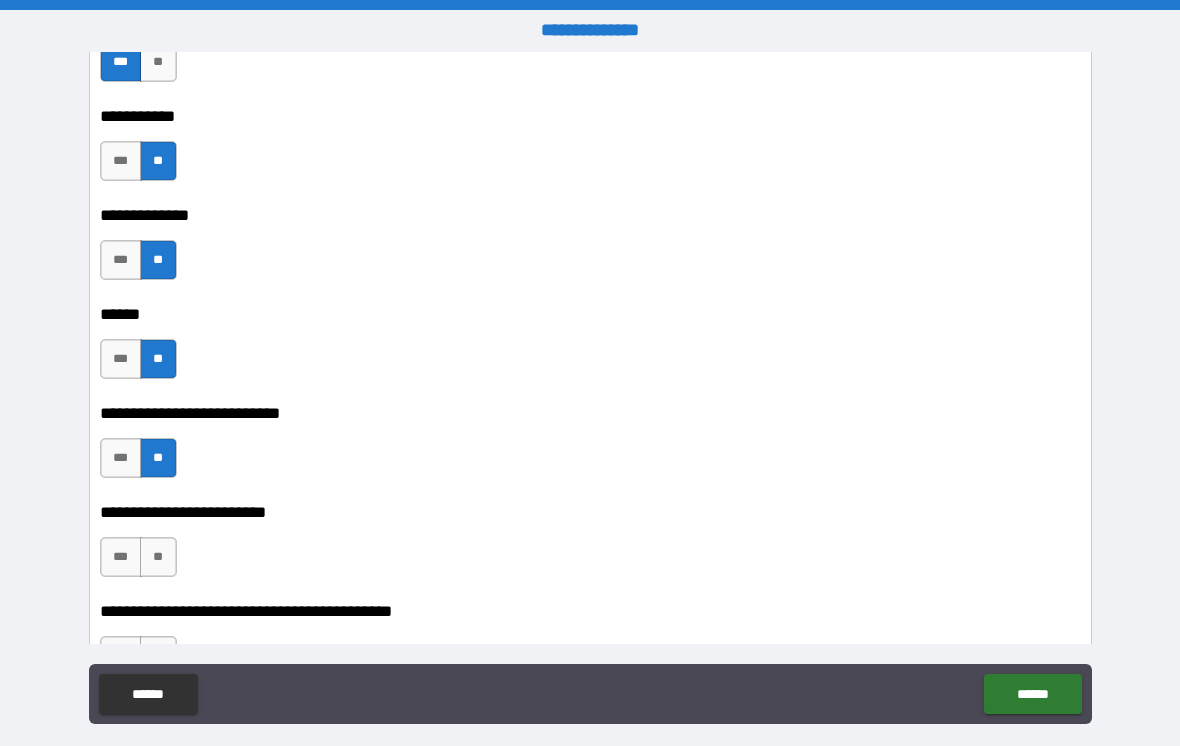 click on "**" at bounding box center [158, 557] 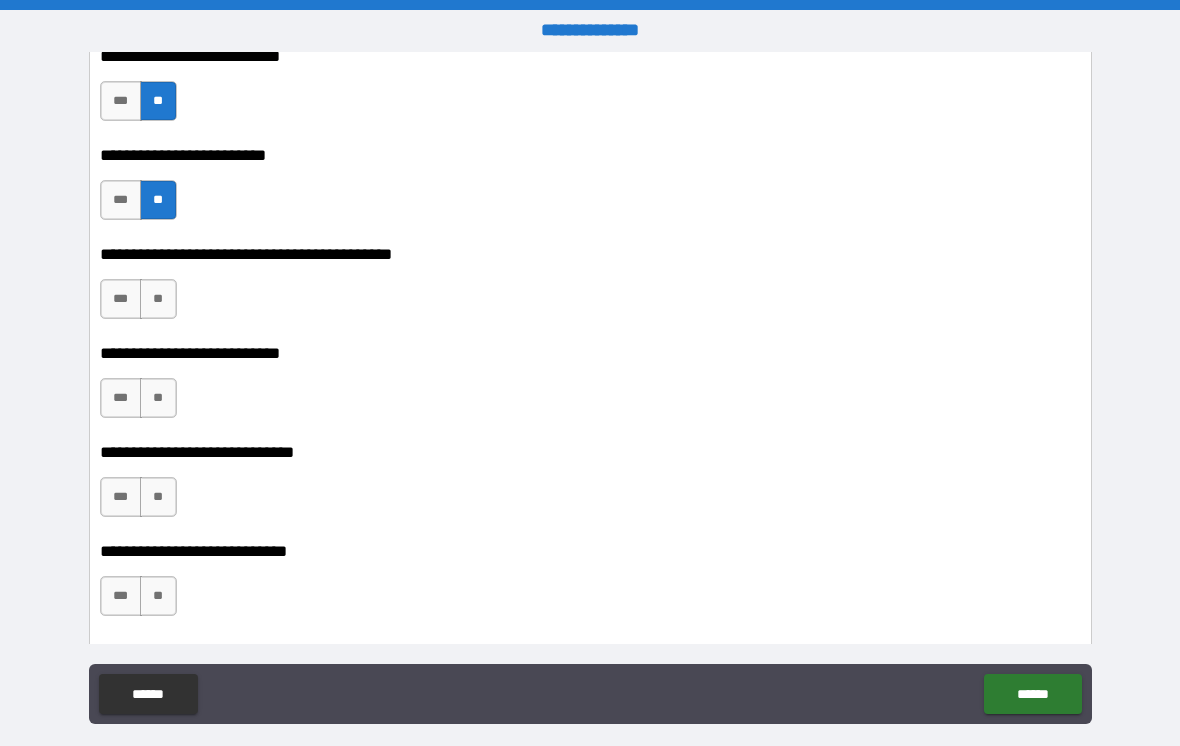 scroll, scrollTop: 3629, scrollLeft: 0, axis: vertical 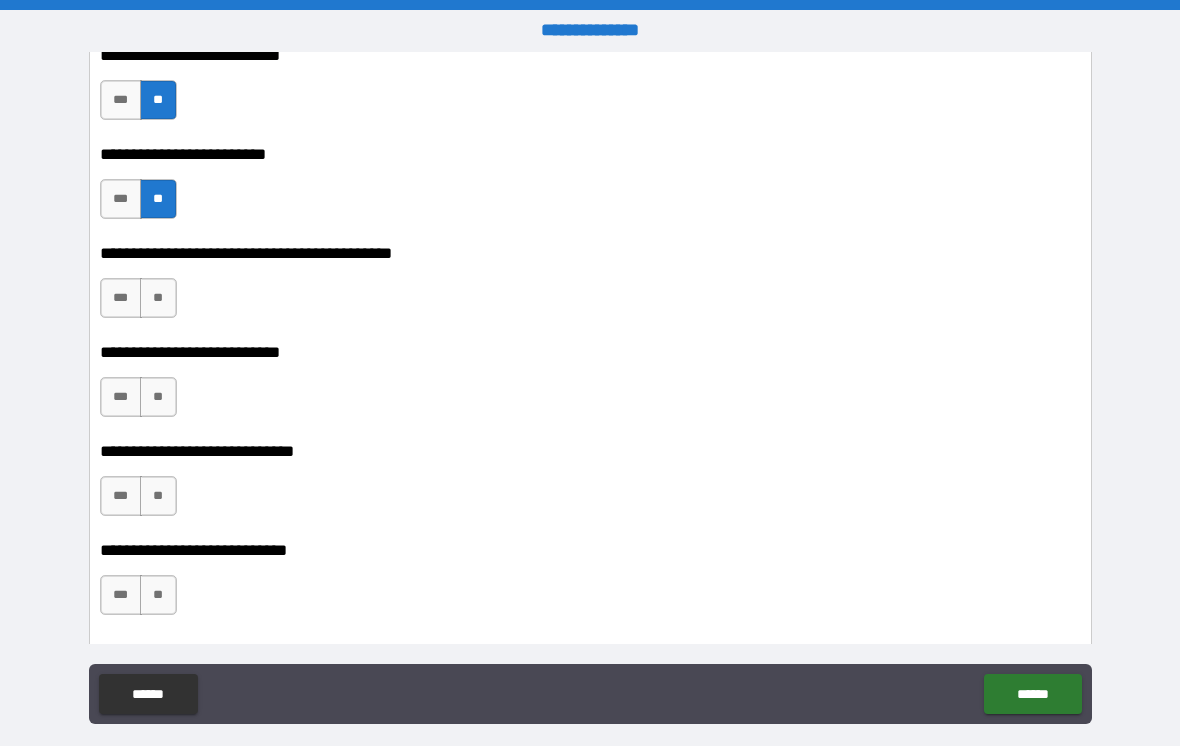 click on "**" at bounding box center (158, 298) 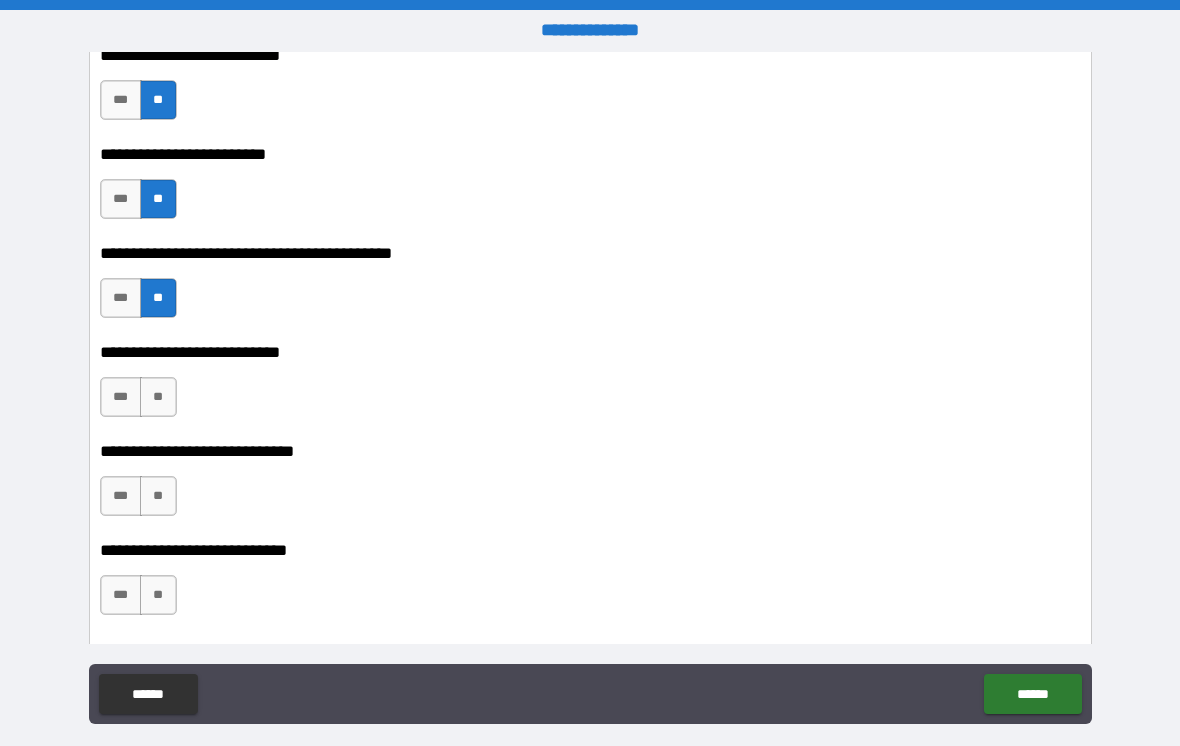 click on "**" at bounding box center [158, 397] 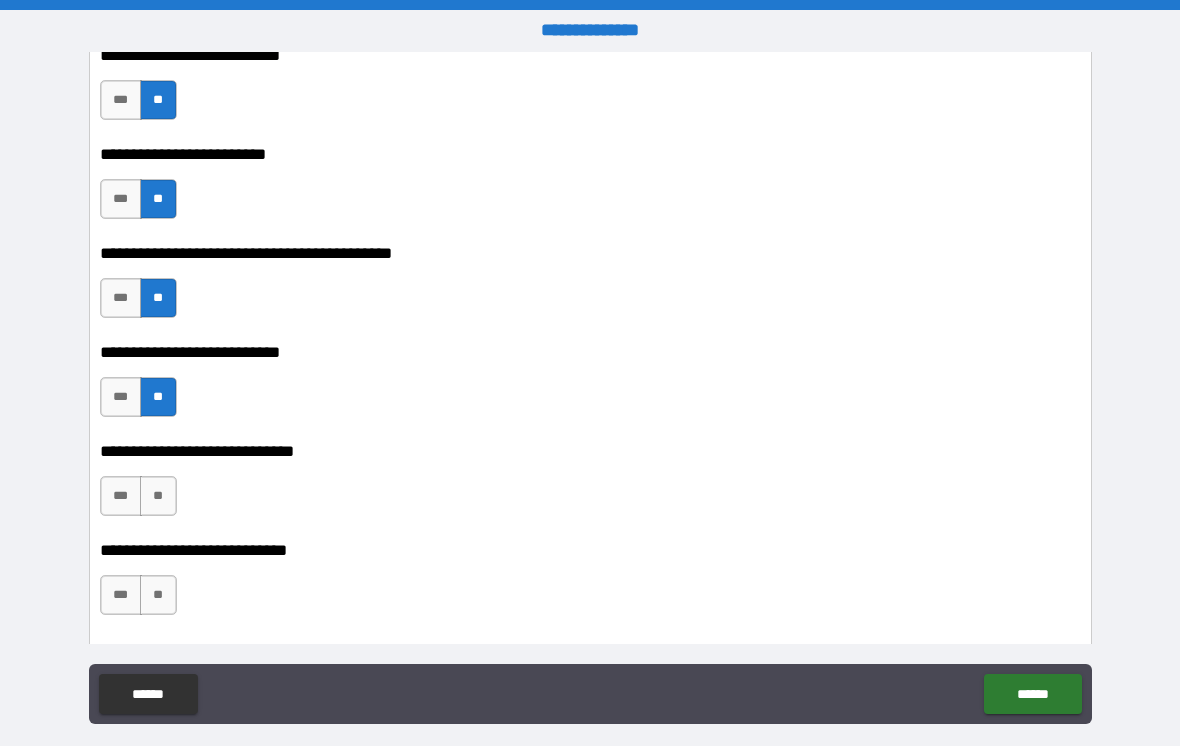 click on "***" at bounding box center (121, 397) 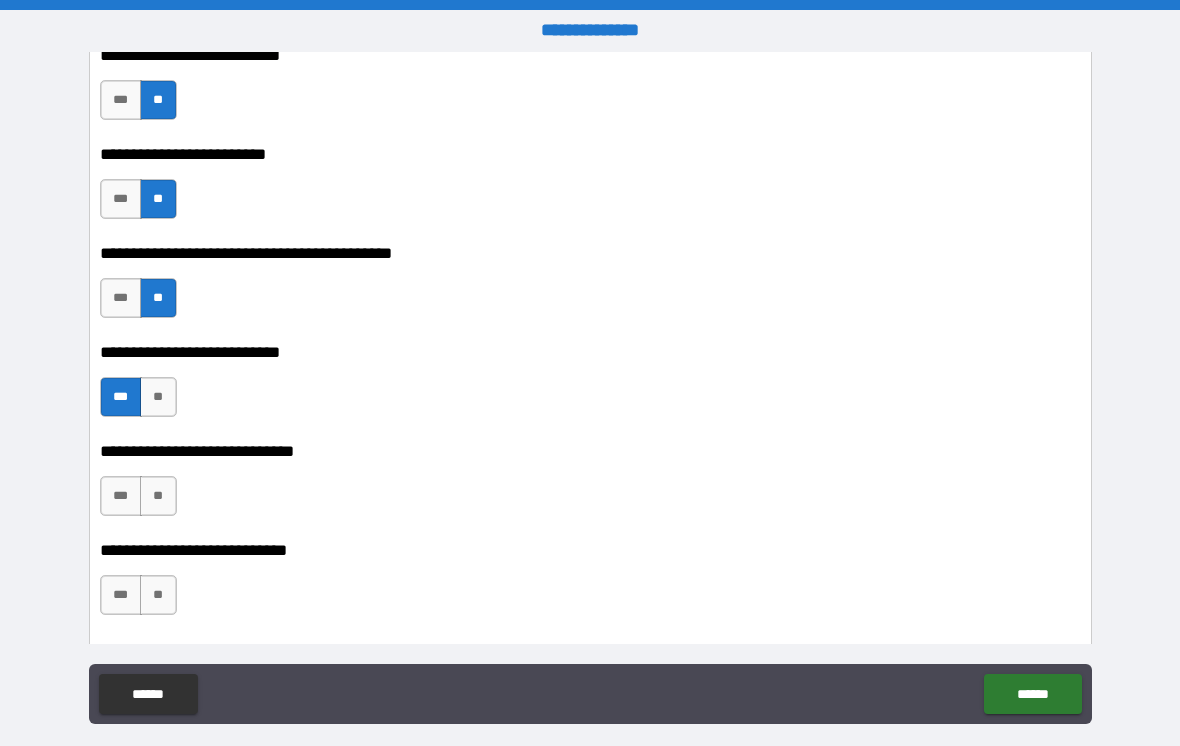 click on "**" at bounding box center (158, 496) 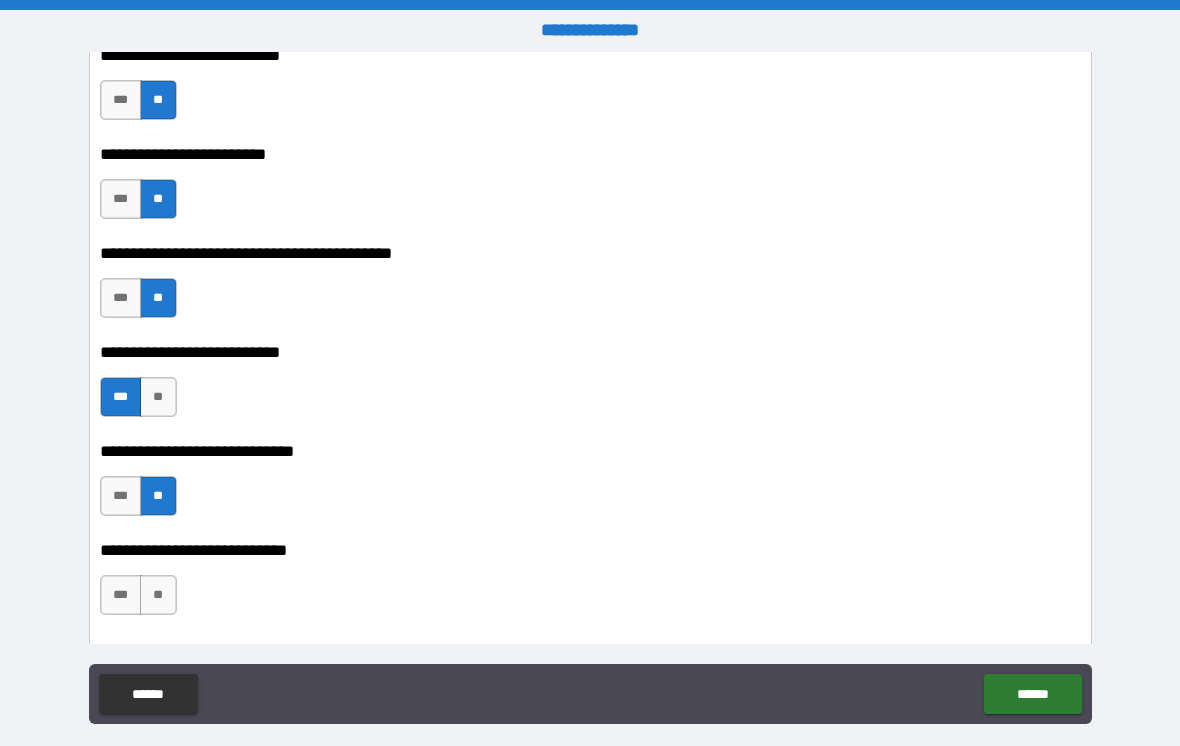 click on "**" at bounding box center (158, 595) 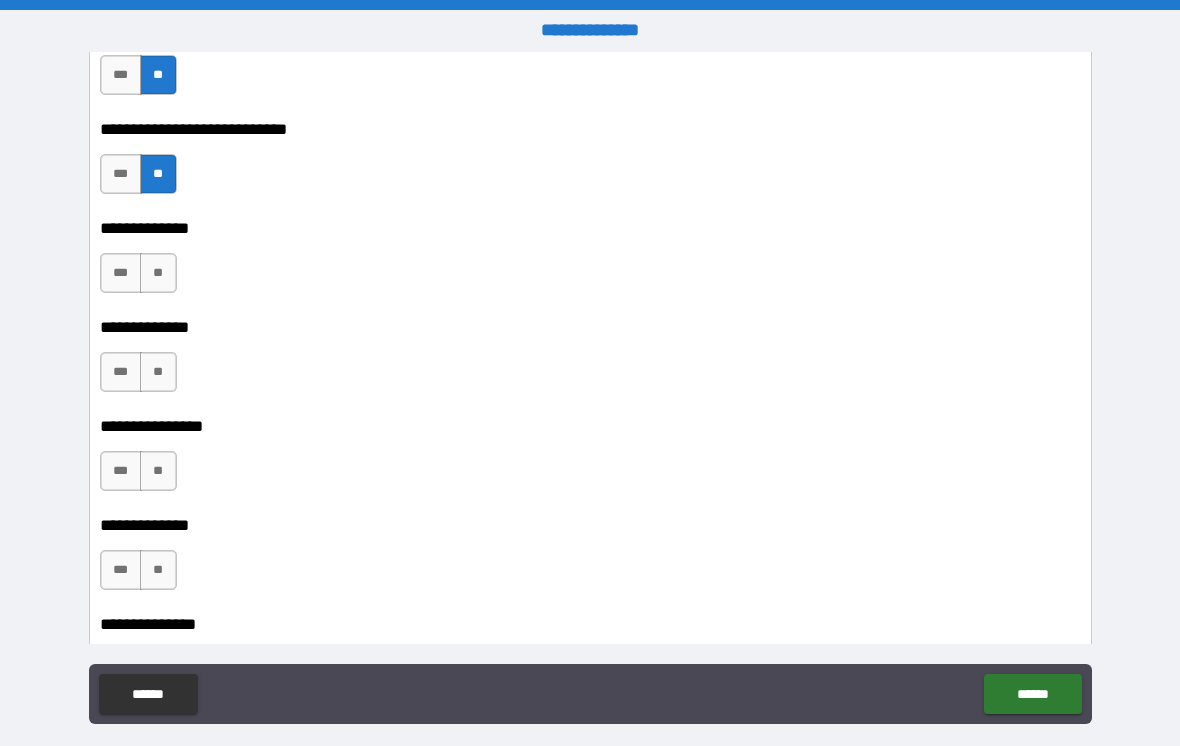 scroll, scrollTop: 4050, scrollLeft: 0, axis: vertical 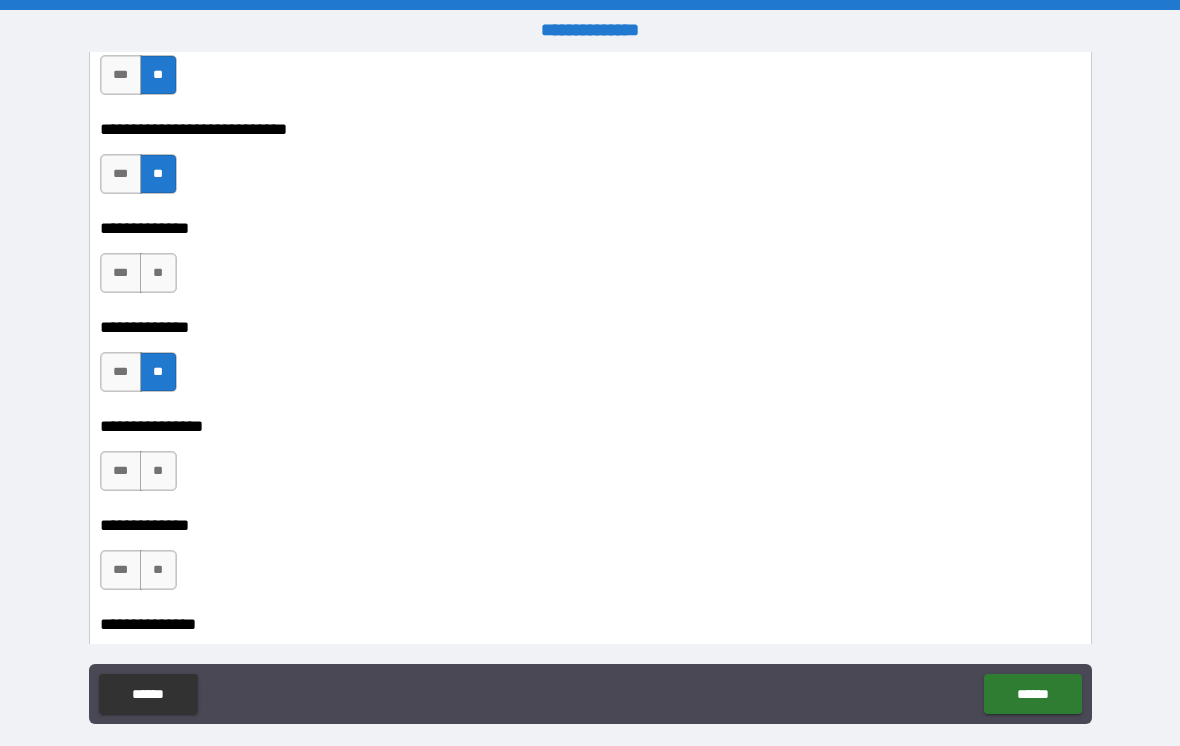 click on "**" at bounding box center (158, 273) 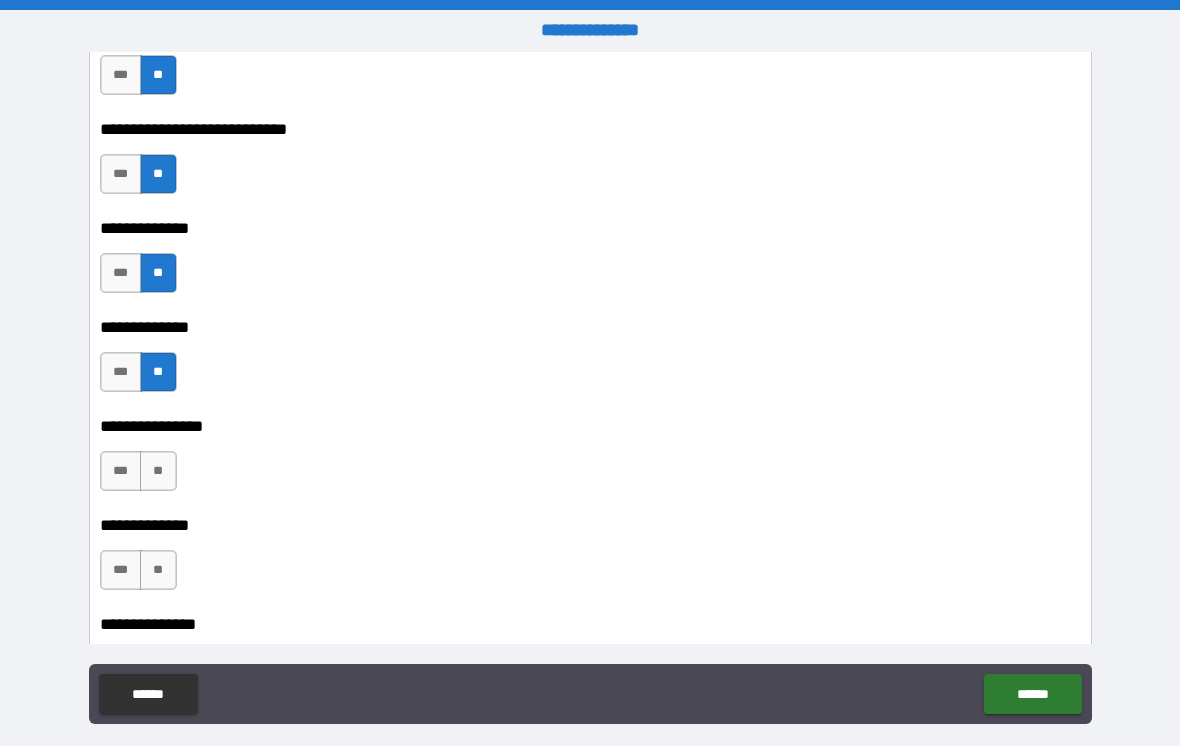 click on "**" at bounding box center [158, 471] 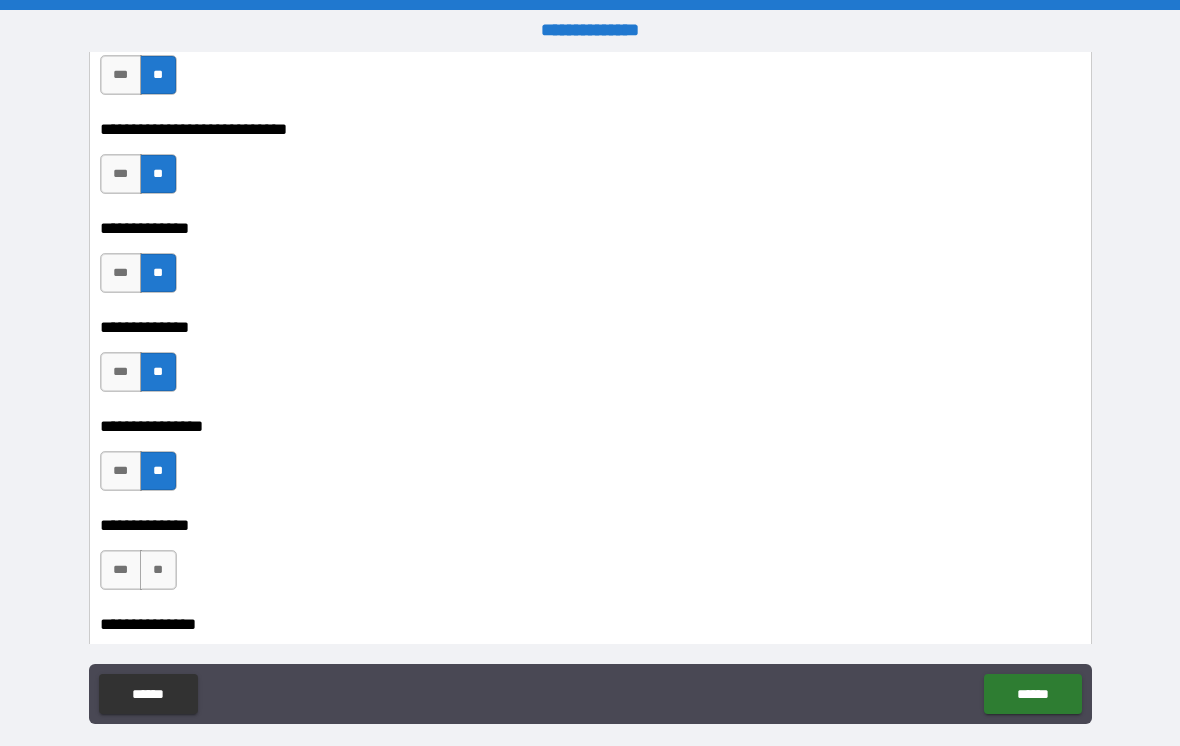 click on "**" at bounding box center (158, 570) 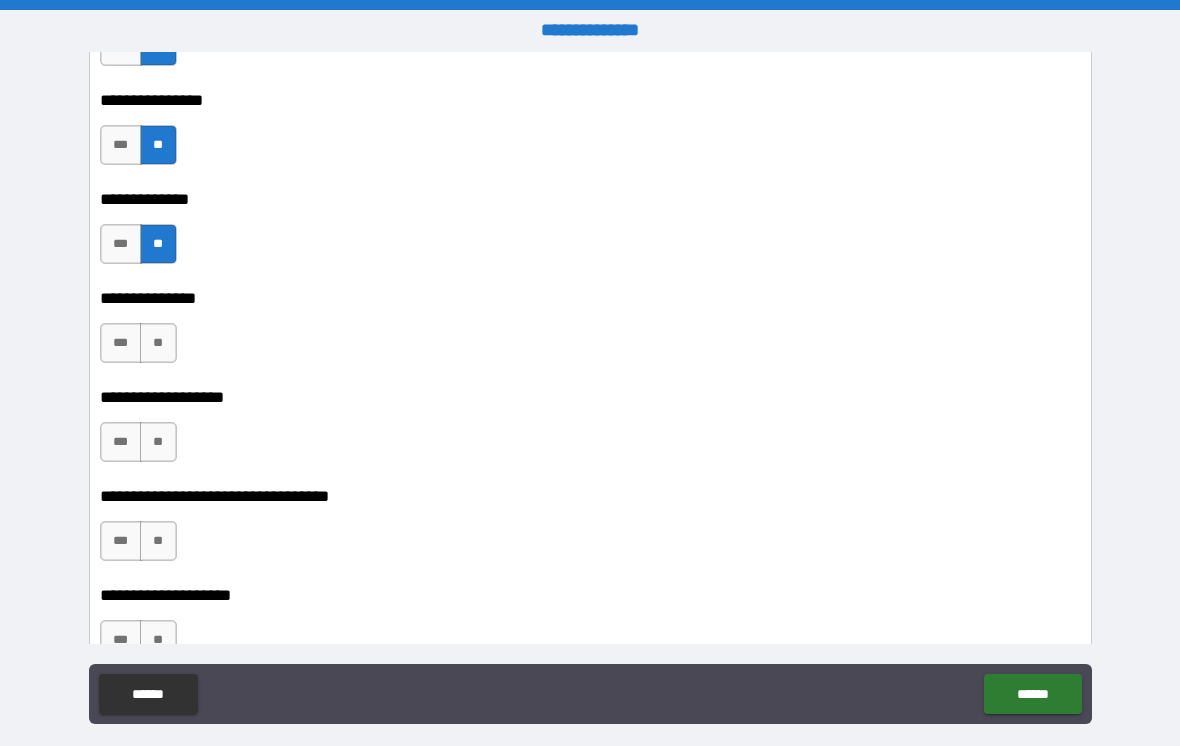 scroll, scrollTop: 4466, scrollLeft: 0, axis: vertical 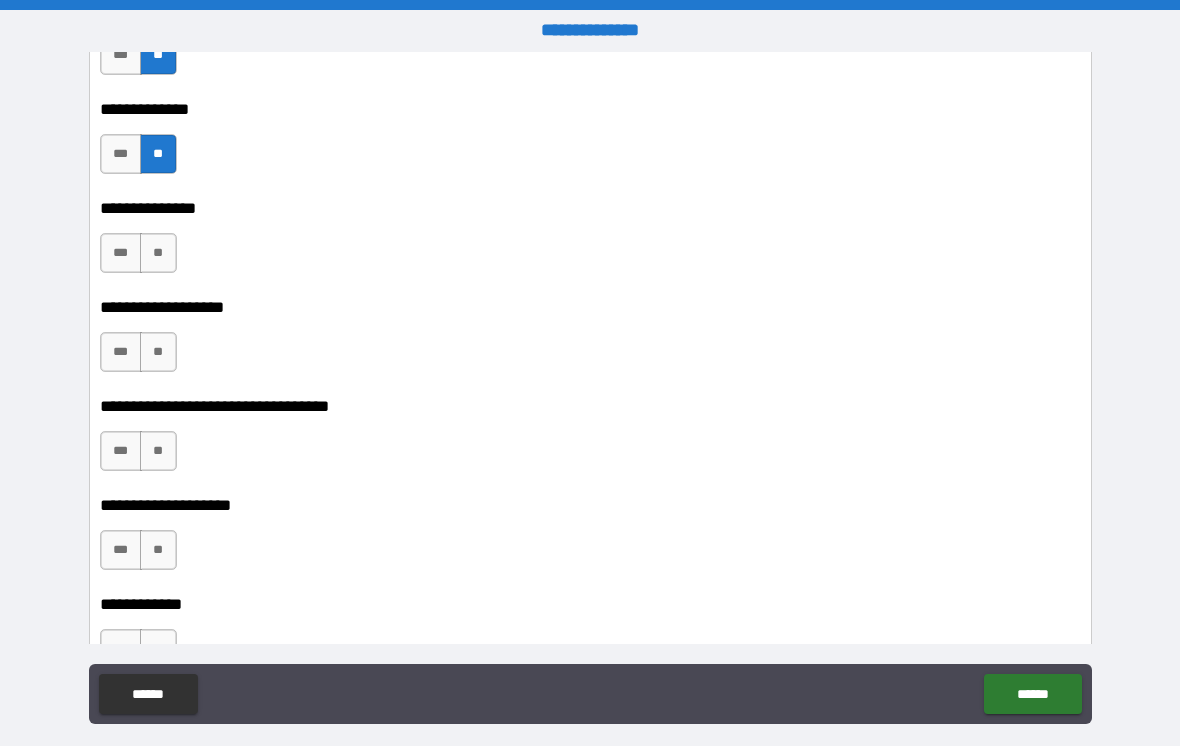 click on "**" at bounding box center (158, 253) 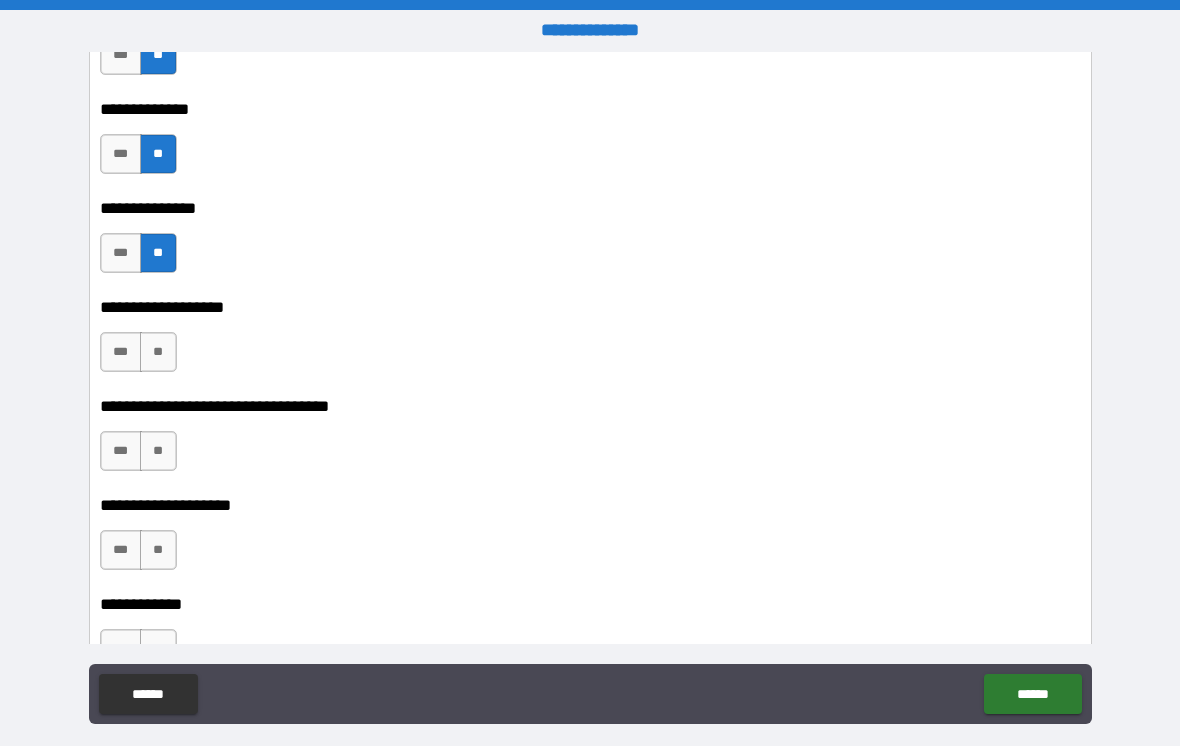 click on "**" at bounding box center (158, 451) 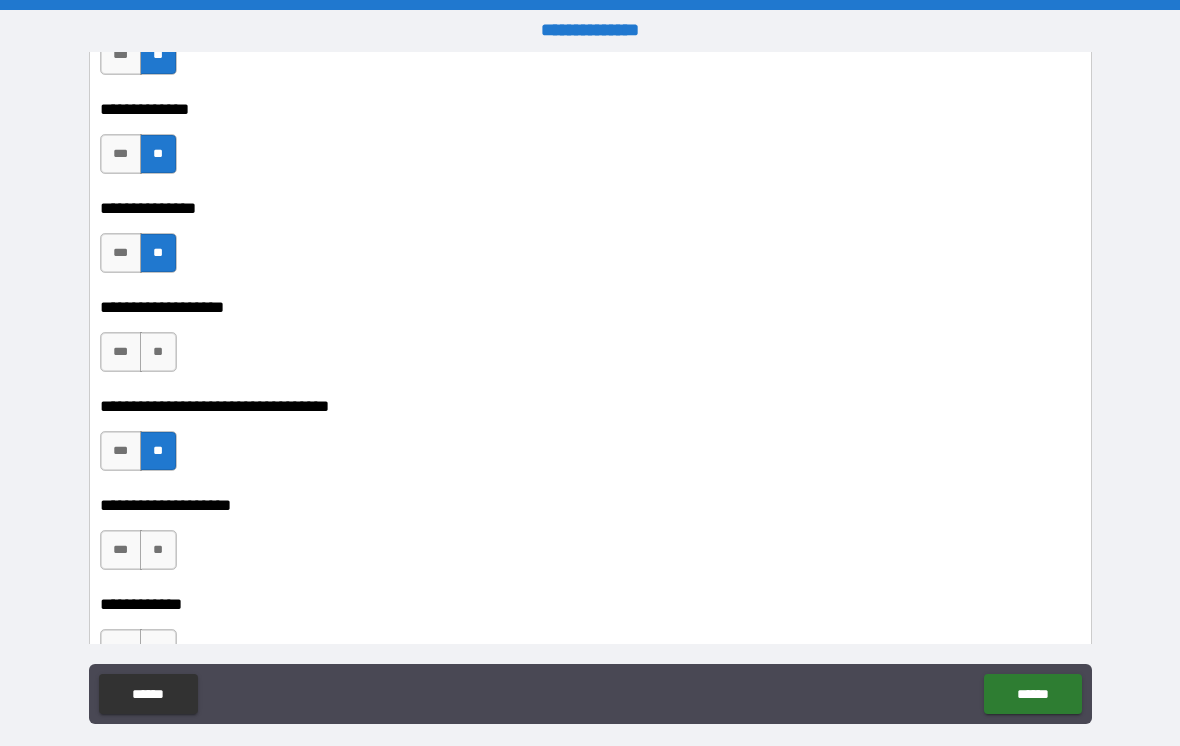 click on "**" at bounding box center [158, 352] 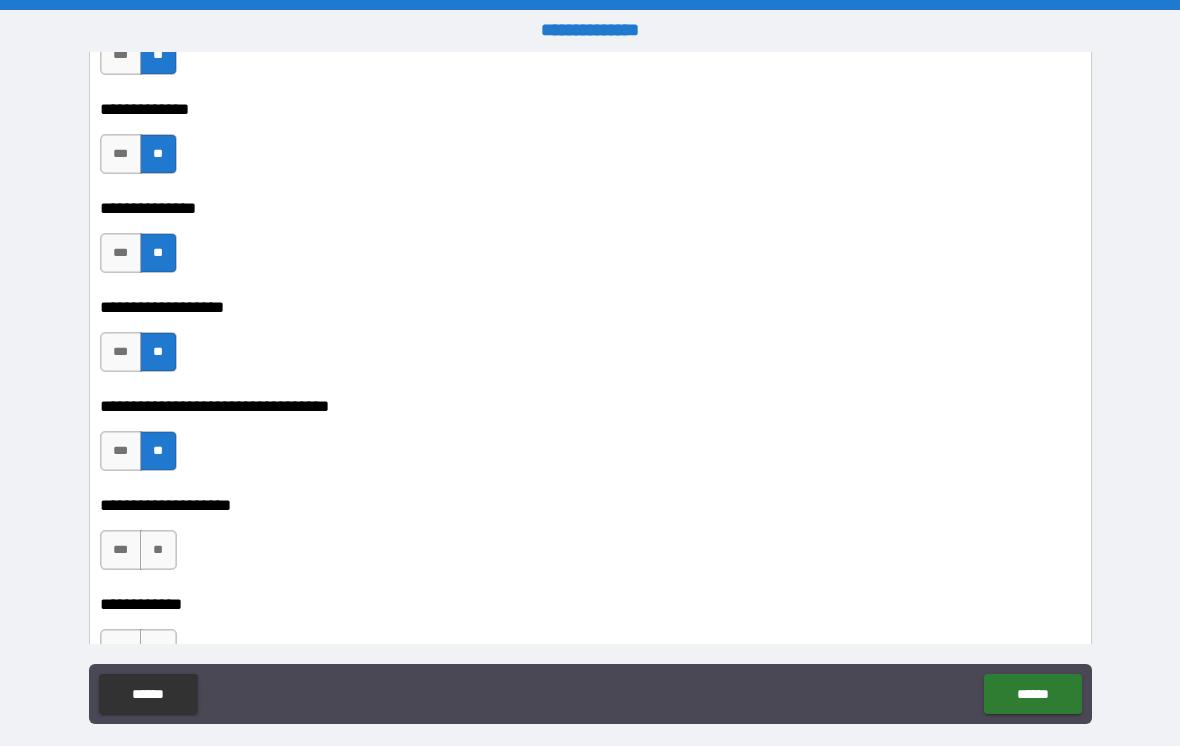 click on "**" at bounding box center [158, 550] 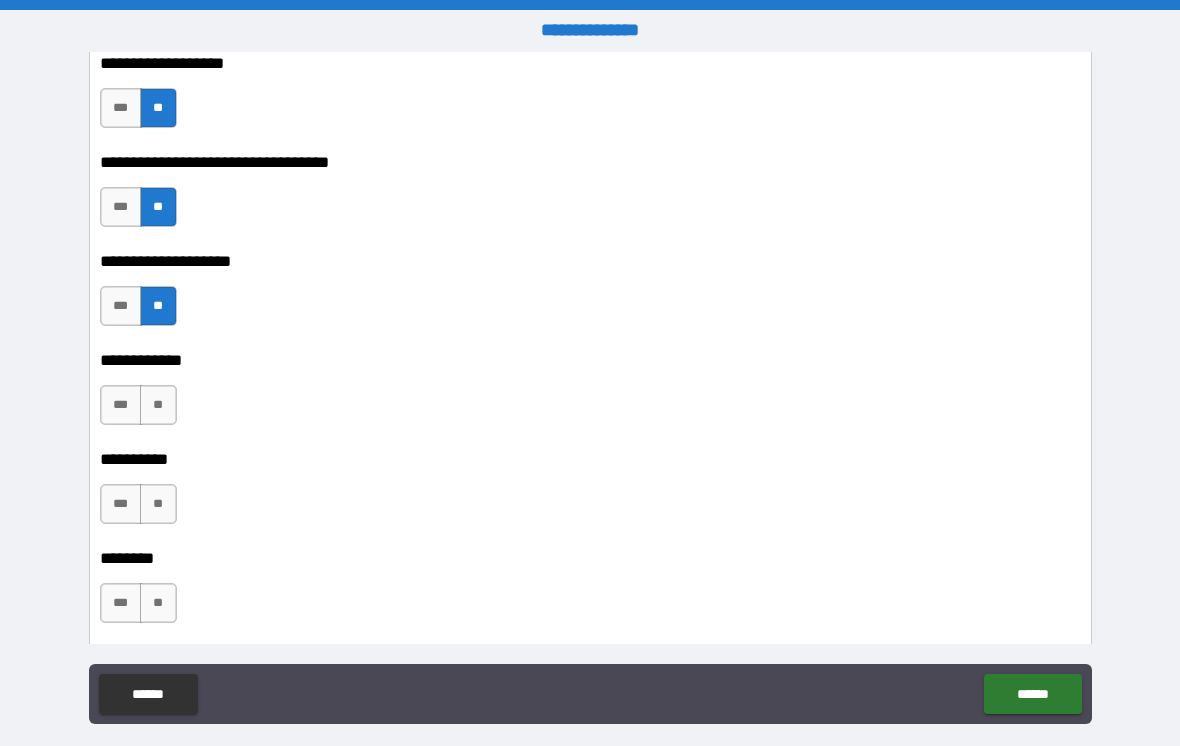 scroll, scrollTop: 4796, scrollLeft: 0, axis: vertical 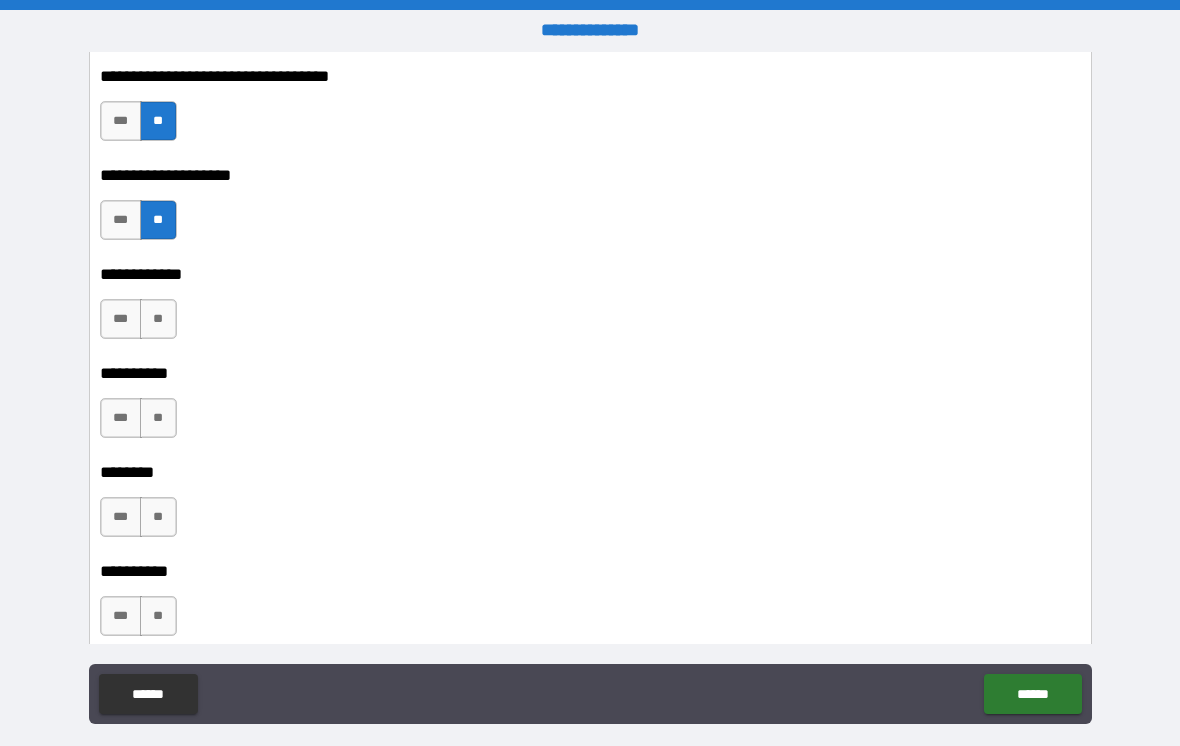 click on "**********" at bounding box center (593, 299) 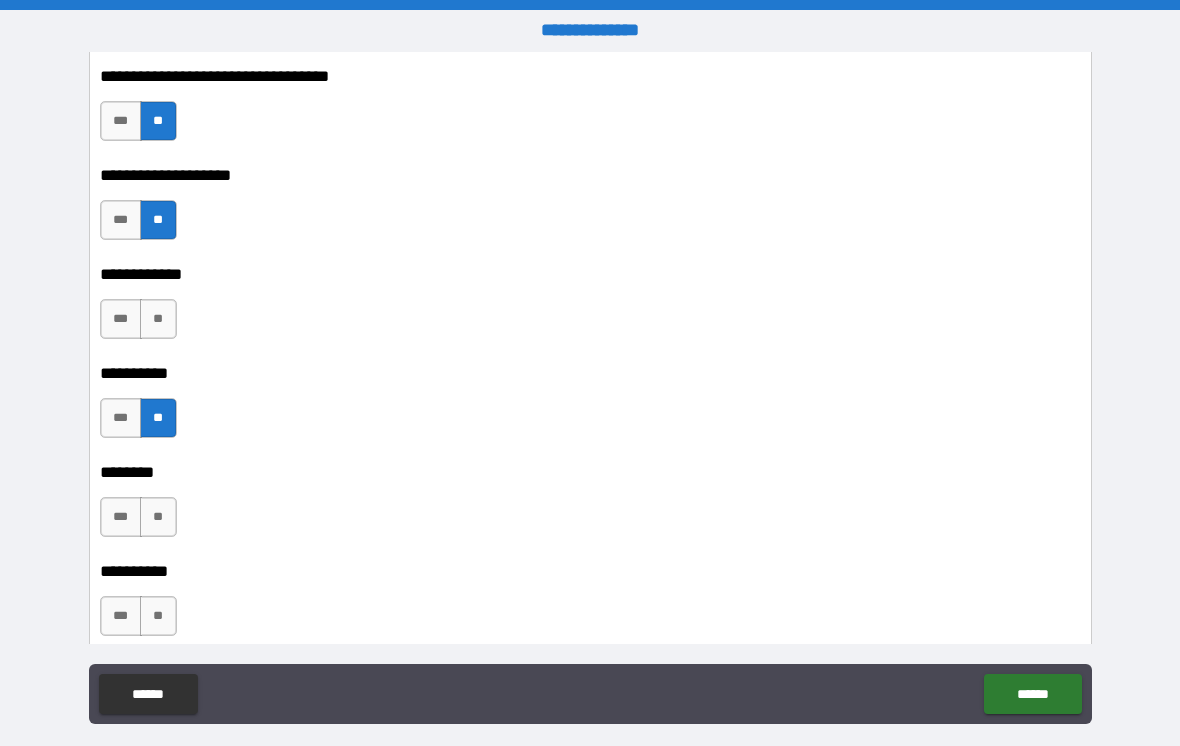 click on "**" at bounding box center (158, 319) 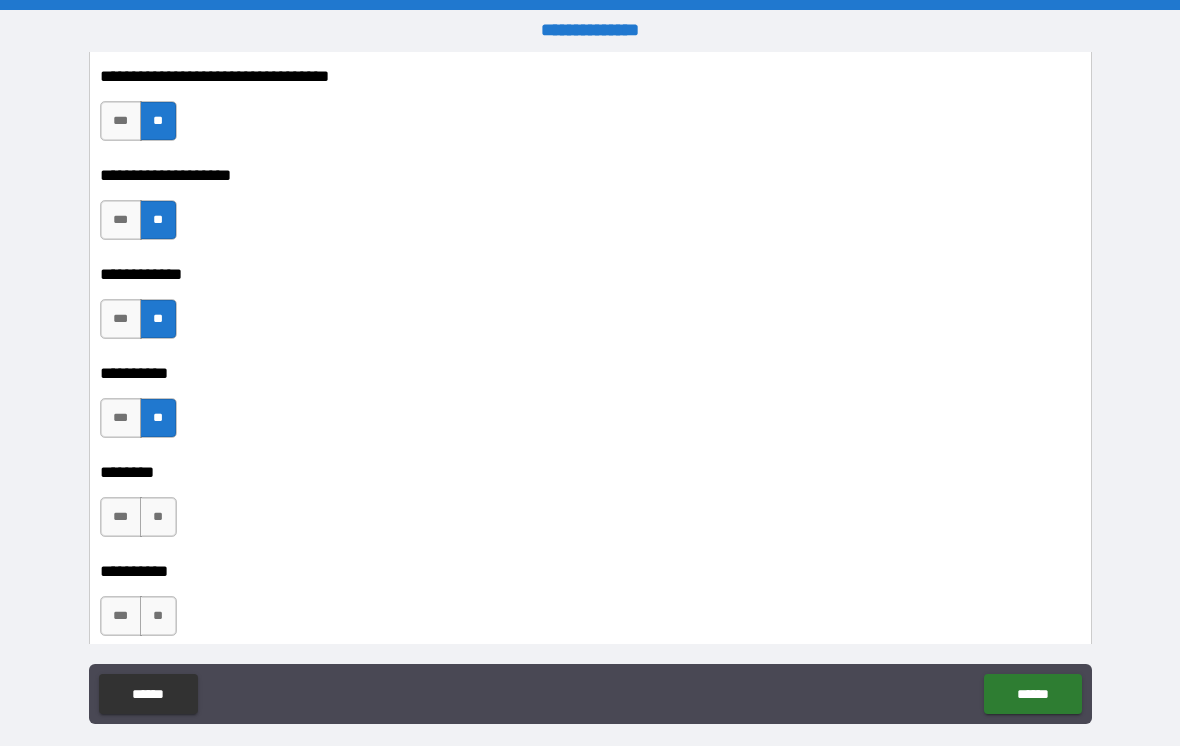 click on "**" at bounding box center (158, 517) 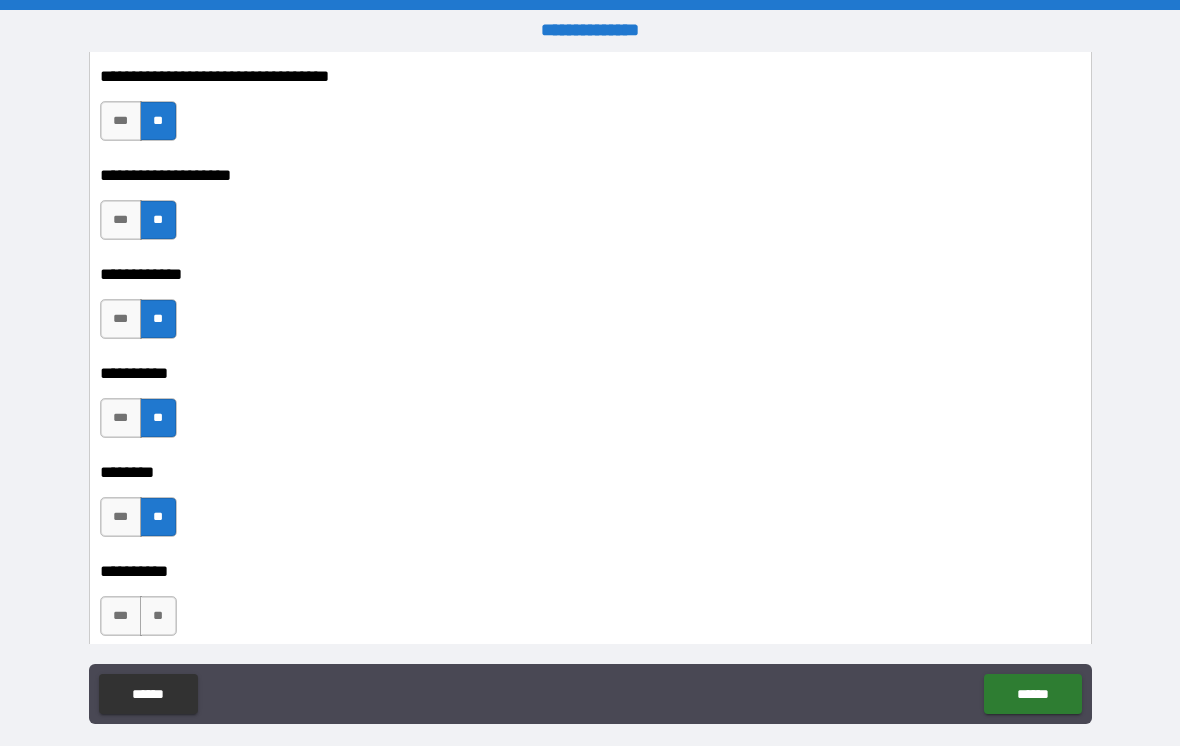 click on "**" at bounding box center [158, 616] 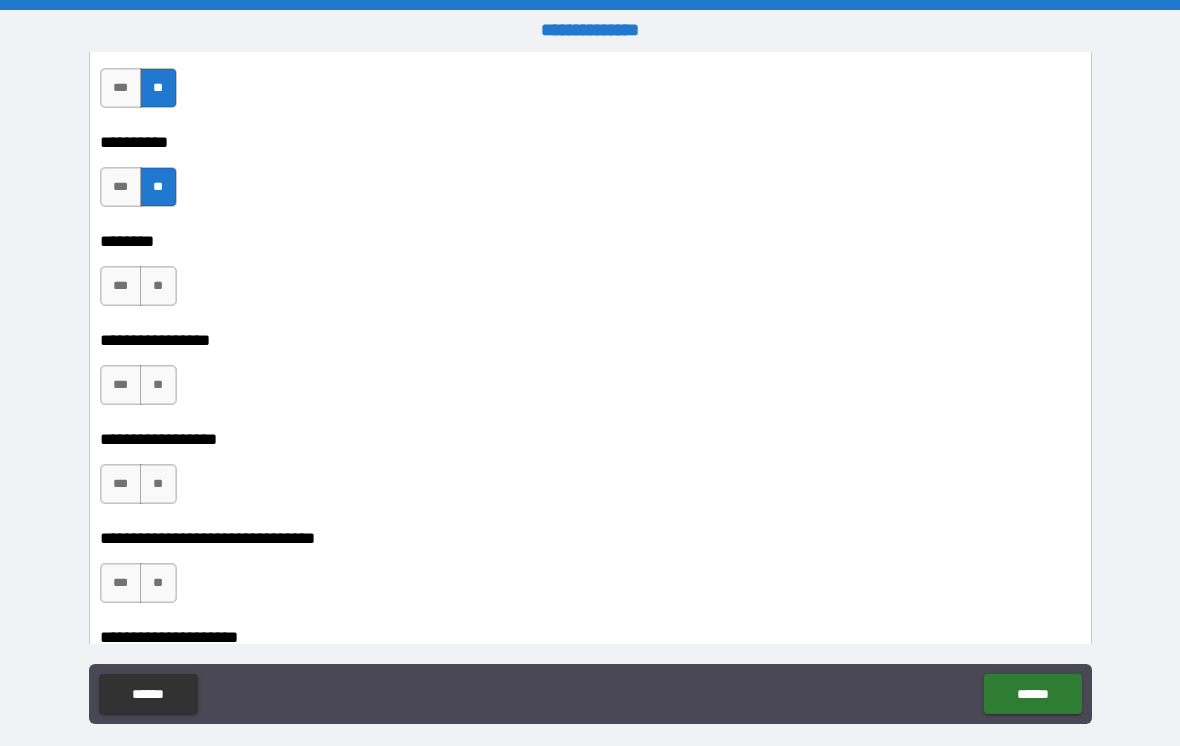 scroll, scrollTop: 5225, scrollLeft: 0, axis: vertical 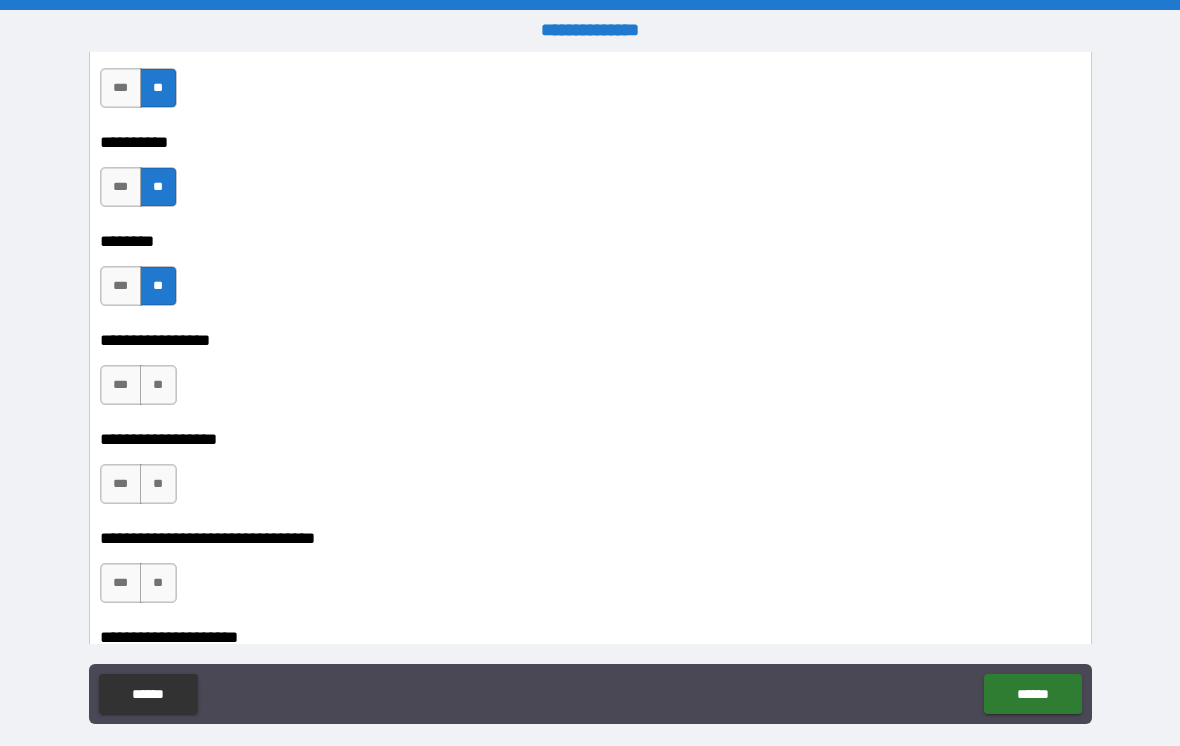 click on "**" at bounding box center [158, 385] 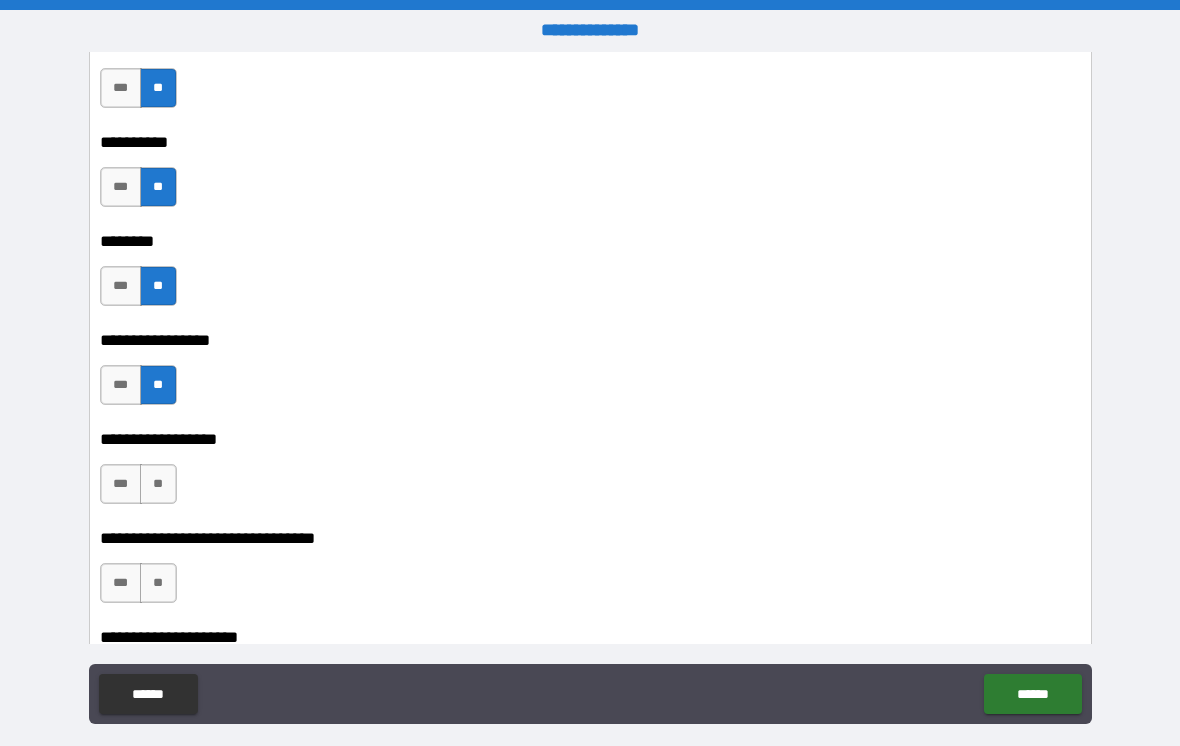 click on "**" at bounding box center (158, 484) 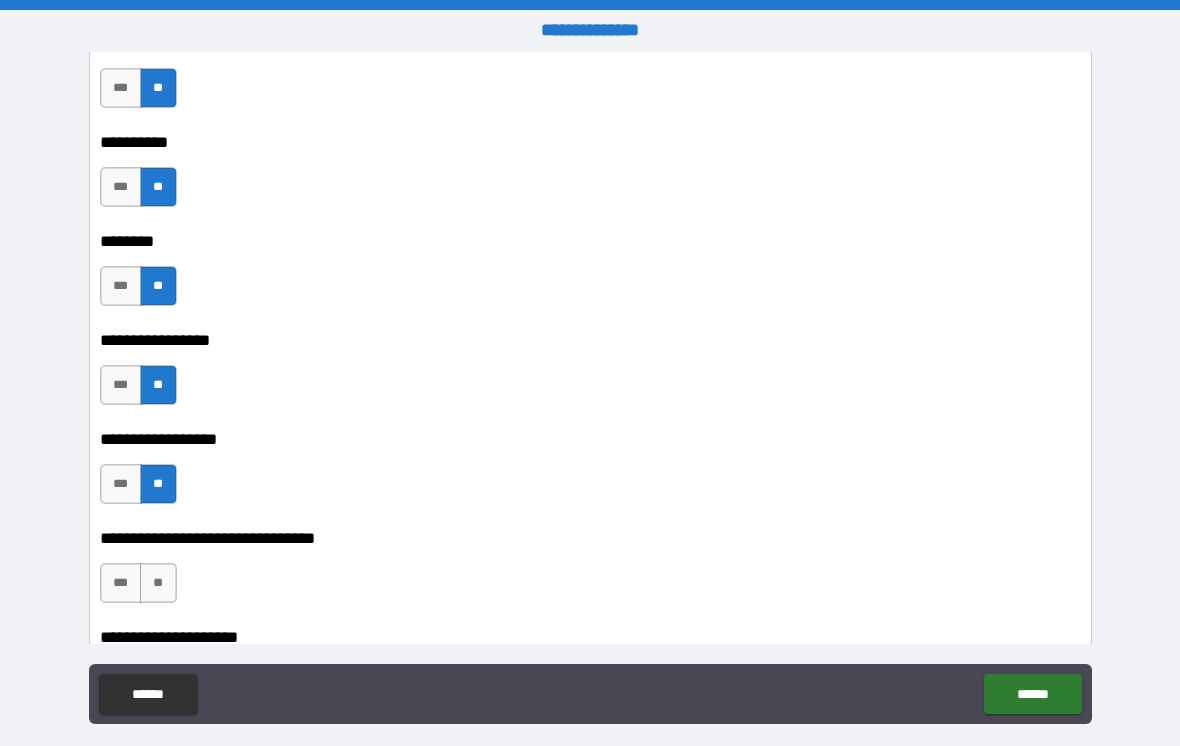 click on "**" at bounding box center [158, 583] 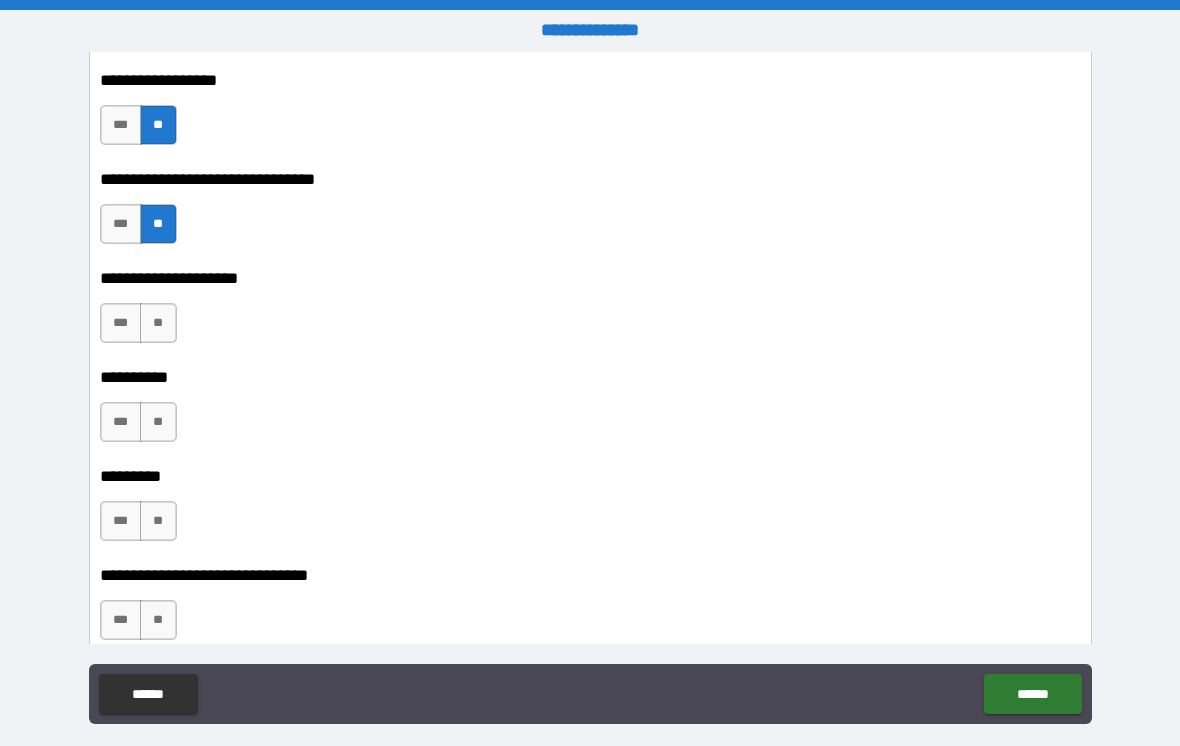 scroll, scrollTop: 5597, scrollLeft: 0, axis: vertical 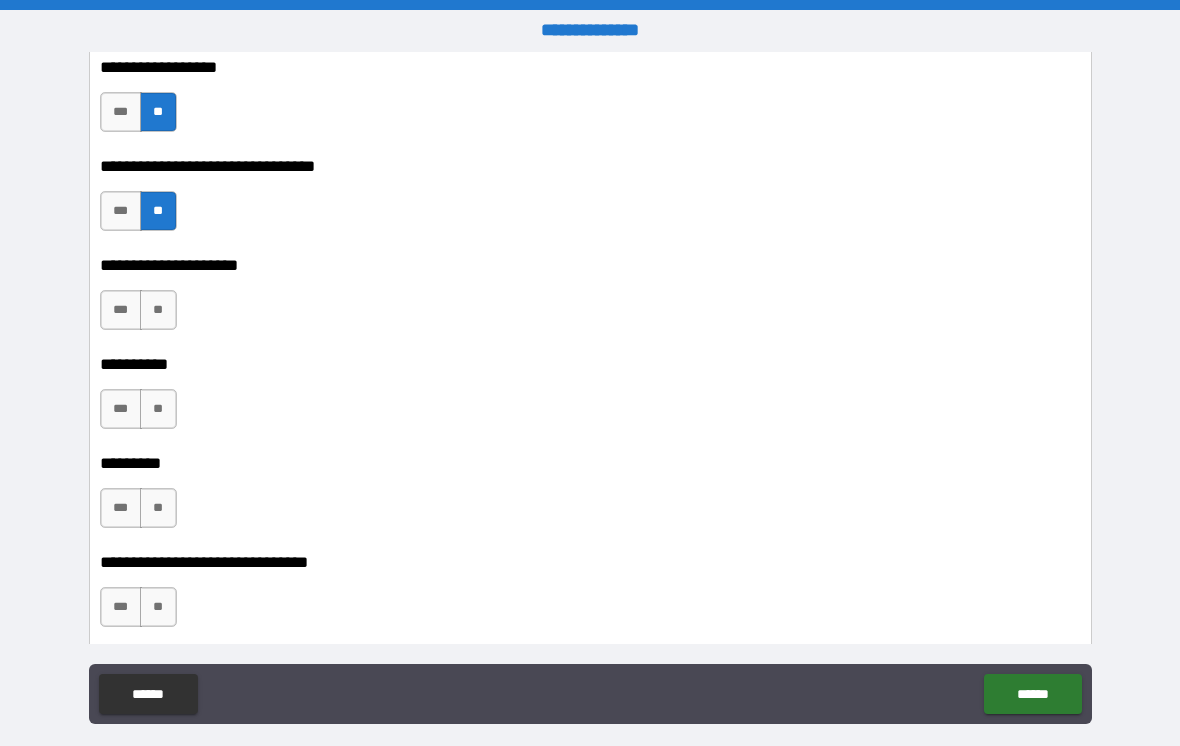 click on "**" at bounding box center [158, 310] 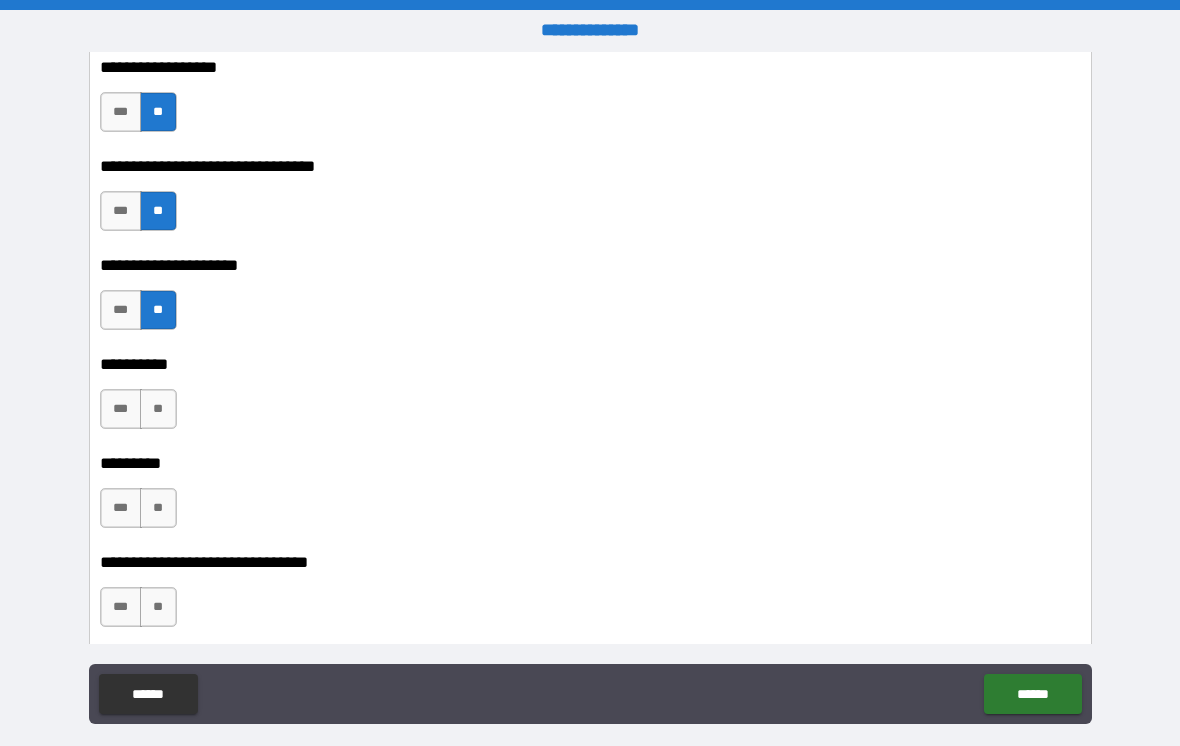 click on "**" at bounding box center (158, 409) 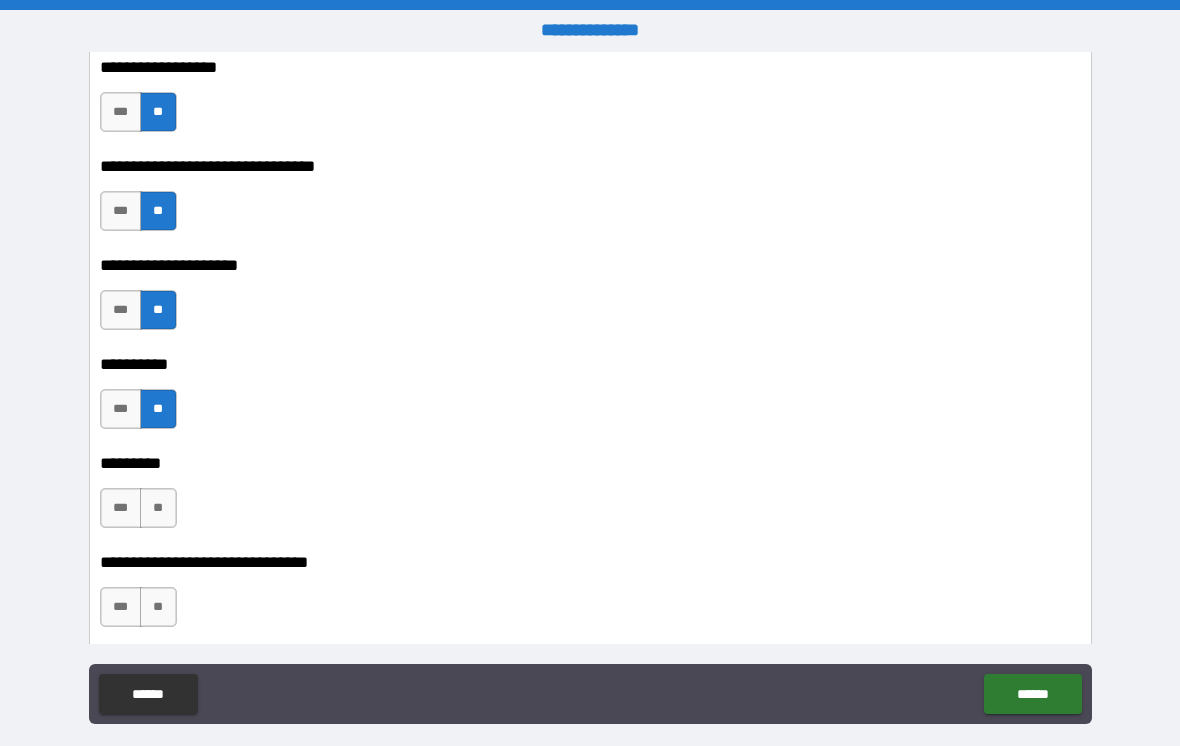 click on "**" at bounding box center (158, 508) 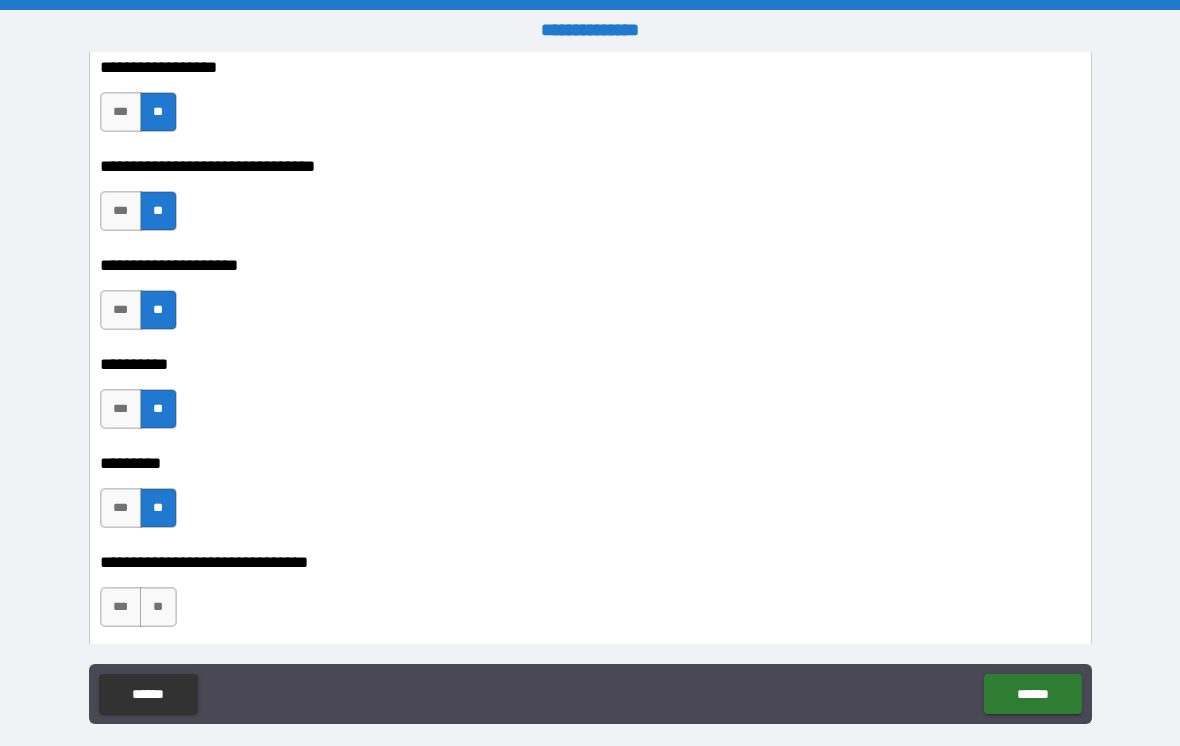 click on "**" at bounding box center [158, 607] 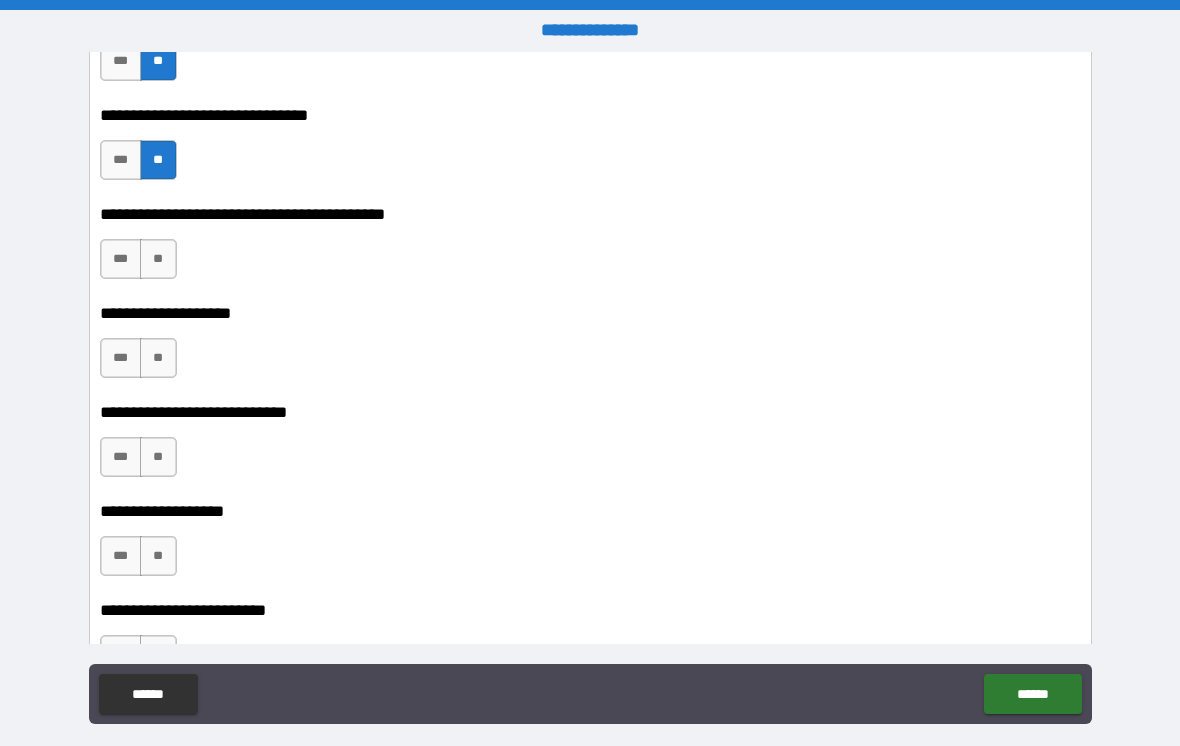 scroll, scrollTop: 6097, scrollLeft: 0, axis: vertical 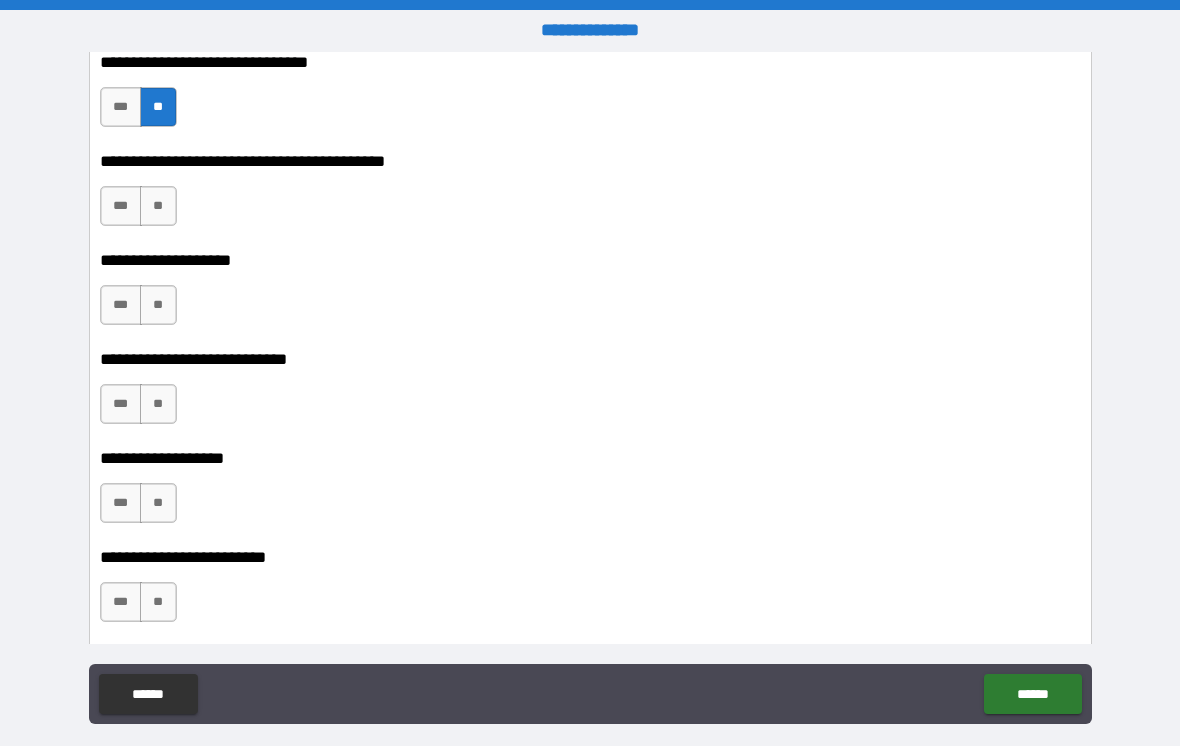 click on "**" at bounding box center [158, 206] 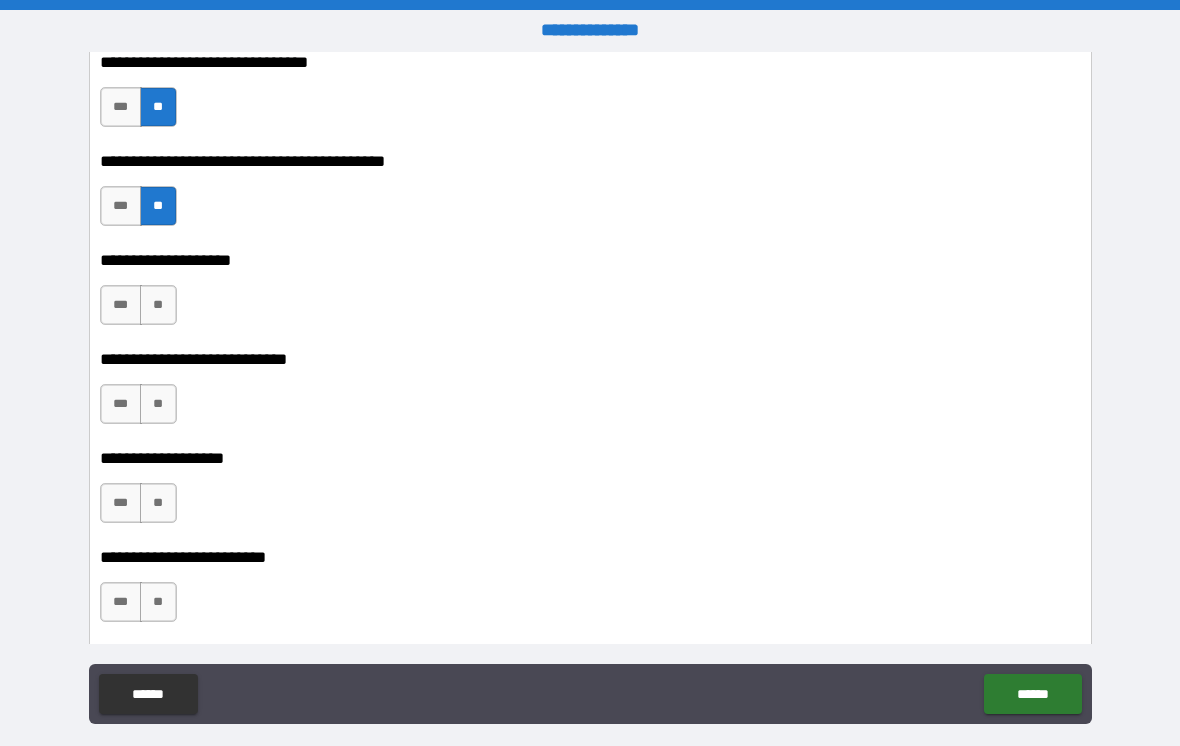 click on "**" at bounding box center [158, 305] 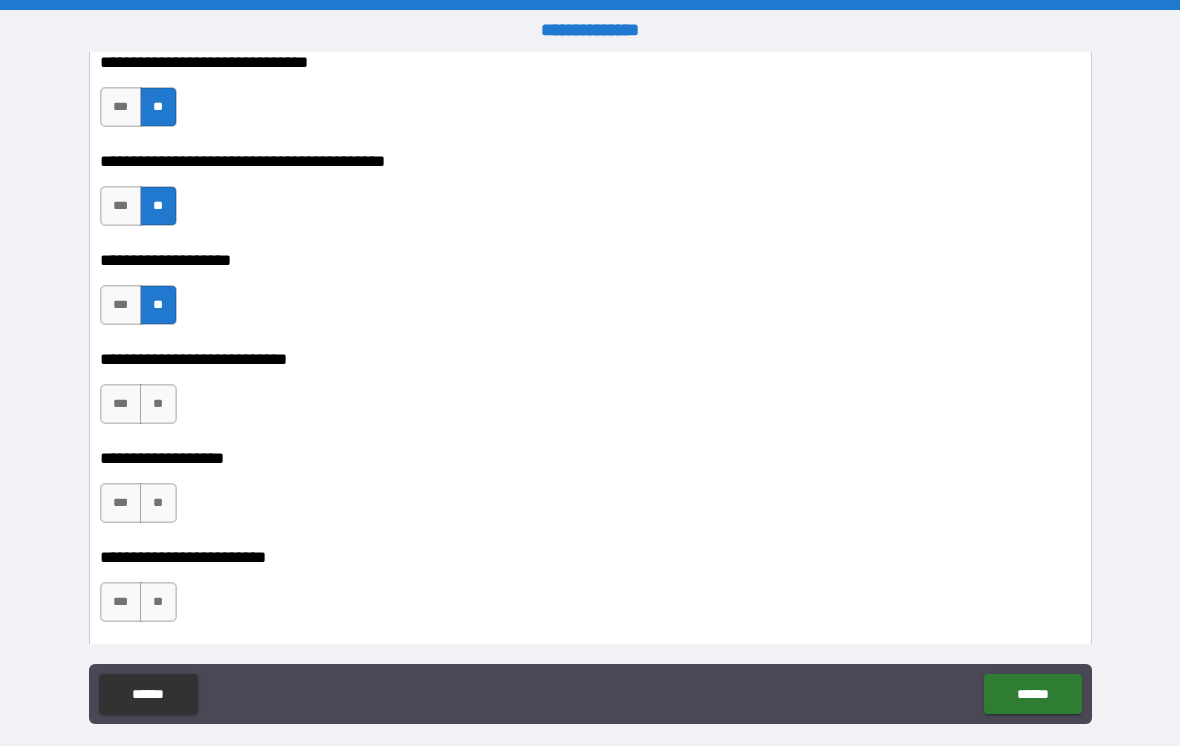 click on "**" at bounding box center [158, 404] 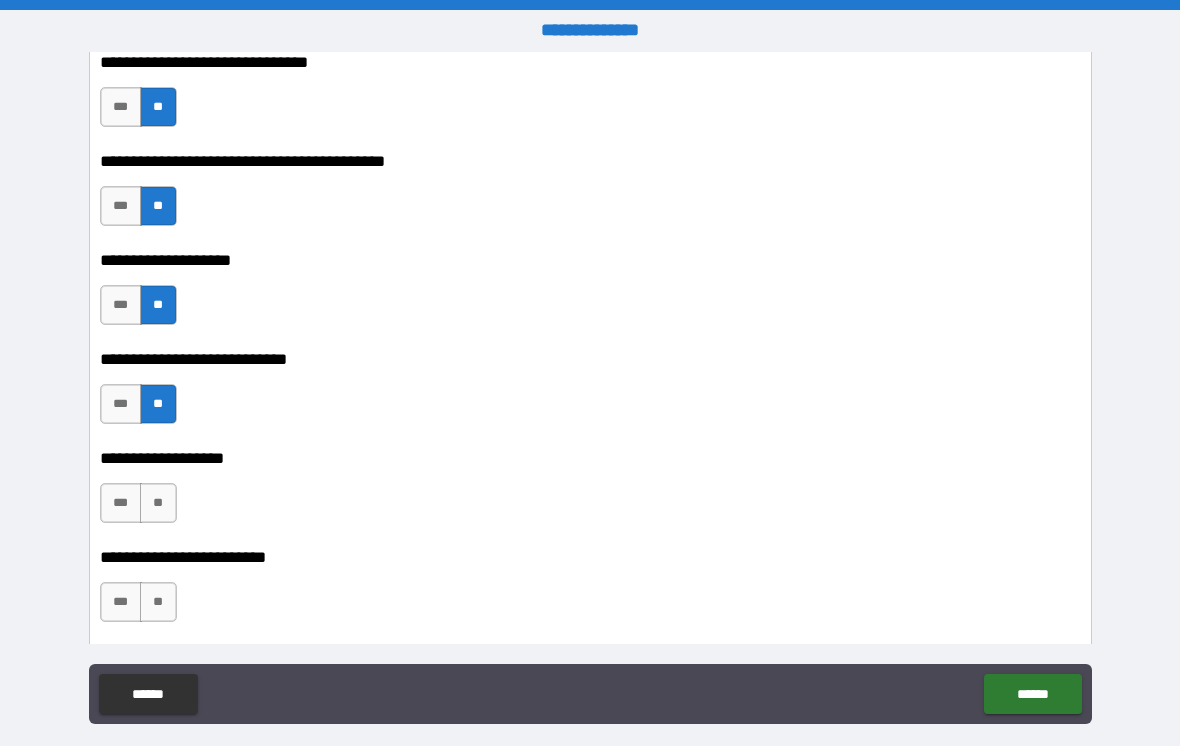 click on "**" at bounding box center [158, 503] 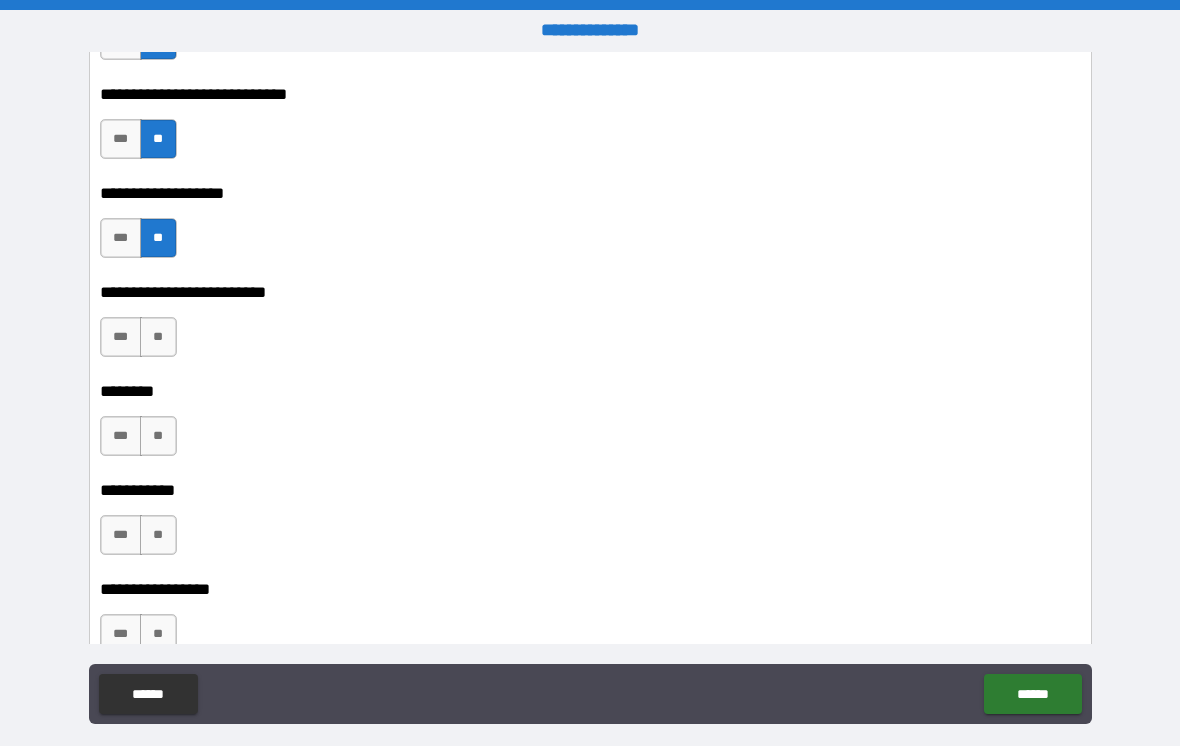 scroll, scrollTop: 6373, scrollLeft: 0, axis: vertical 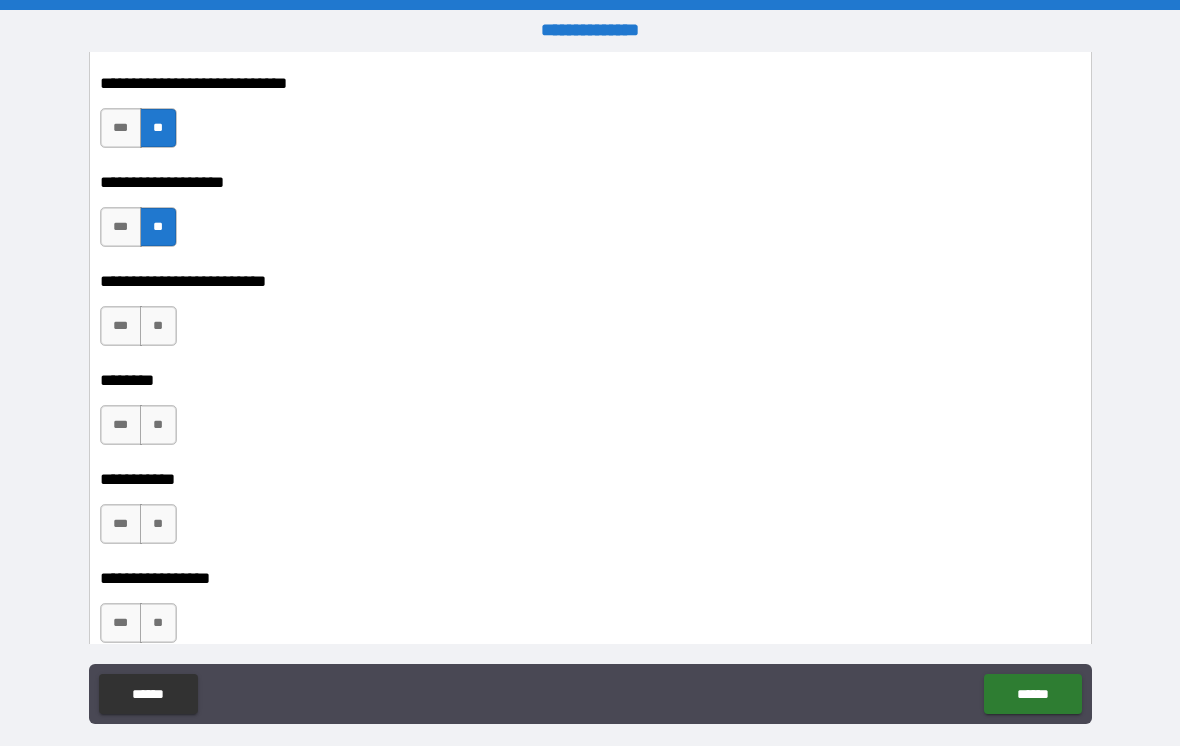 click on "**" at bounding box center (158, 326) 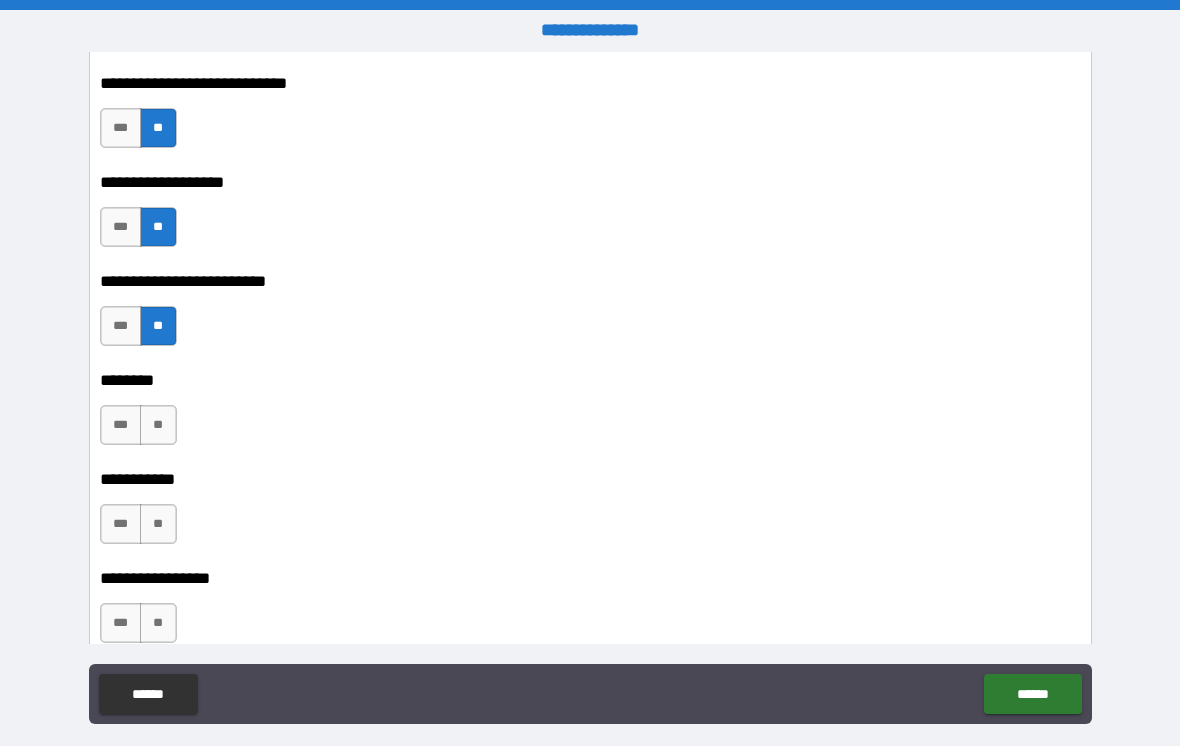 click on "**" at bounding box center [158, 425] 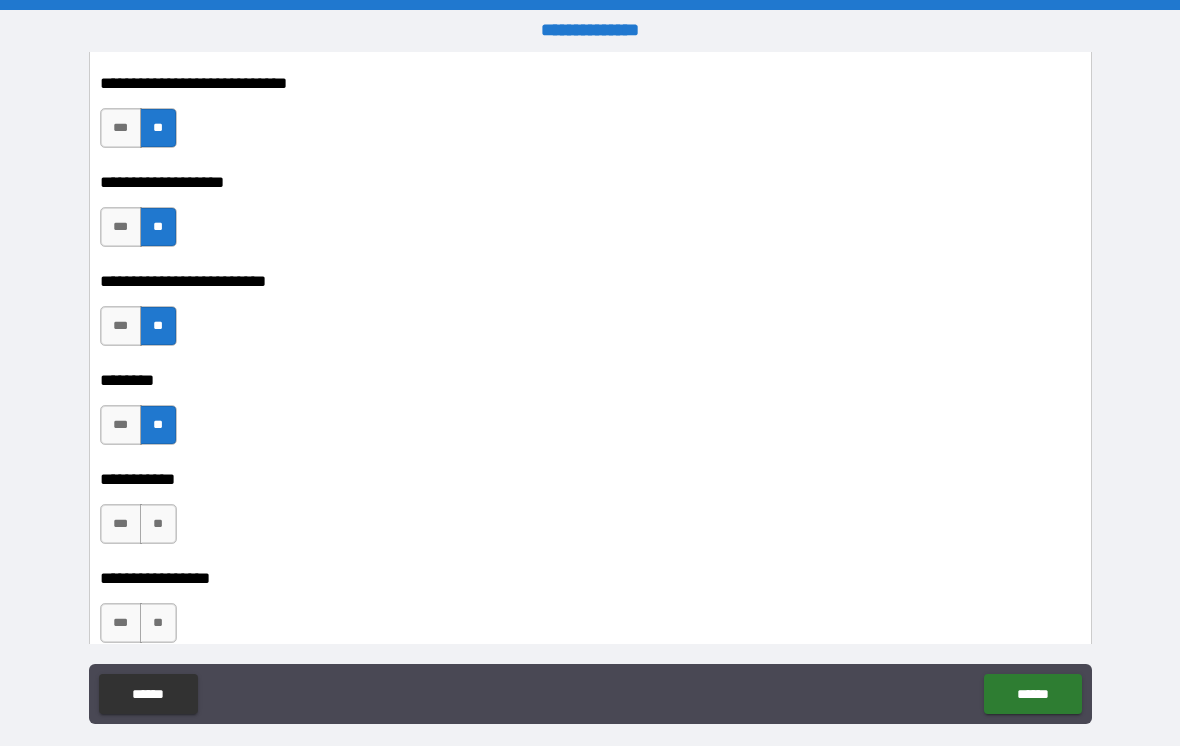 click on "**" at bounding box center [158, 524] 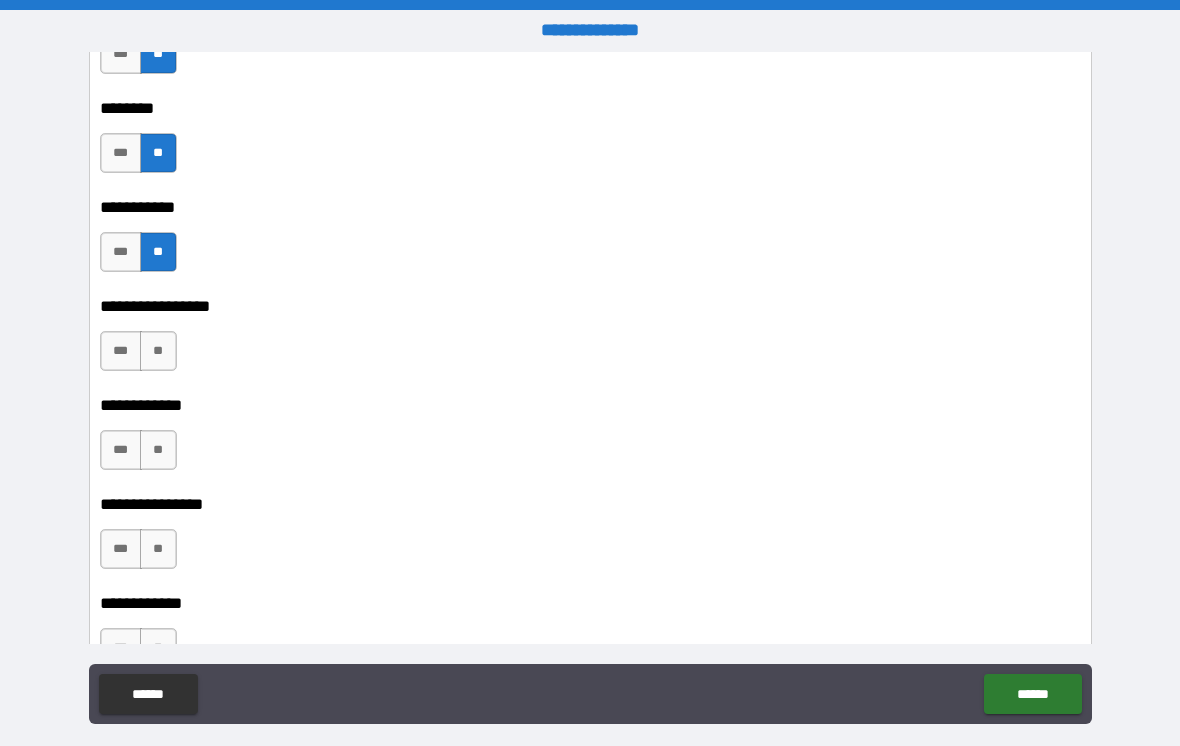 scroll, scrollTop: 6648, scrollLeft: 0, axis: vertical 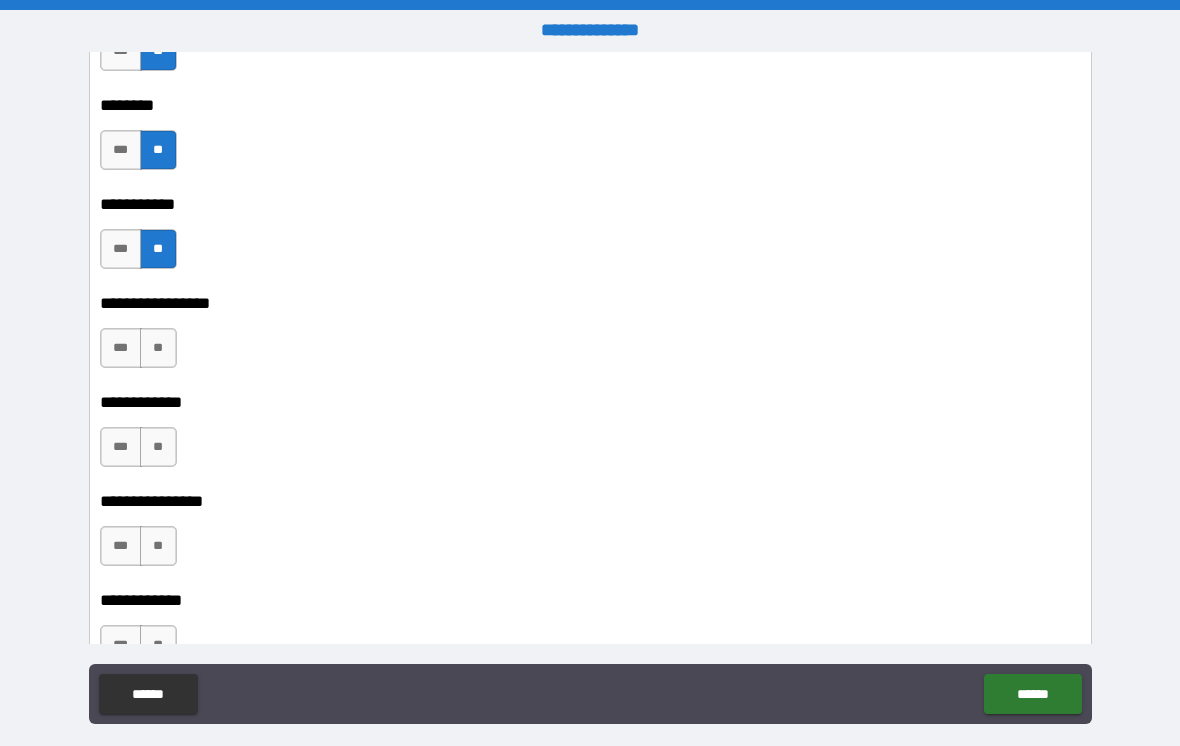 click on "**" at bounding box center [158, 348] 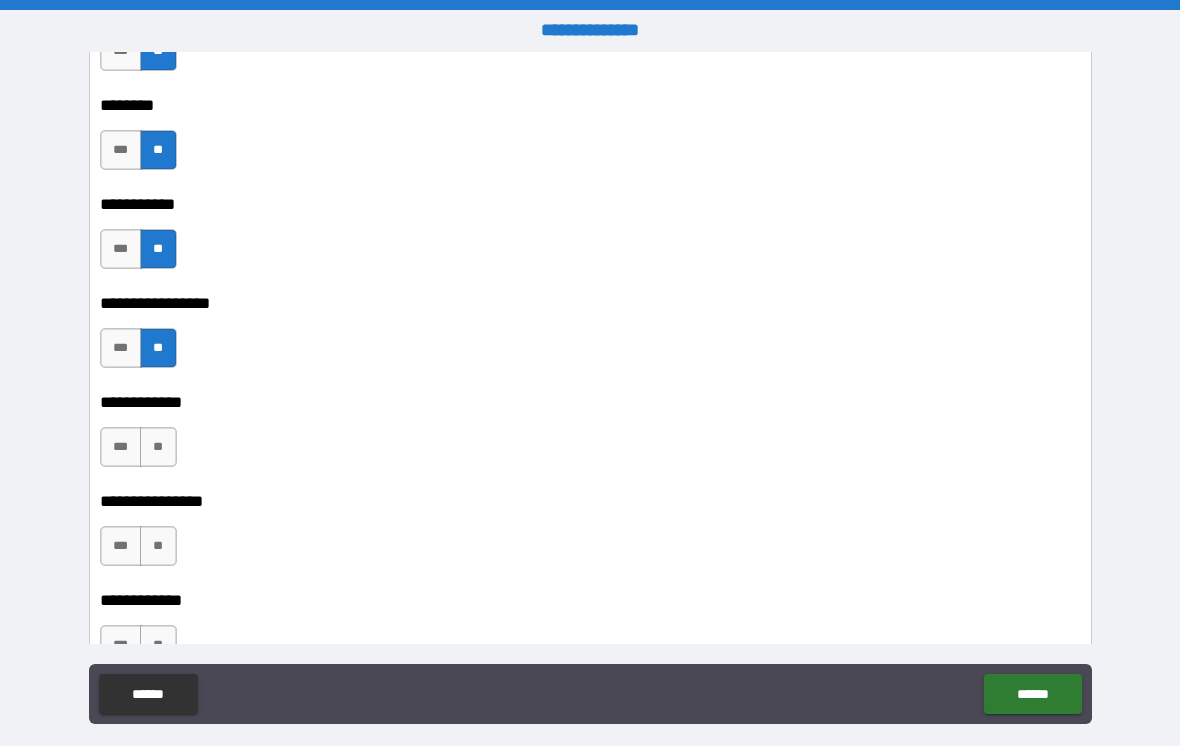 click on "**" at bounding box center [158, 447] 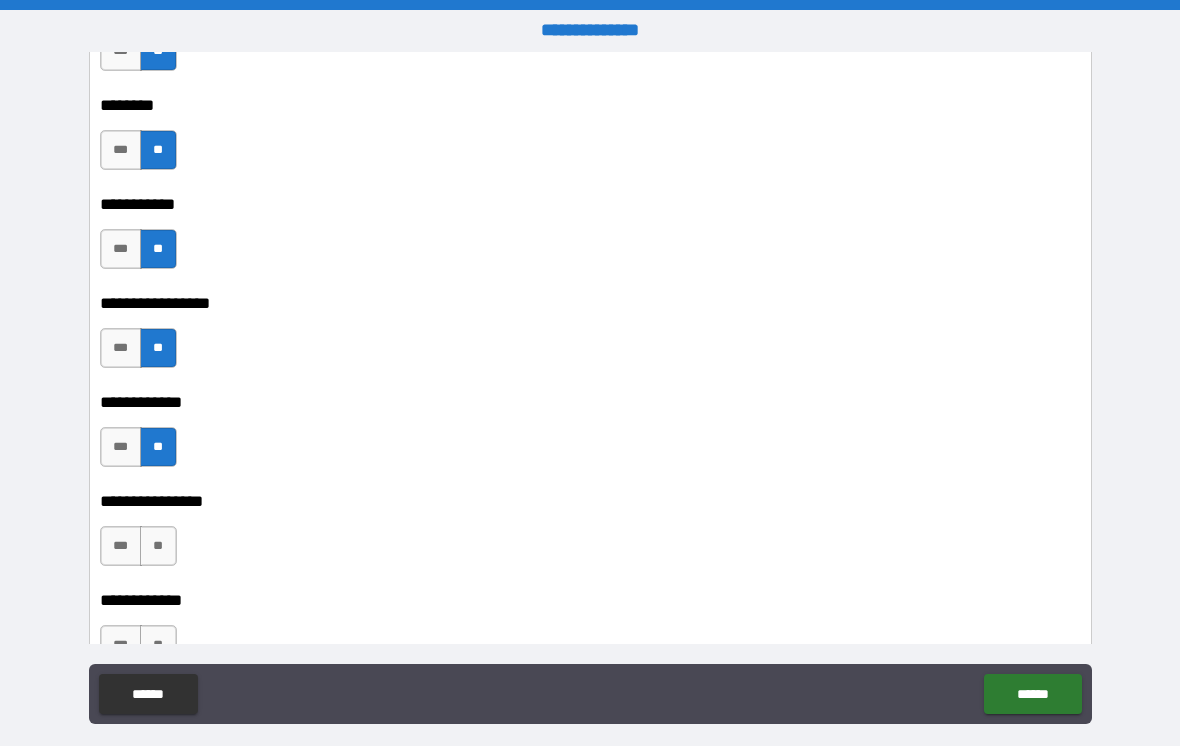 click on "**" at bounding box center (158, 546) 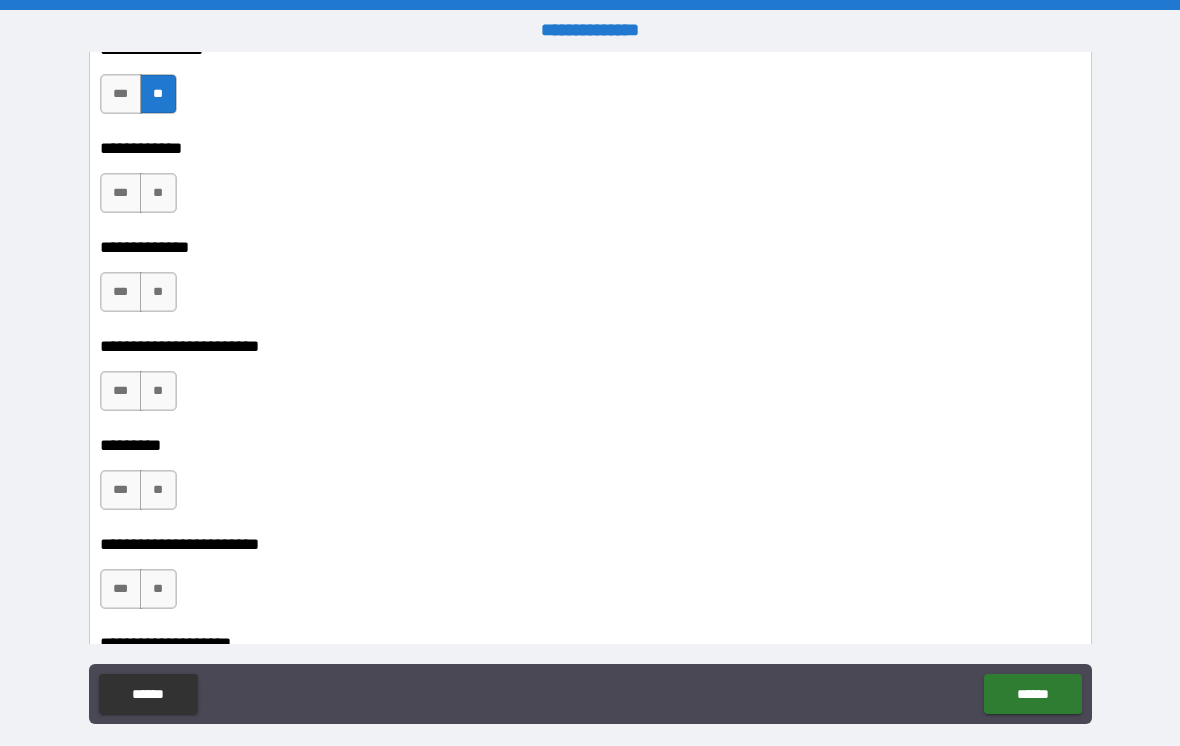 scroll, scrollTop: 7125, scrollLeft: 0, axis: vertical 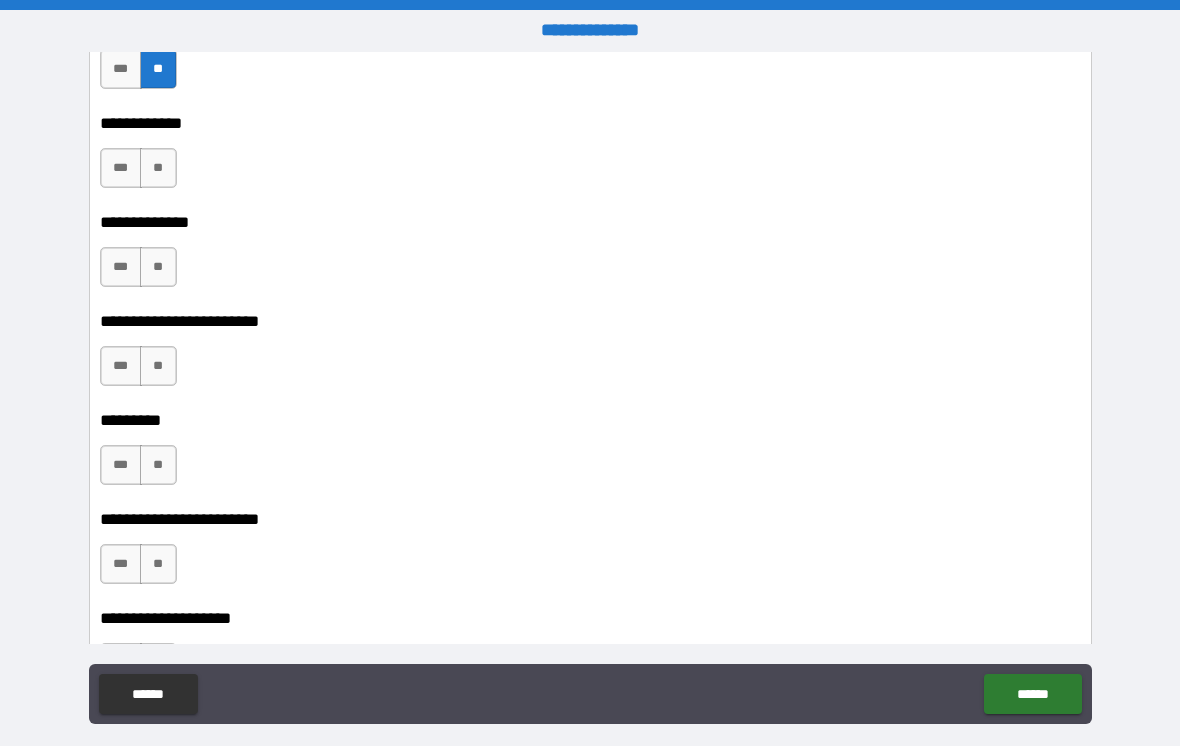 click on "**" at bounding box center [158, 168] 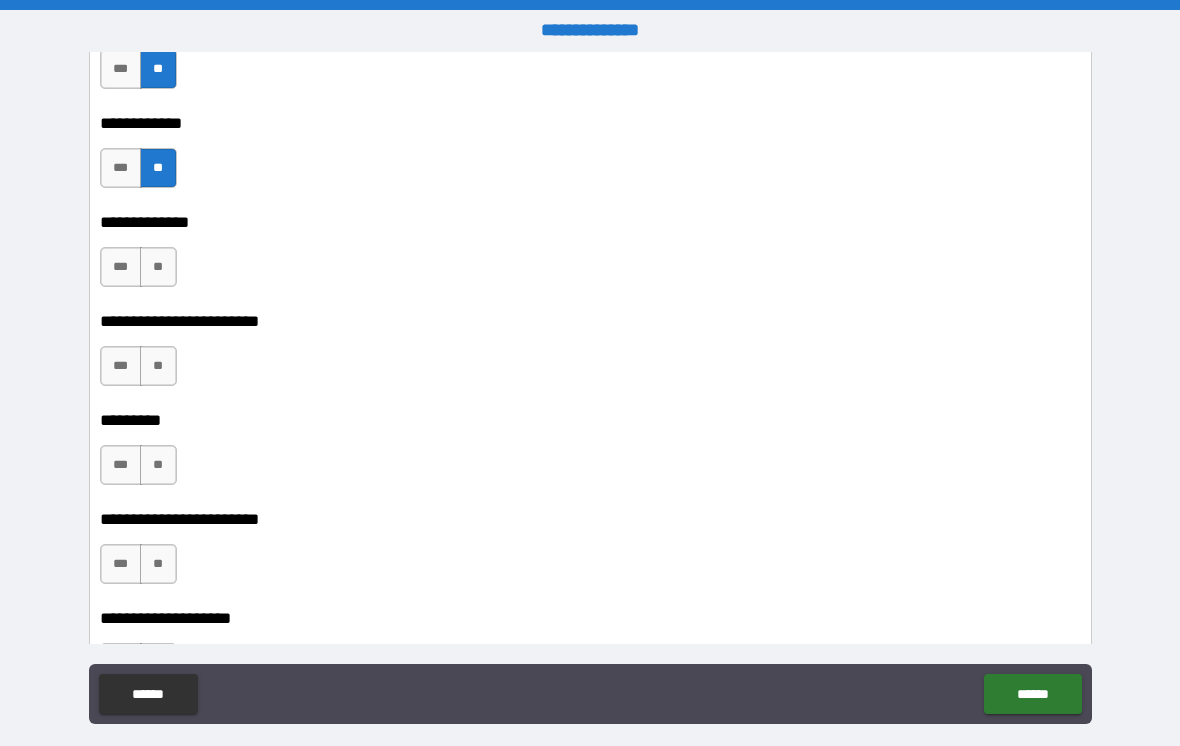 click on "**" at bounding box center (158, 267) 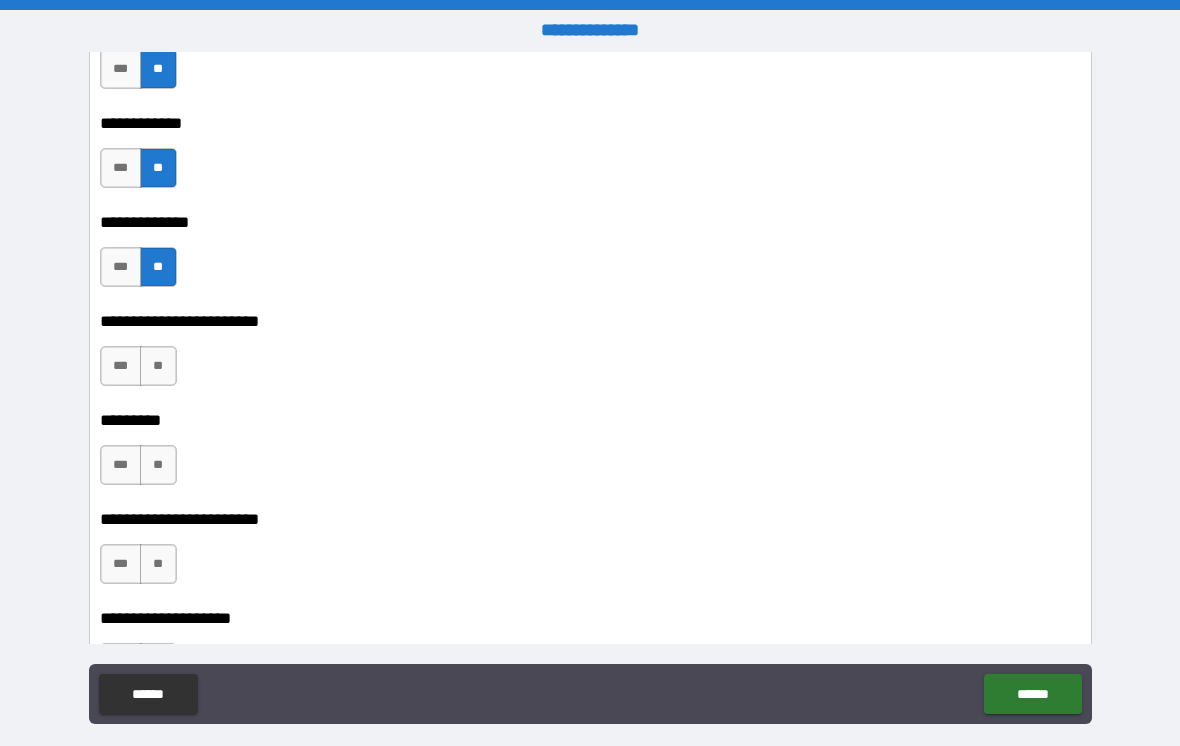click on "**" at bounding box center [158, 366] 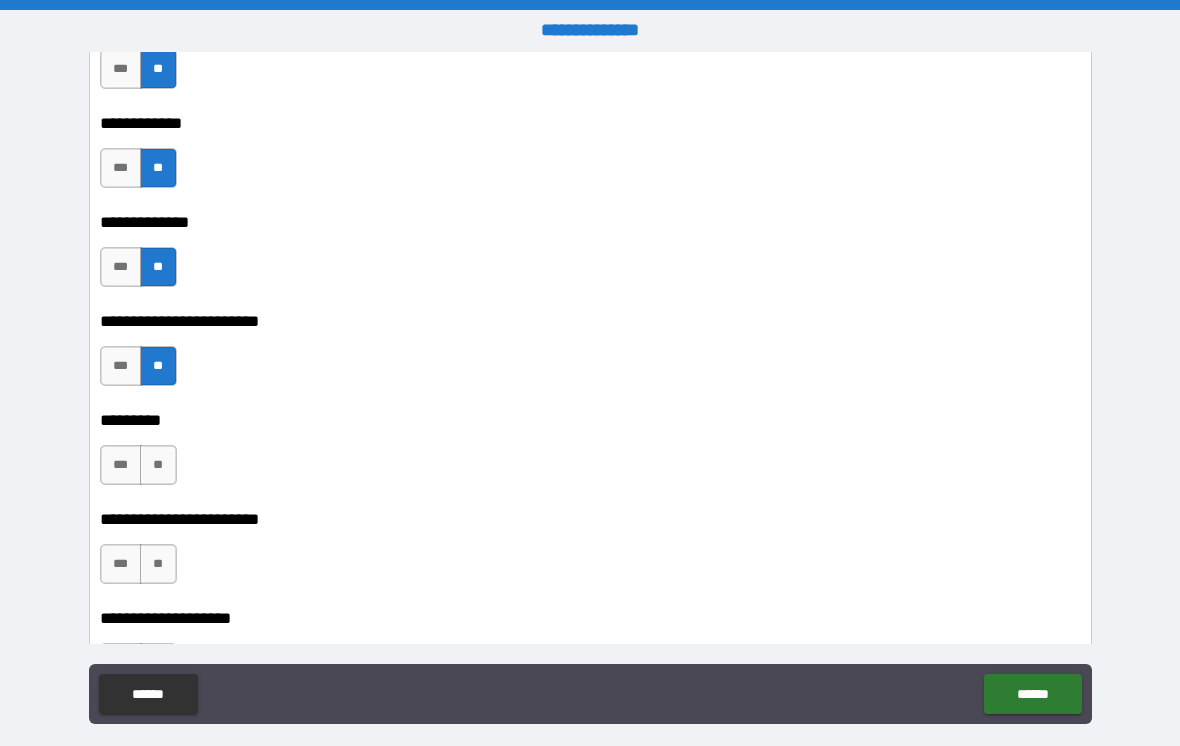 click on "**" at bounding box center [158, 465] 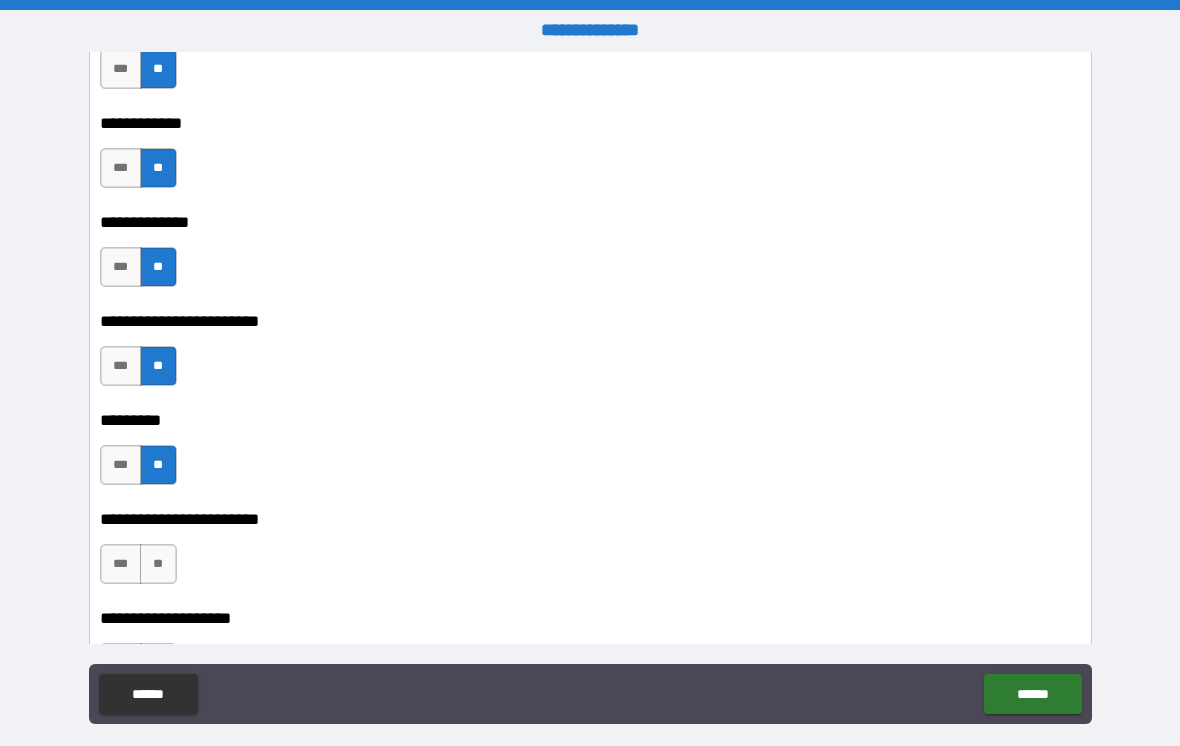 click on "**" at bounding box center (158, 564) 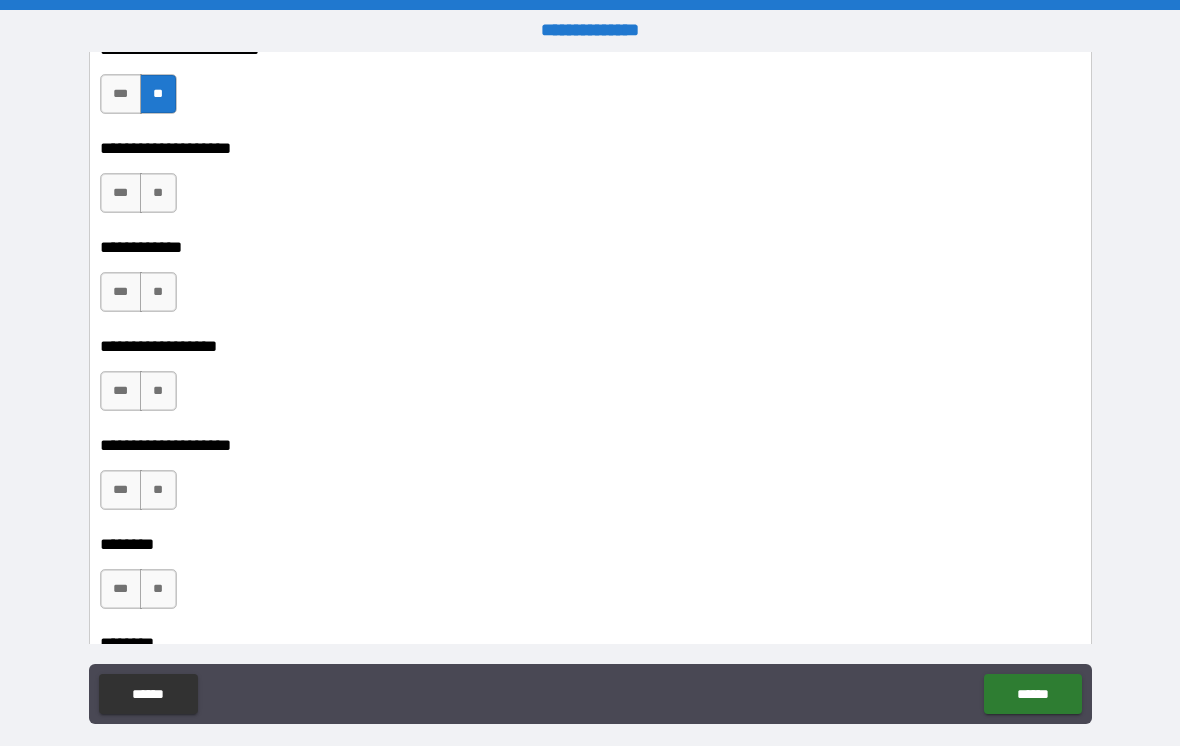 scroll, scrollTop: 7603, scrollLeft: 0, axis: vertical 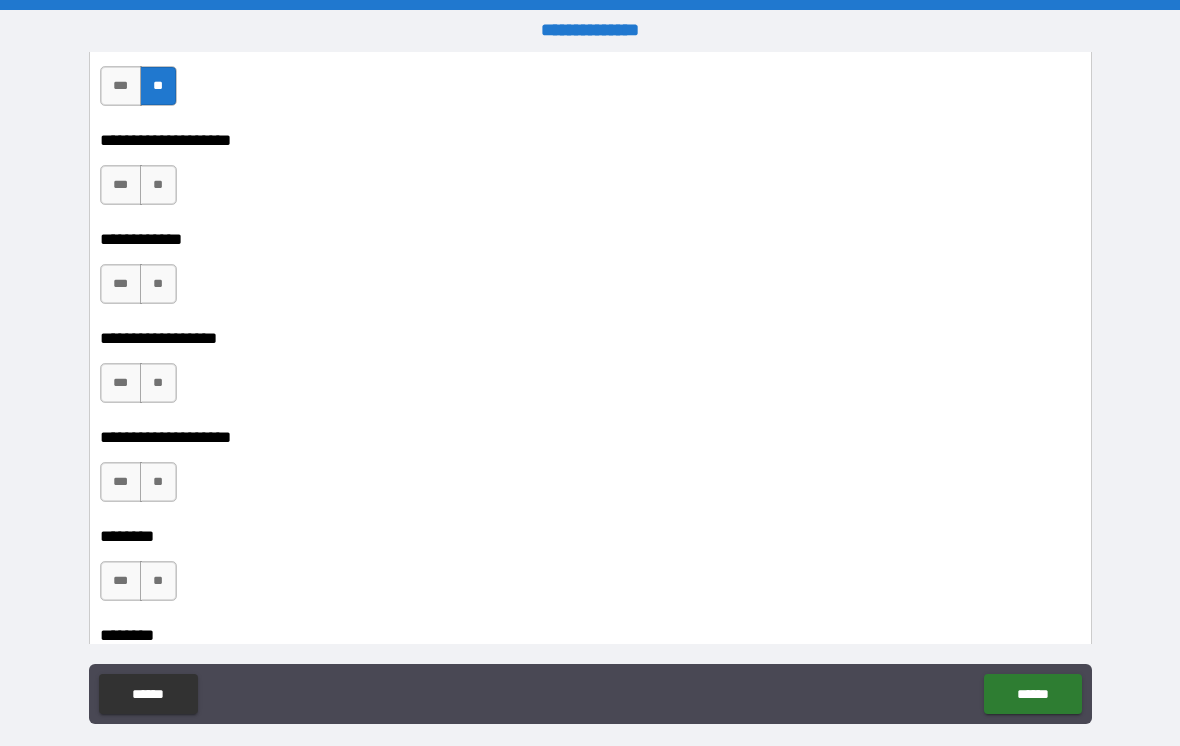 click on "**********" at bounding box center [593, 165] 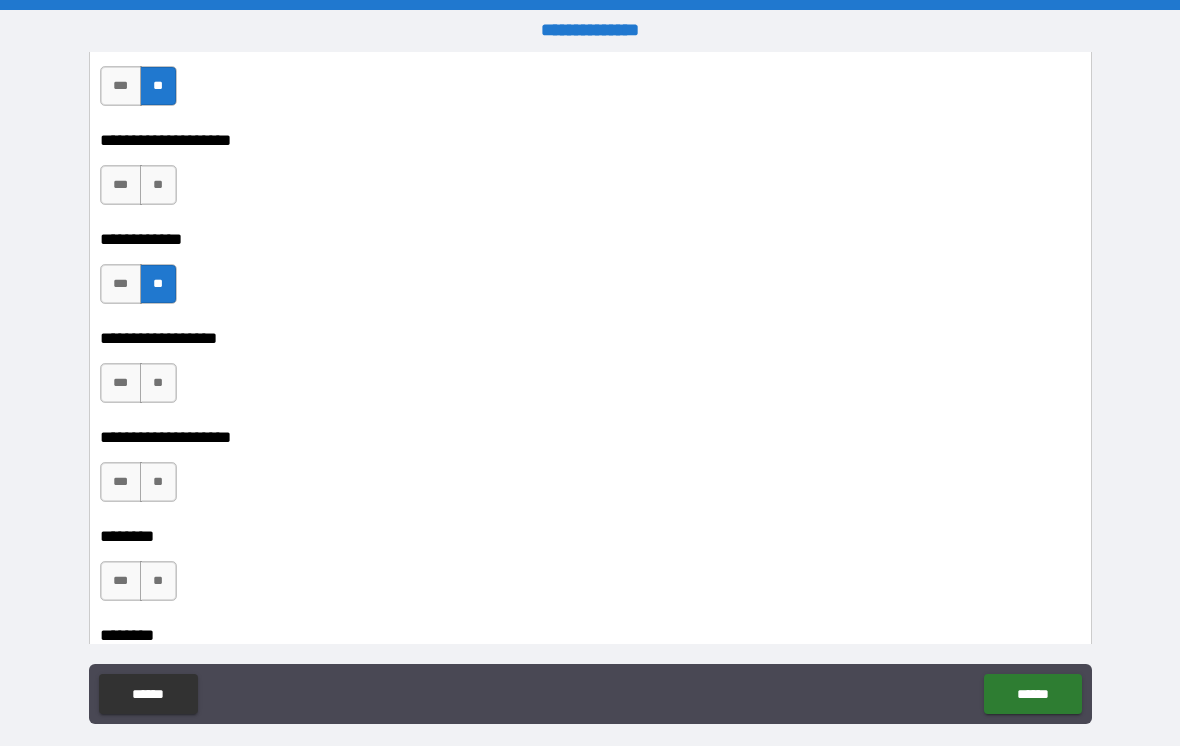 click on "**" at bounding box center (158, 383) 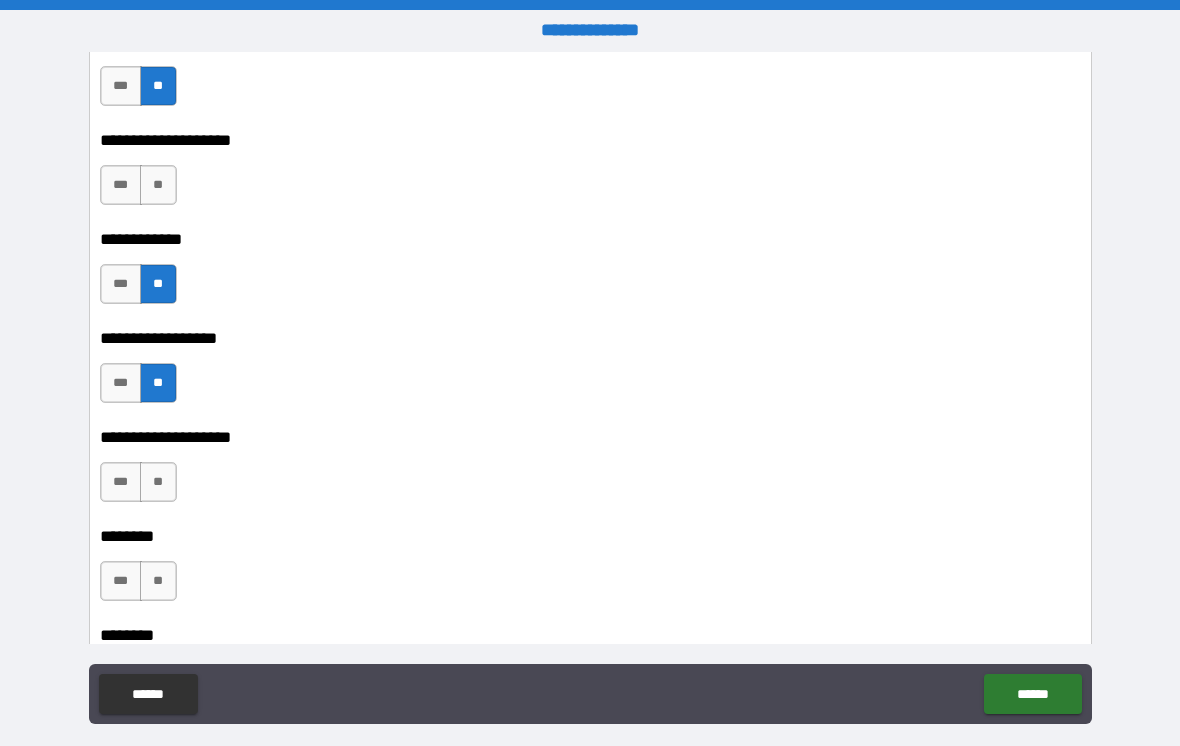 click on "**" at bounding box center [158, 185] 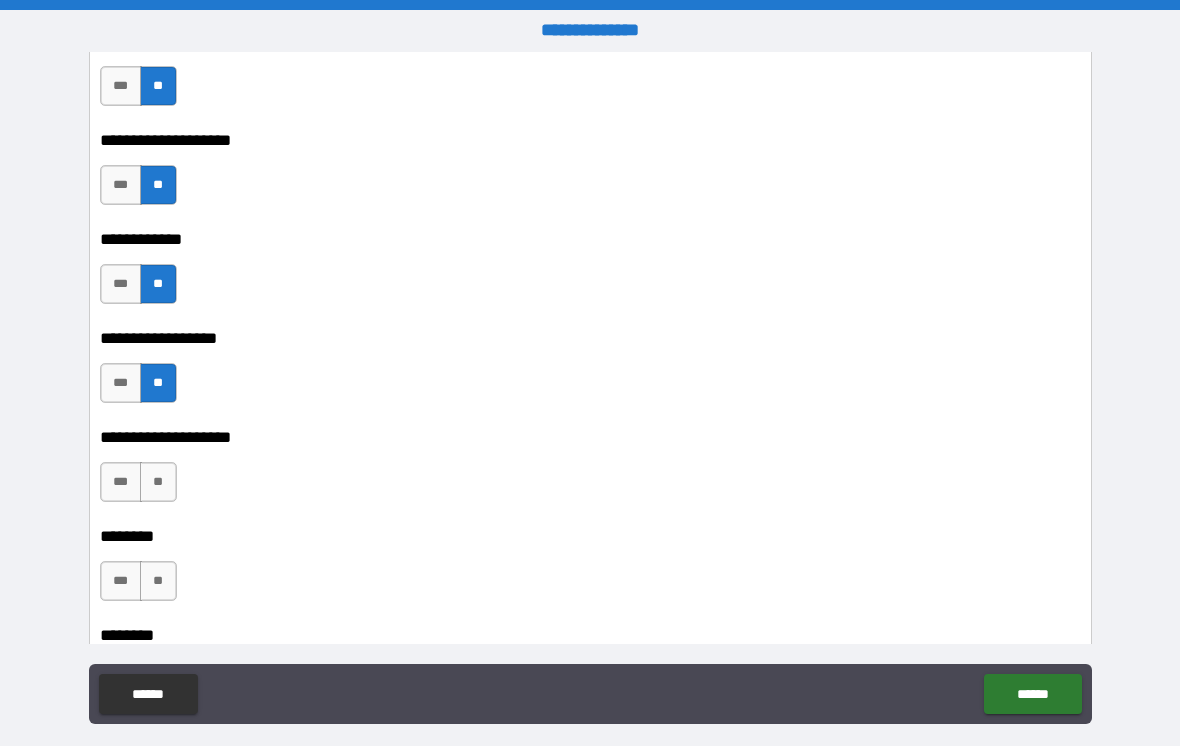 click on "**" at bounding box center [158, 482] 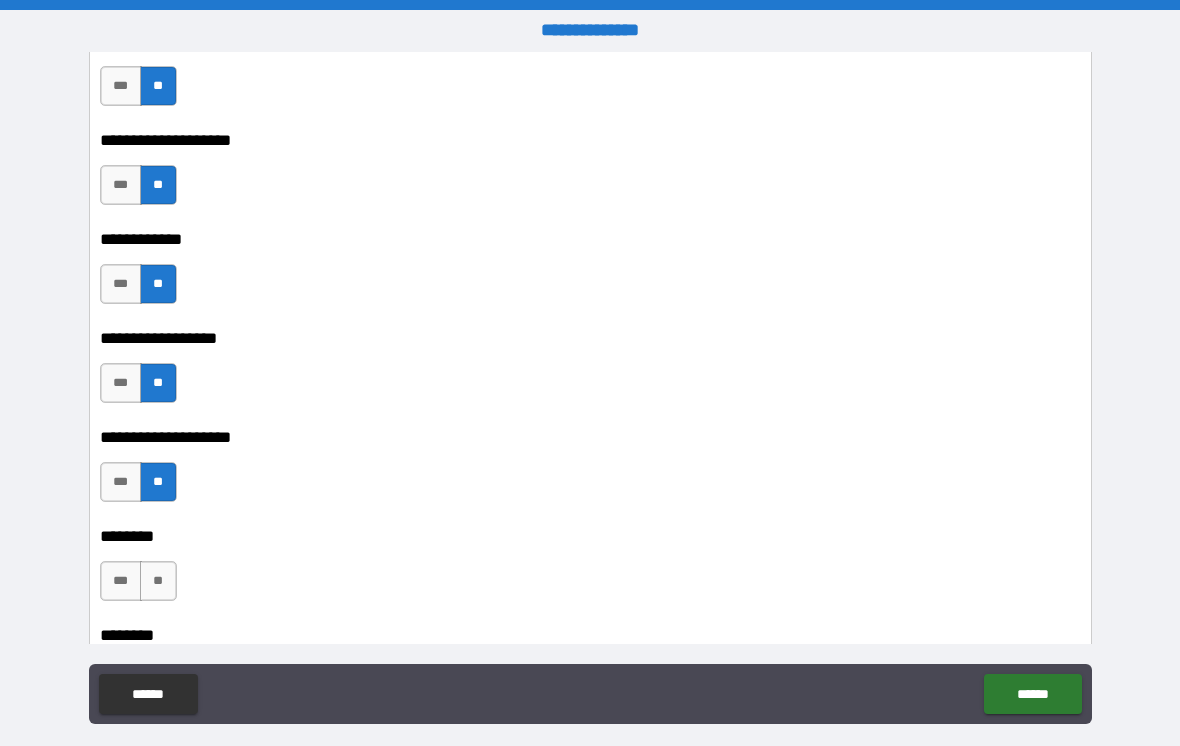 click on "**" at bounding box center (158, 581) 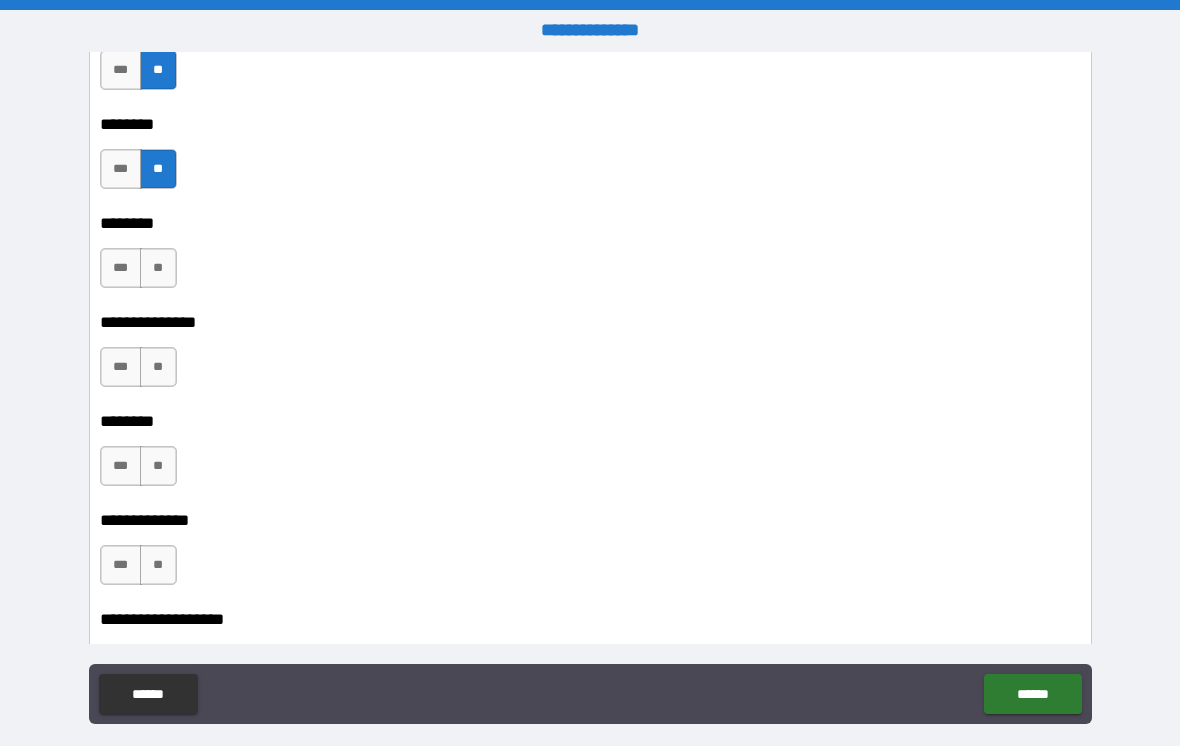 scroll, scrollTop: 8030, scrollLeft: 0, axis: vertical 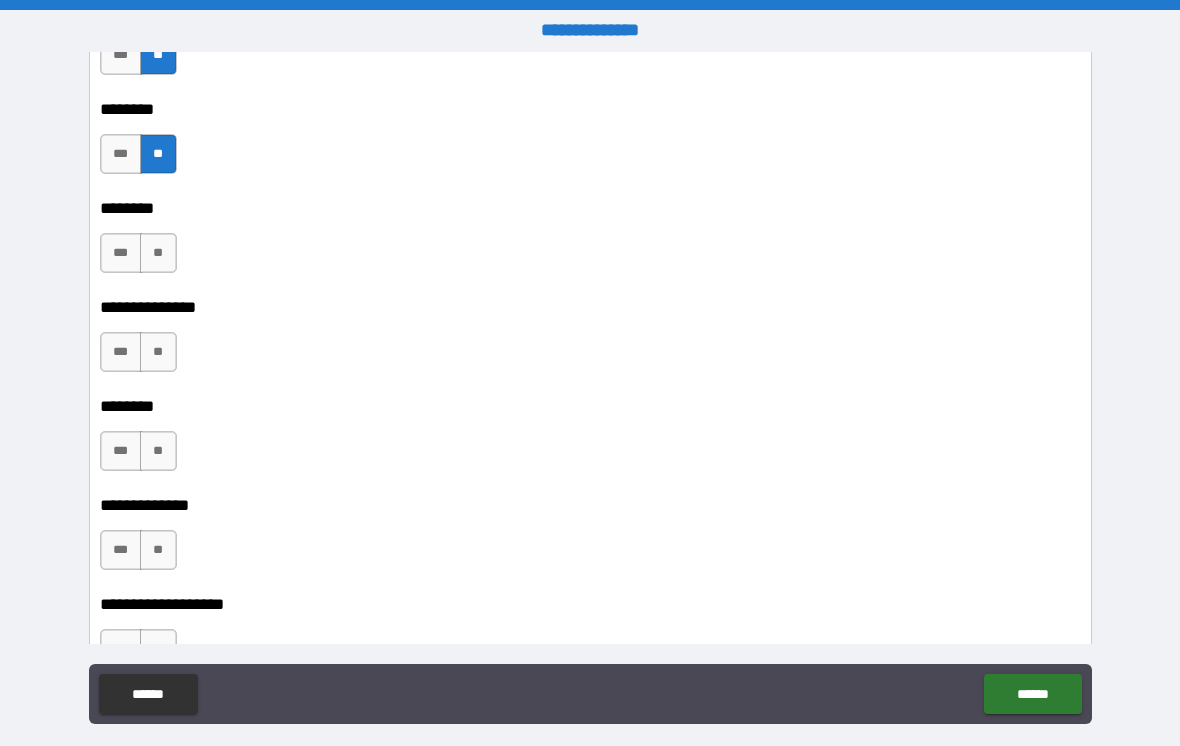 click on "**" at bounding box center [158, 253] 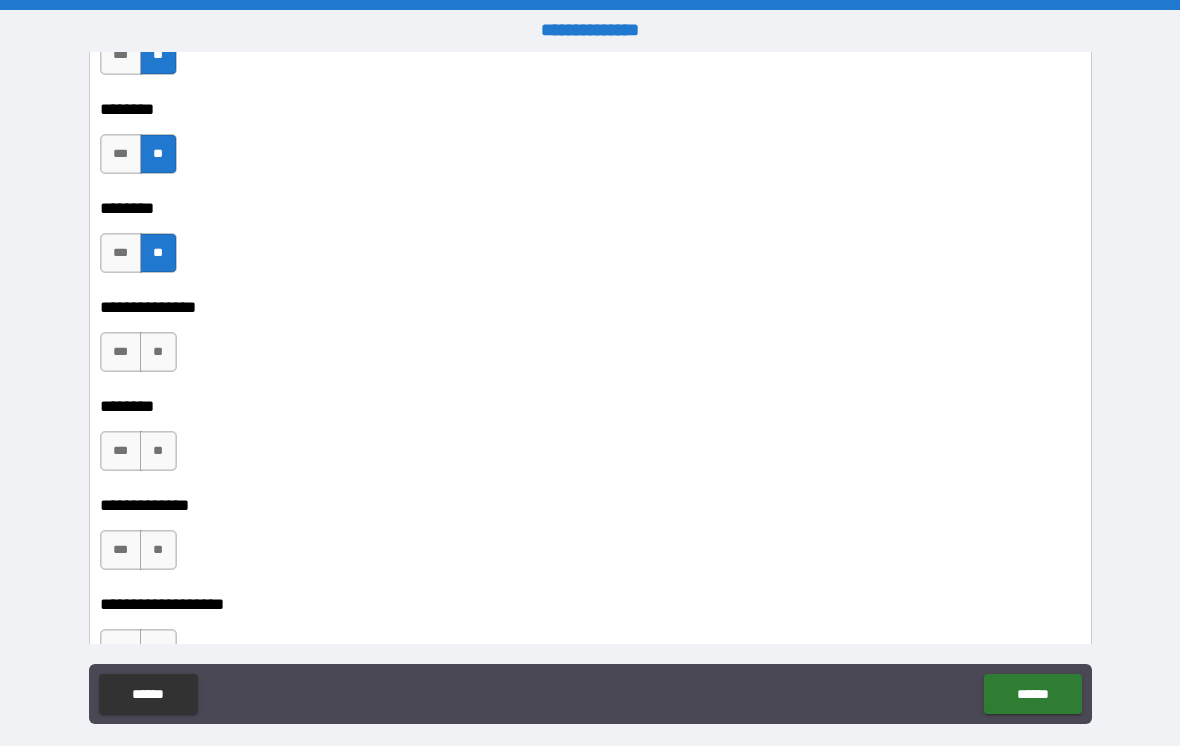 click on "**" at bounding box center (158, 451) 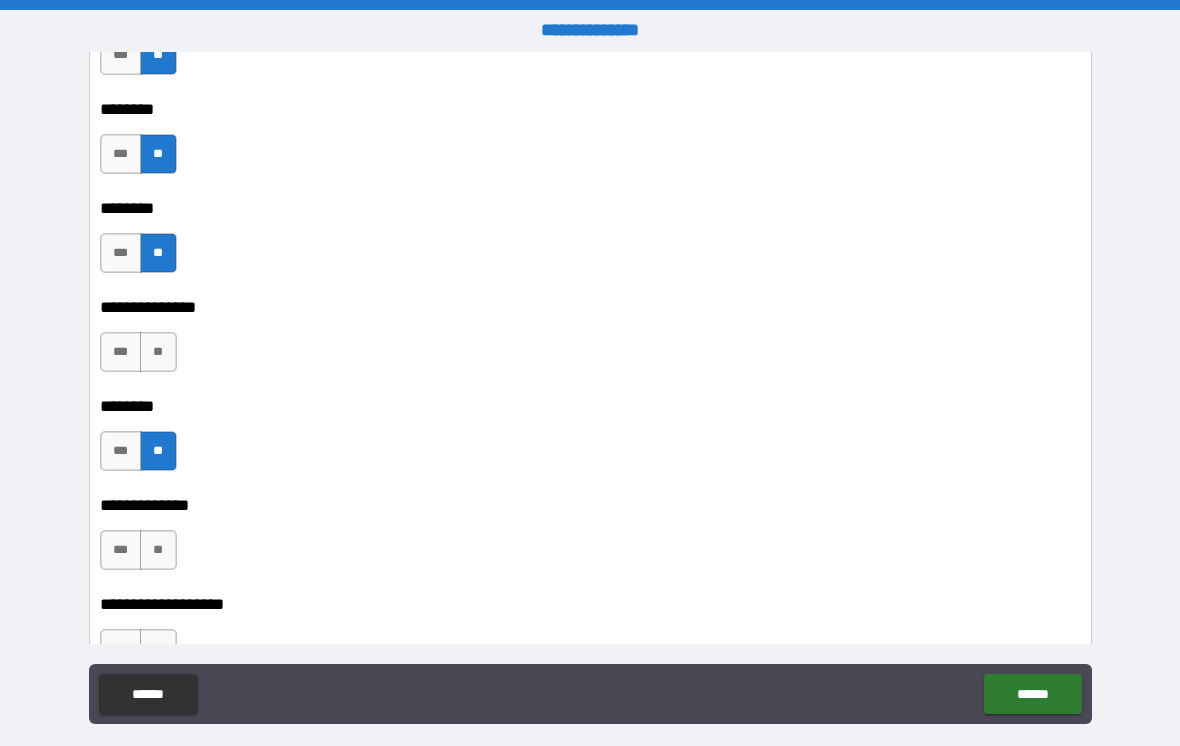 click on "**" at bounding box center (158, 550) 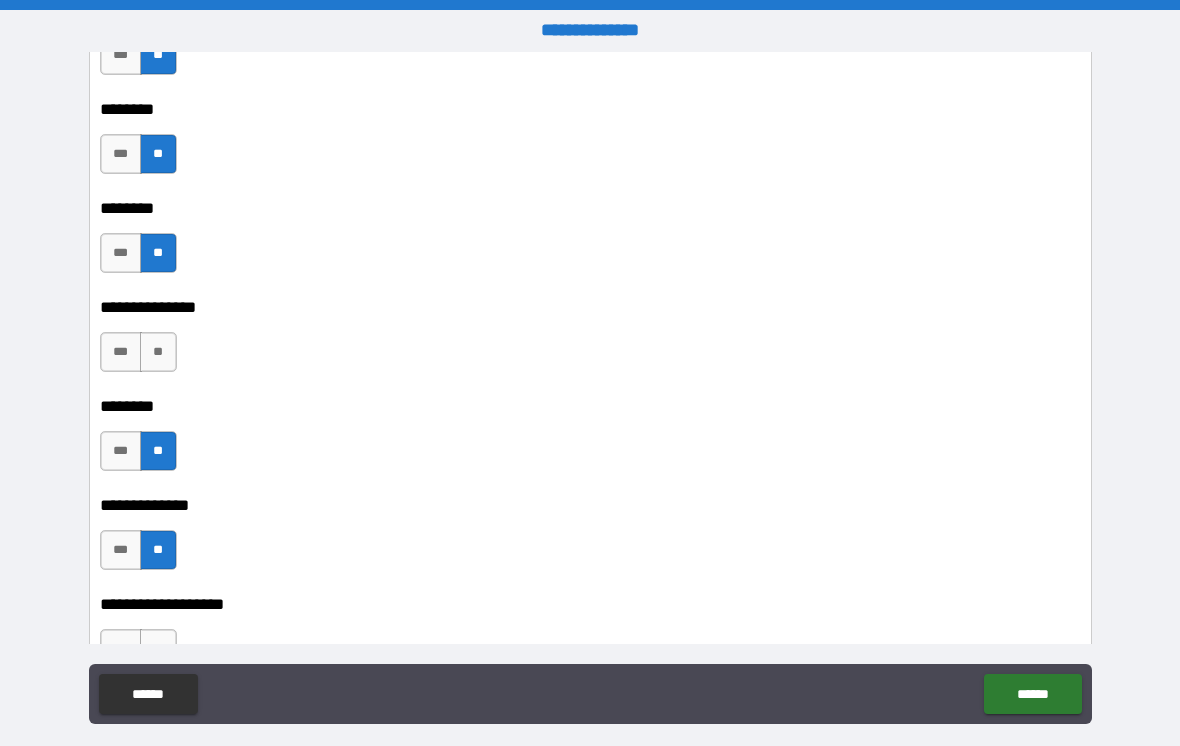 click on "**" at bounding box center (158, 352) 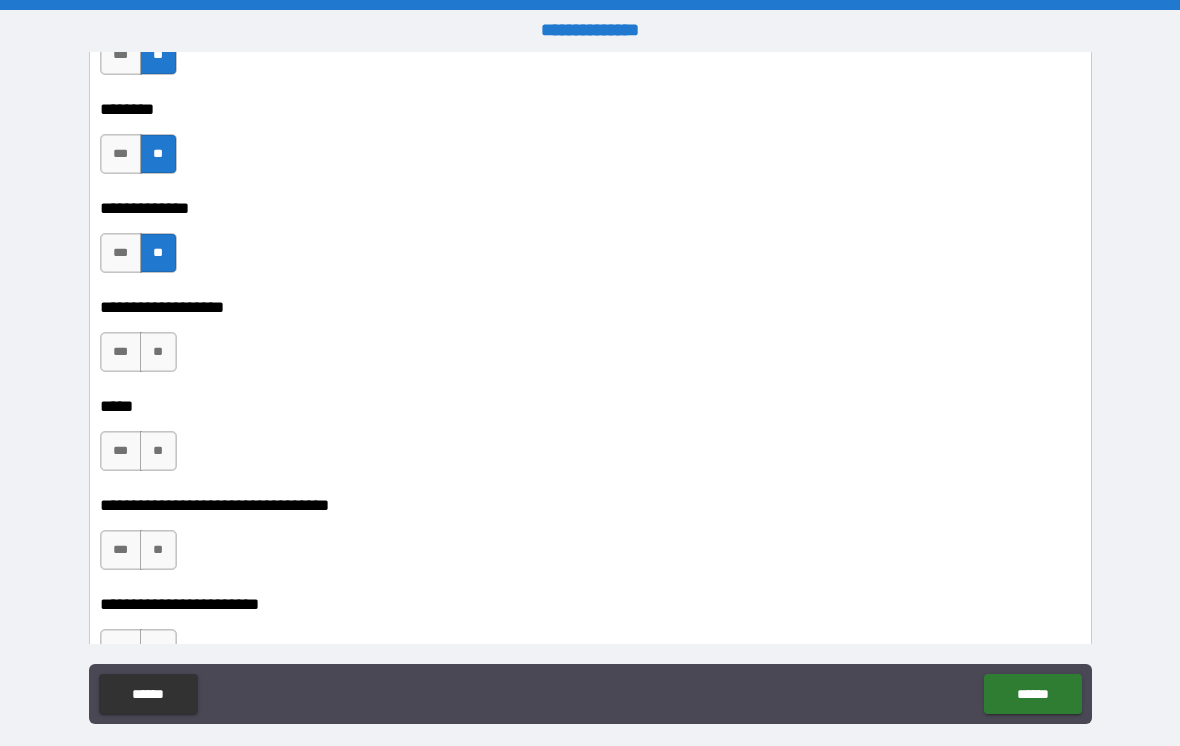 scroll, scrollTop: 8461, scrollLeft: 0, axis: vertical 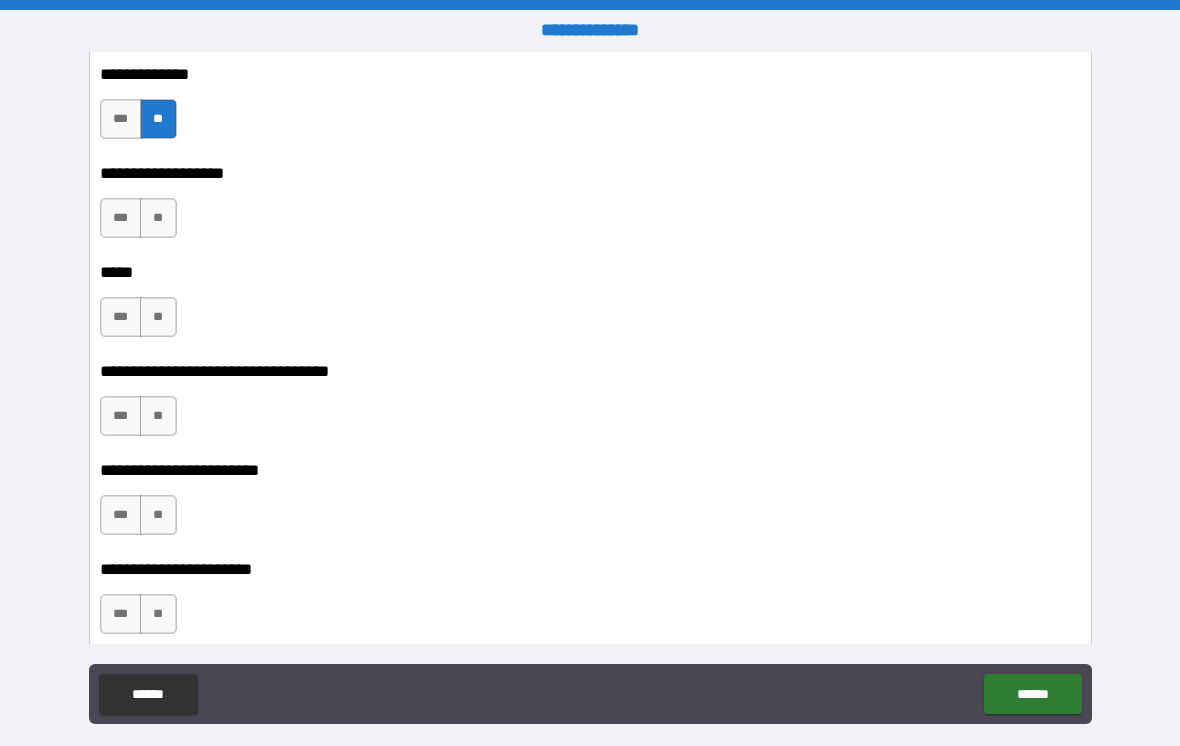 click on "**" at bounding box center [158, 218] 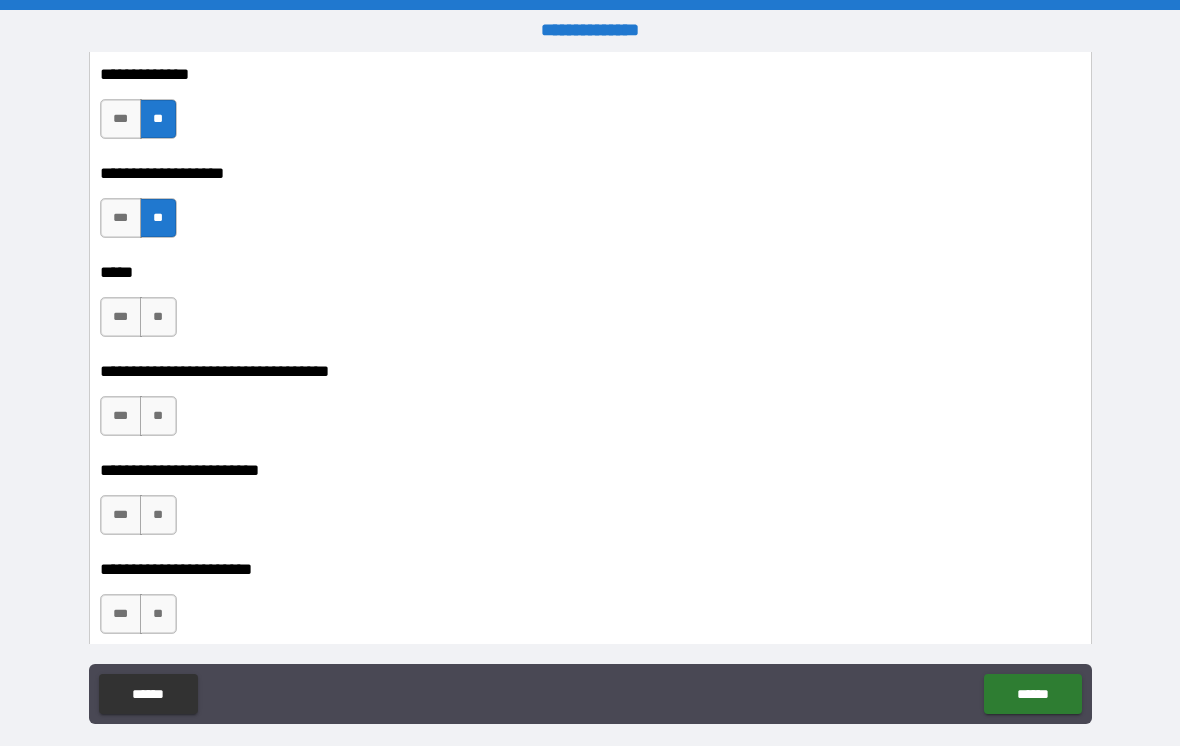 click on "**" at bounding box center (158, 317) 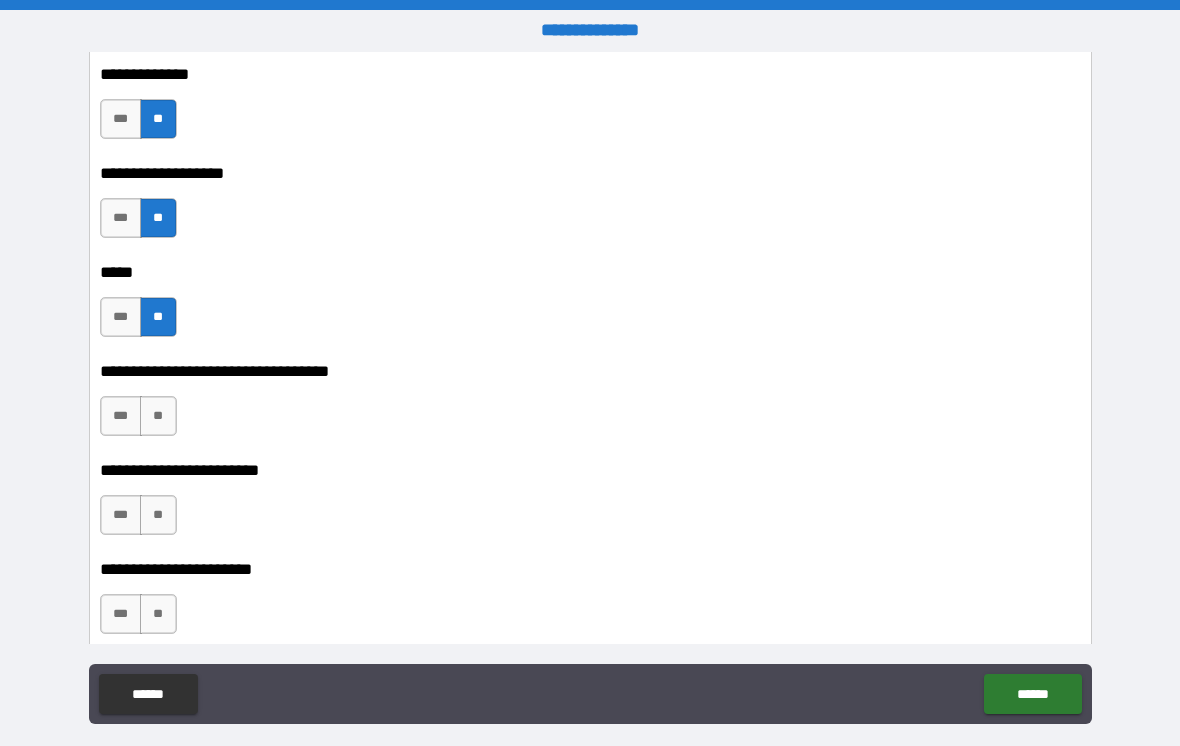 click on "**" at bounding box center [158, 416] 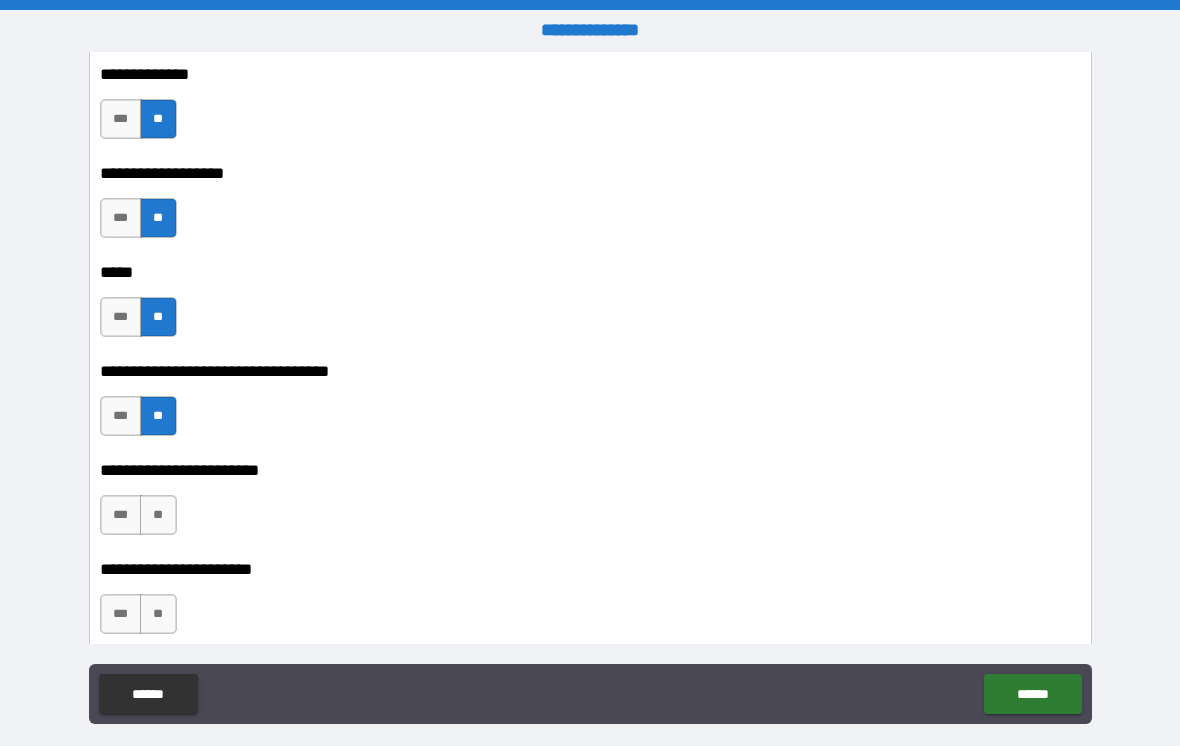 click on "**" at bounding box center [158, 515] 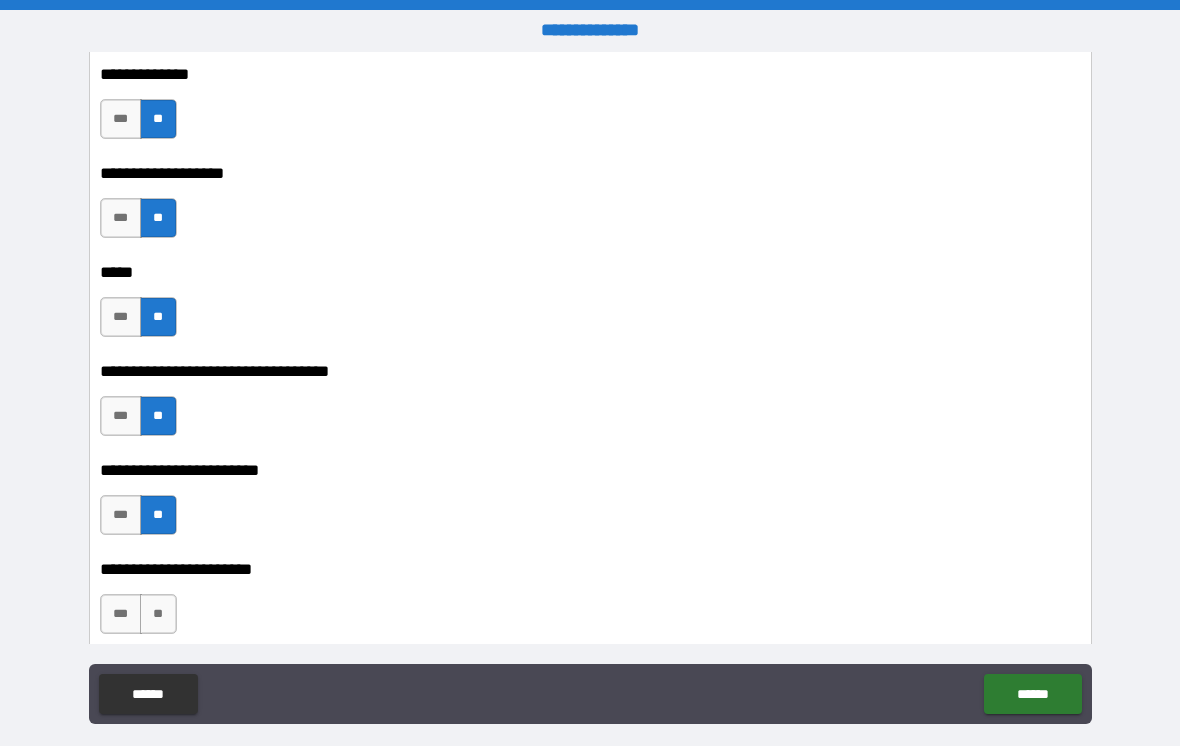 click on "**" at bounding box center [158, 614] 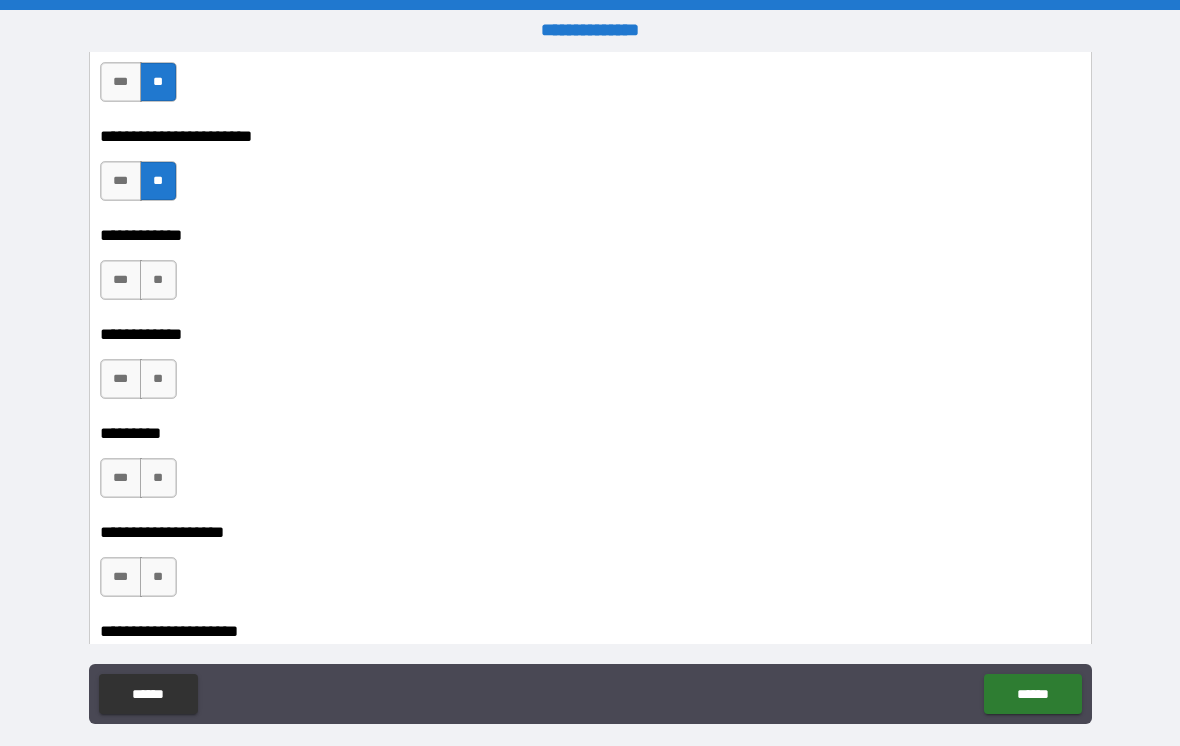scroll, scrollTop: 8972, scrollLeft: 0, axis: vertical 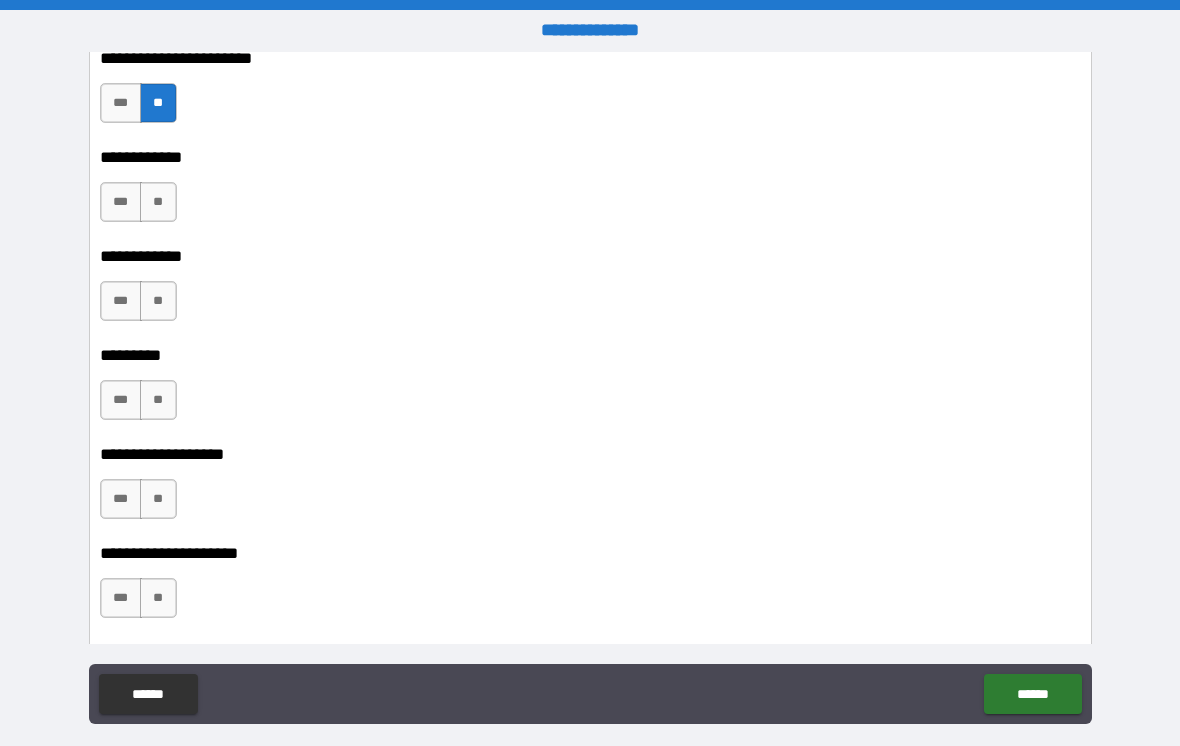 click on "**" at bounding box center [158, 202] 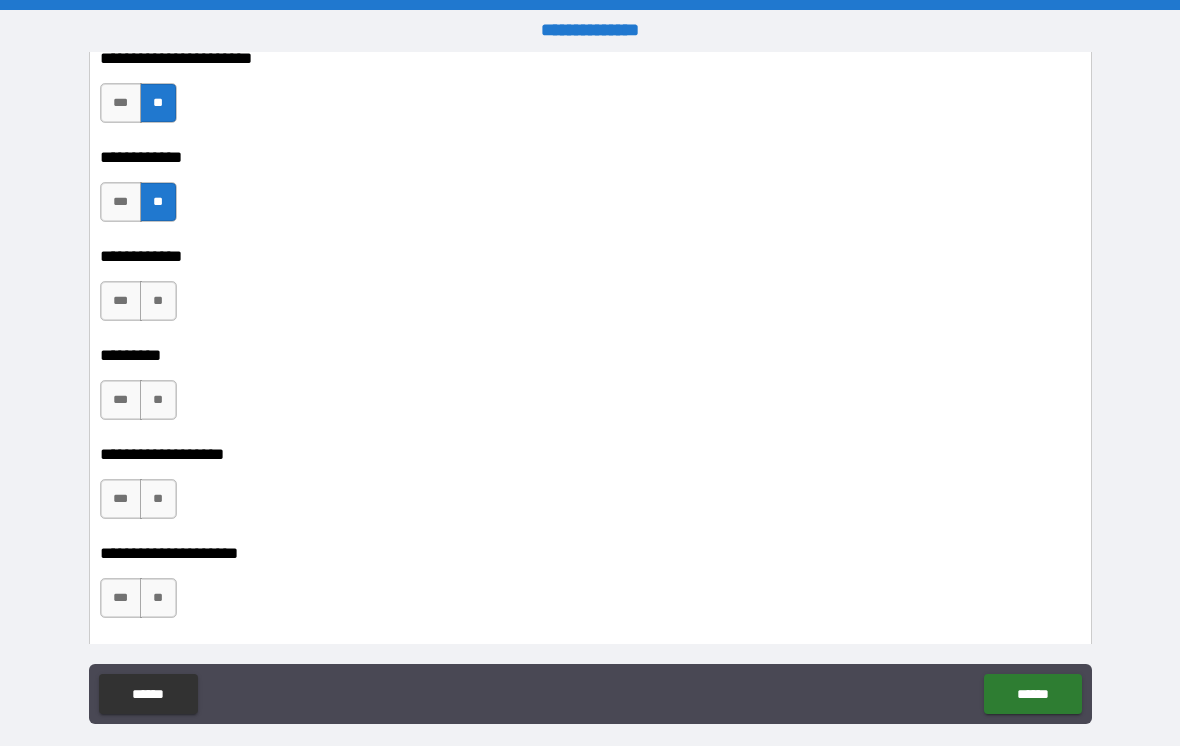 click on "**" at bounding box center (158, 301) 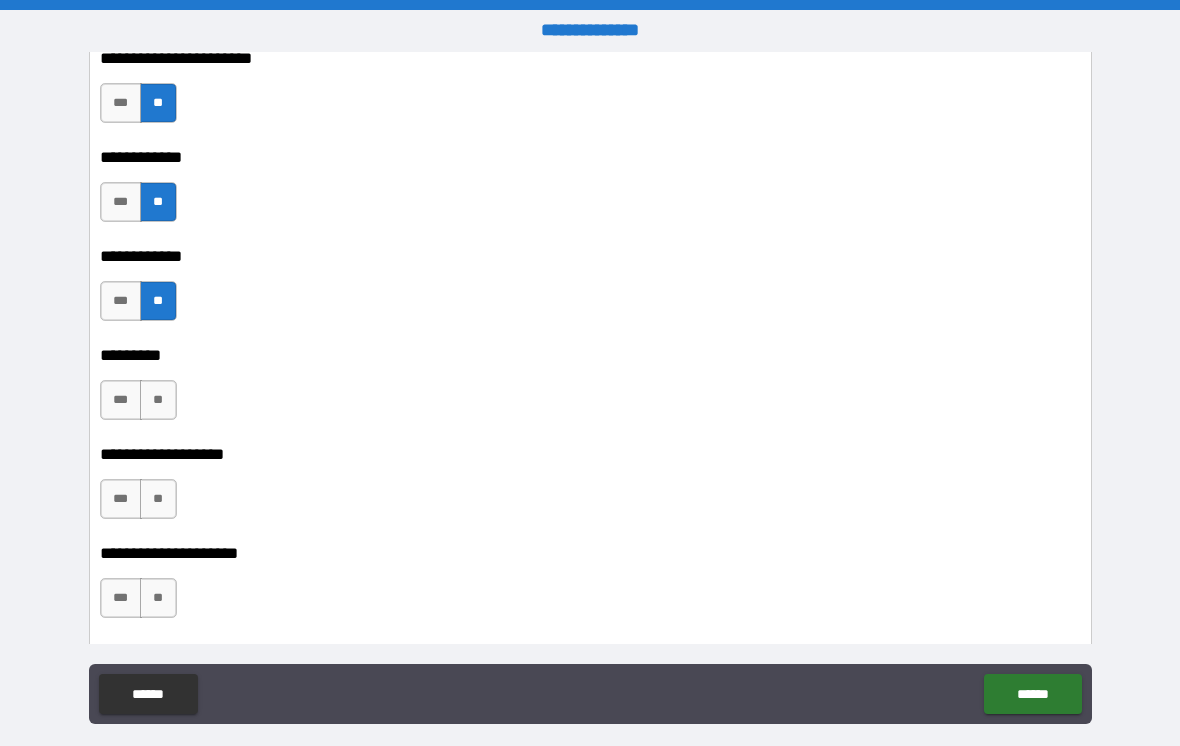 click on "**********" at bounding box center [593, 281] 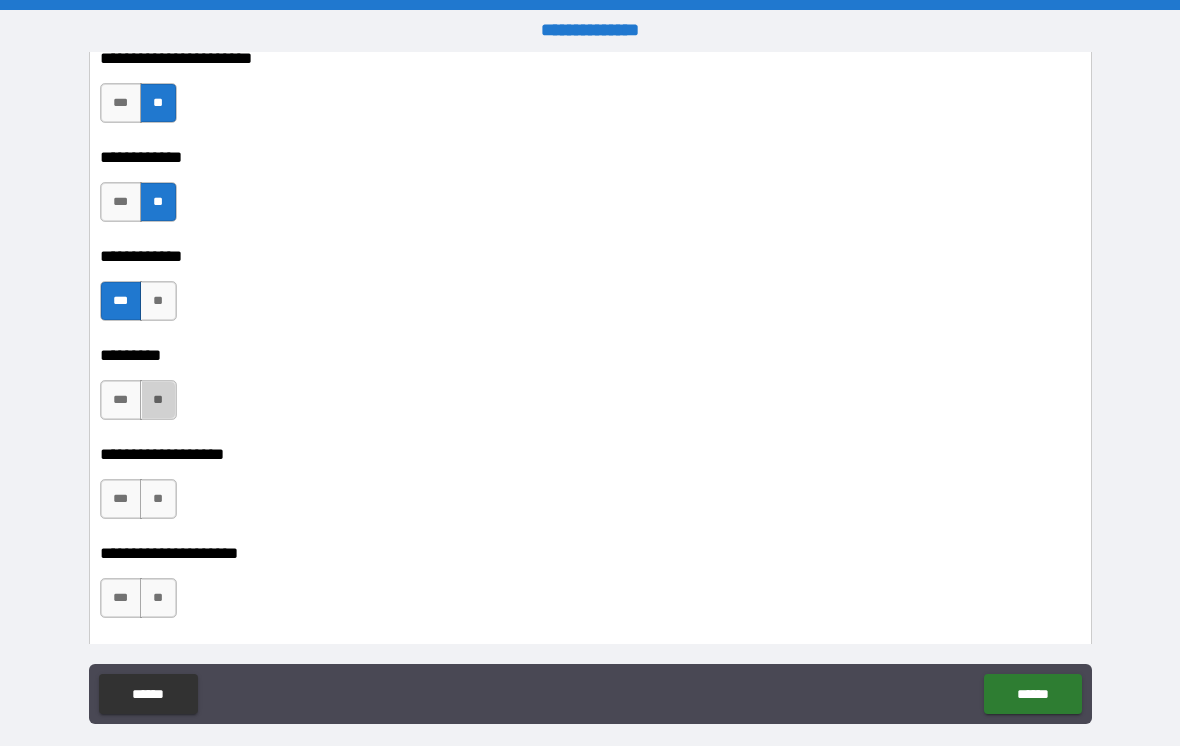 click on "**" at bounding box center [158, 400] 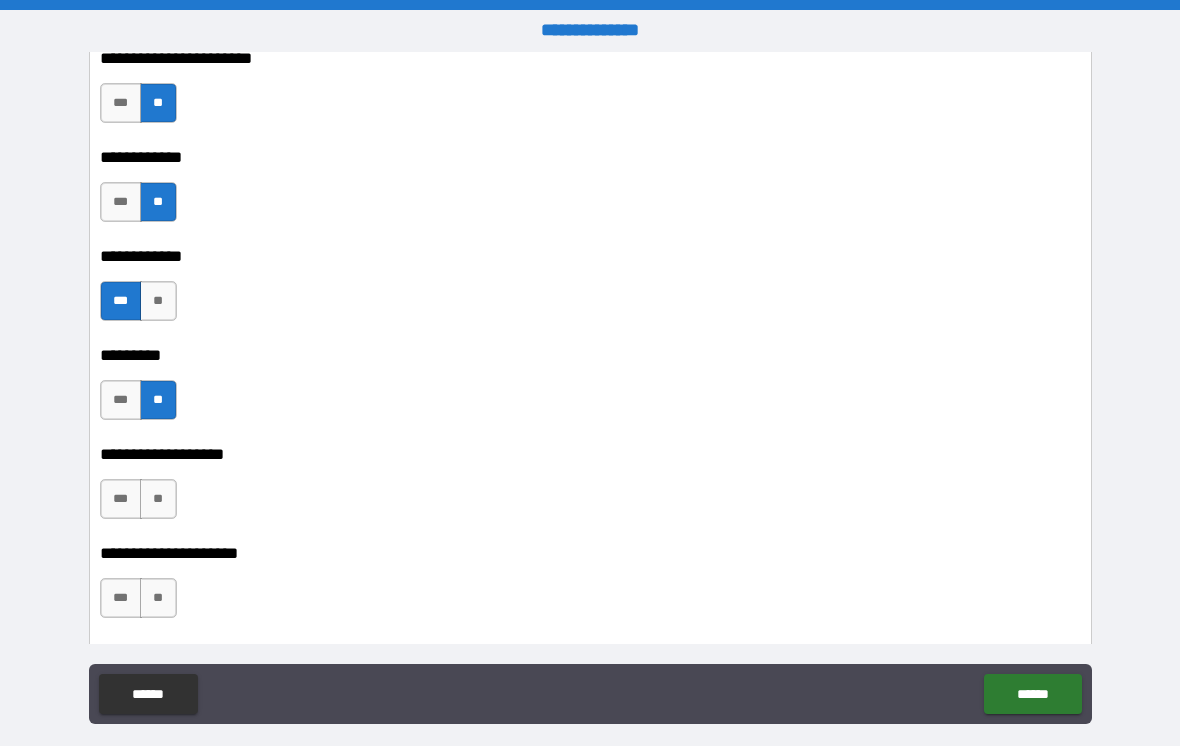 click on "**" at bounding box center [158, 499] 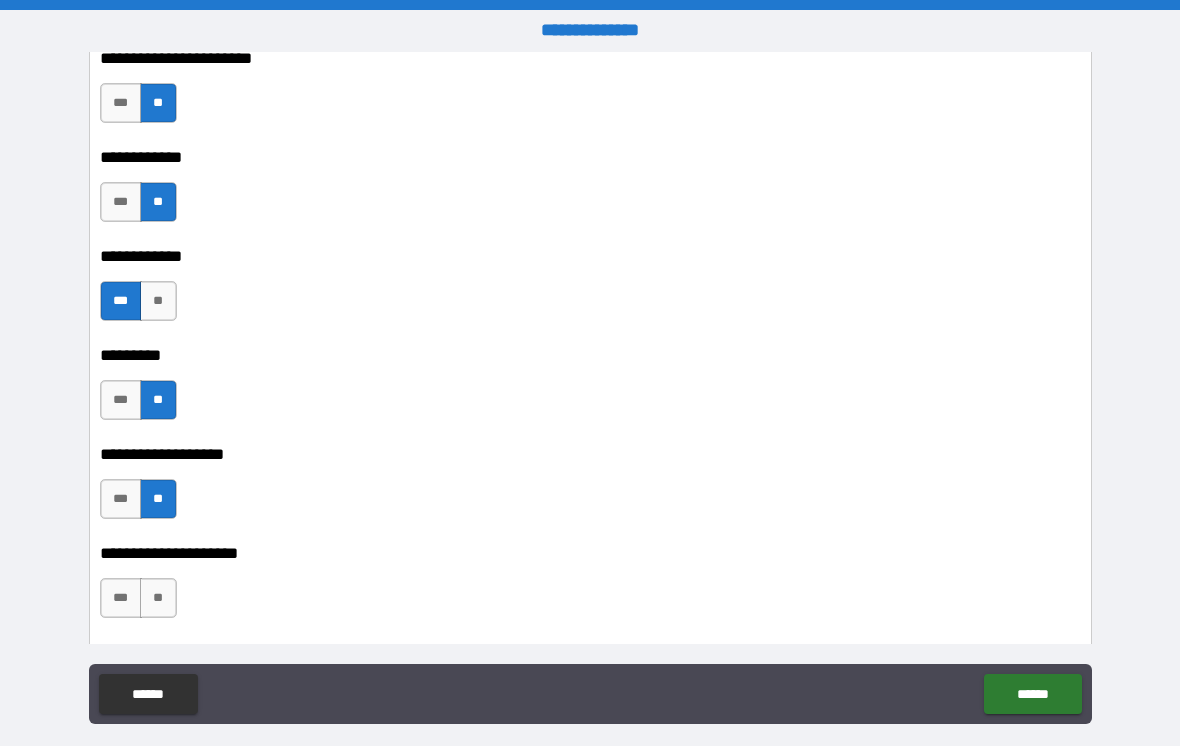 click on "**" at bounding box center (158, 598) 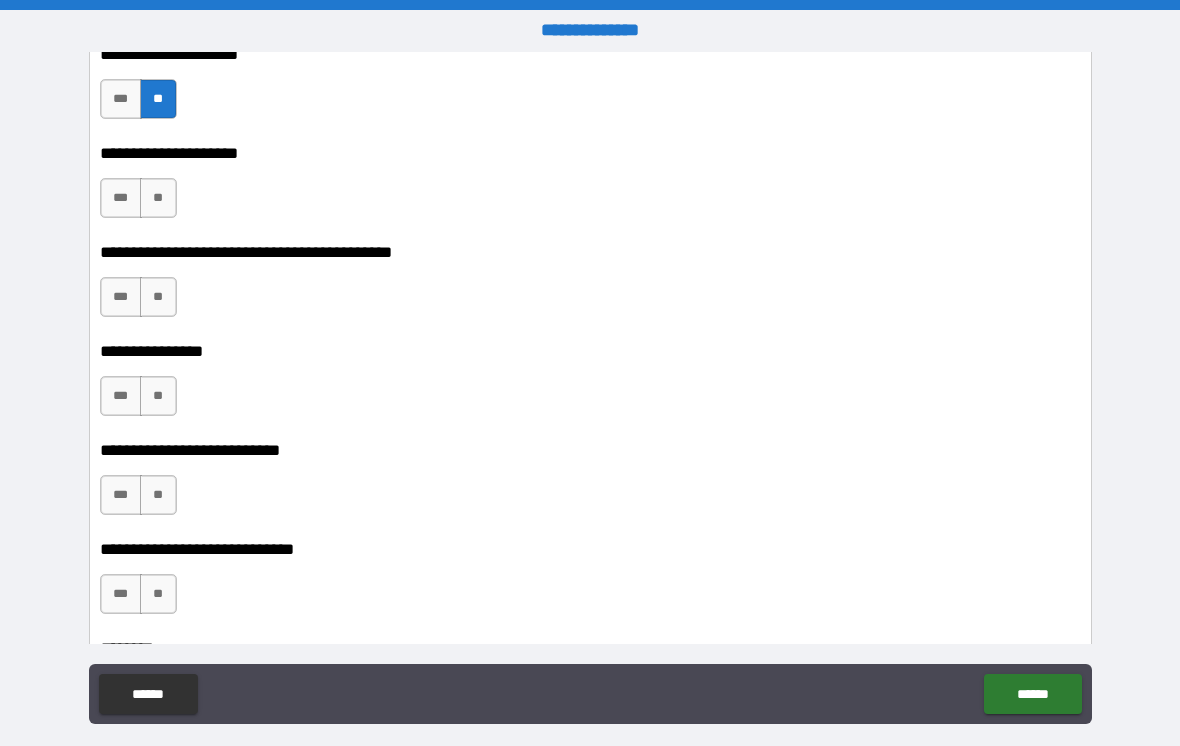 scroll, scrollTop: 9473, scrollLeft: 0, axis: vertical 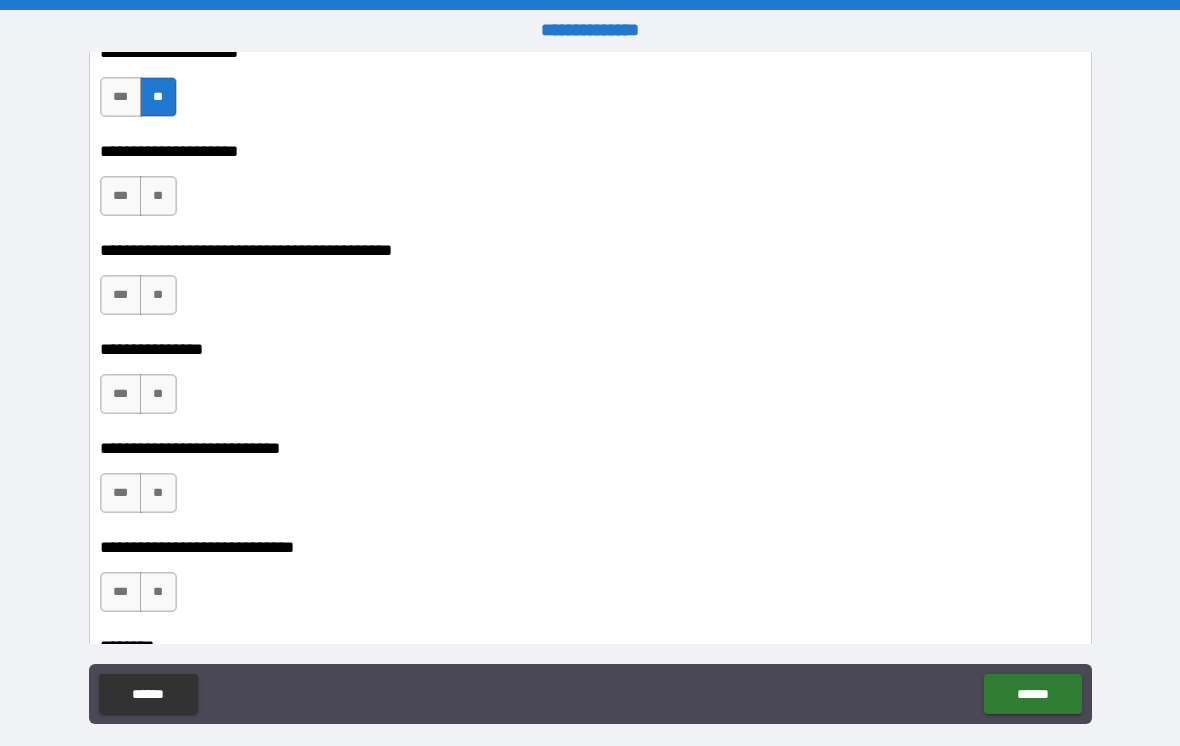 click on "**" at bounding box center (158, 196) 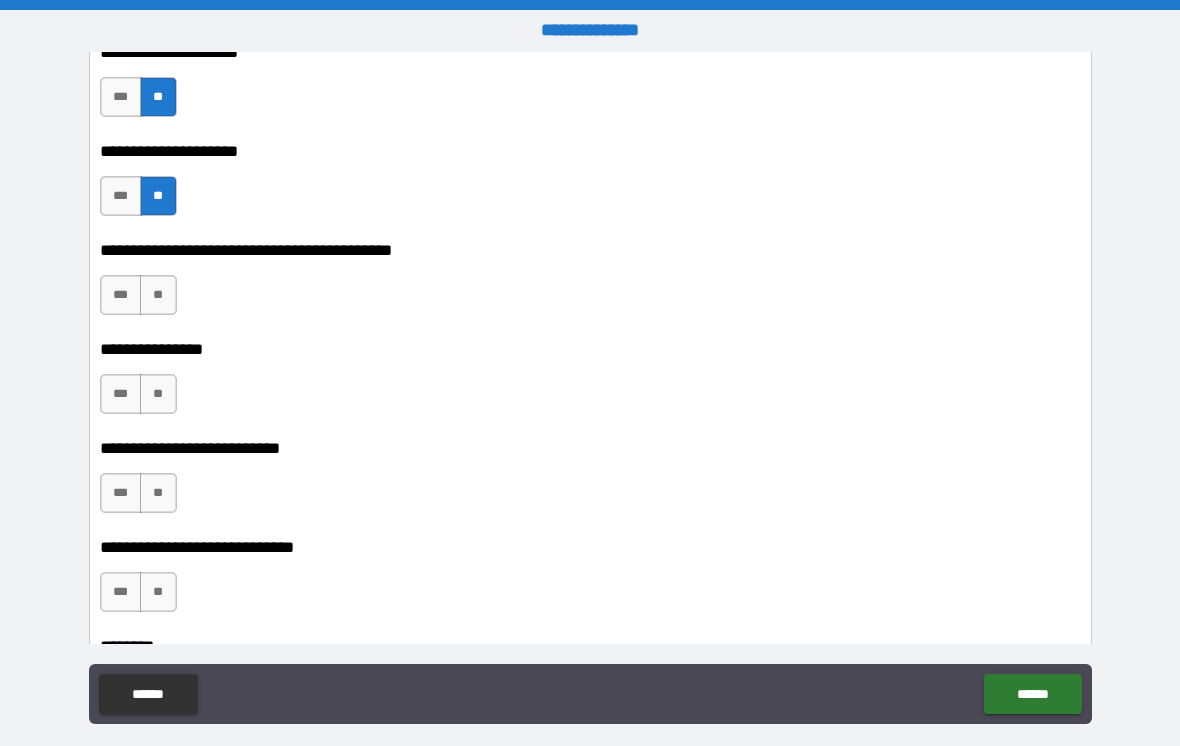 click on "**" at bounding box center [158, 295] 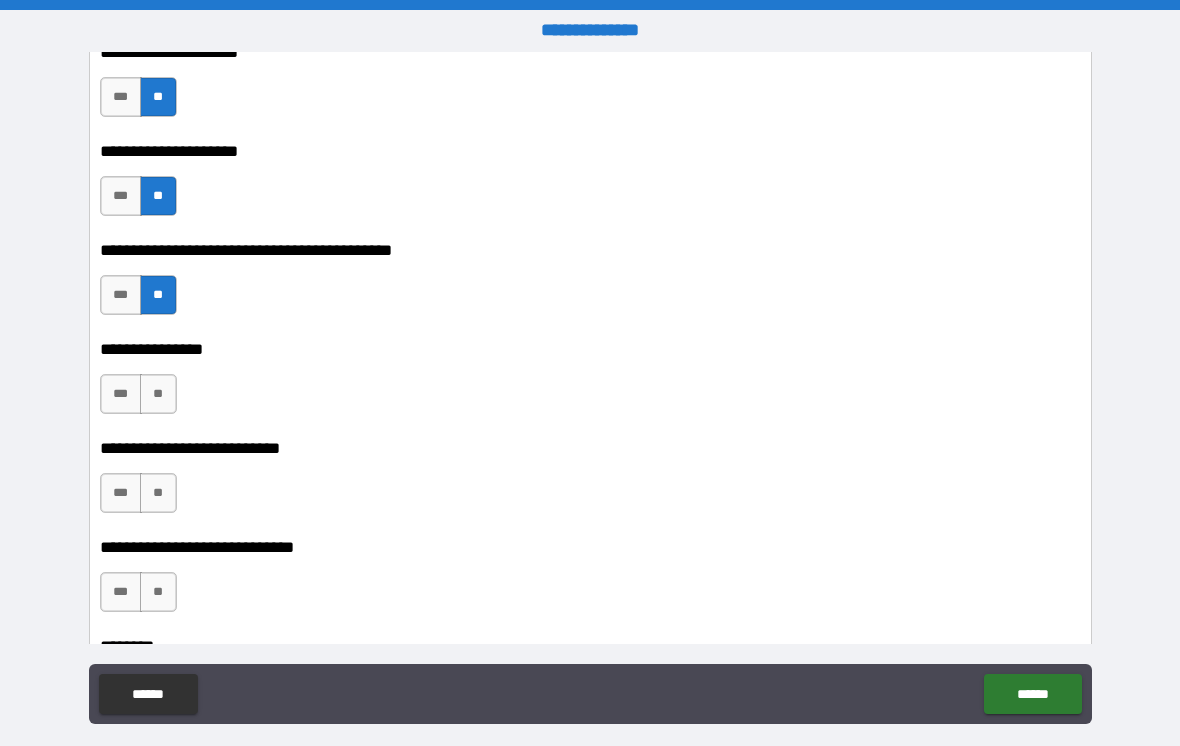 click on "**" at bounding box center [158, 394] 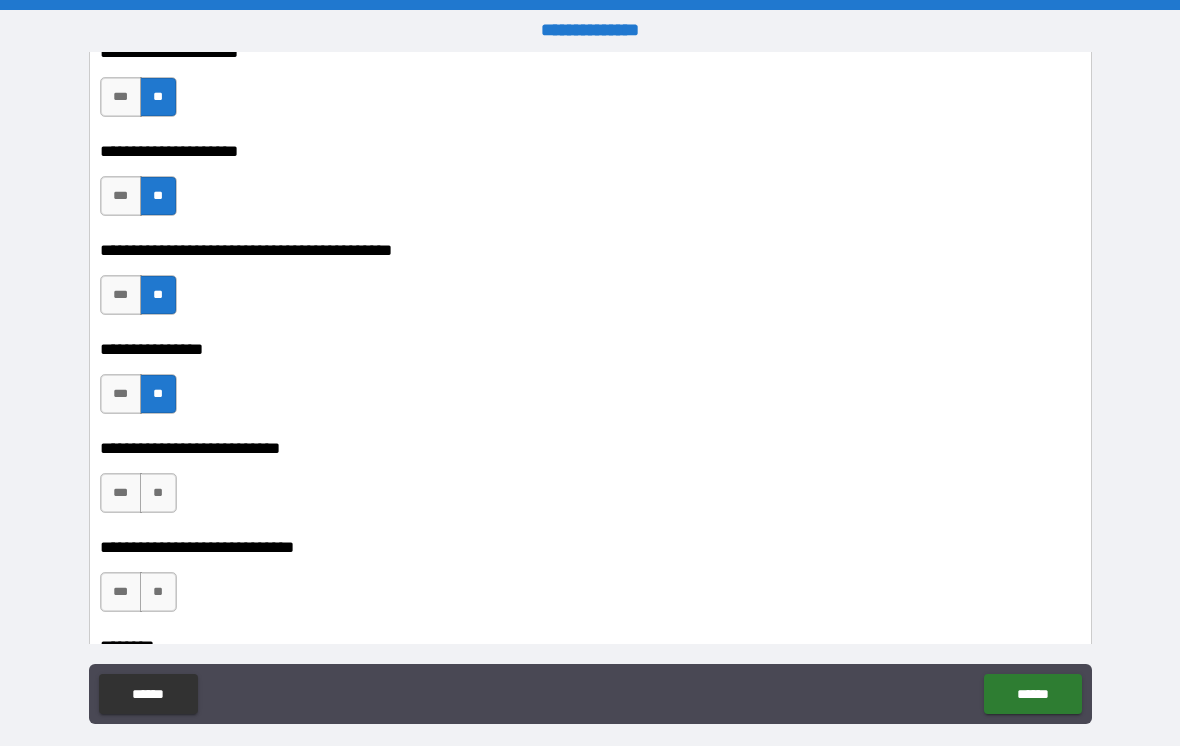 click on "**" at bounding box center [158, 493] 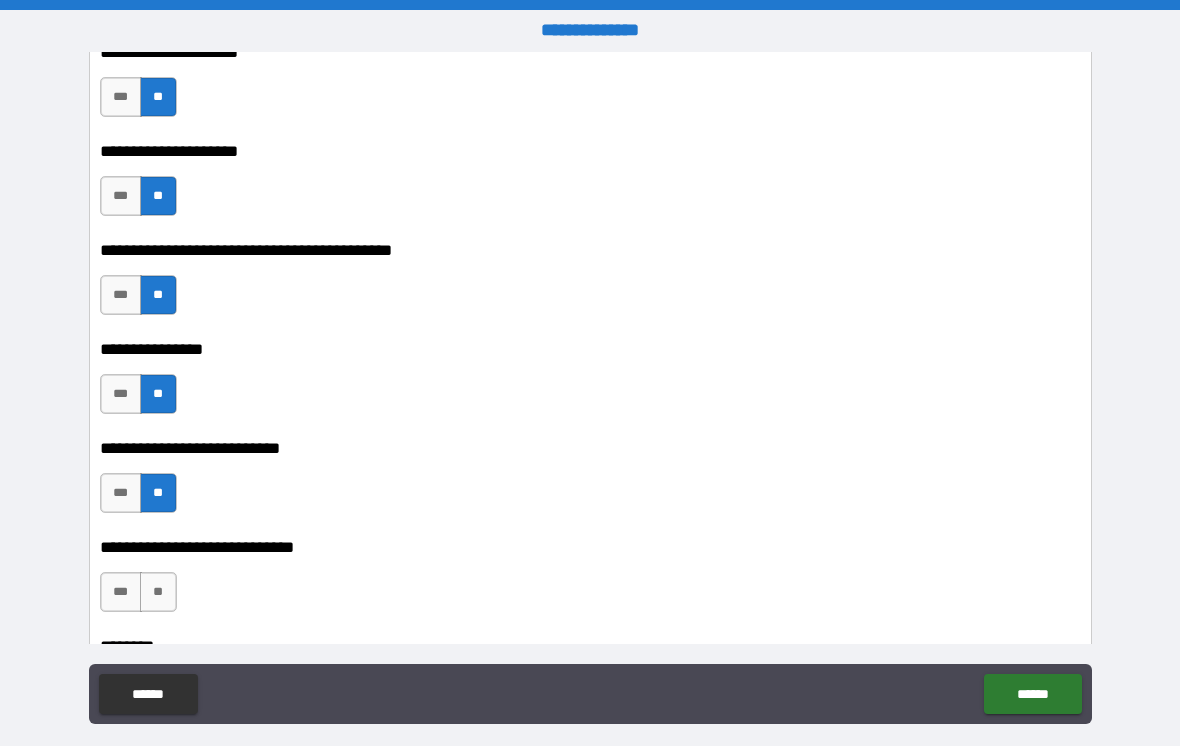 click on "**" at bounding box center [158, 592] 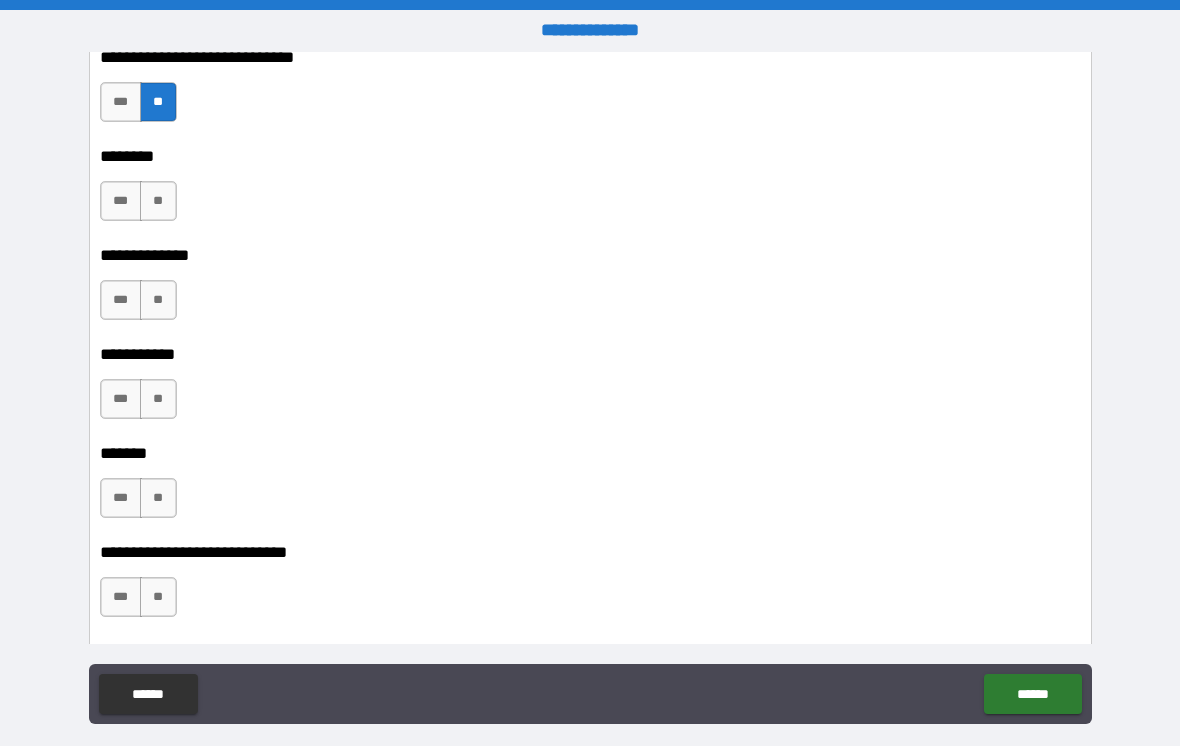 scroll, scrollTop: 10020, scrollLeft: 0, axis: vertical 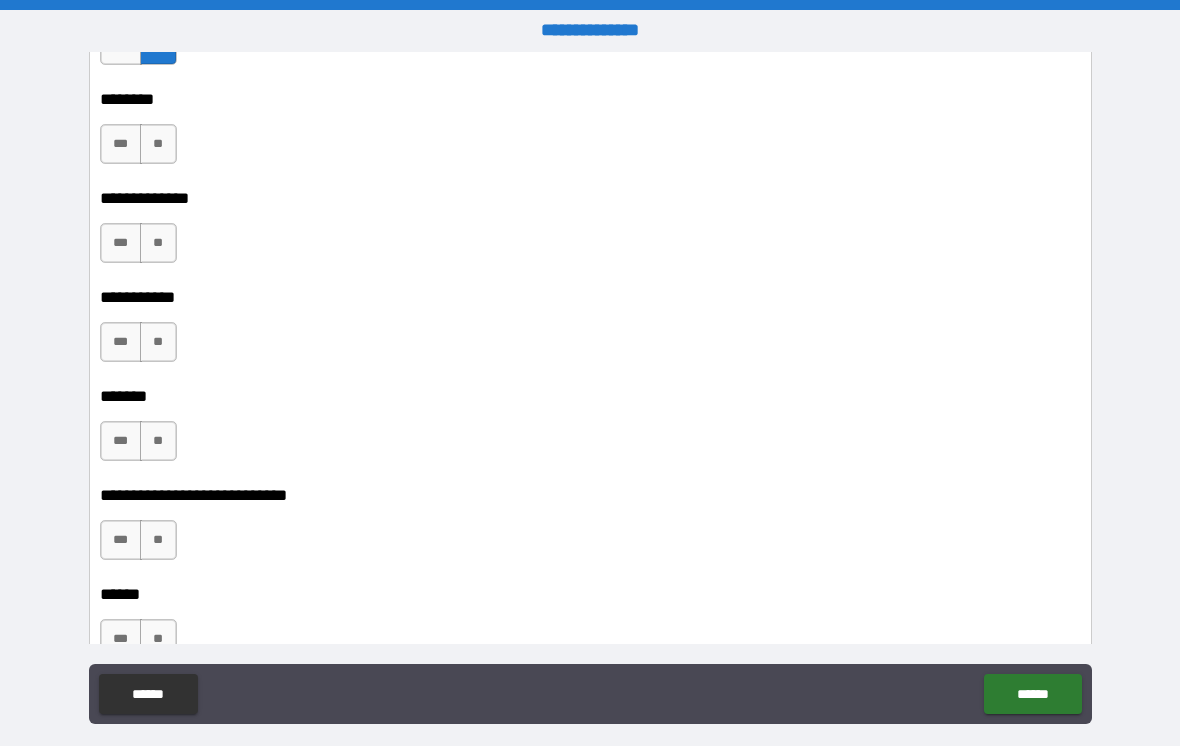 click on "**" at bounding box center [158, 144] 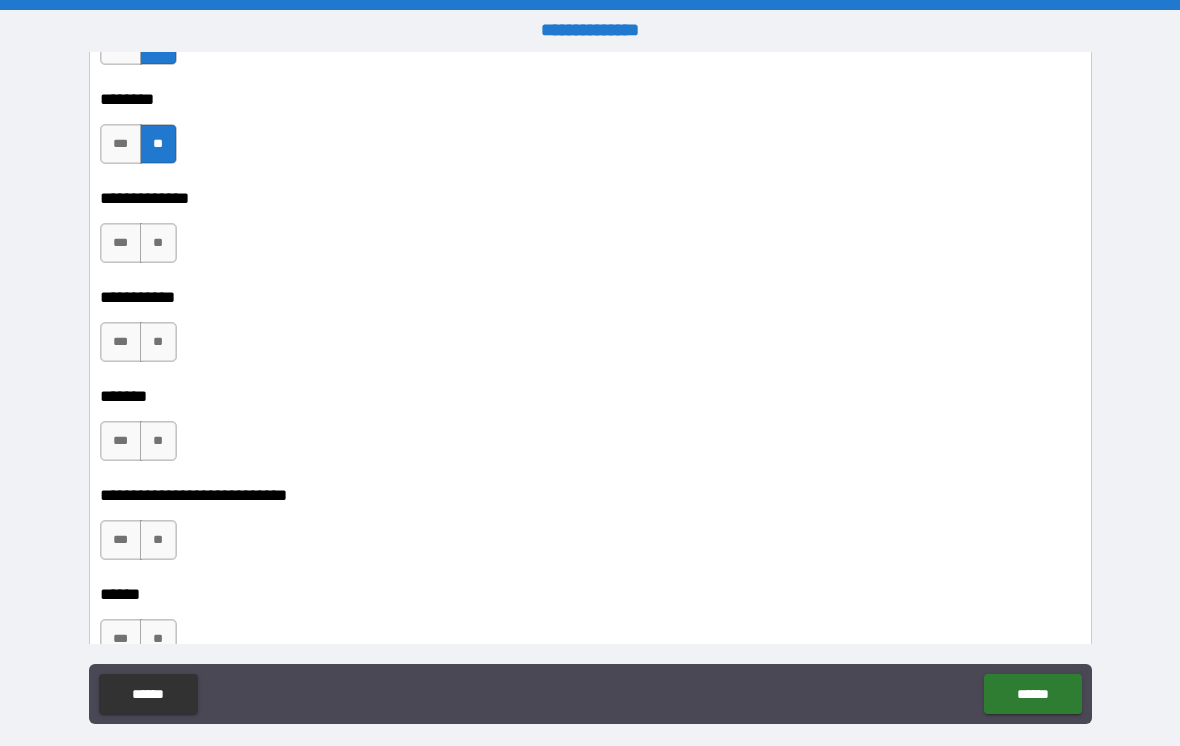 click on "**" at bounding box center (158, 243) 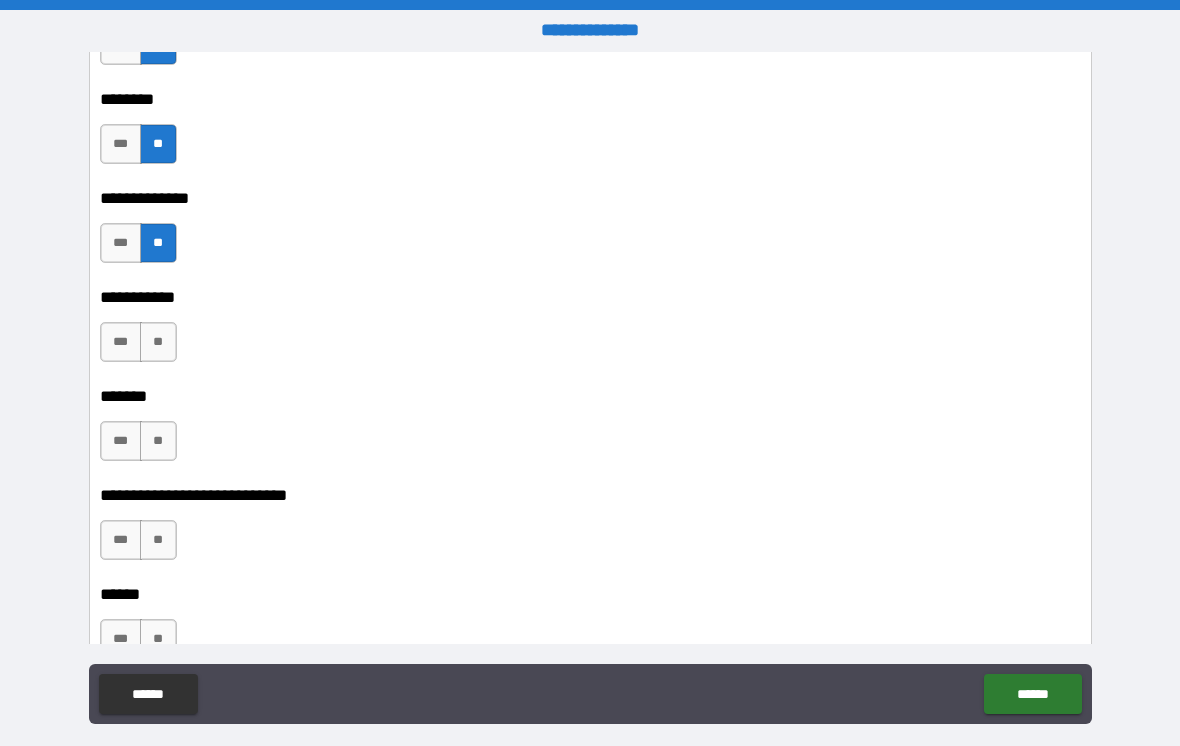 click on "**" at bounding box center [158, 342] 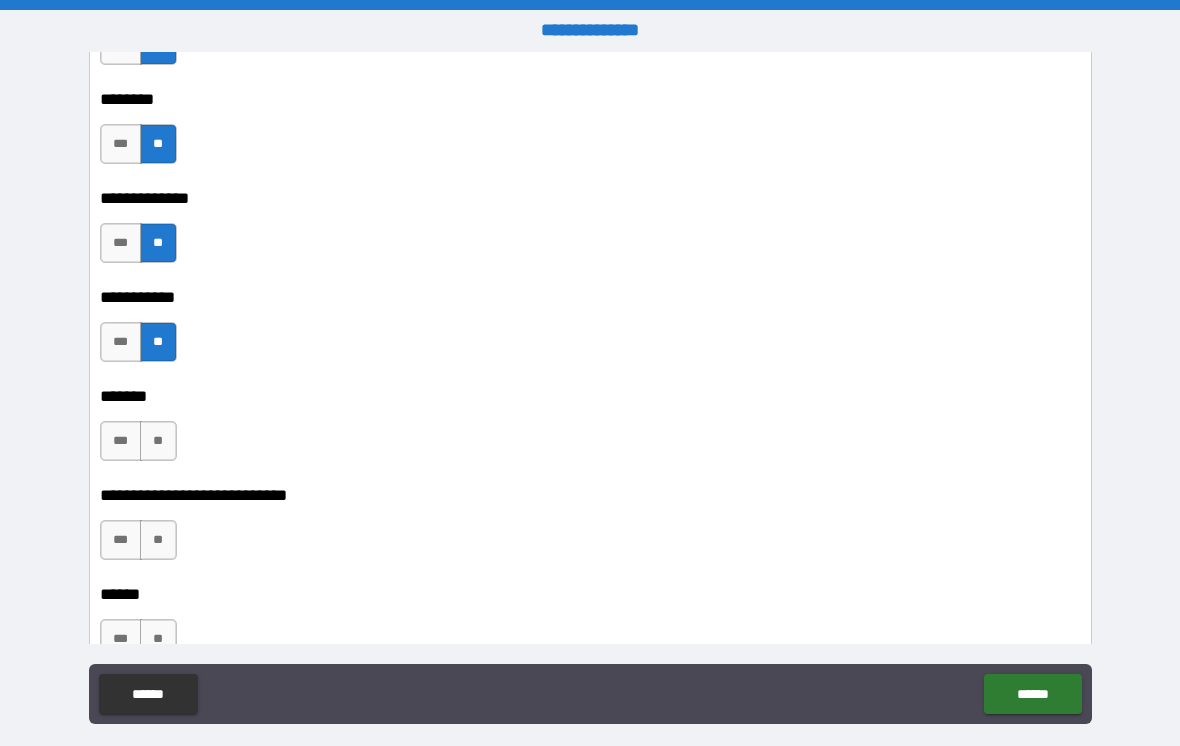 click on "**" at bounding box center (158, 441) 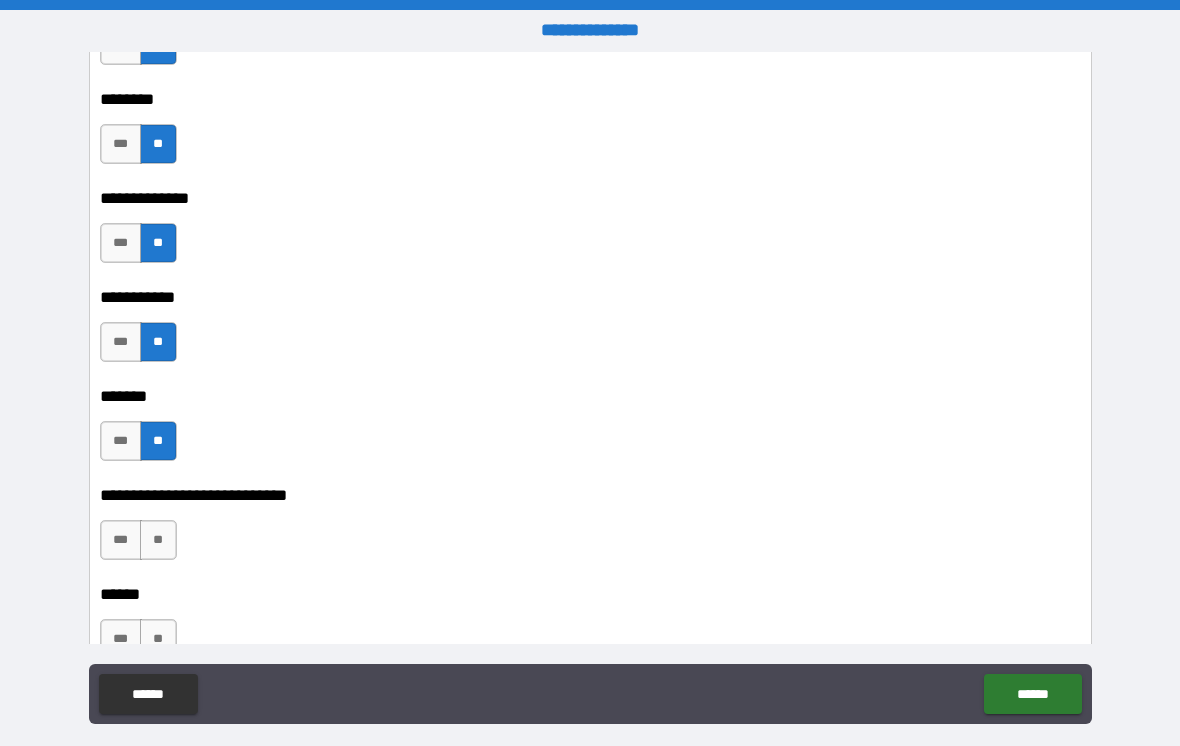 click on "**" at bounding box center [158, 540] 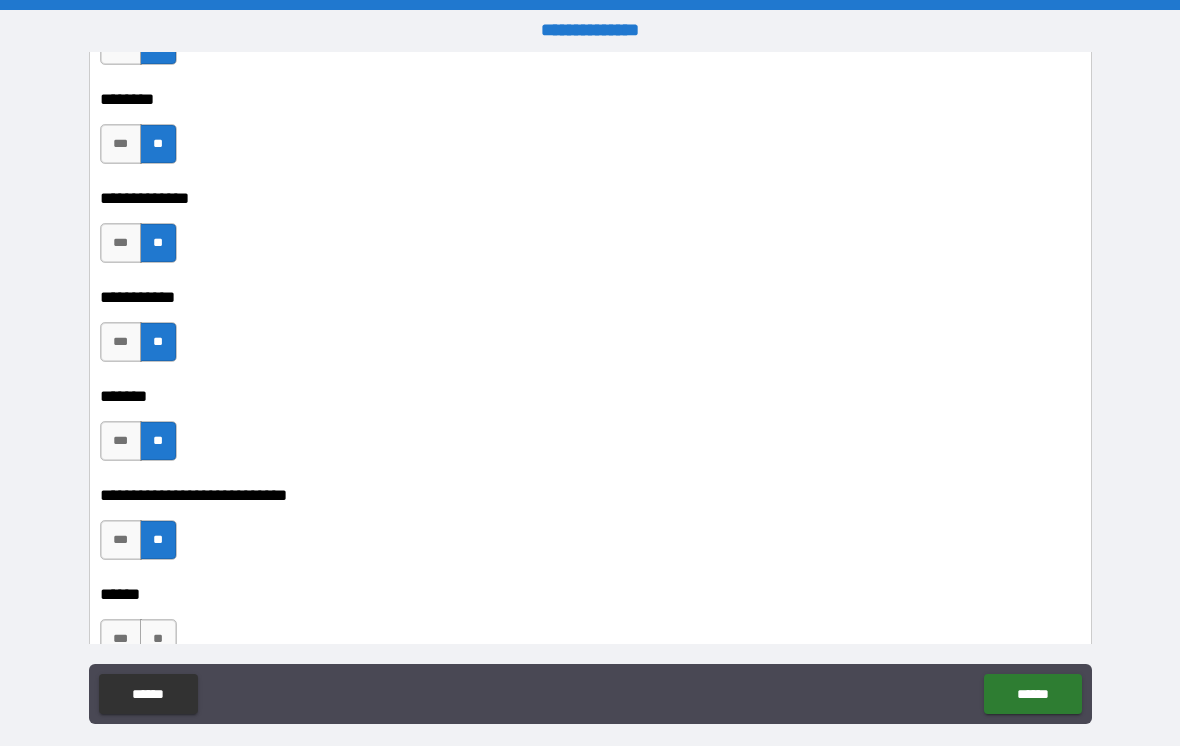 click on "**" at bounding box center (158, 639) 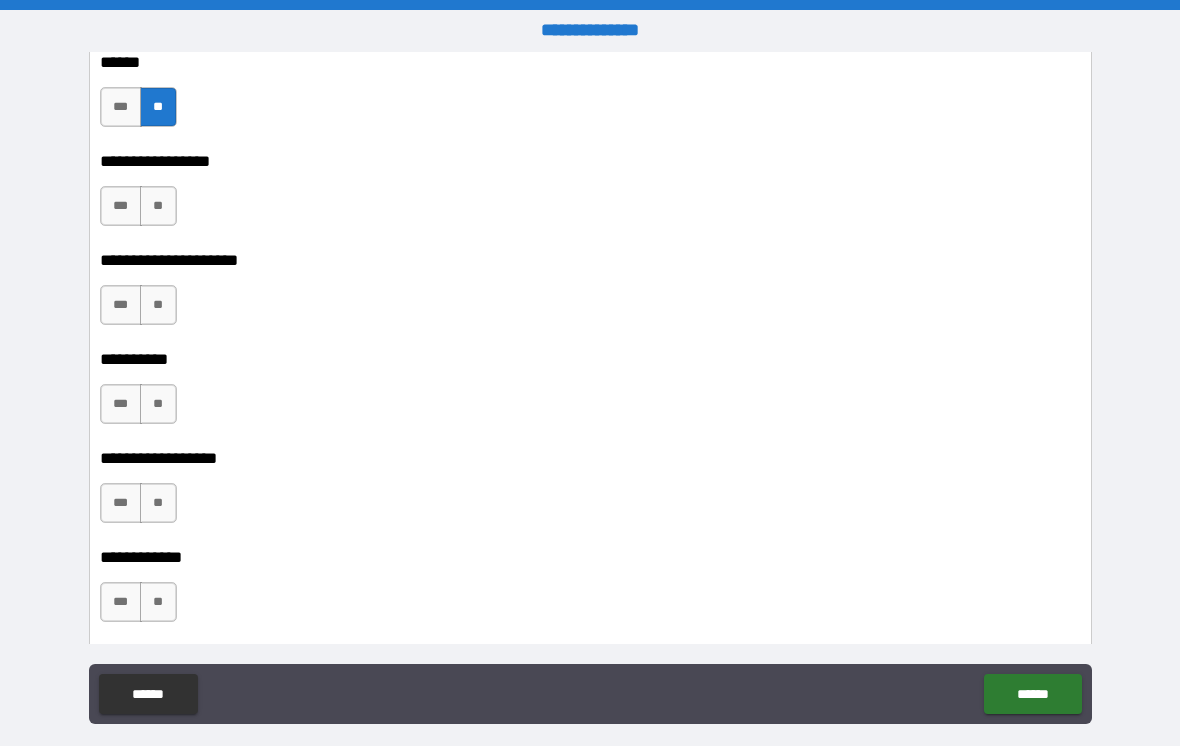 scroll, scrollTop: 10614, scrollLeft: 0, axis: vertical 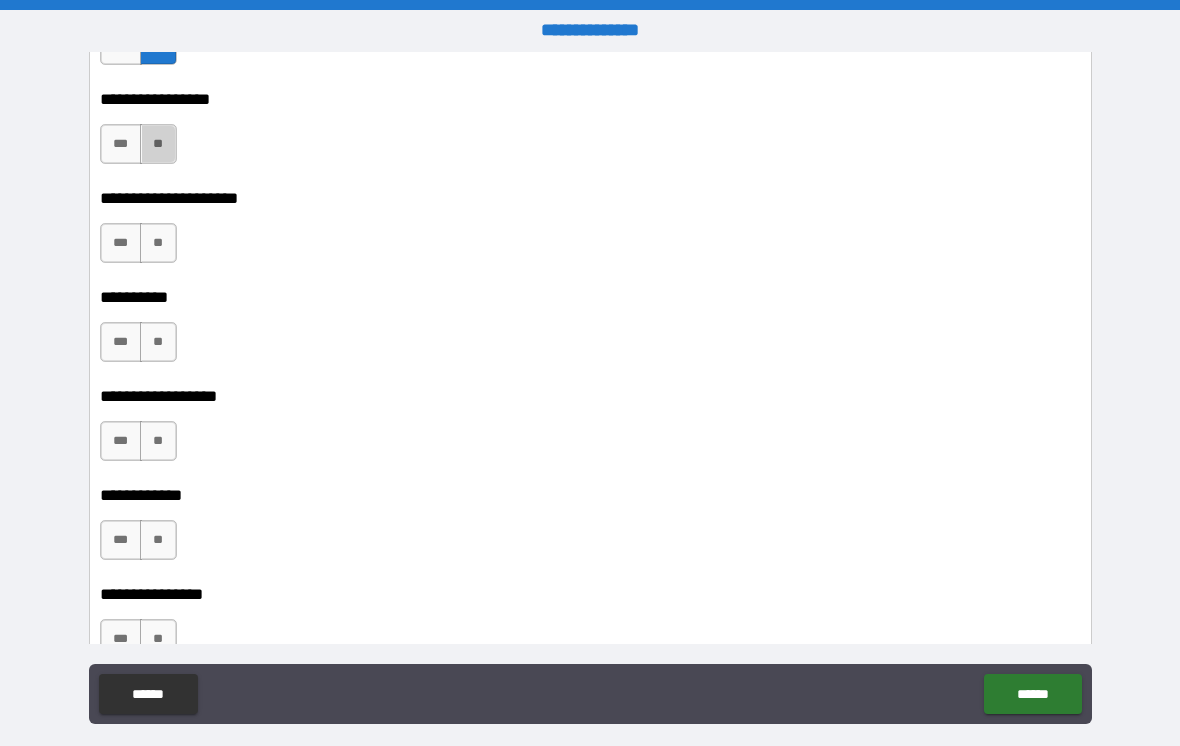 click on "**" at bounding box center [158, 144] 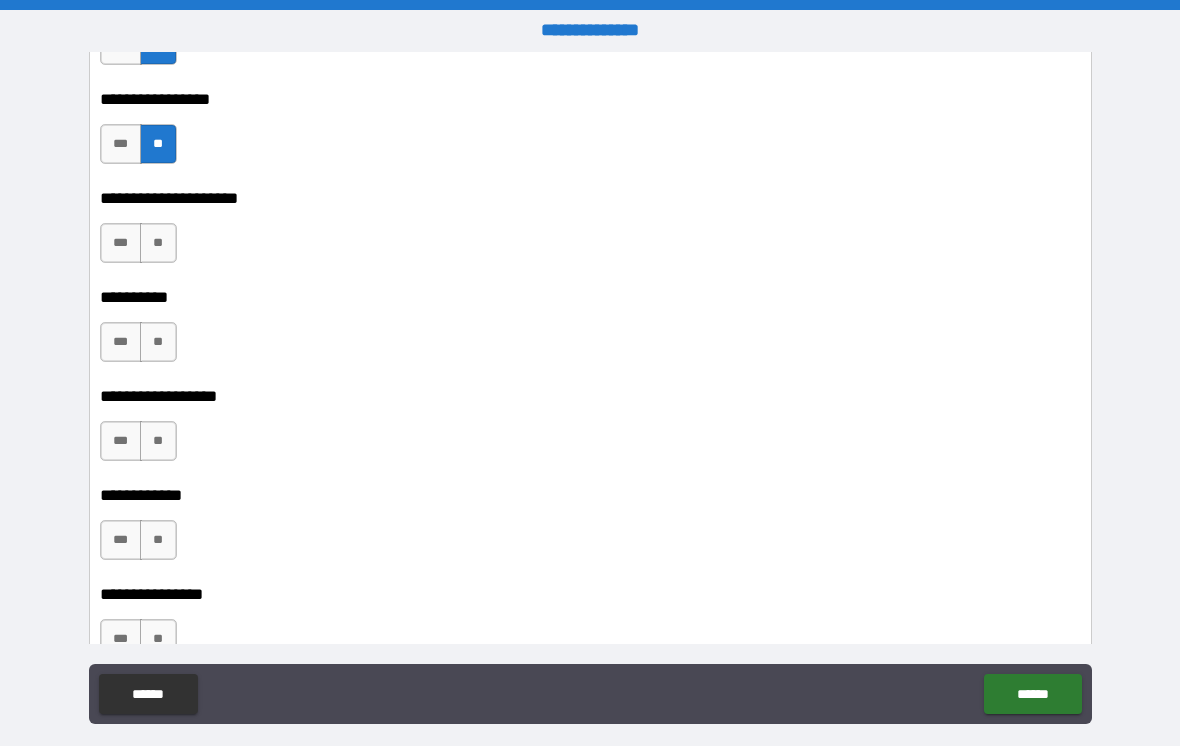click on "**" at bounding box center (158, 243) 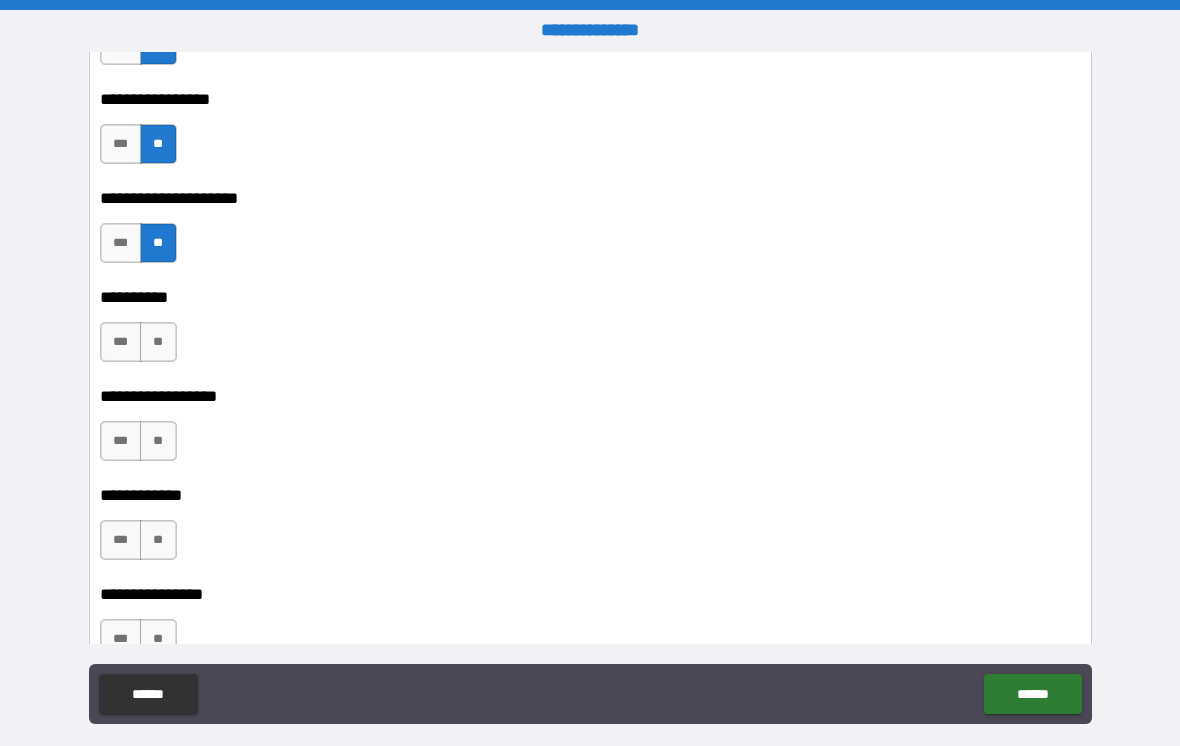 click on "**" at bounding box center (158, 342) 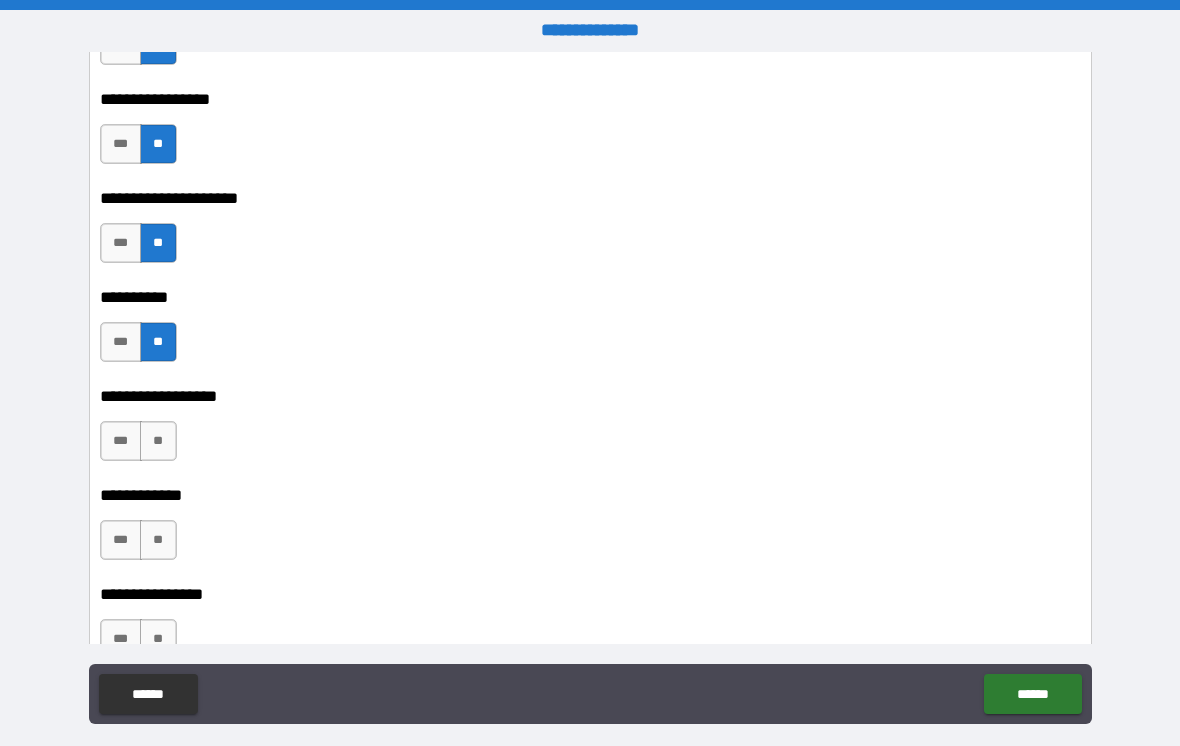 click on "***" at bounding box center [121, 441] 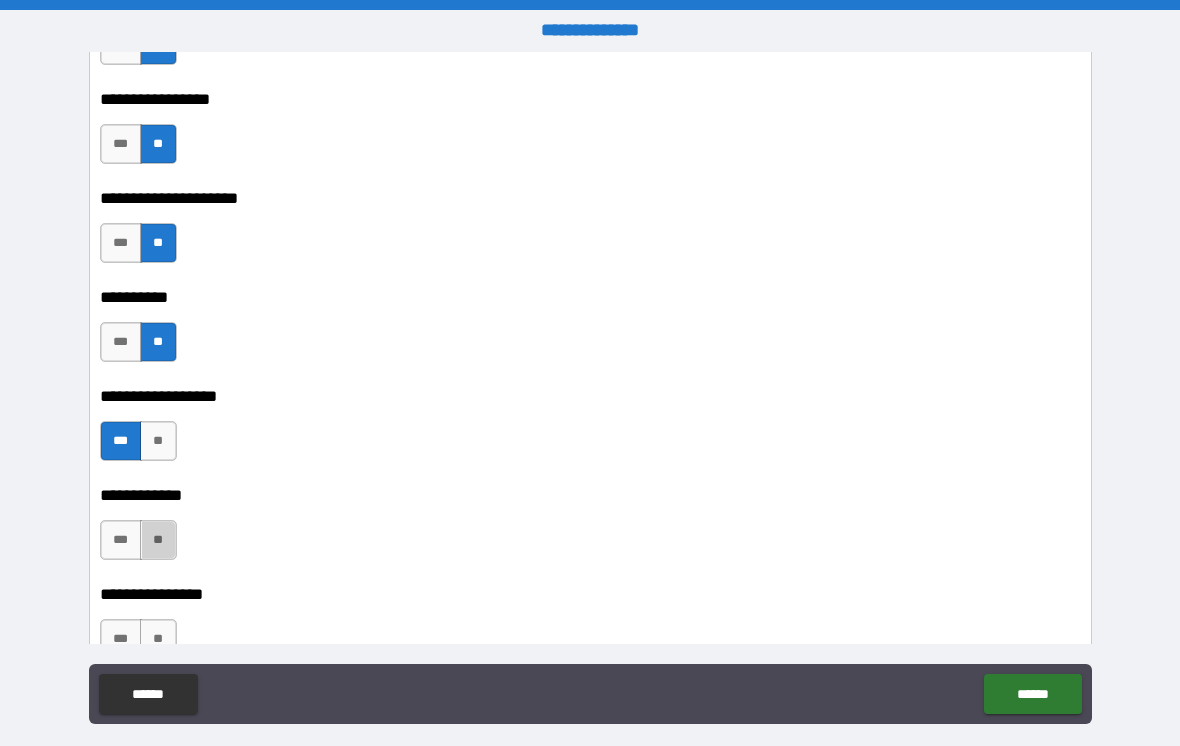 click on "**" at bounding box center [158, 540] 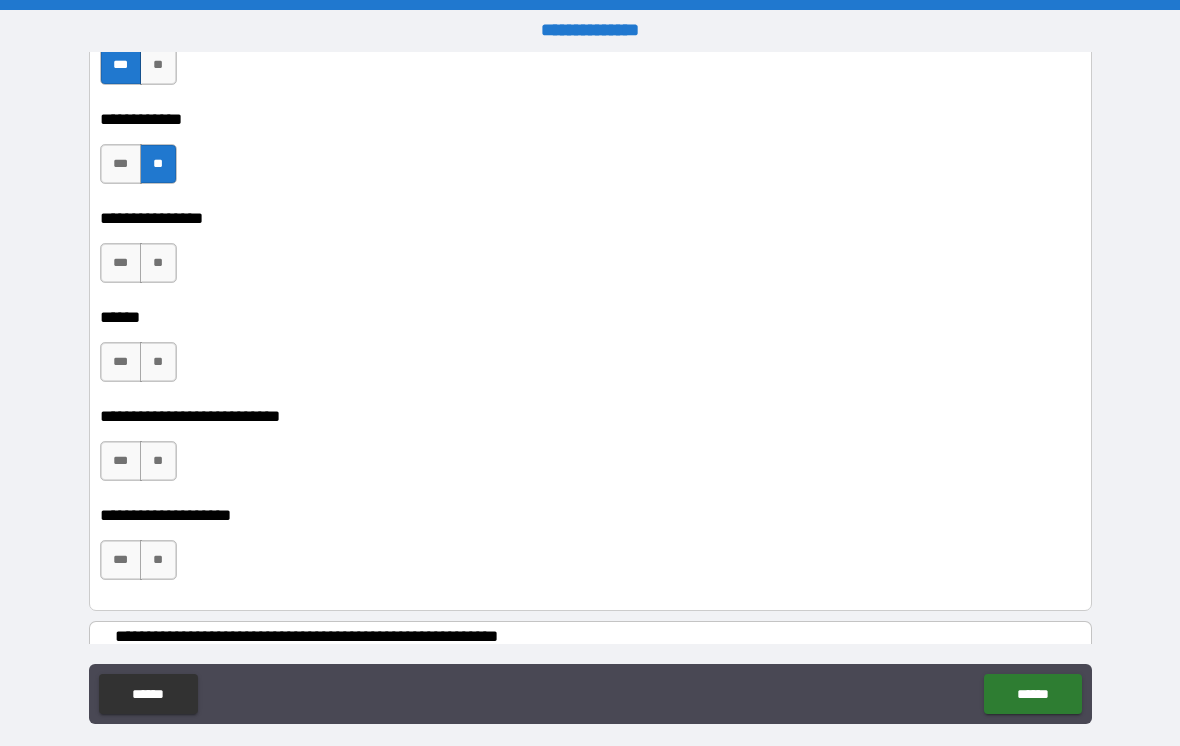 scroll, scrollTop: 11017, scrollLeft: 0, axis: vertical 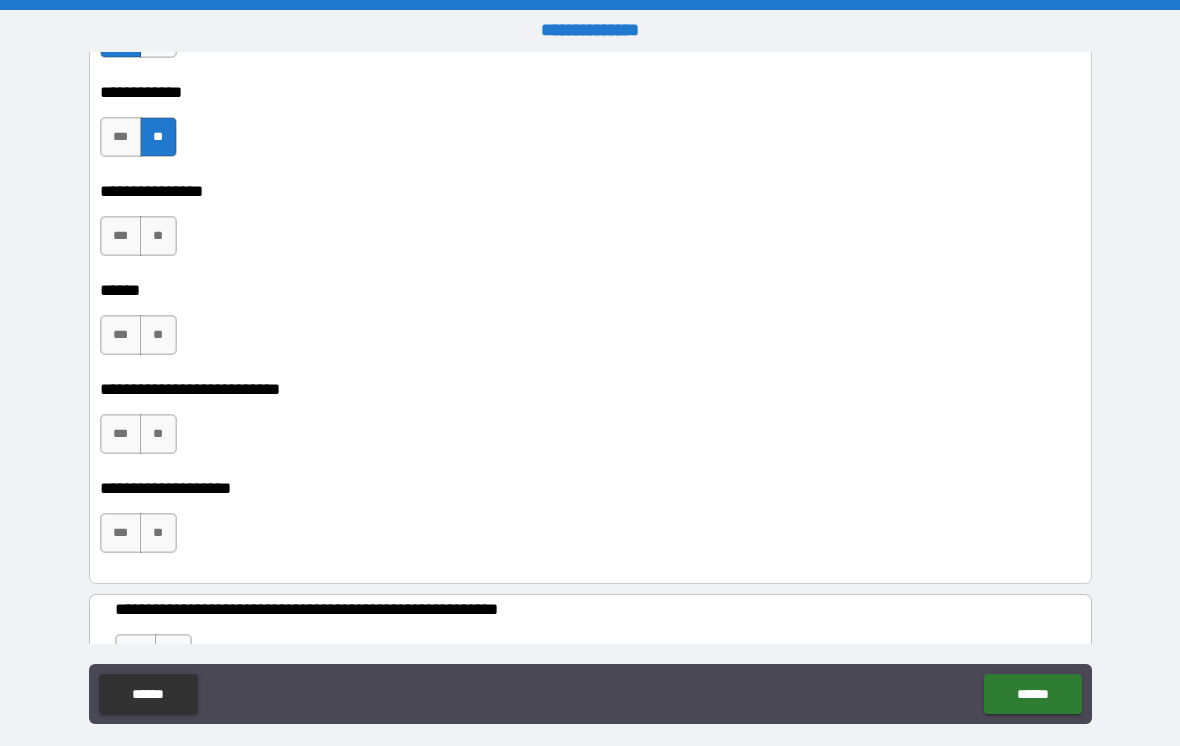 click on "**" at bounding box center (158, 236) 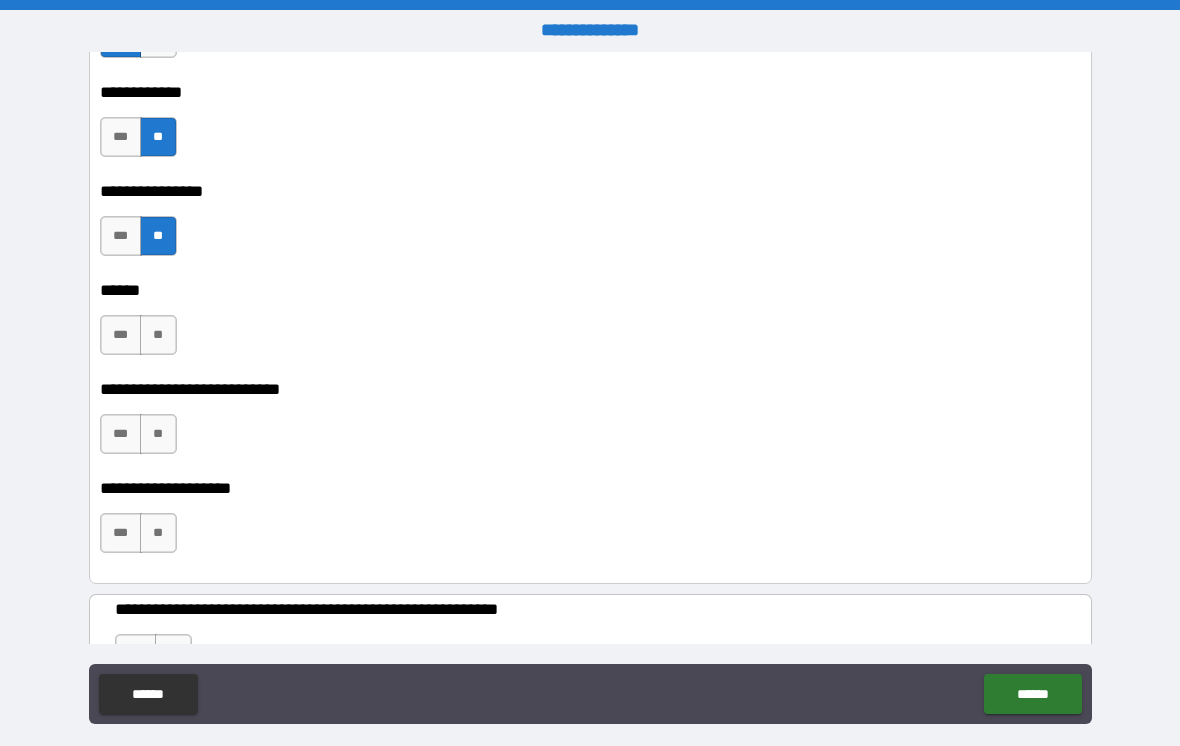 click on "**" at bounding box center [158, 335] 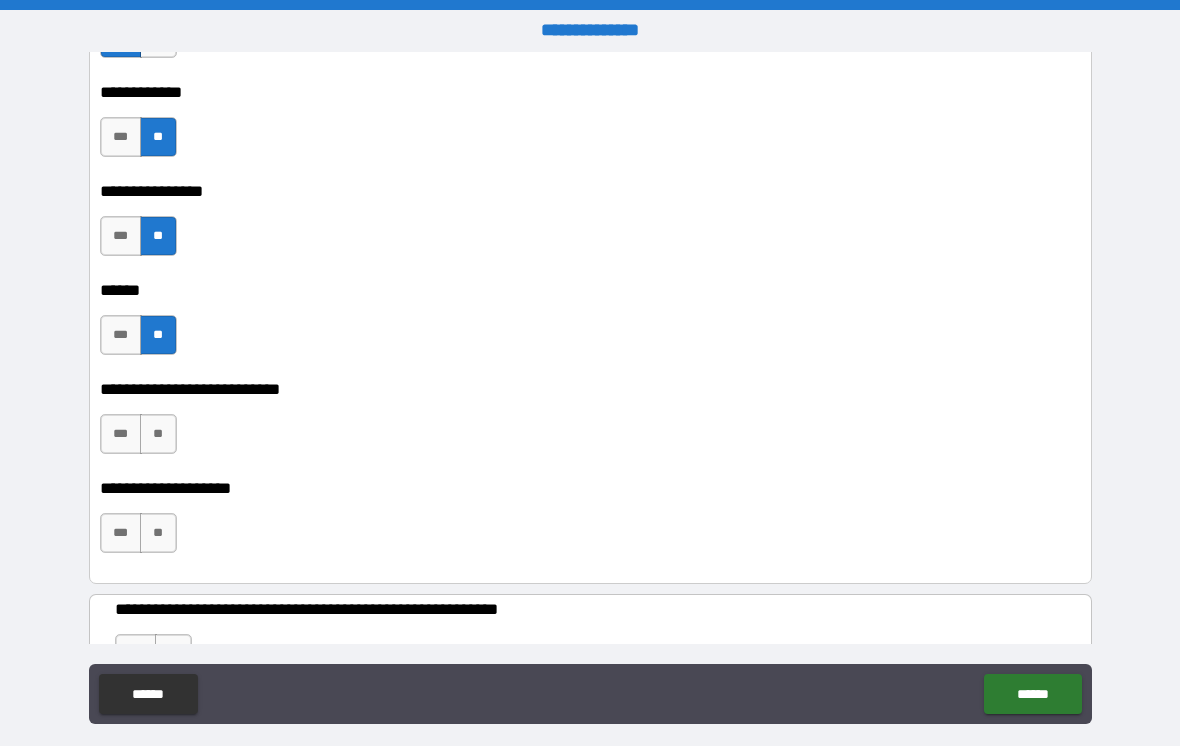 click on "**" at bounding box center (158, 434) 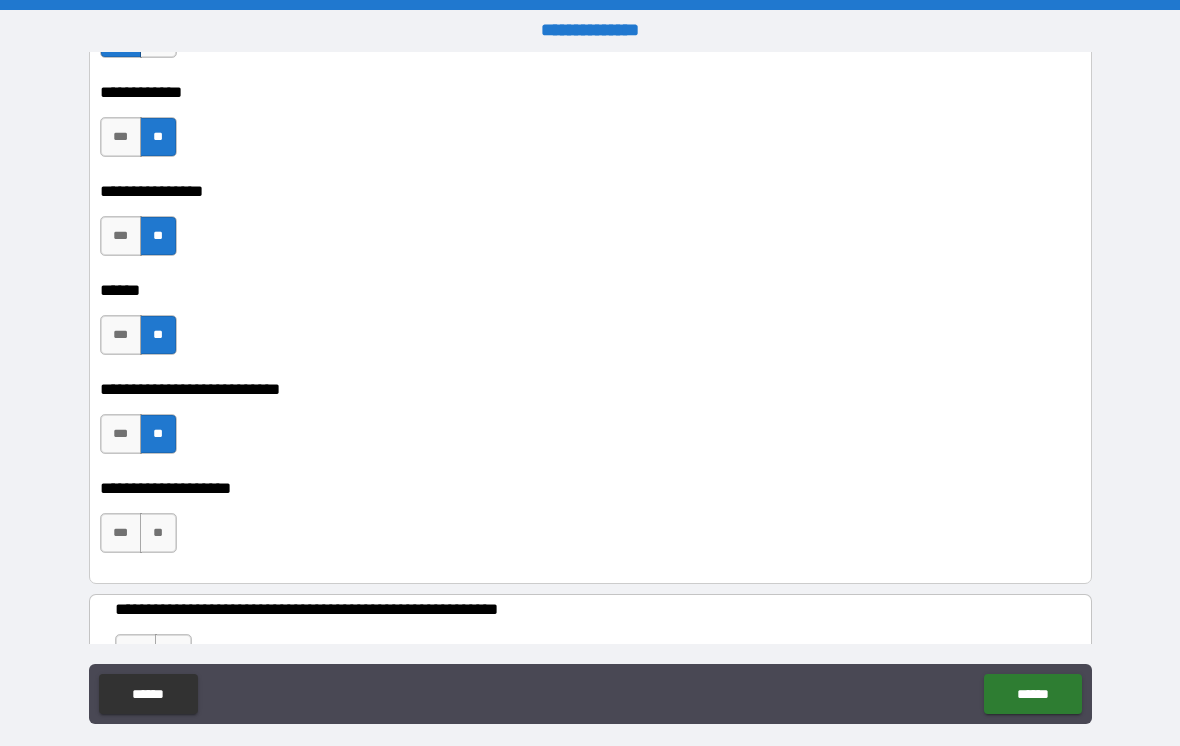 click on "**" at bounding box center (158, 533) 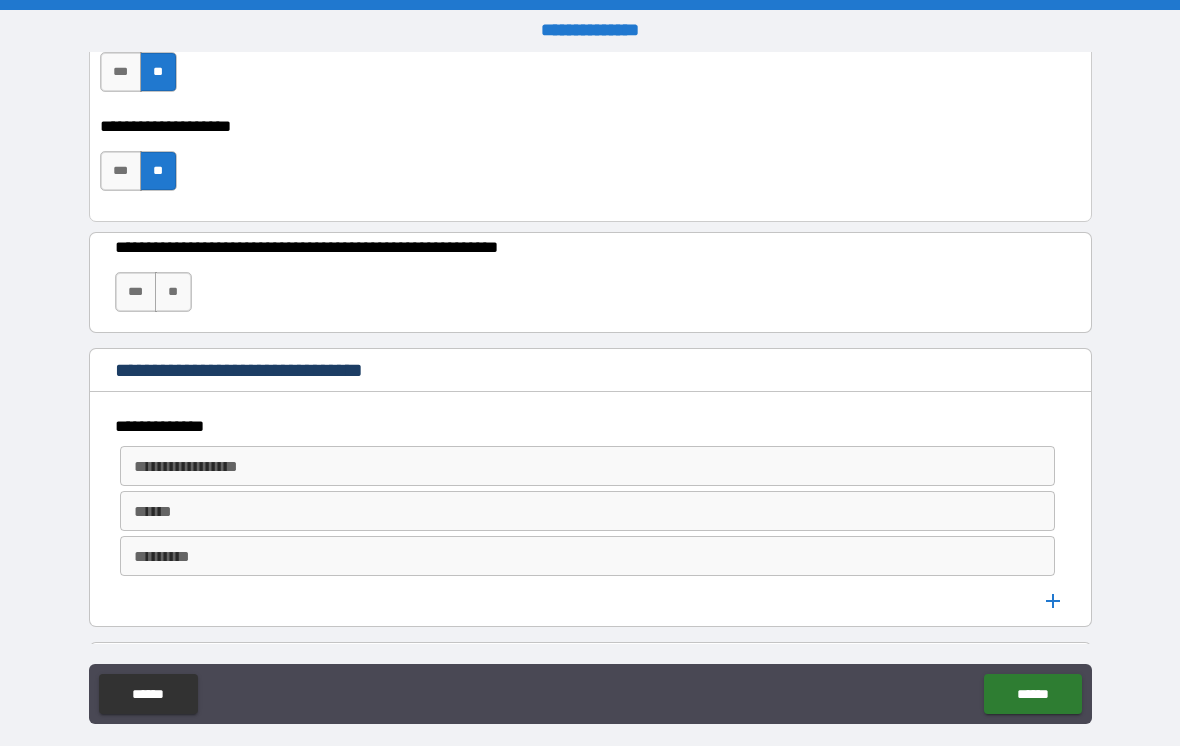 scroll, scrollTop: 11407, scrollLeft: 0, axis: vertical 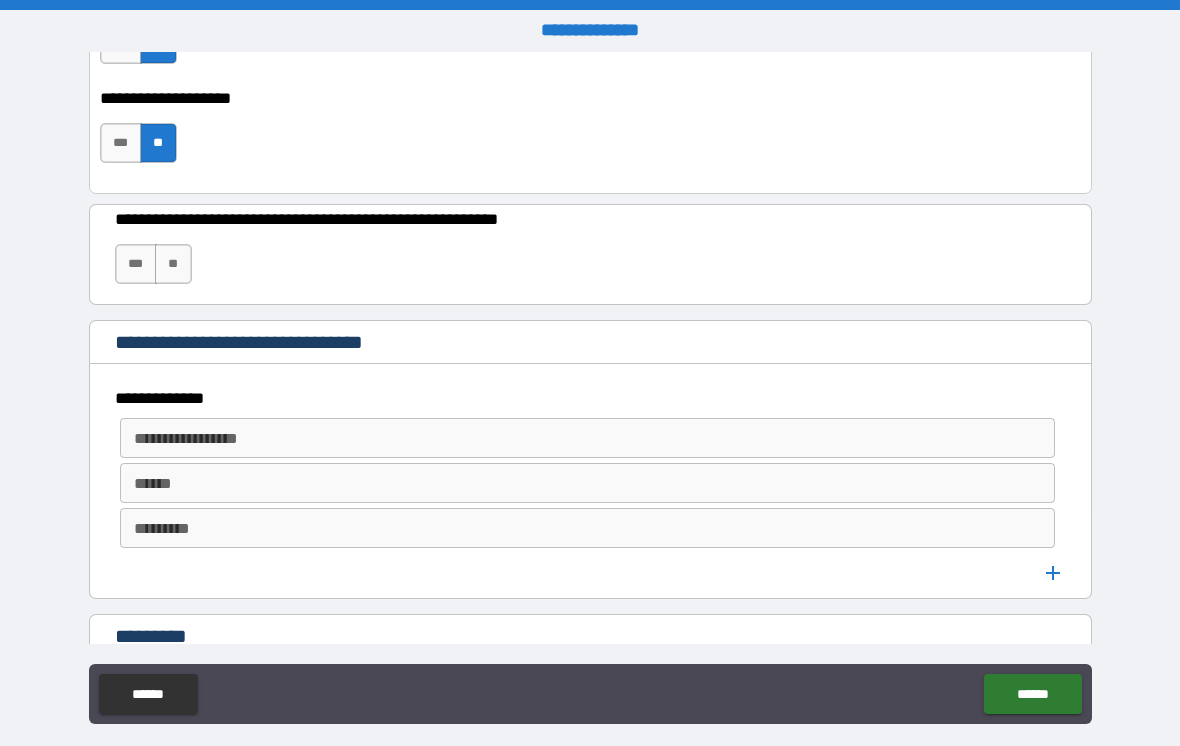 click on "**" at bounding box center (173, 264) 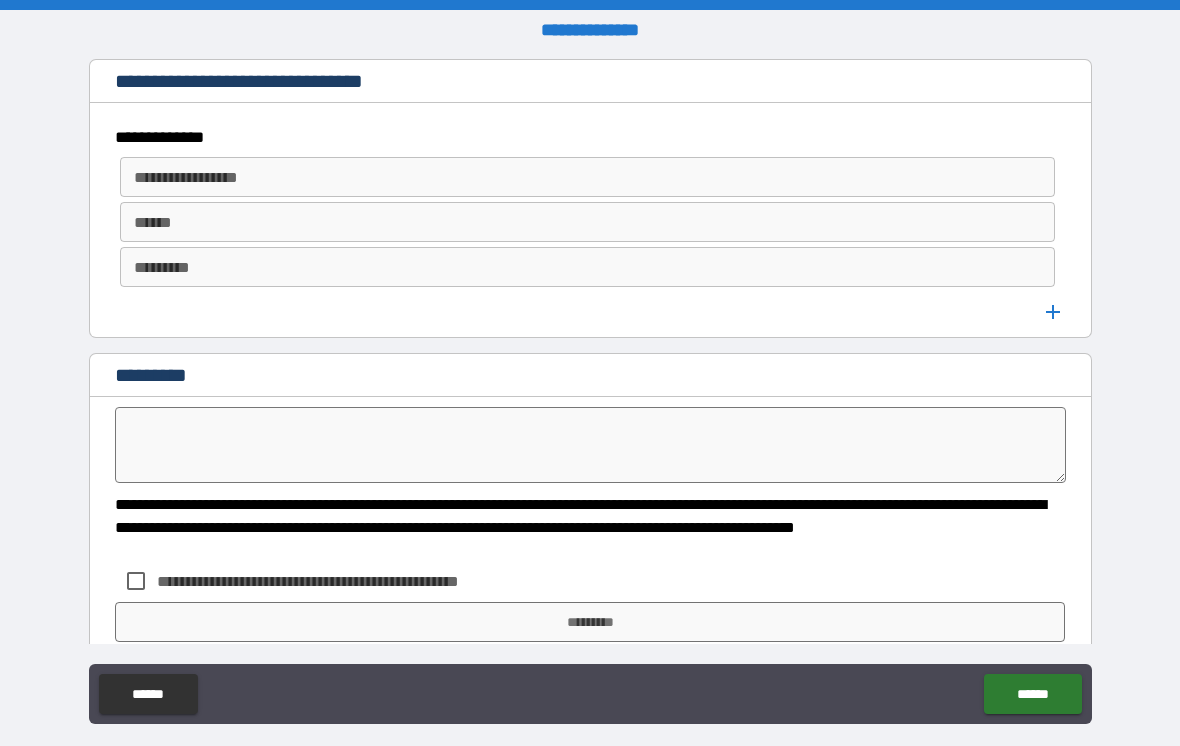 scroll, scrollTop: 11662, scrollLeft: 0, axis: vertical 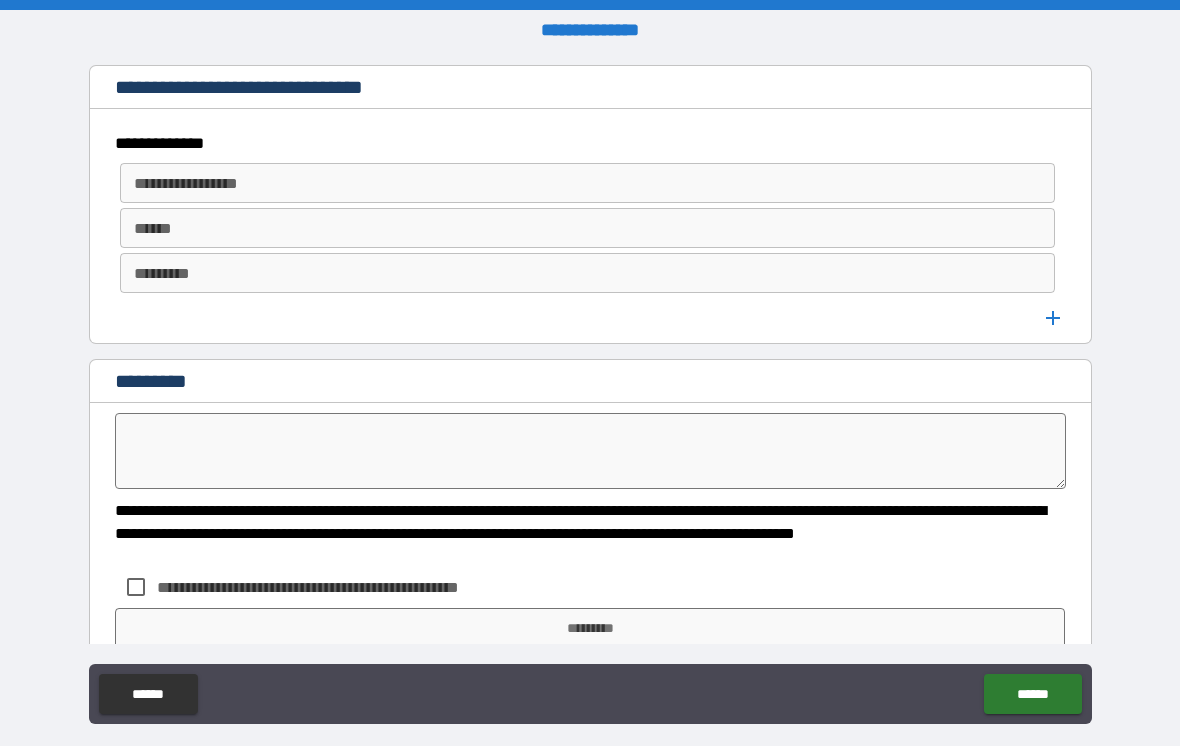 click on "**********" at bounding box center [586, 183] 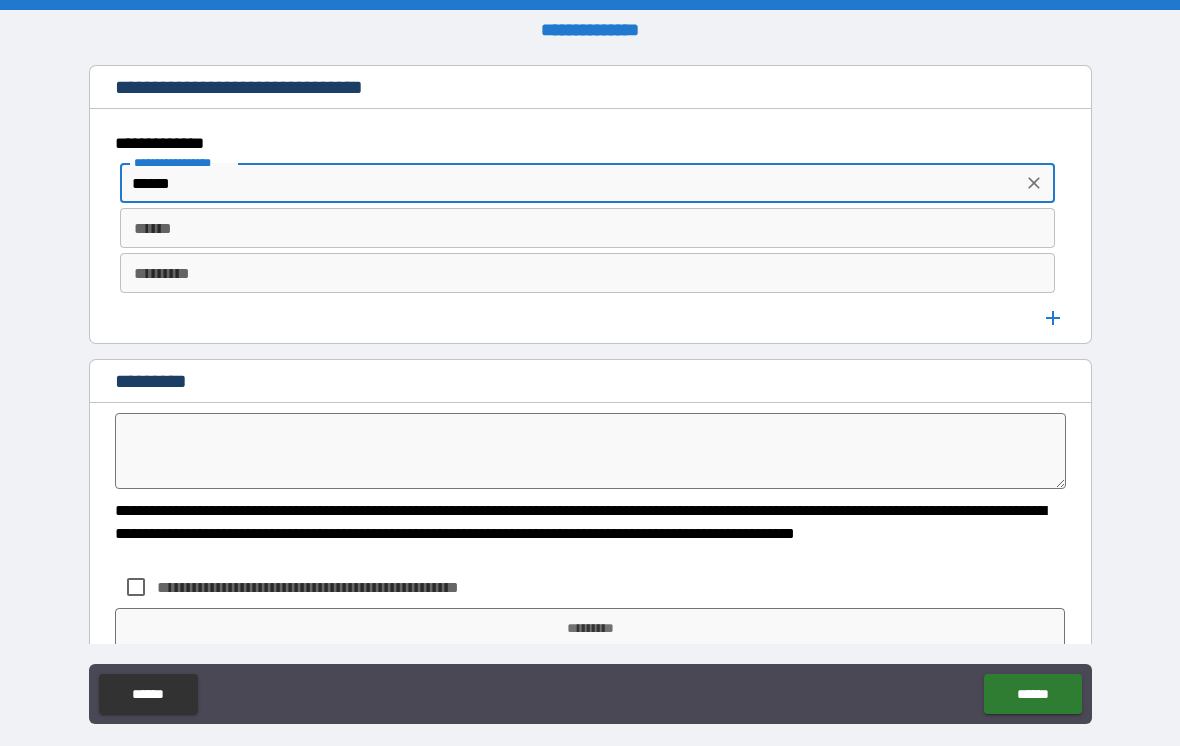 type on "******" 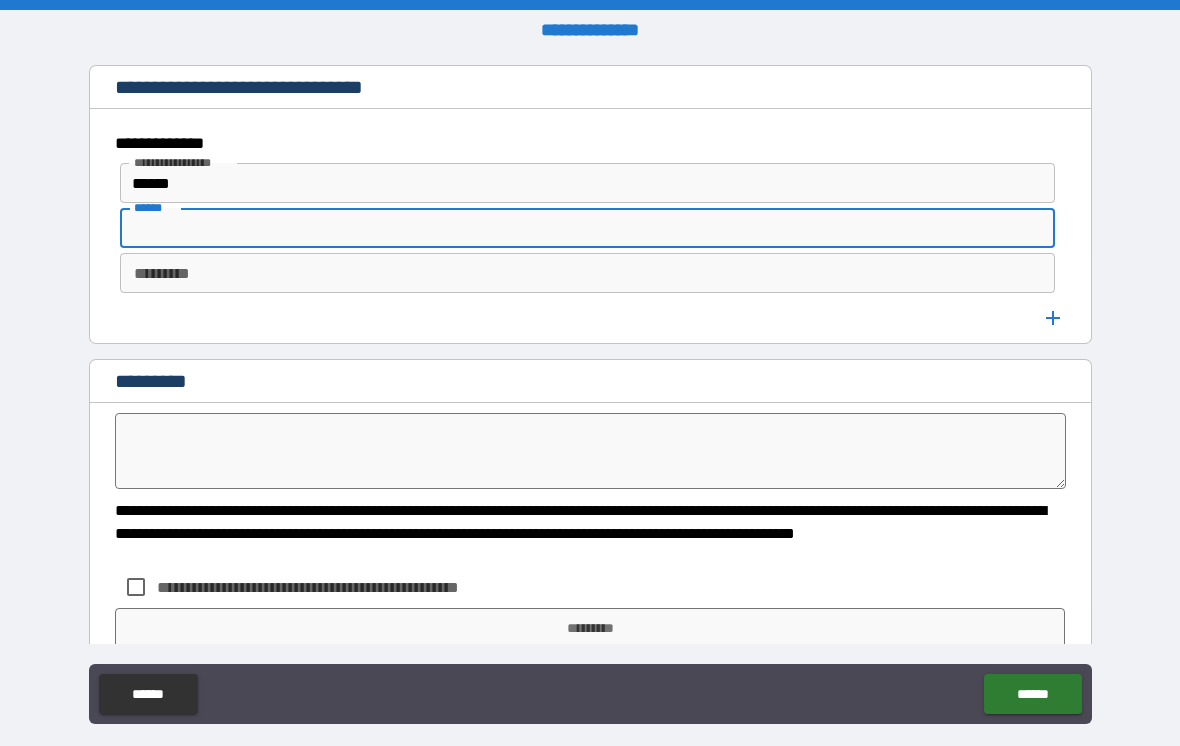 click on "******" at bounding box center (588, 228) 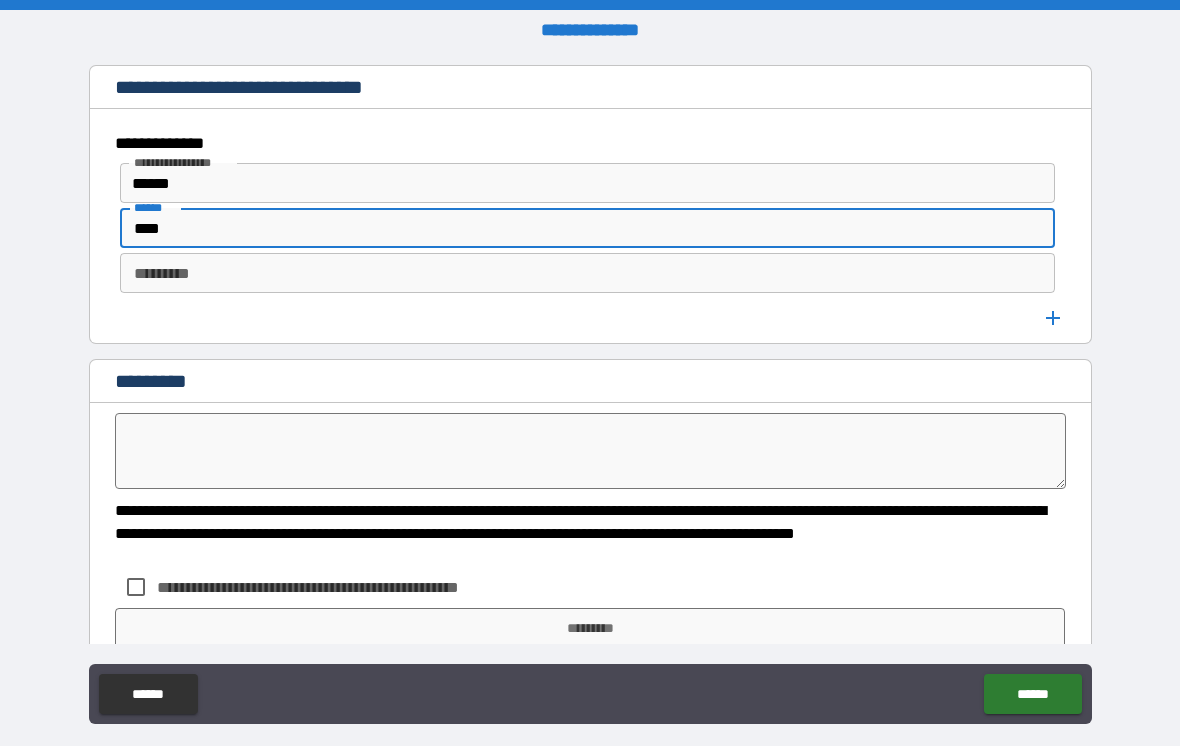 type on "****" 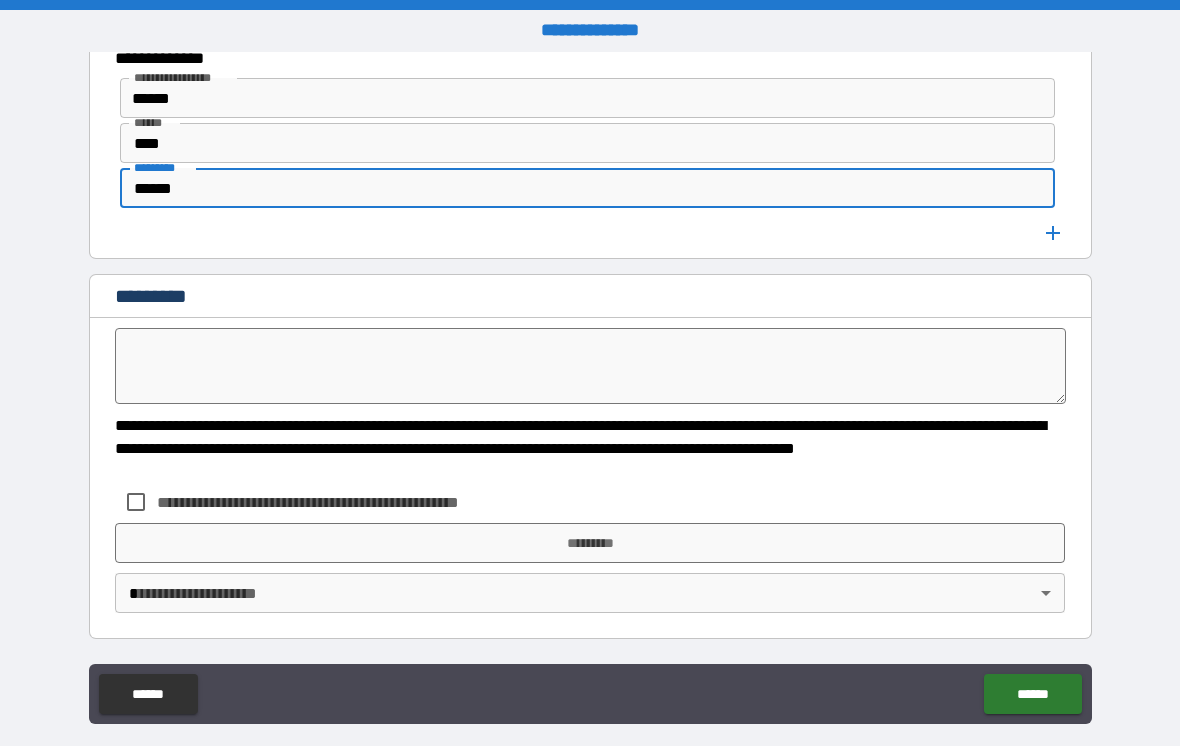 scroll, scrollTop: 11747, scrollLeft: 0, axis: vertical 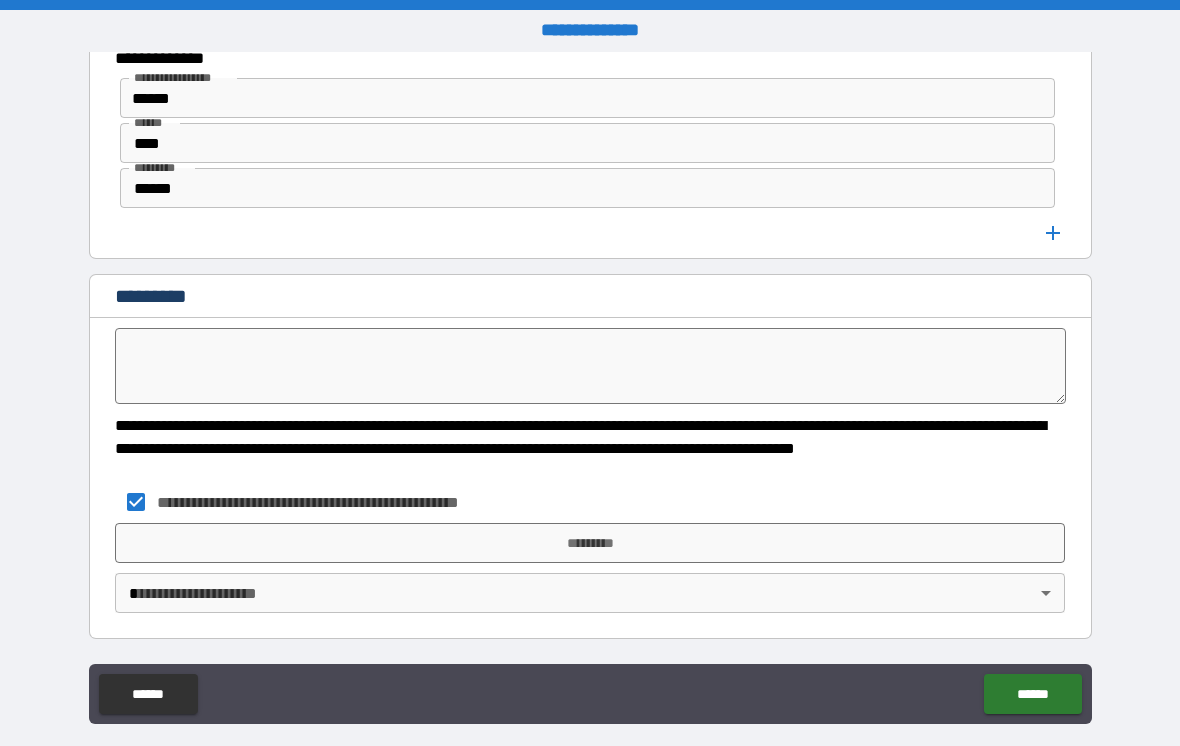 click on "*********" at bounding box center (590, 543) 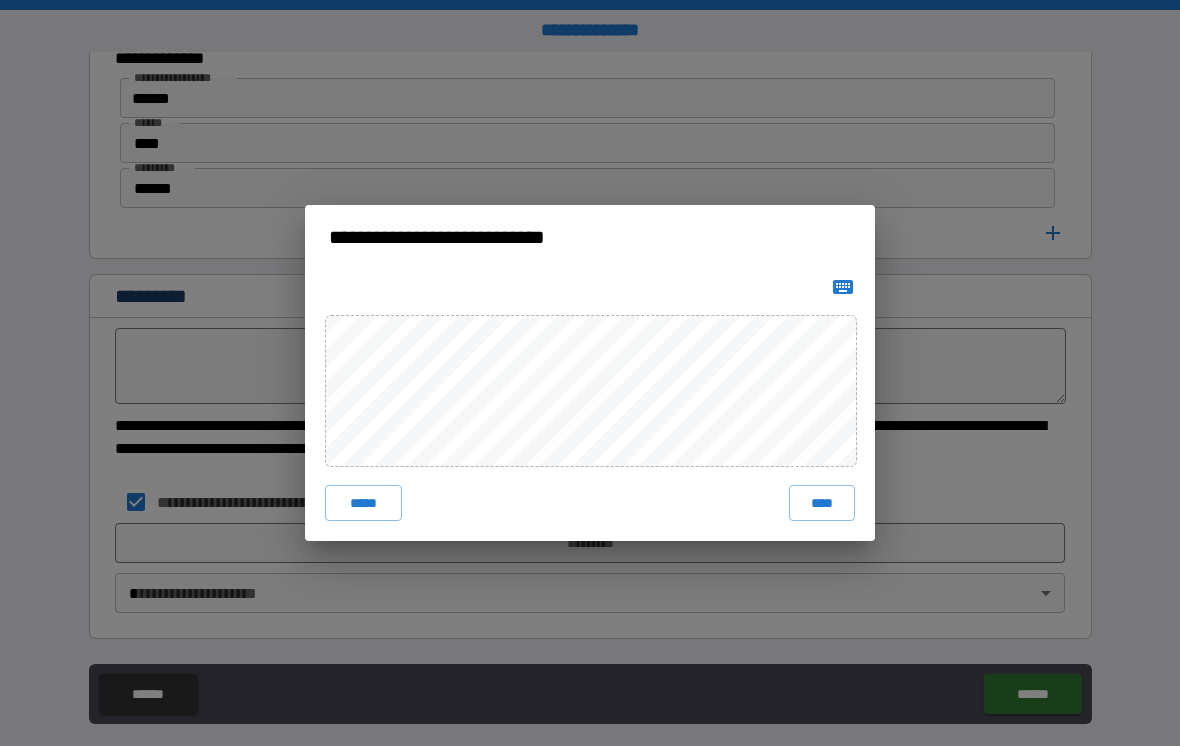 click on "****" at bounding box center (822, 503) 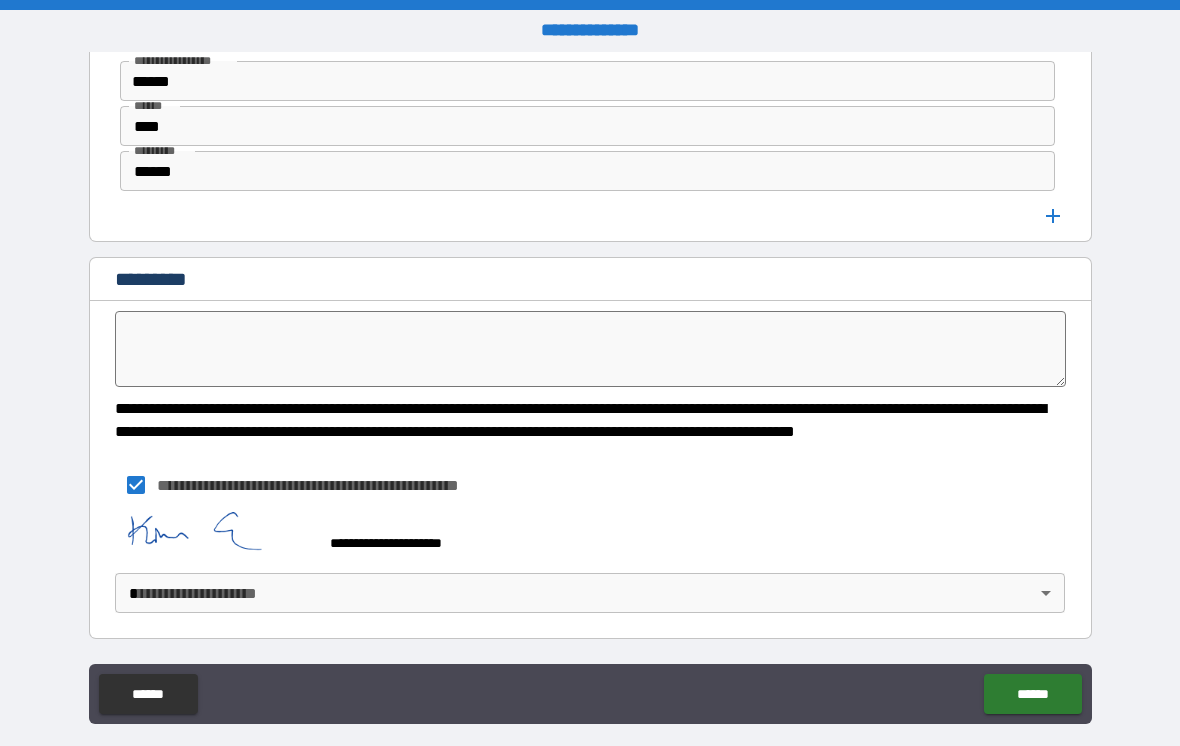 scroll, scrollTop: 11764, scrollLeft: 0, axis: vertical 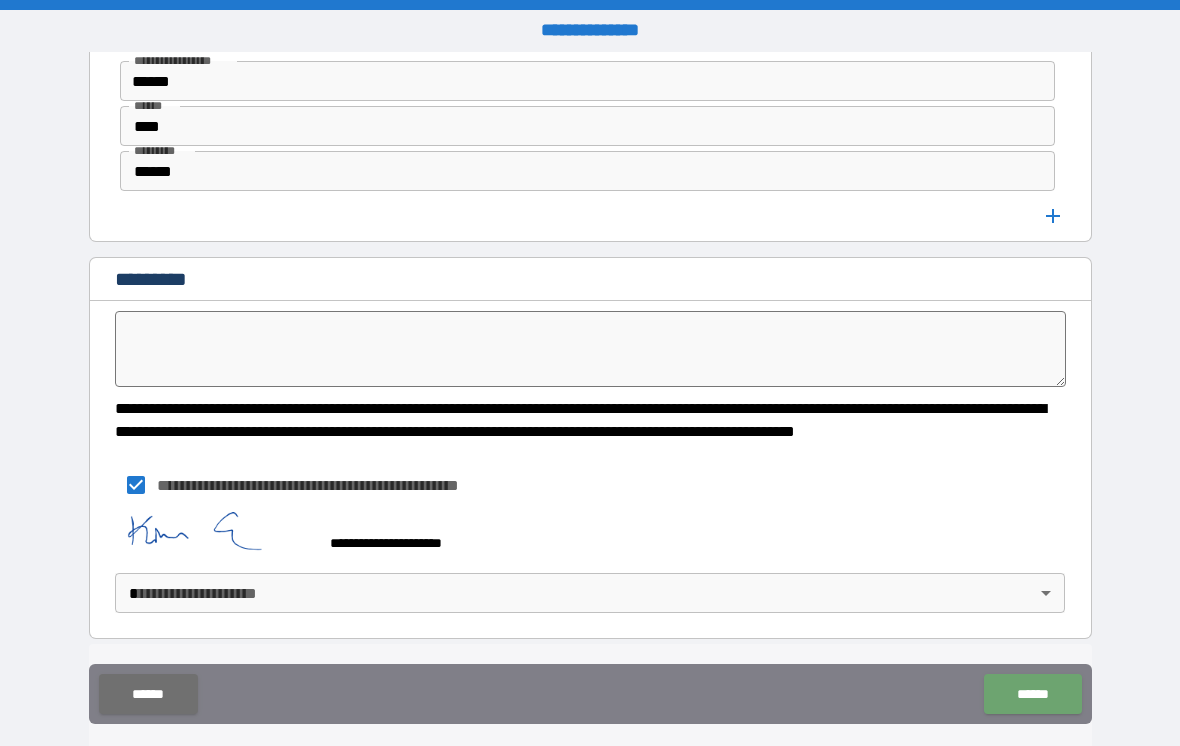 click on "******" at bounding box center (1032, 694) 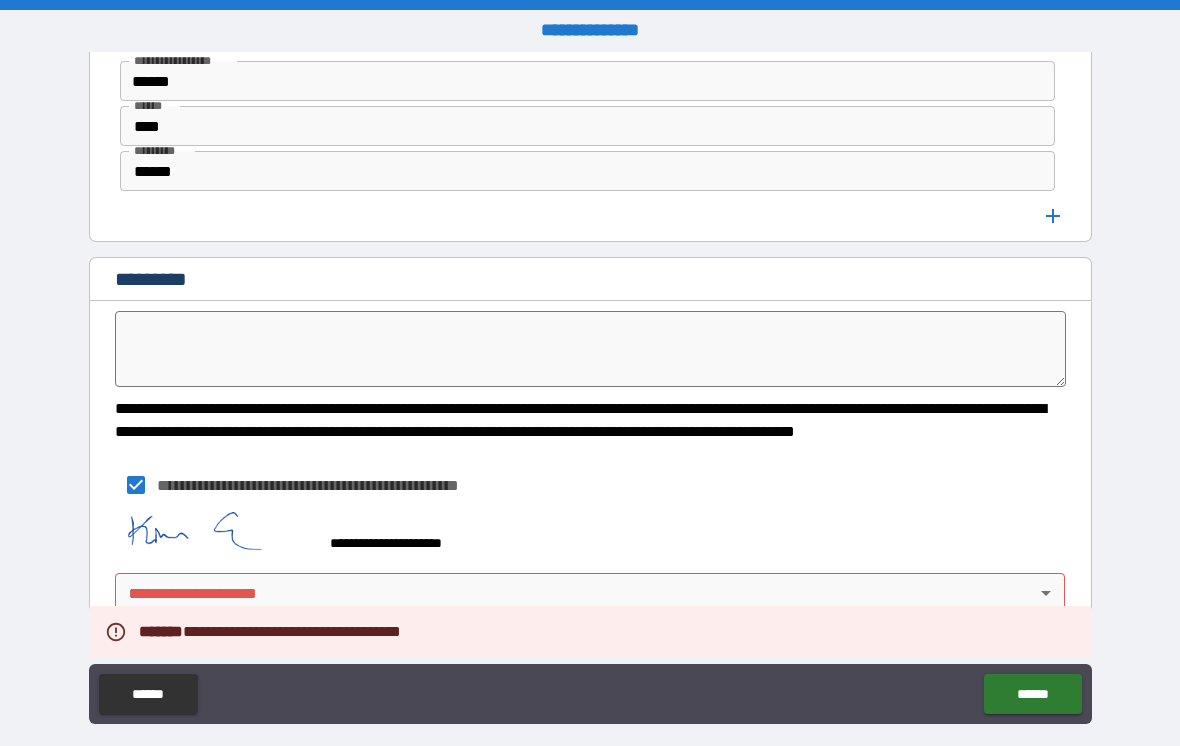 scroll, scrollTop: 11764, scrollLeft: 0, axis: vertical 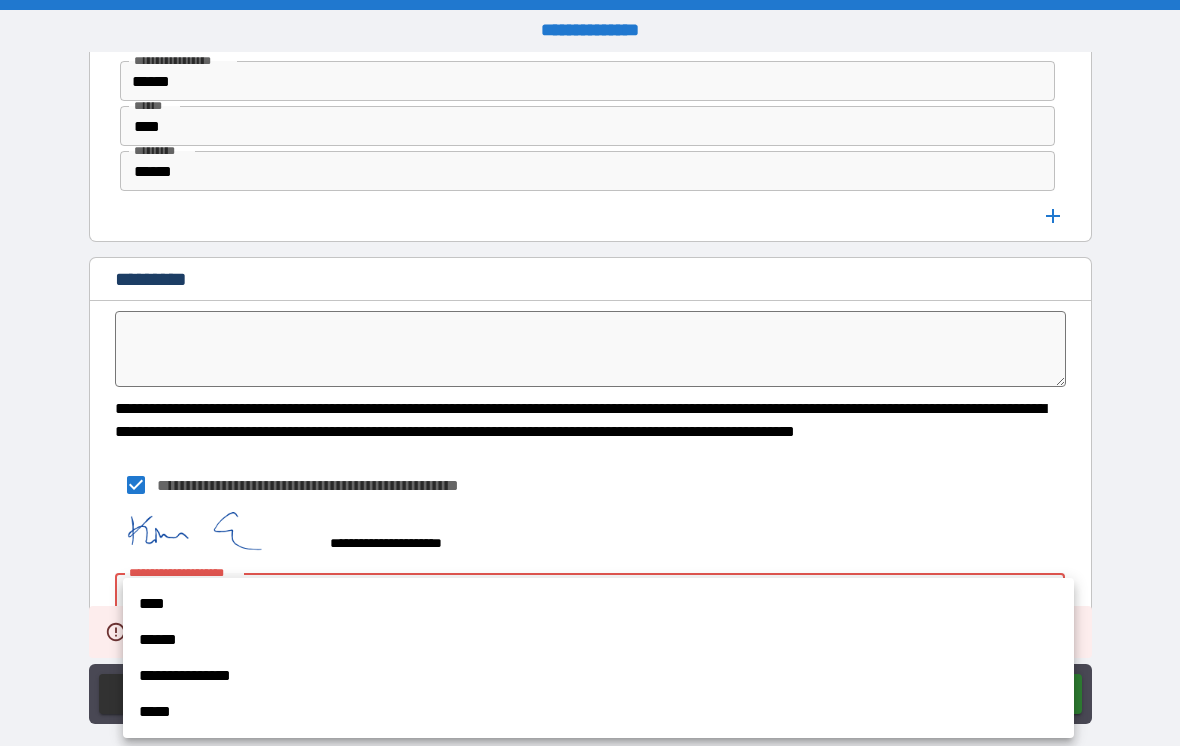 click on "****" at bounding box center [598, 604] 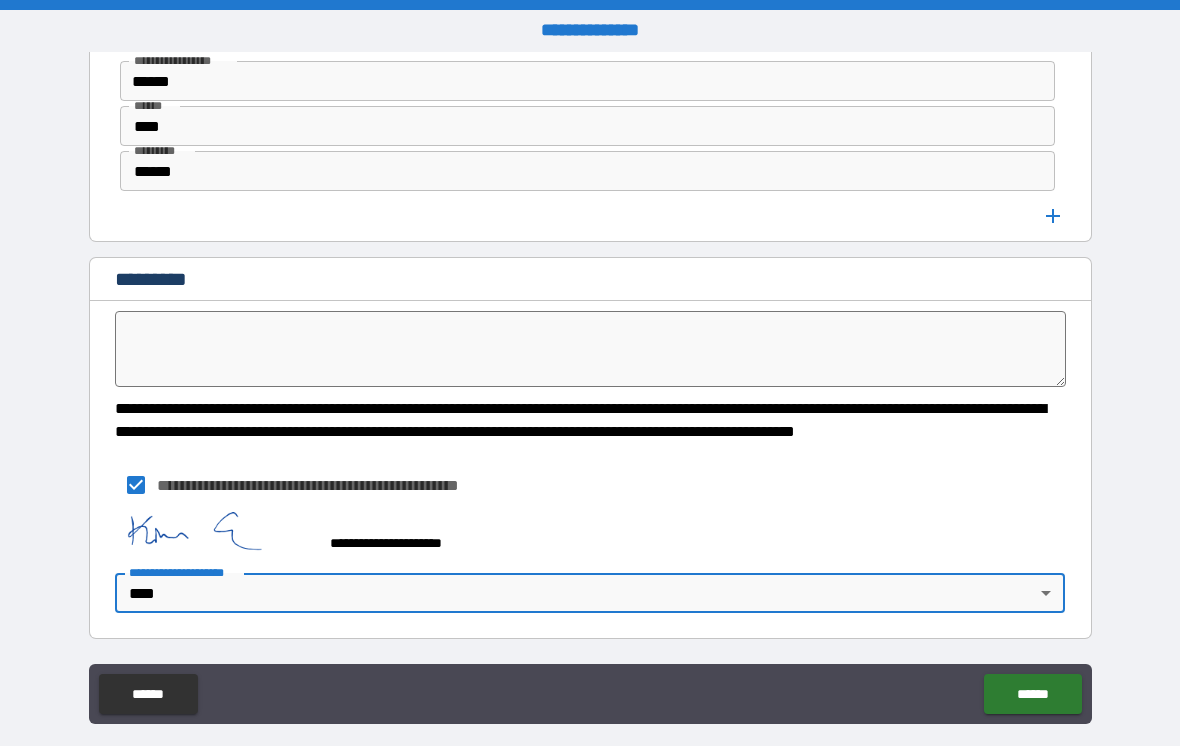 click on "******" at bounding box center [1032, 694] 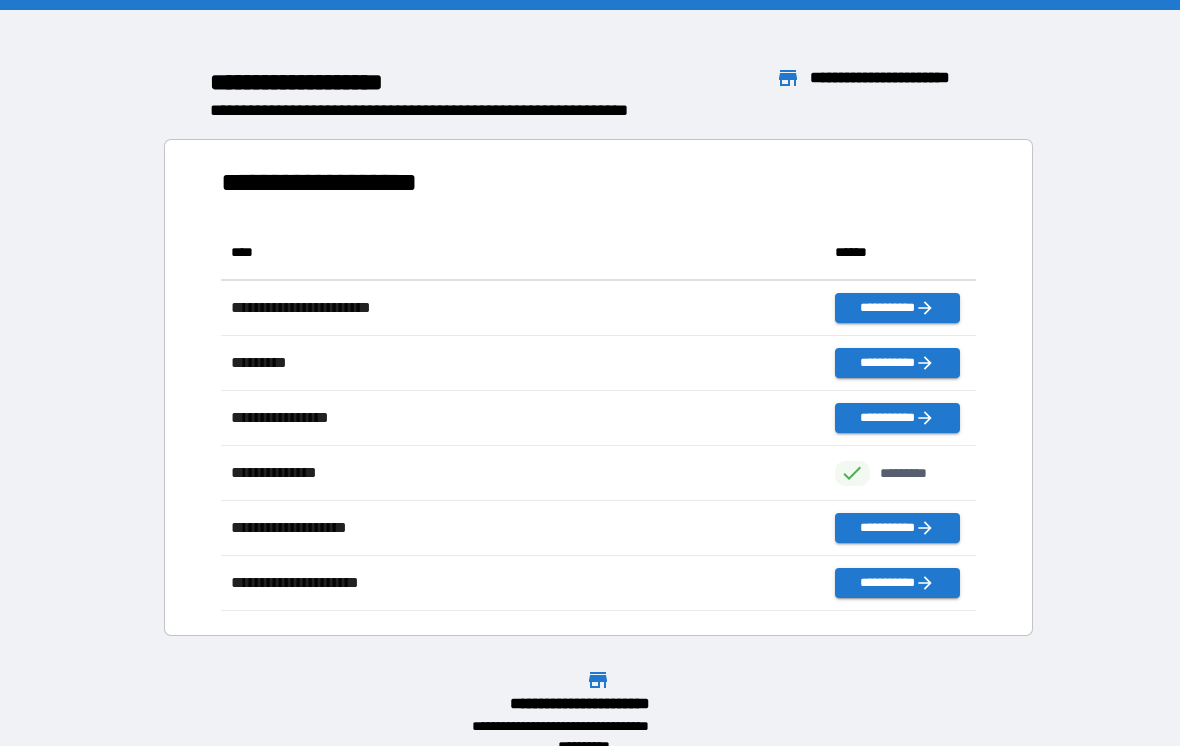 scroll, scrollTop: 1, scrollLeft: 1, axis: both 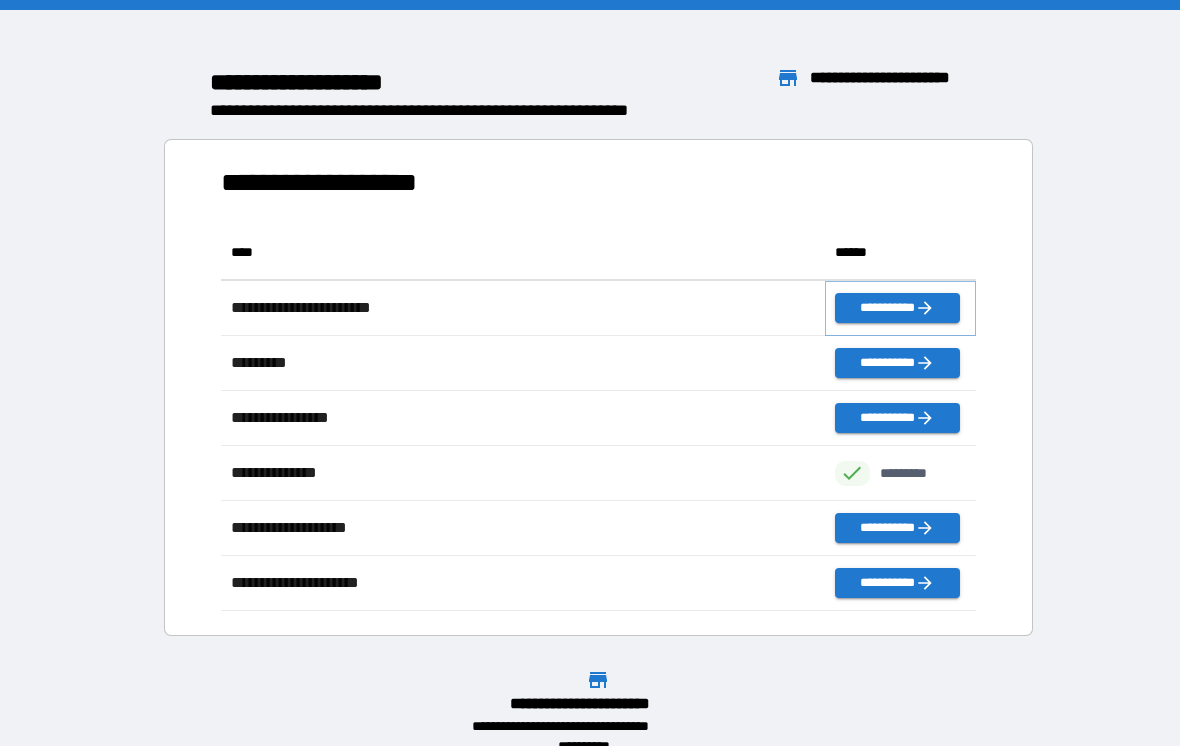 click on "**********" at bounding box center [897, 308] 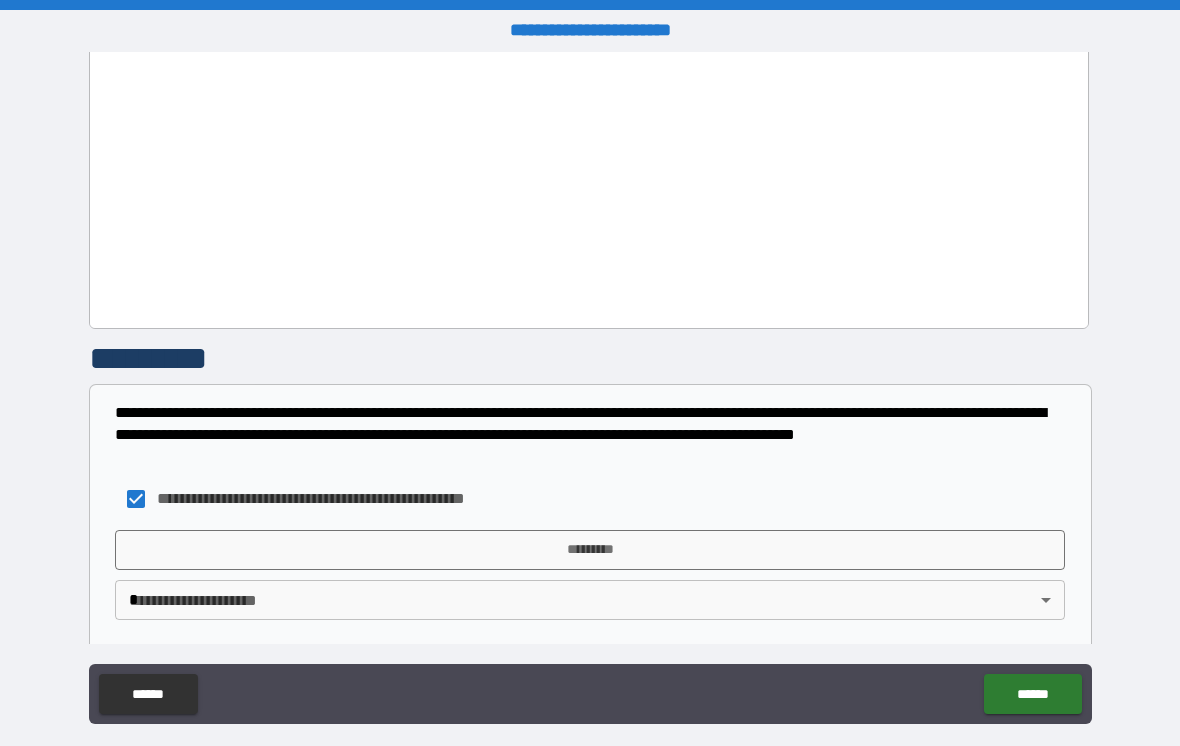 scroll, scrollTop: 1050, scrollLeft: 0, axis: vertical 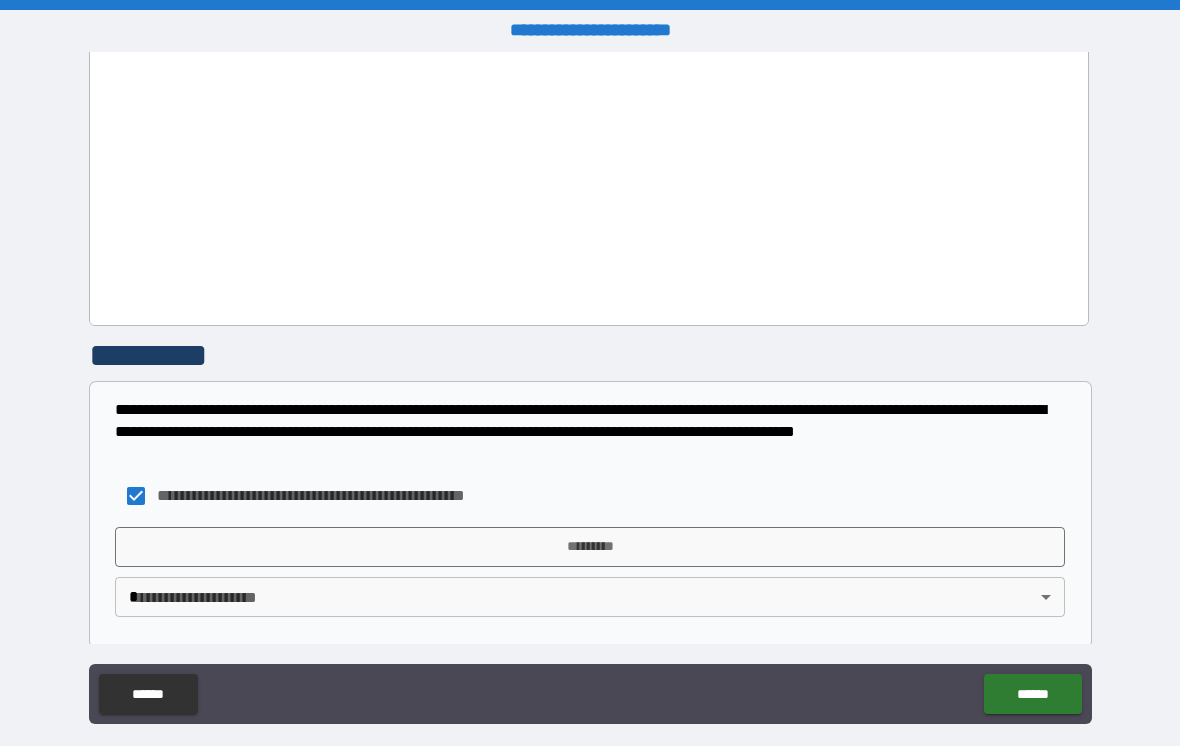 click on "*********" at bounding box center [590, 547] 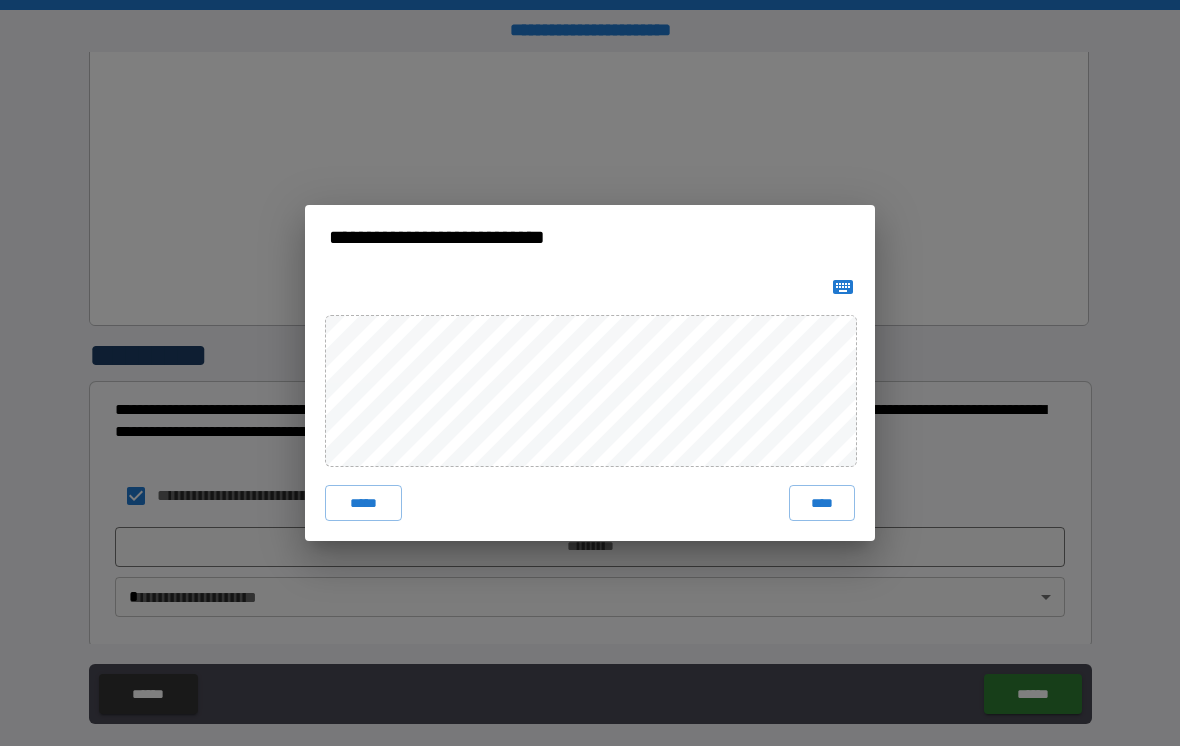 click on "****" at bounding box center (822, 503) 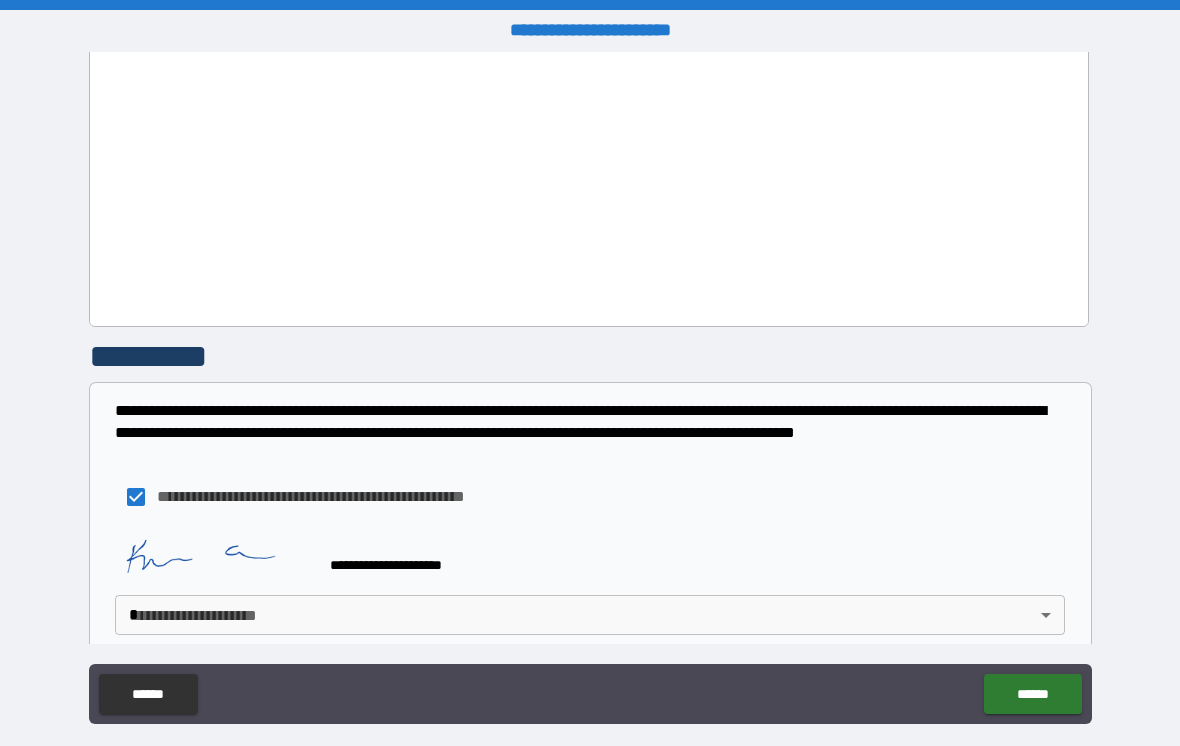 click on "******" at bounding box center (1032, 694) 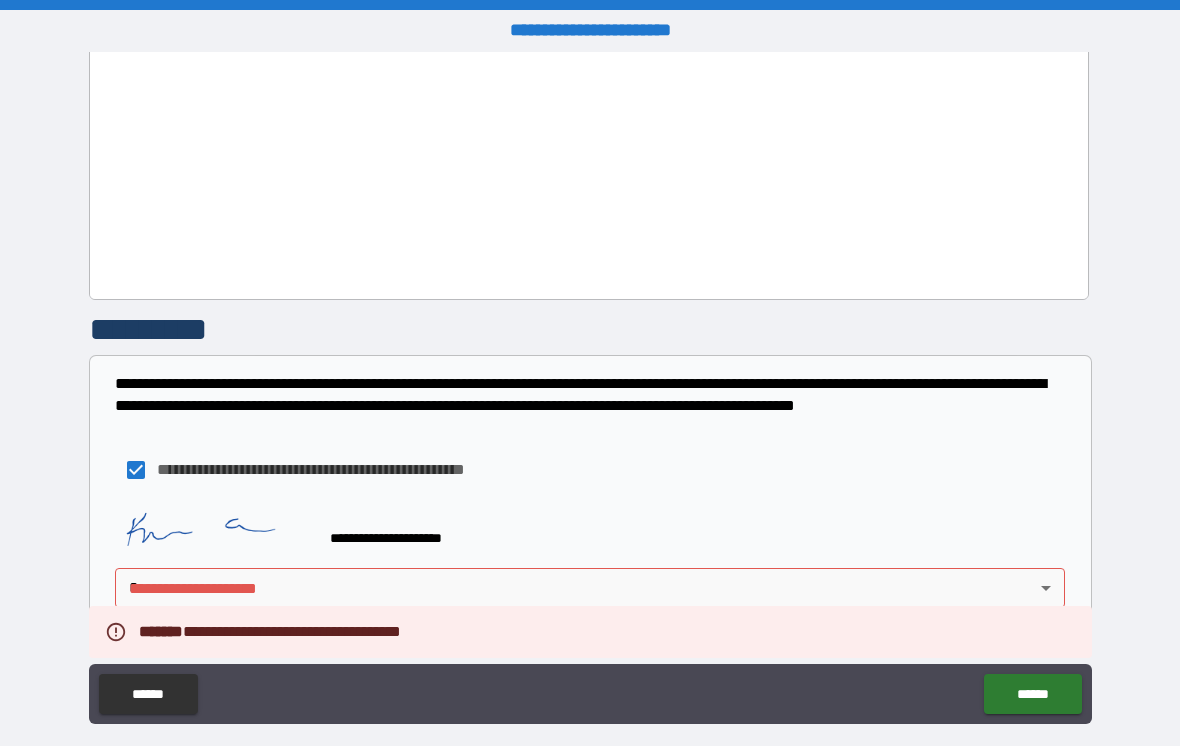 scroll, scrollTop: 1076, scrollLeft: 0, axis: vertical 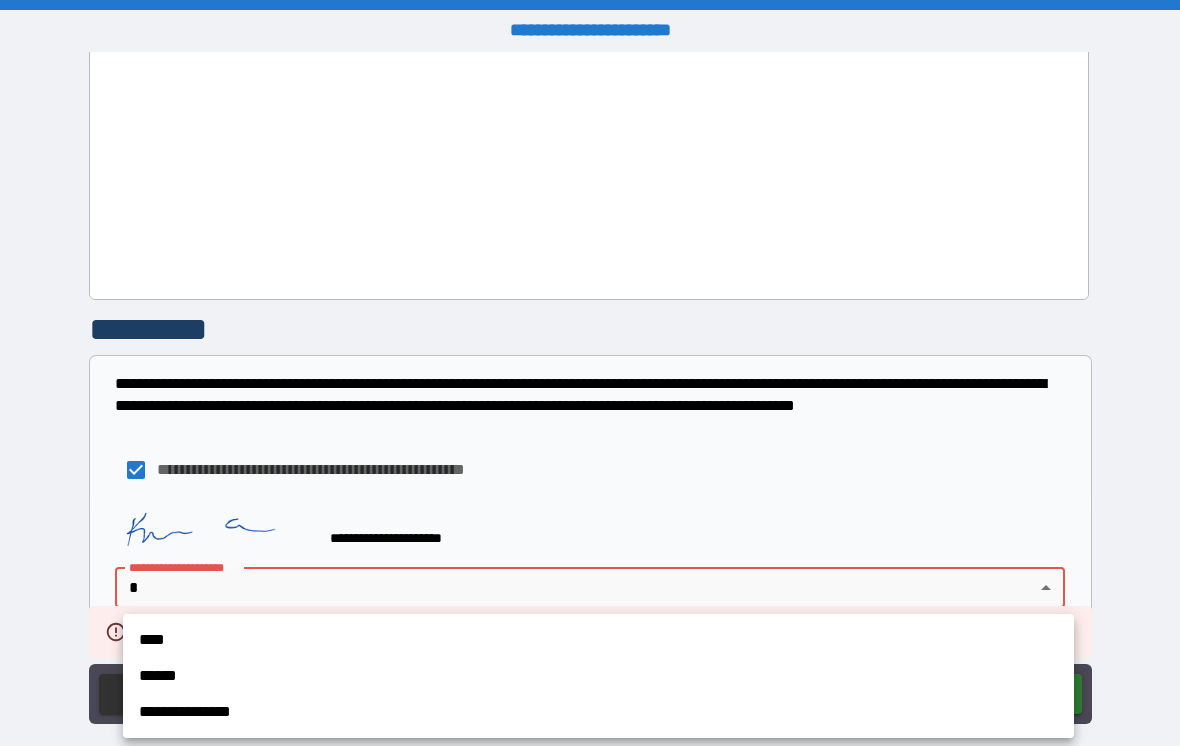 click on "****" at bounding box center [598, 640] 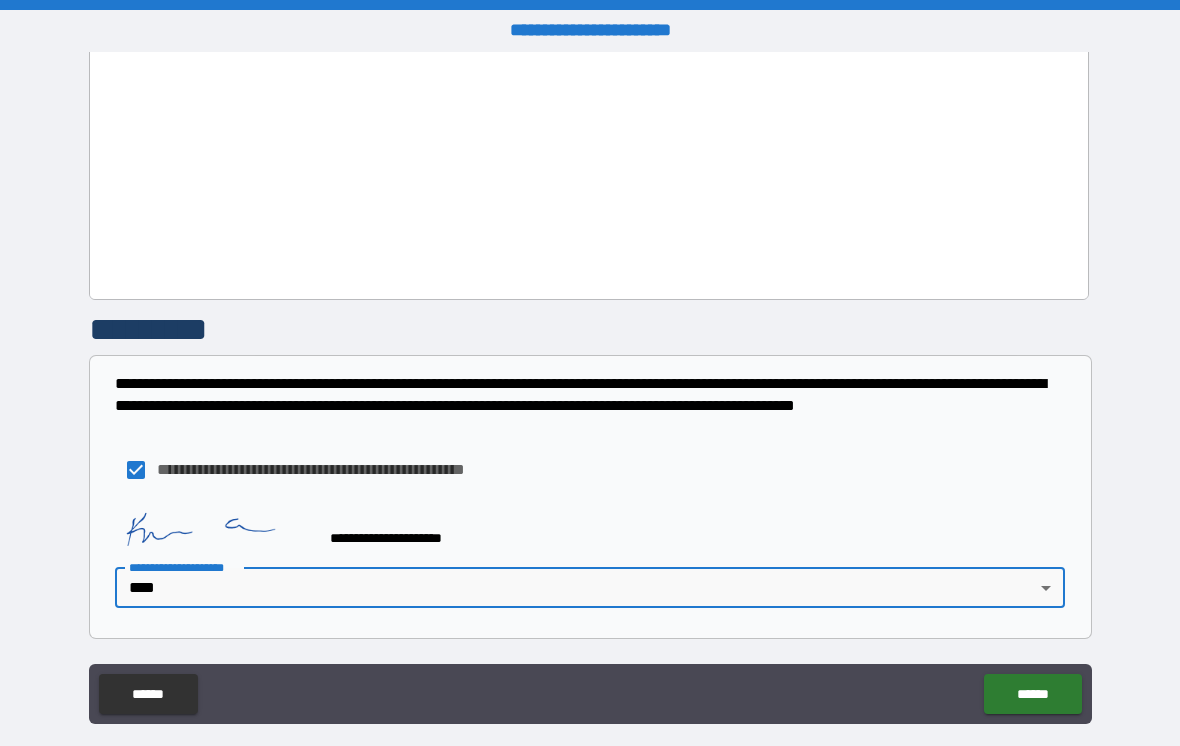 click on "******" at bounding box center [1032, 694] 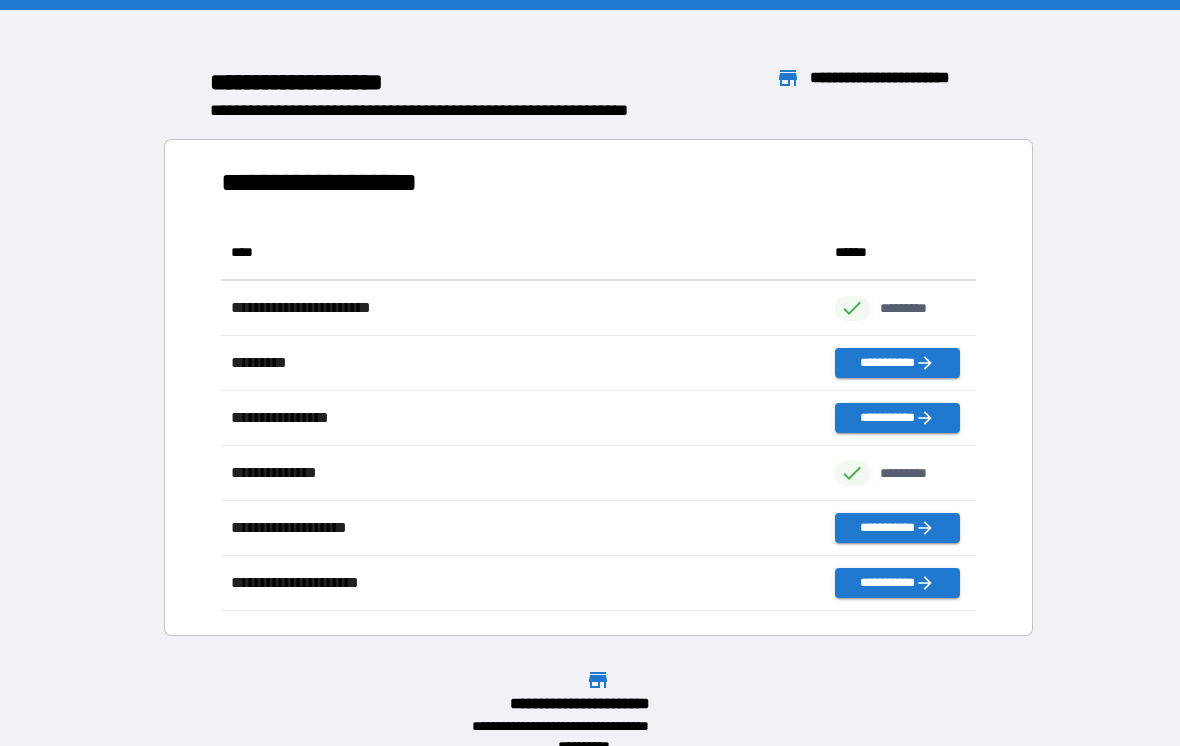 scroll, scrollTop: 386, scrollLeft: 755, axis: both 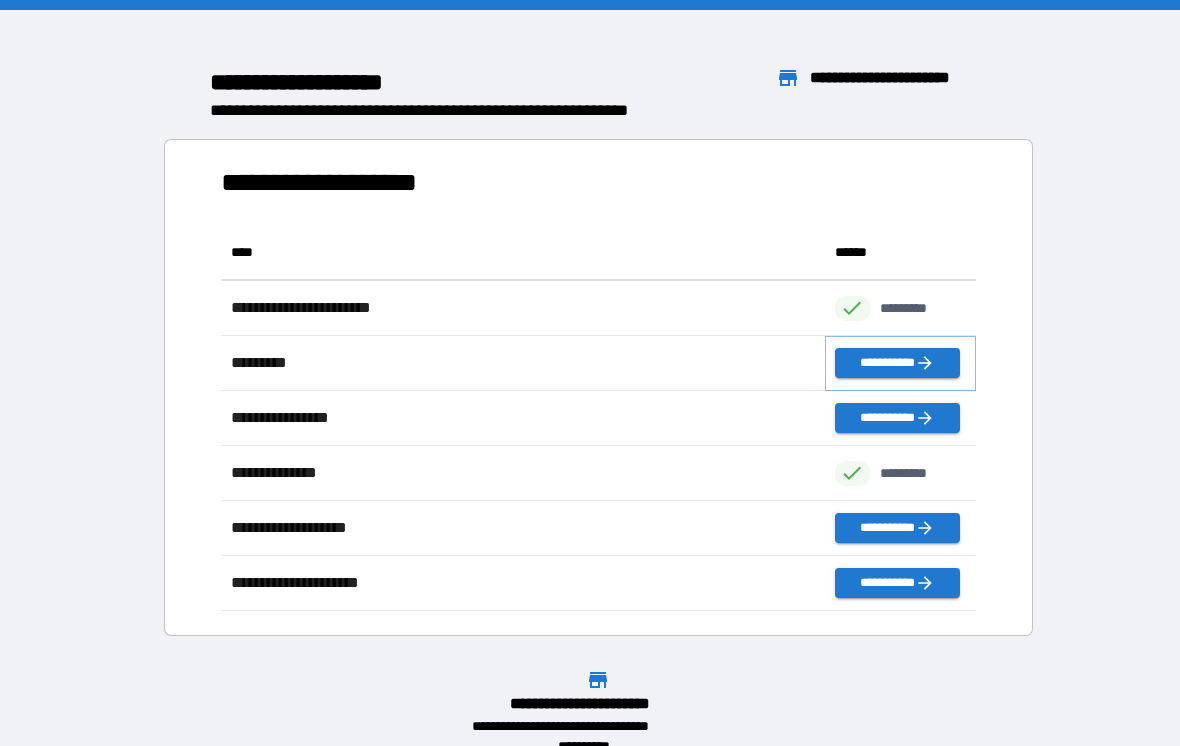 click on "**********" at bounding box center (897, 363) 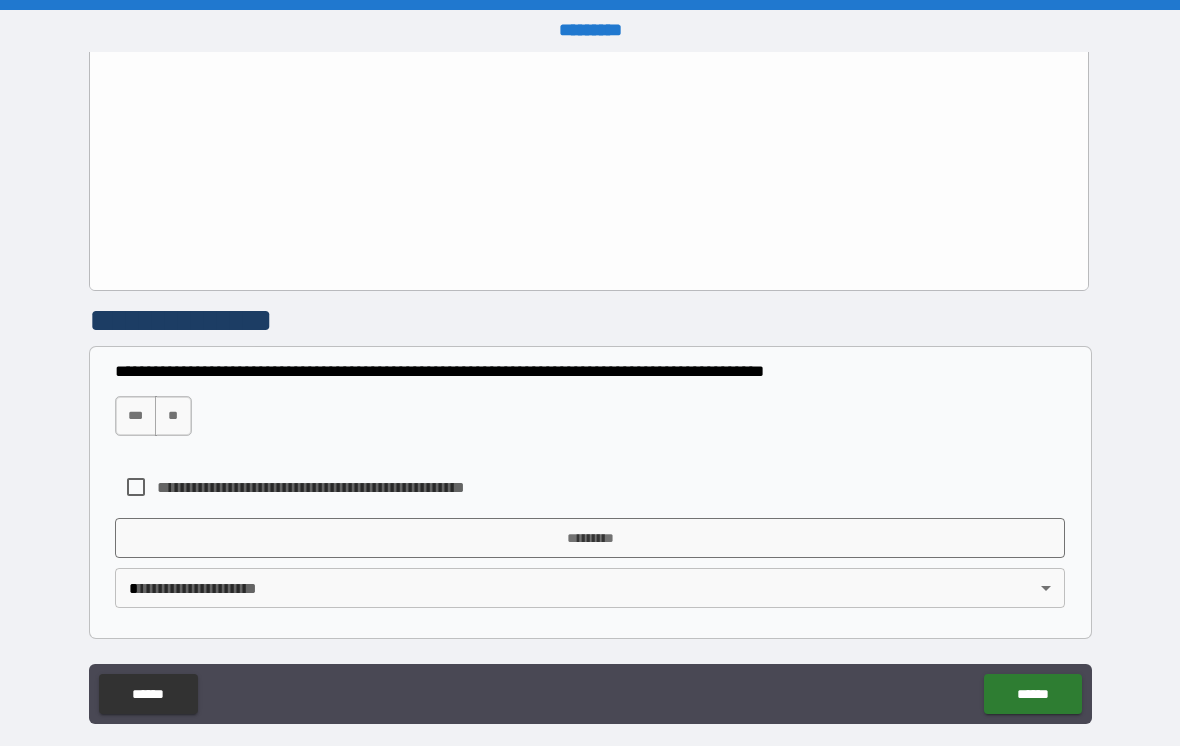 scroll, scrollTop: 2413, scrollLeft: 0, axis: vertical 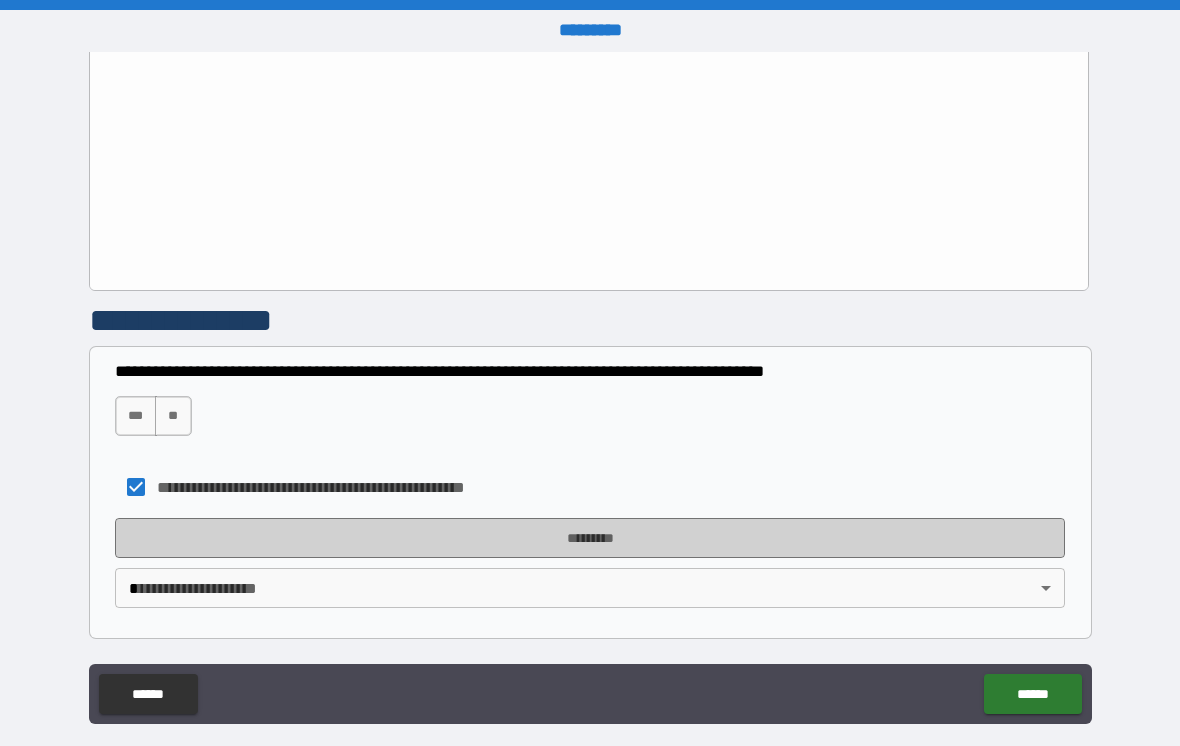 click on "*********" at bounding box center [590, 538] 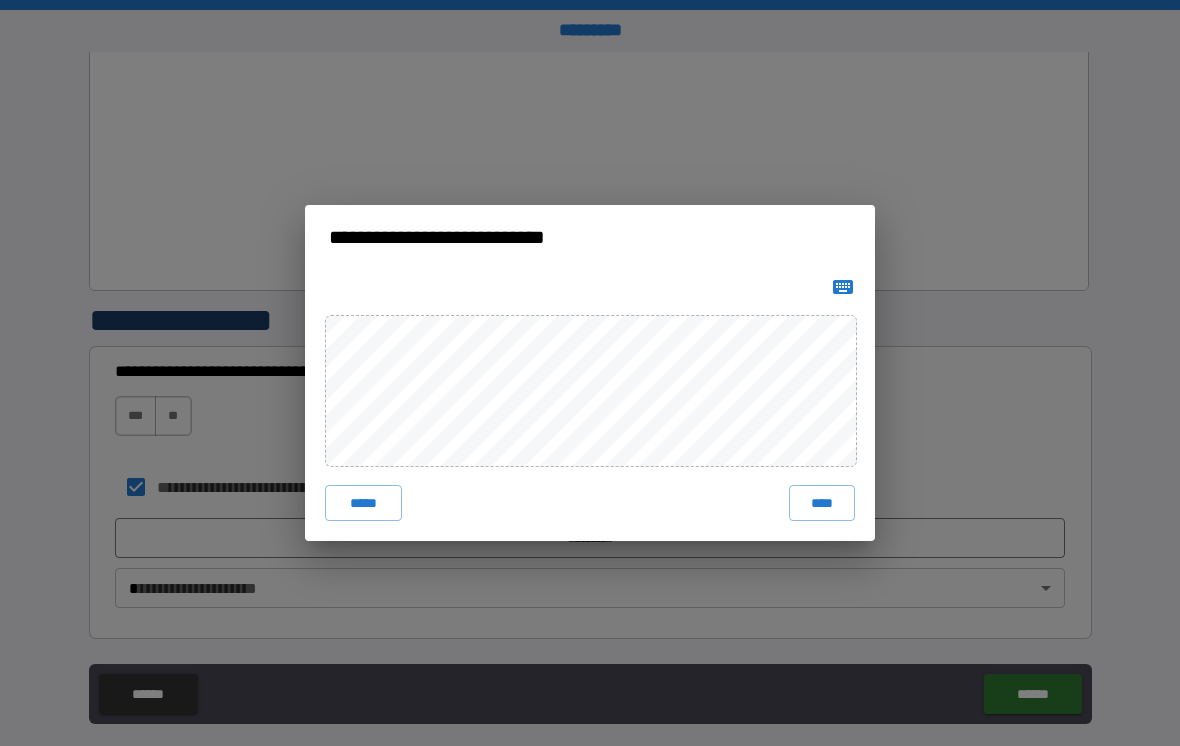 click on "**********" at bounding box center [590, 373] 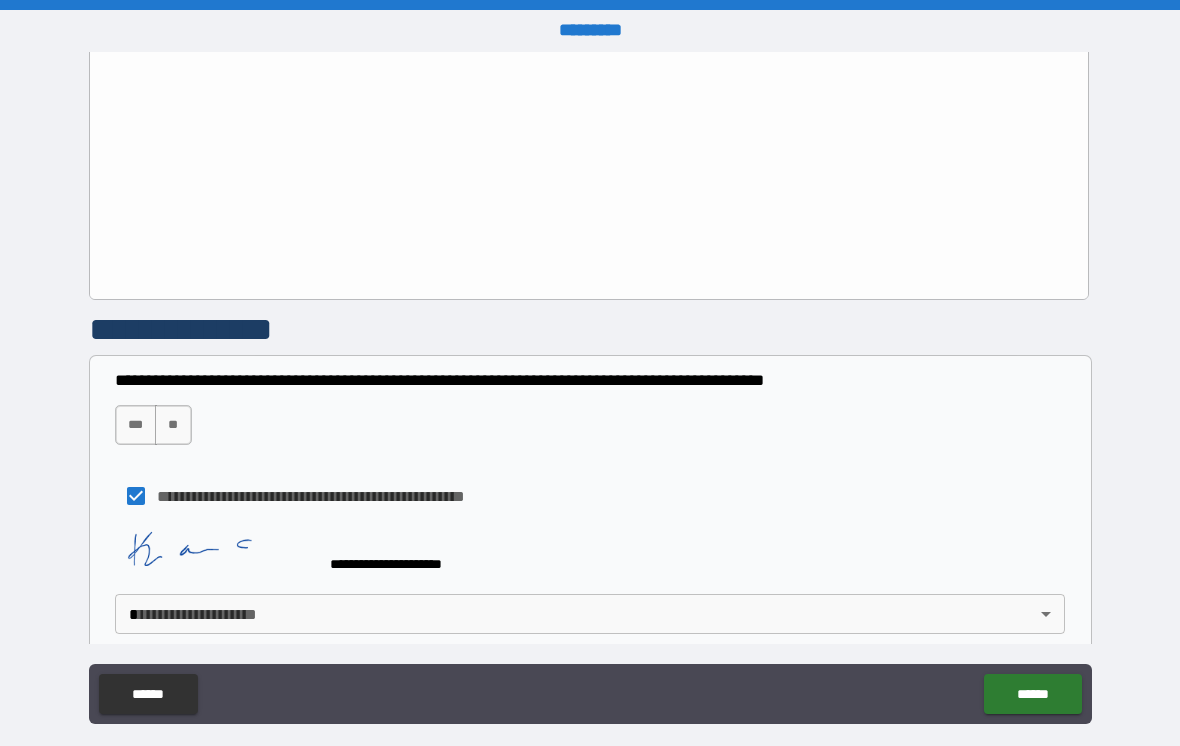 click on "**********" at bounding box center [590, 388] 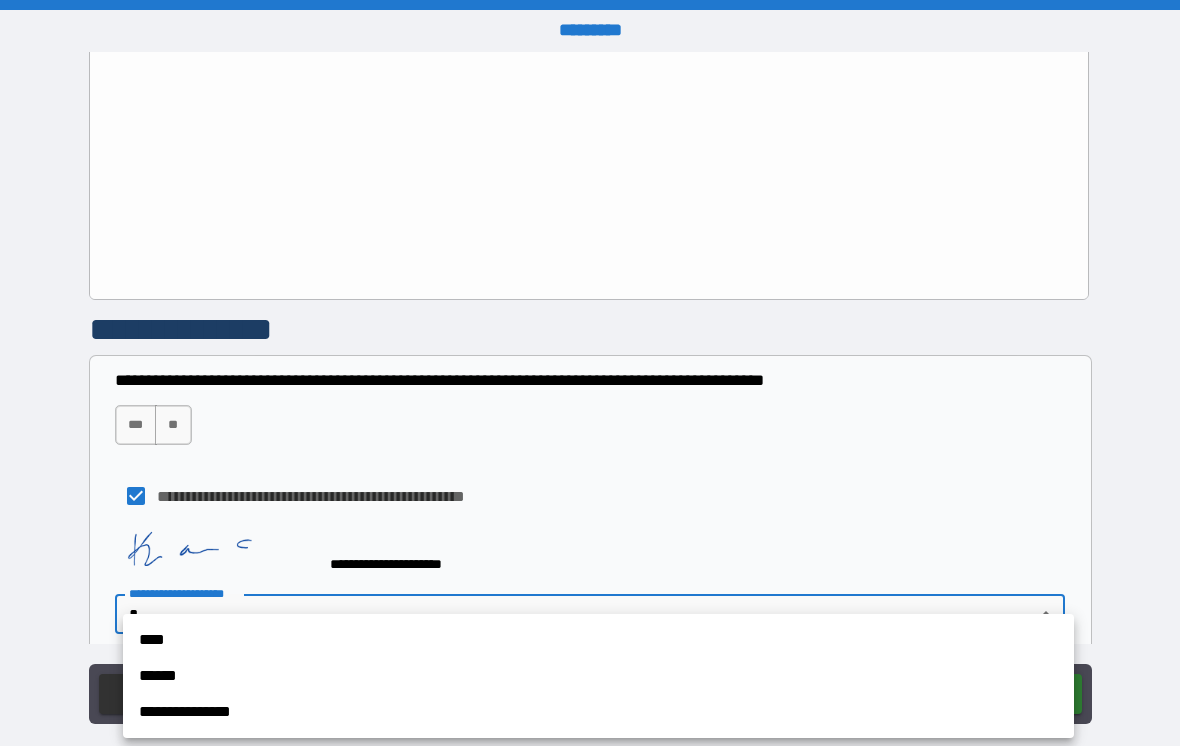 click on "****" at bounding box center [598, 640] 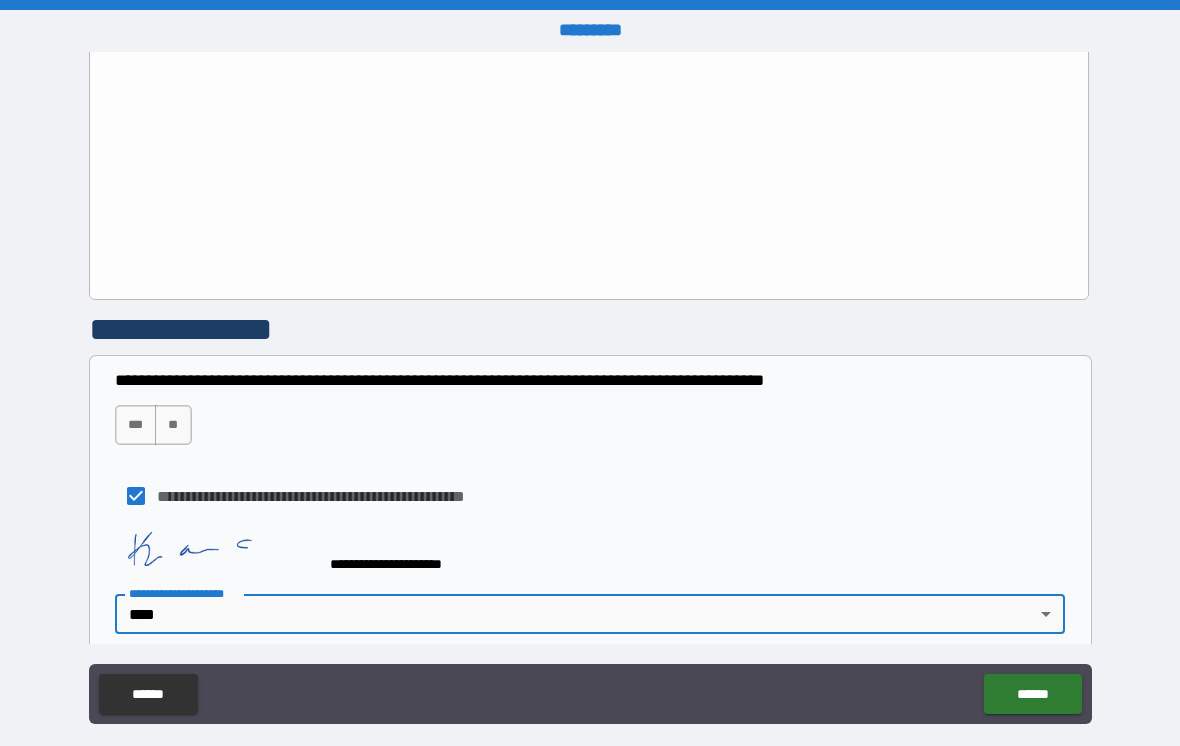 type on "****" 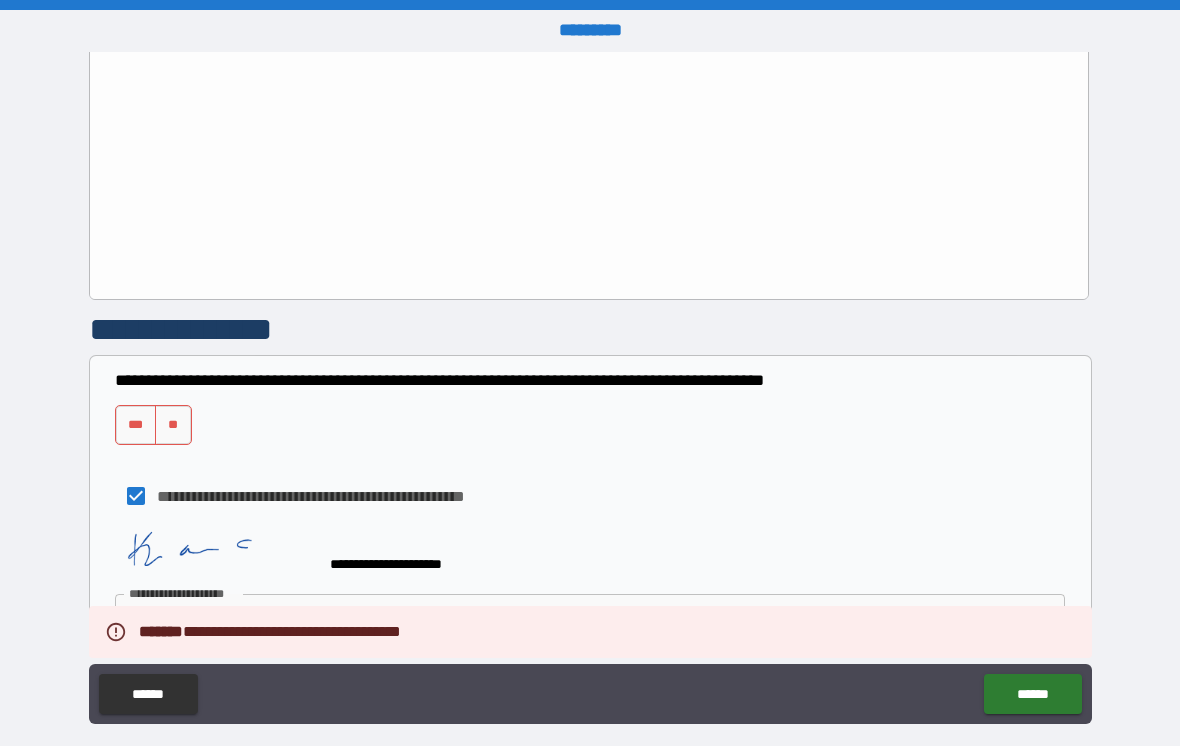 click on "**********" at bounding box center [590, 415] 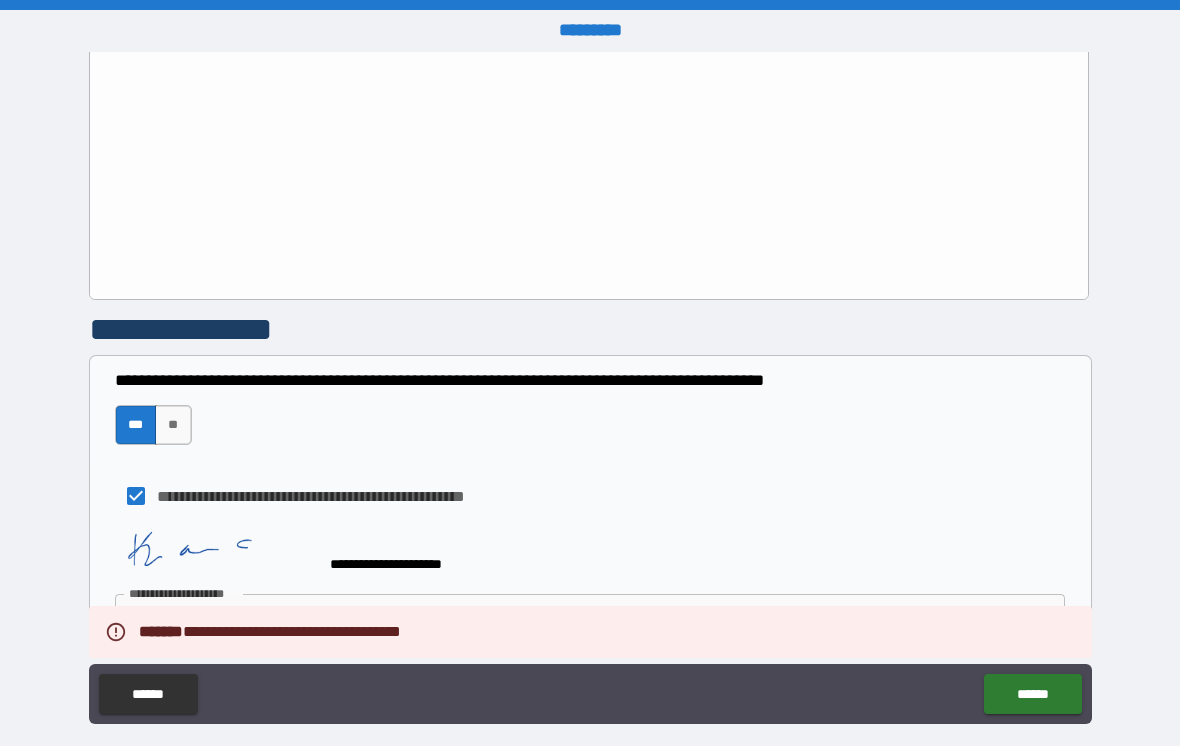 click on "******" at bounding box center [1032, 694] 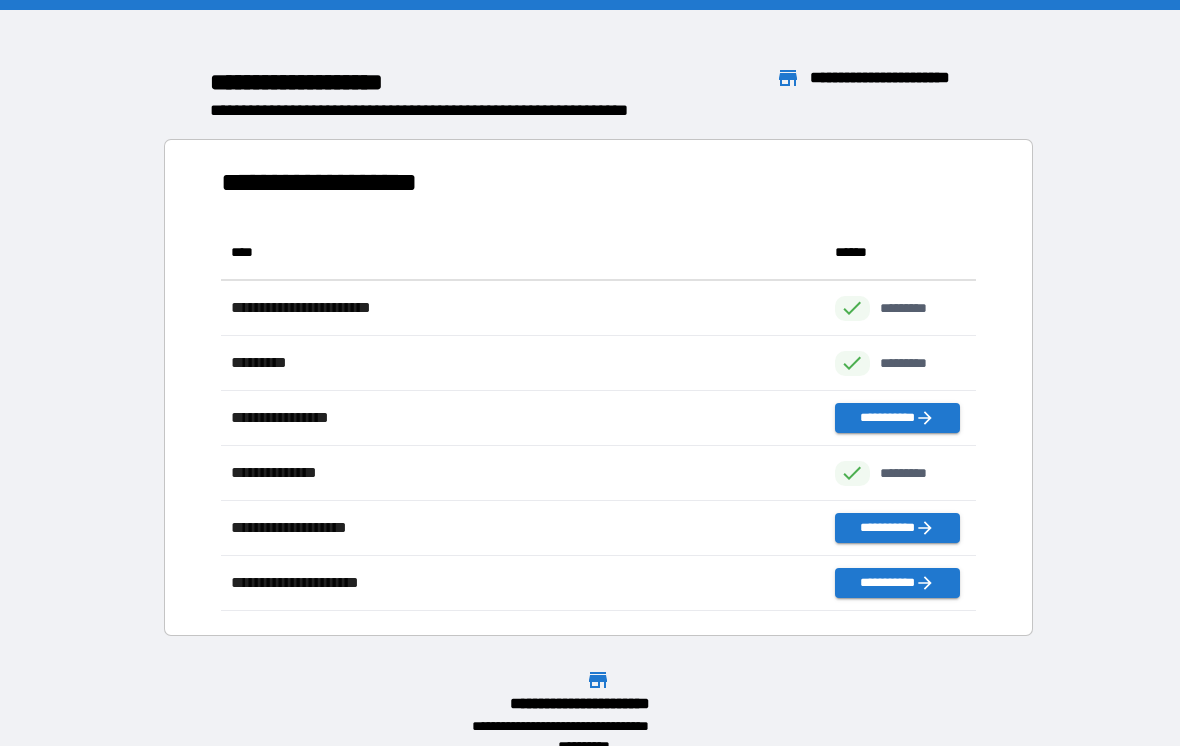 scroll, scrollTop: 1, scrollLeft: 1, axis: both 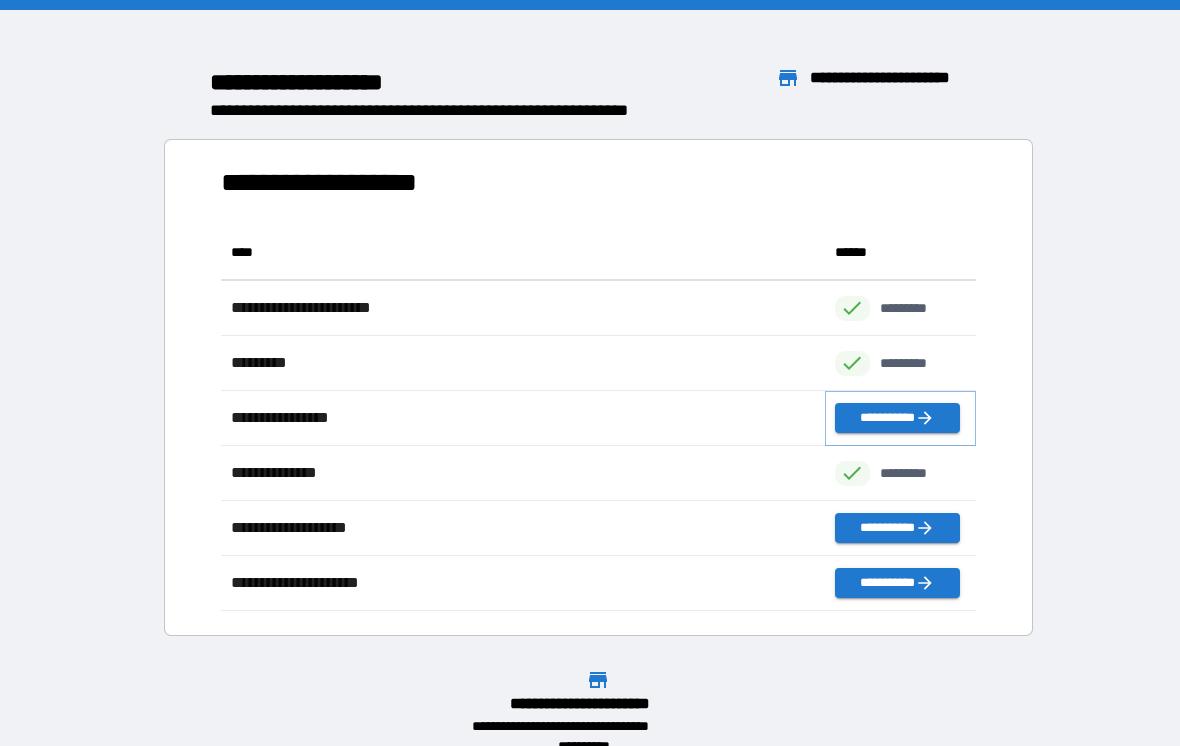 click on "**********" at bounding box center [897, 418] 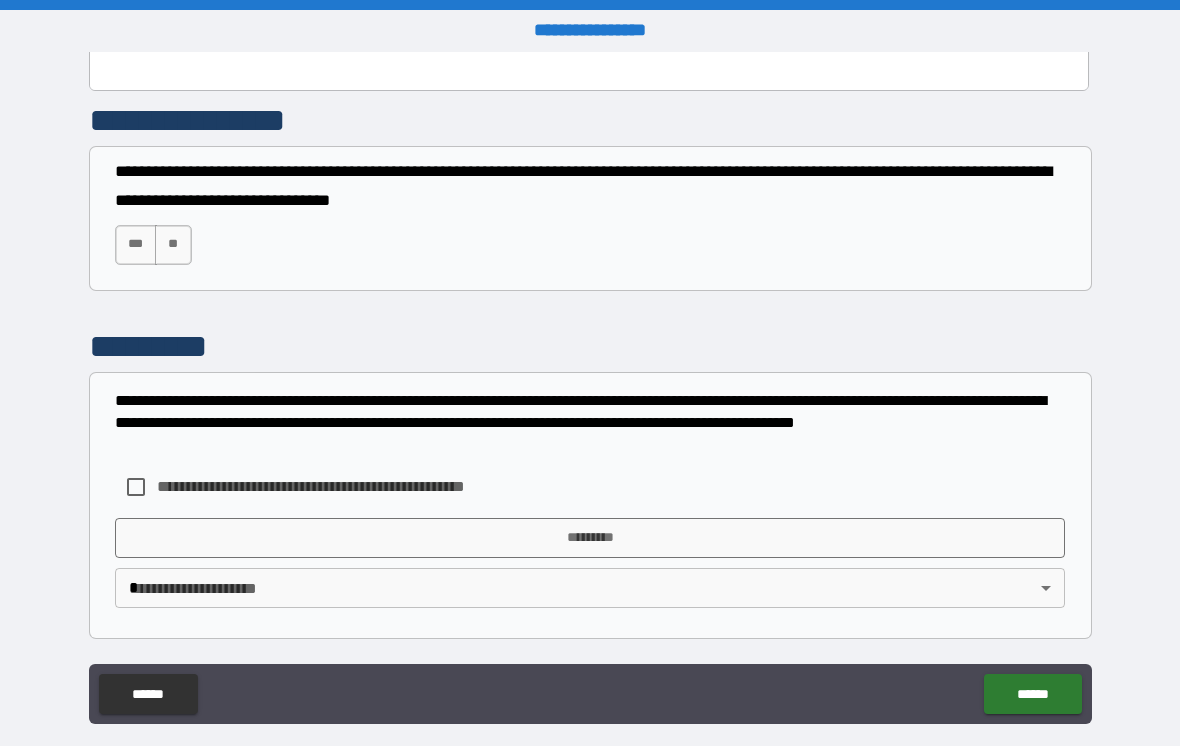 scroll, scrollTop: 1285, scrollLeft: 0, axis: vertical 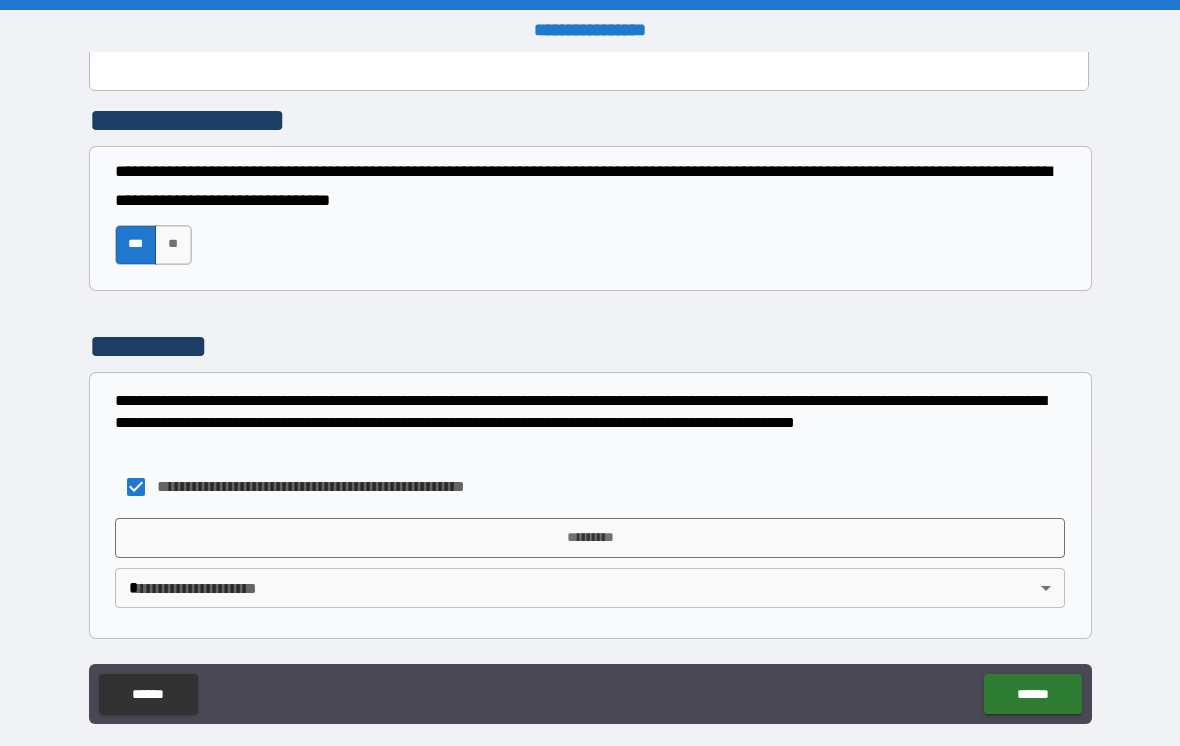 click on "*********" at bounding box center (590, 538) 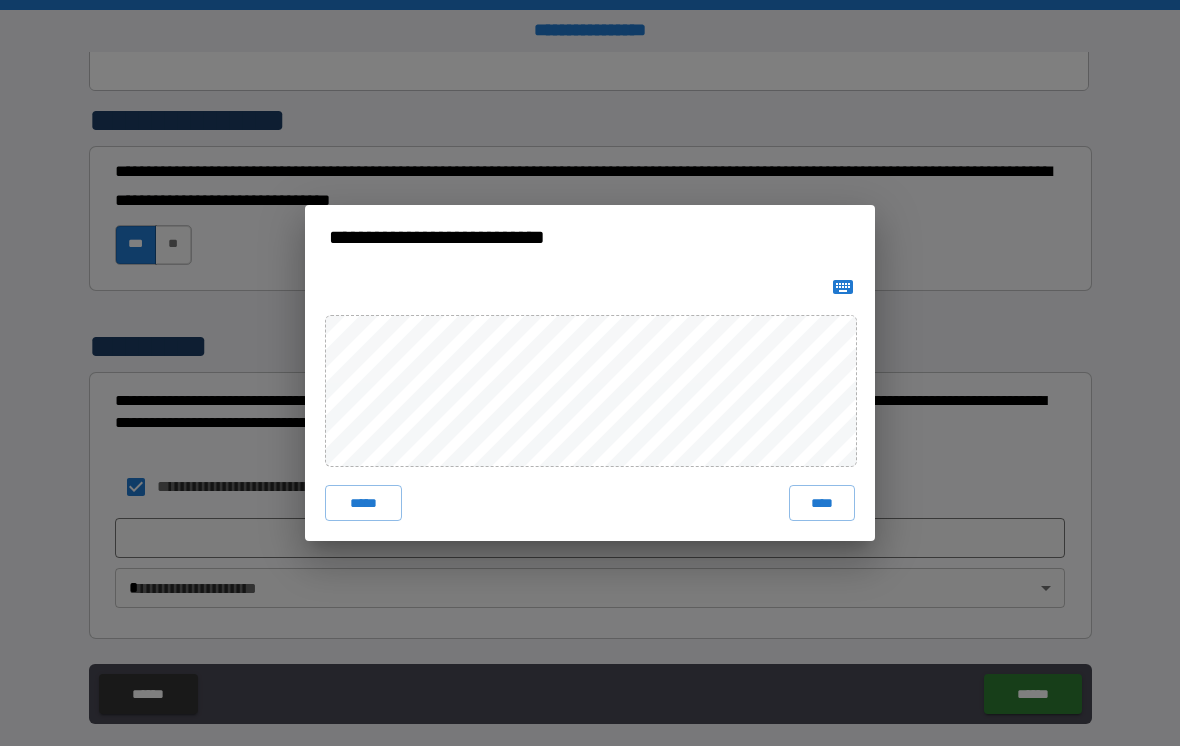 click on "****" at bounding box center (822, 503) 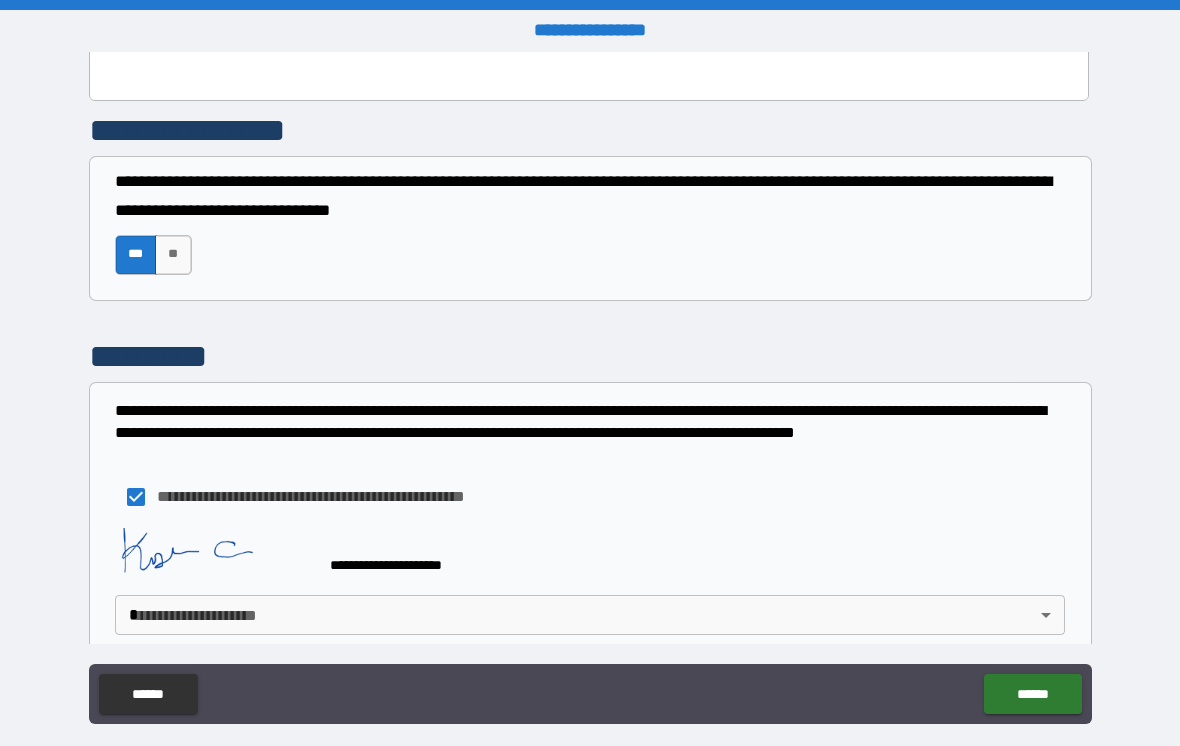 click on "**********" at bounding box center (590, 388) 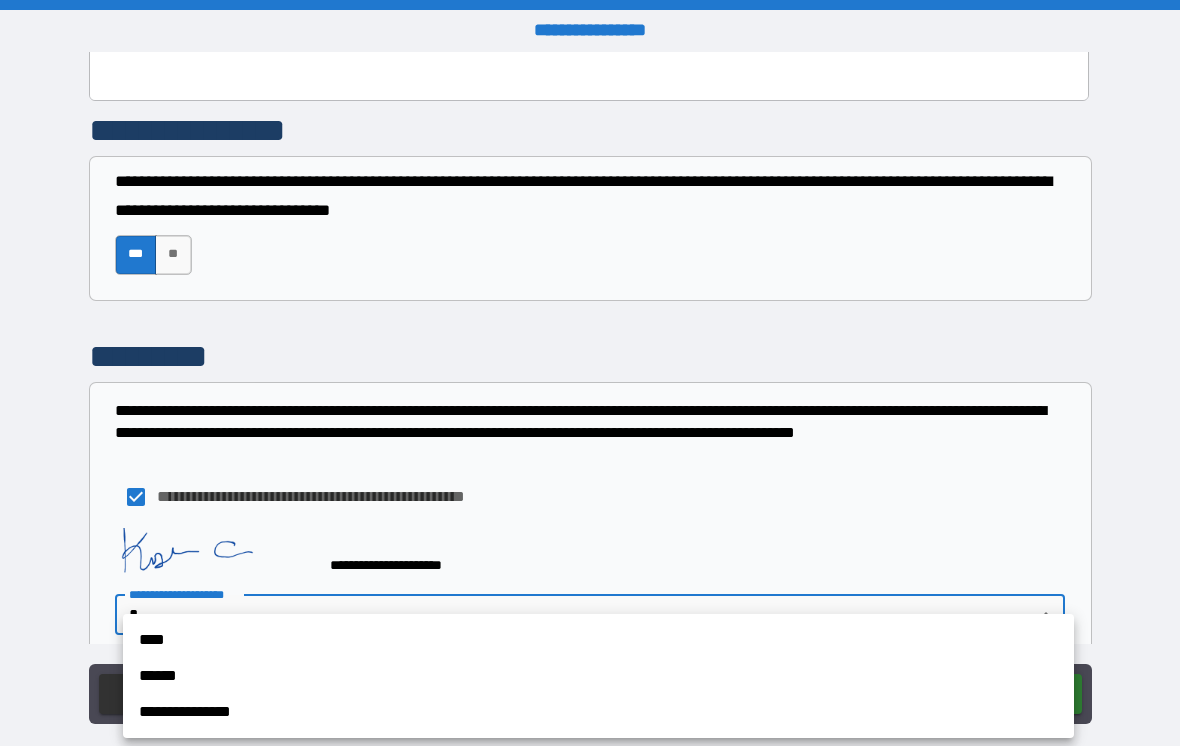 click on "****" at bounding box center [598, 640] 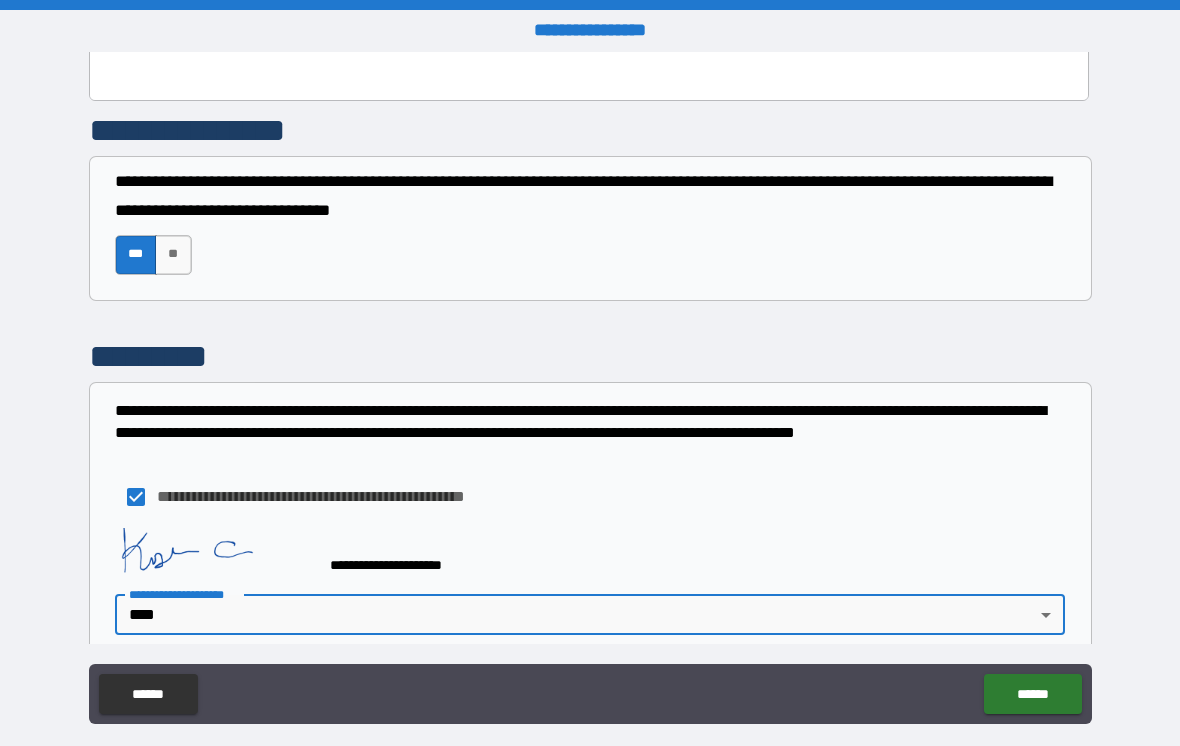 click on "******" at bounding box center (1032, 694) 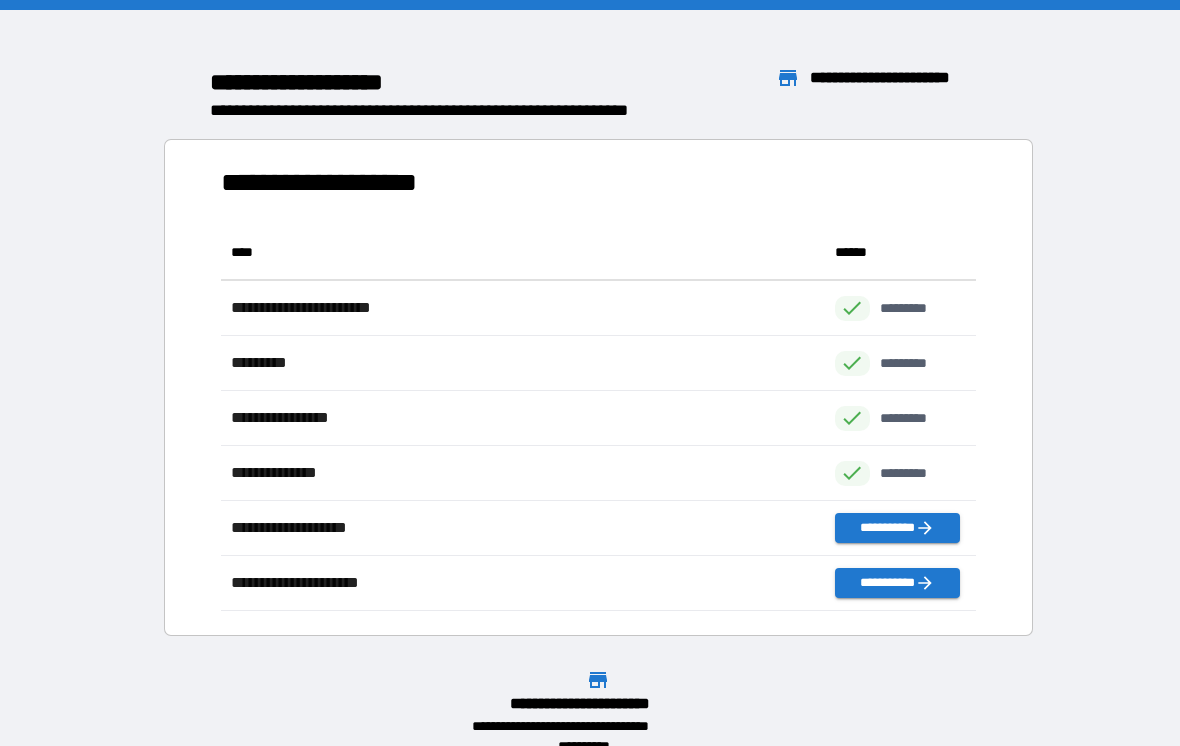 scroll, scrollTop: 1, scrollLeft: 1, axis: both 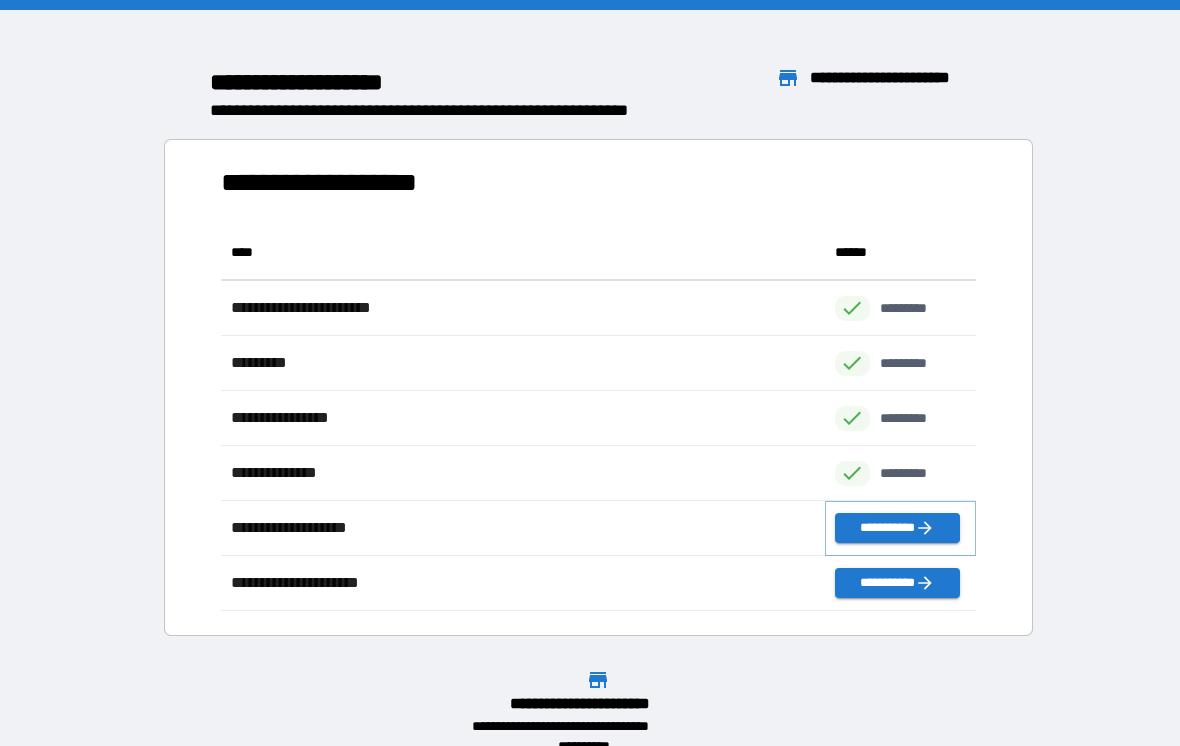 click on "**********" at bounding box center (897, 528) 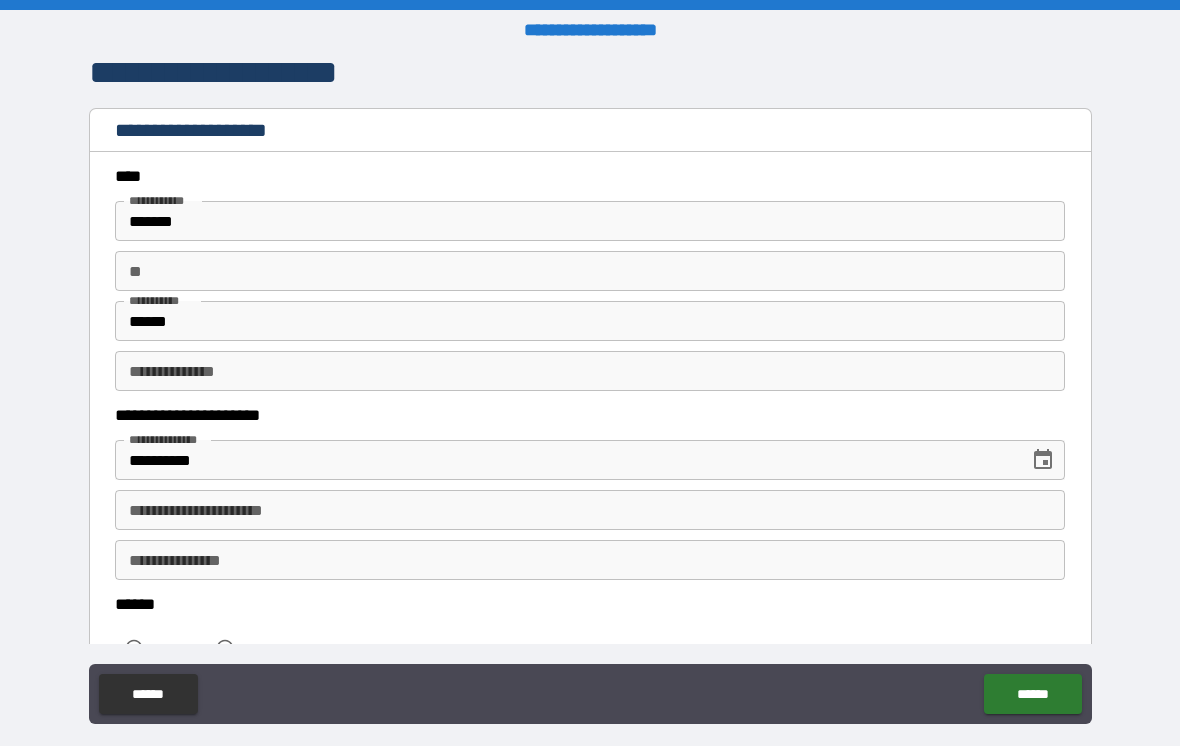 click on "**********" at bounding box center [590, 510] 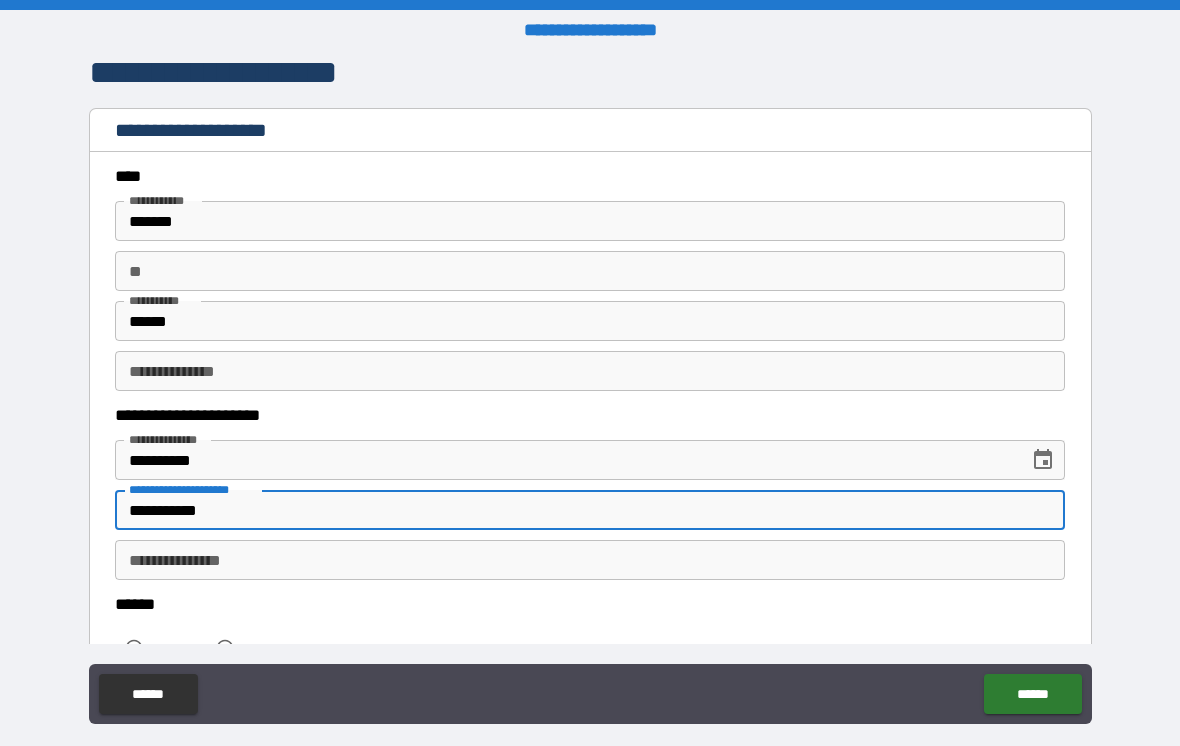 click on "**********" at bounding box center (590, 510) 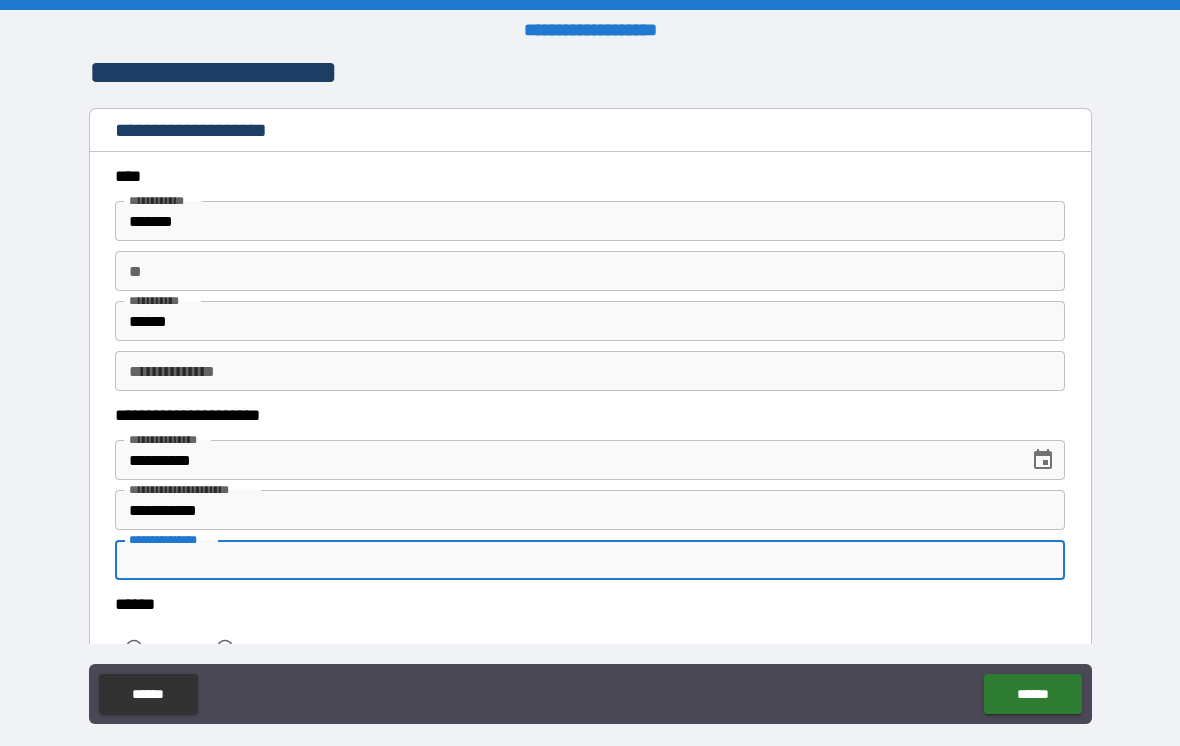 click on "**********" at bounding box center [590, 348] 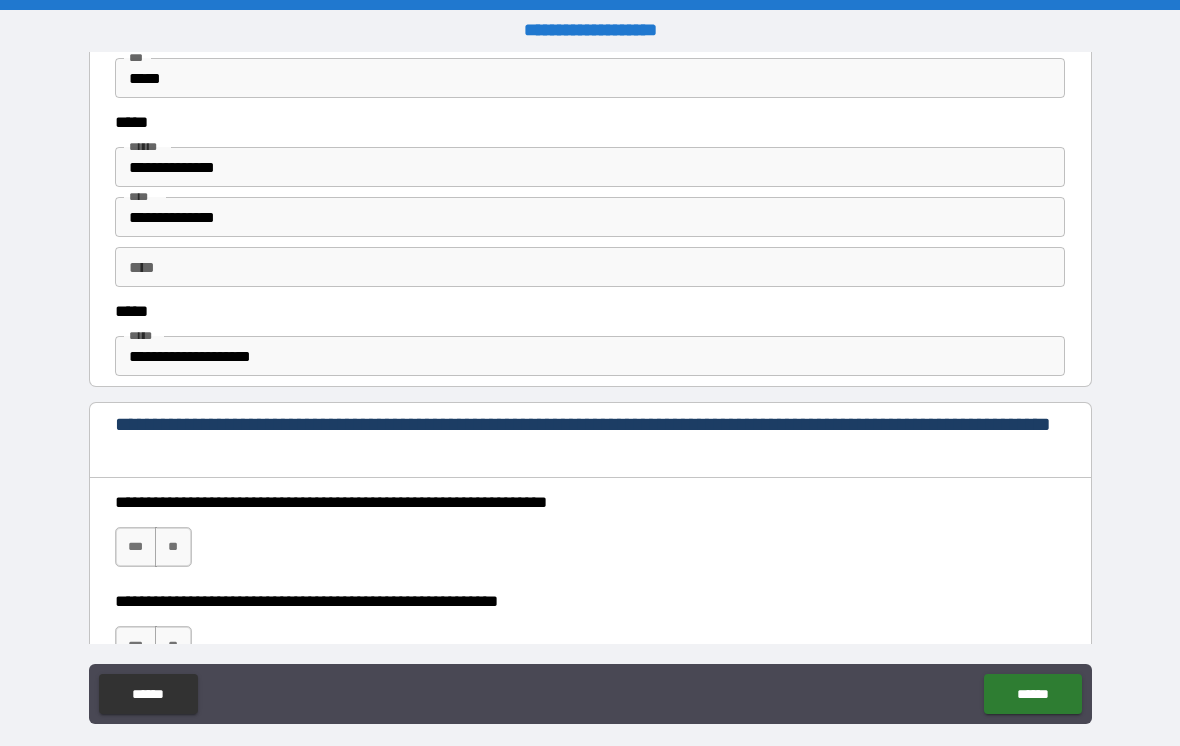 scroll, scrollTop: 1007, scrollLeft: 0, axis: vertical 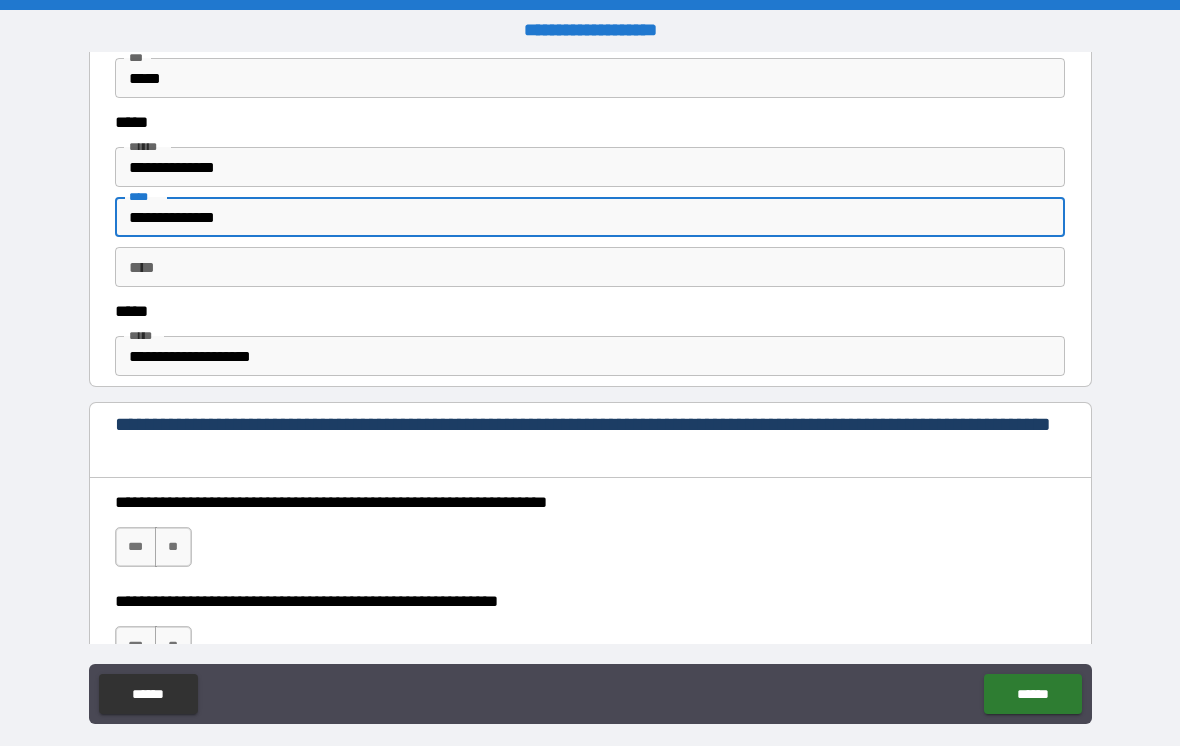 click on "**********" at bounding box center (590, 217) 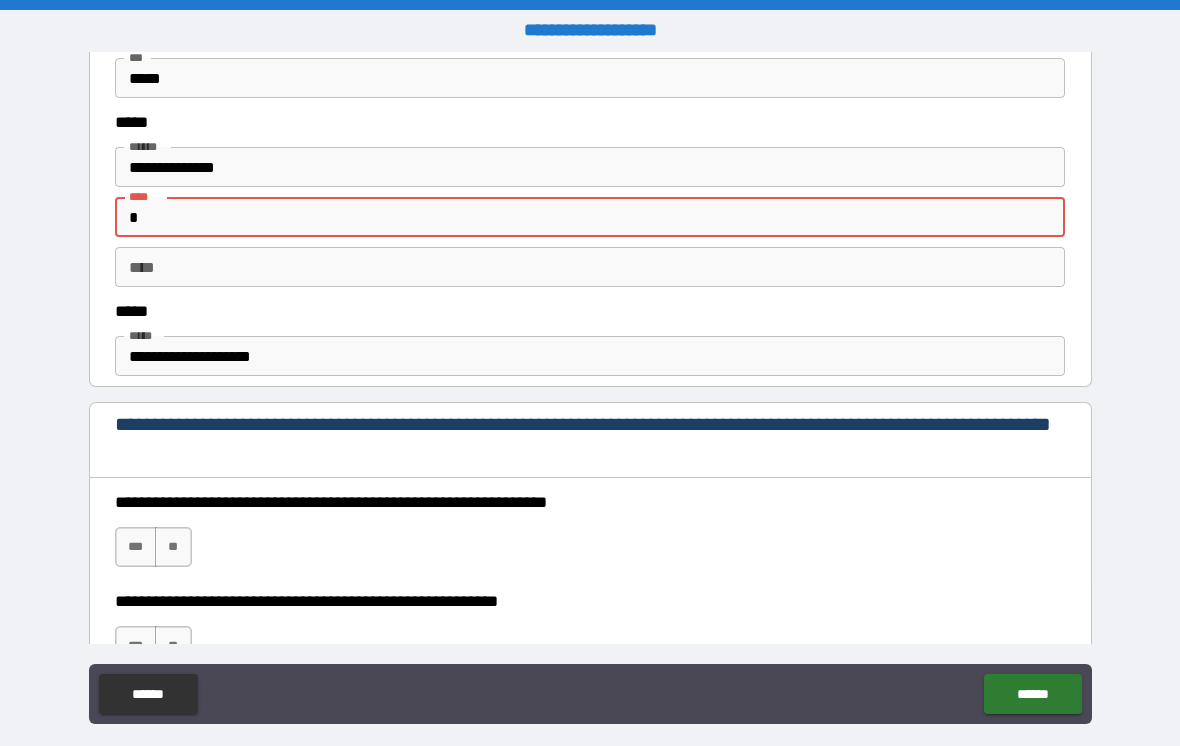 type on "*" 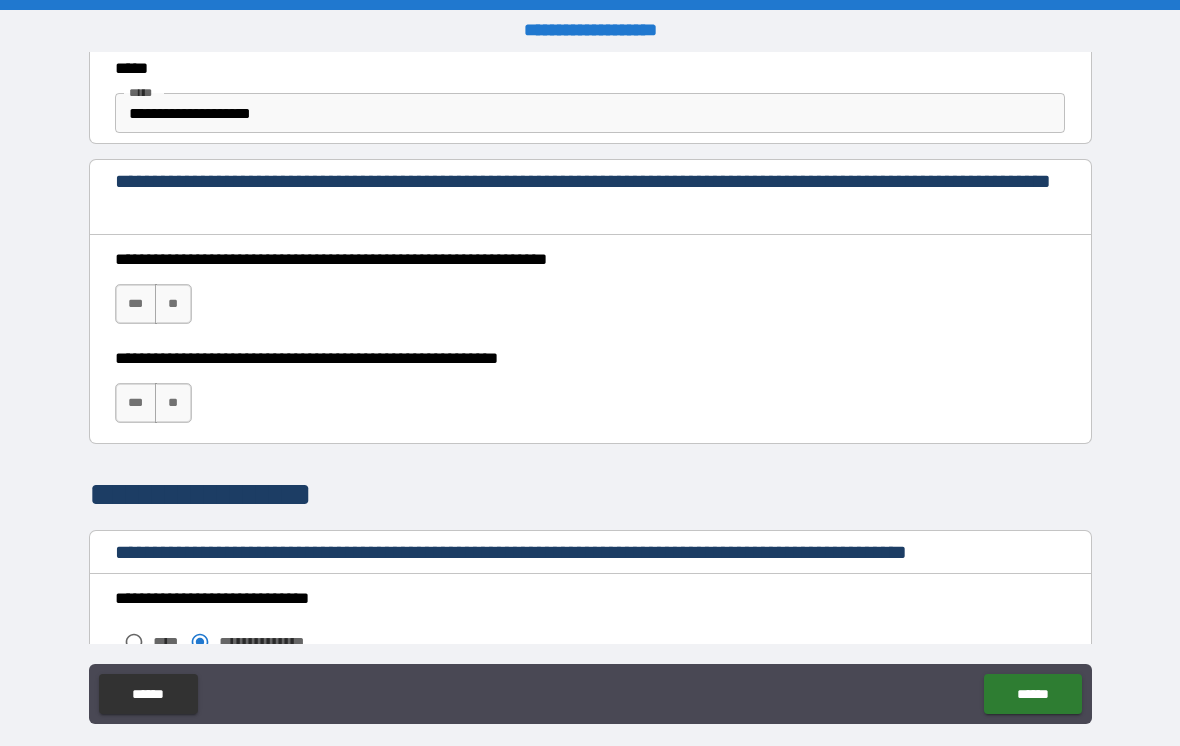 scroll, scrollTop: 1258, scrollLeft: 0, axis: vertical 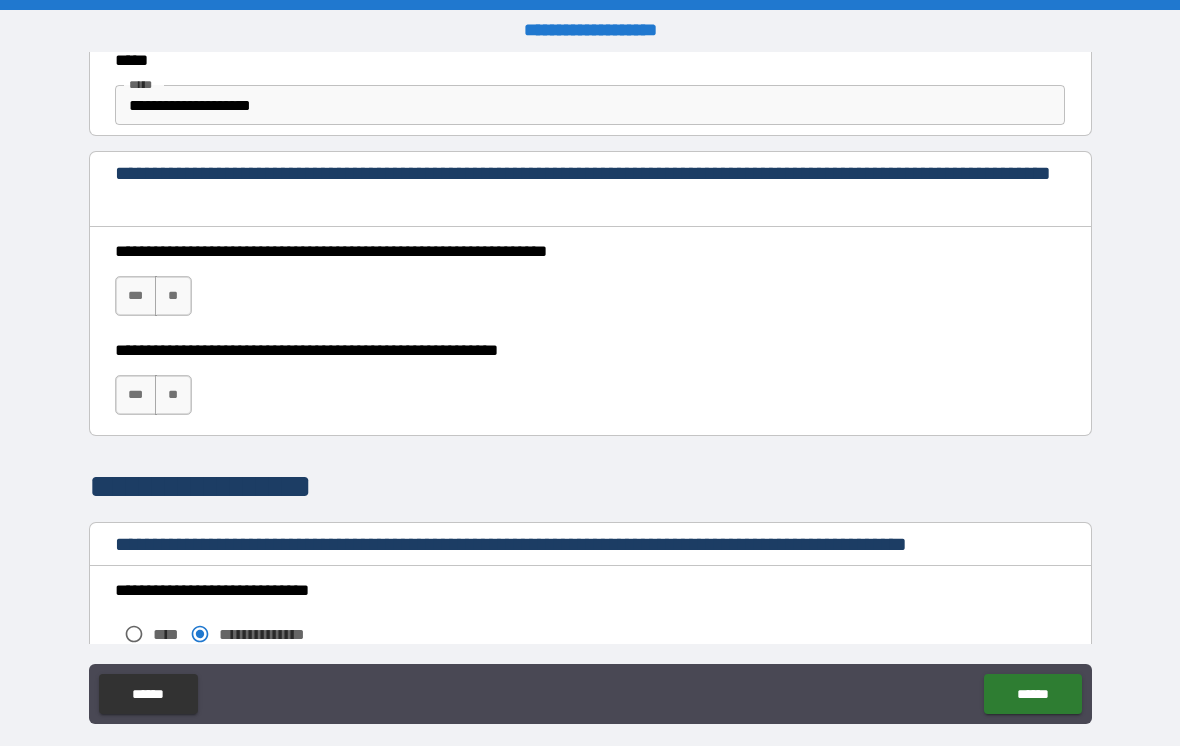 click on "***" at bounding box center [136, 296] 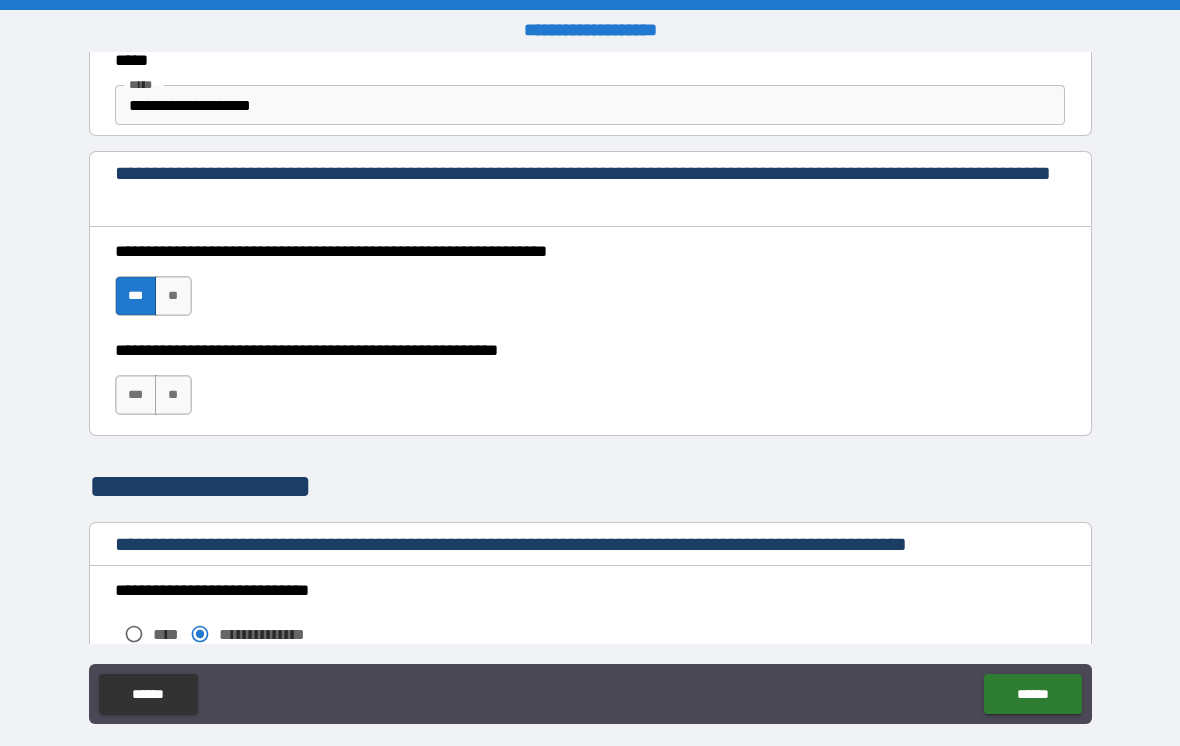 click on "***" at bounding box center [136, 395] 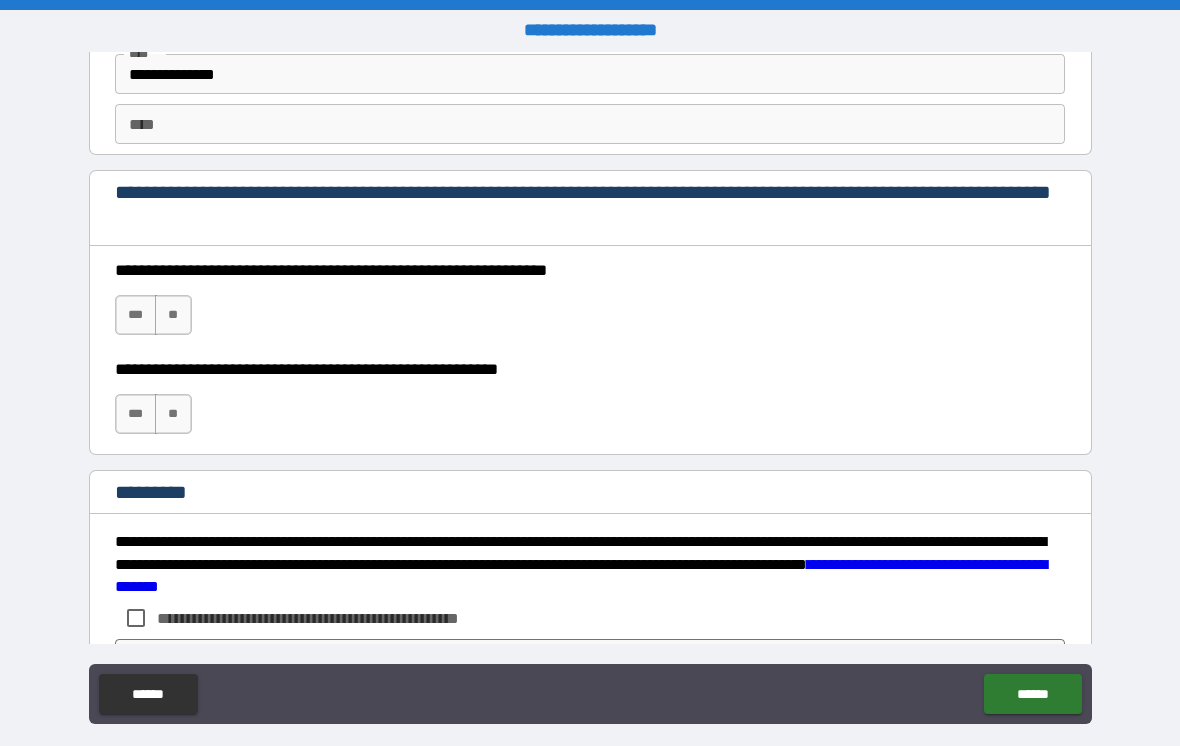 scroll, scrollTop: 2845, scrollLeft: 0, axis: vertical 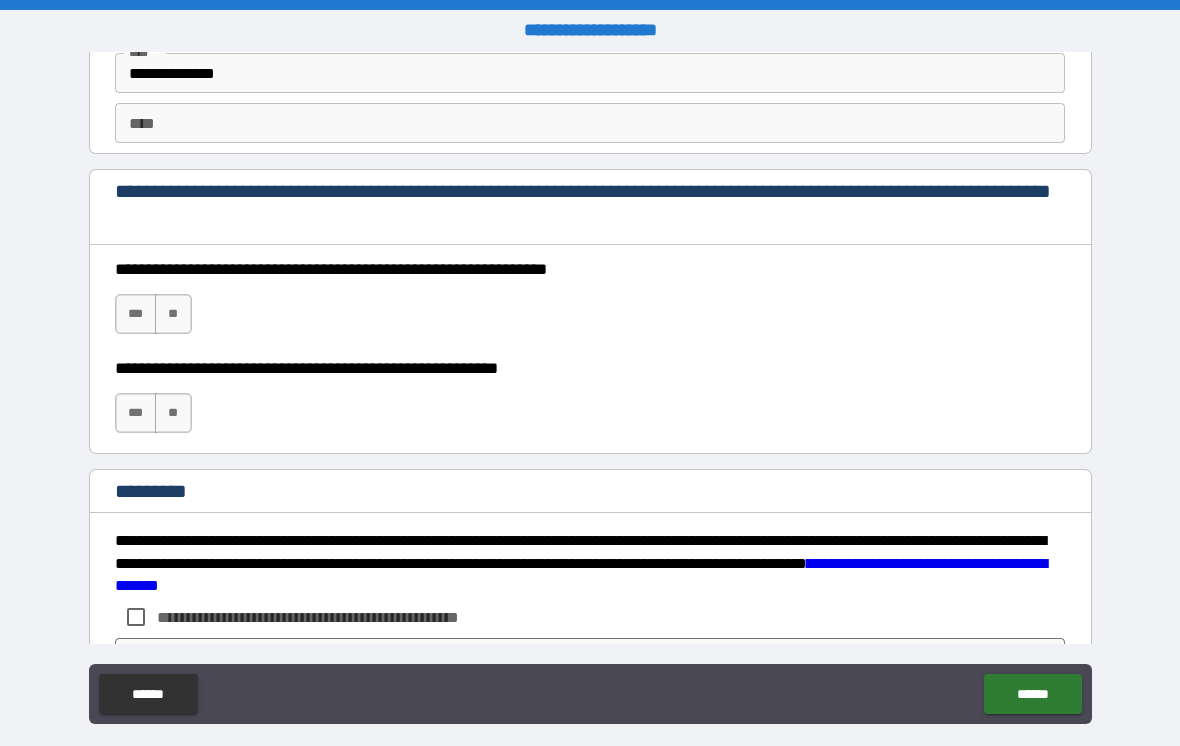 click on "***" at bounding box center (136, 314) 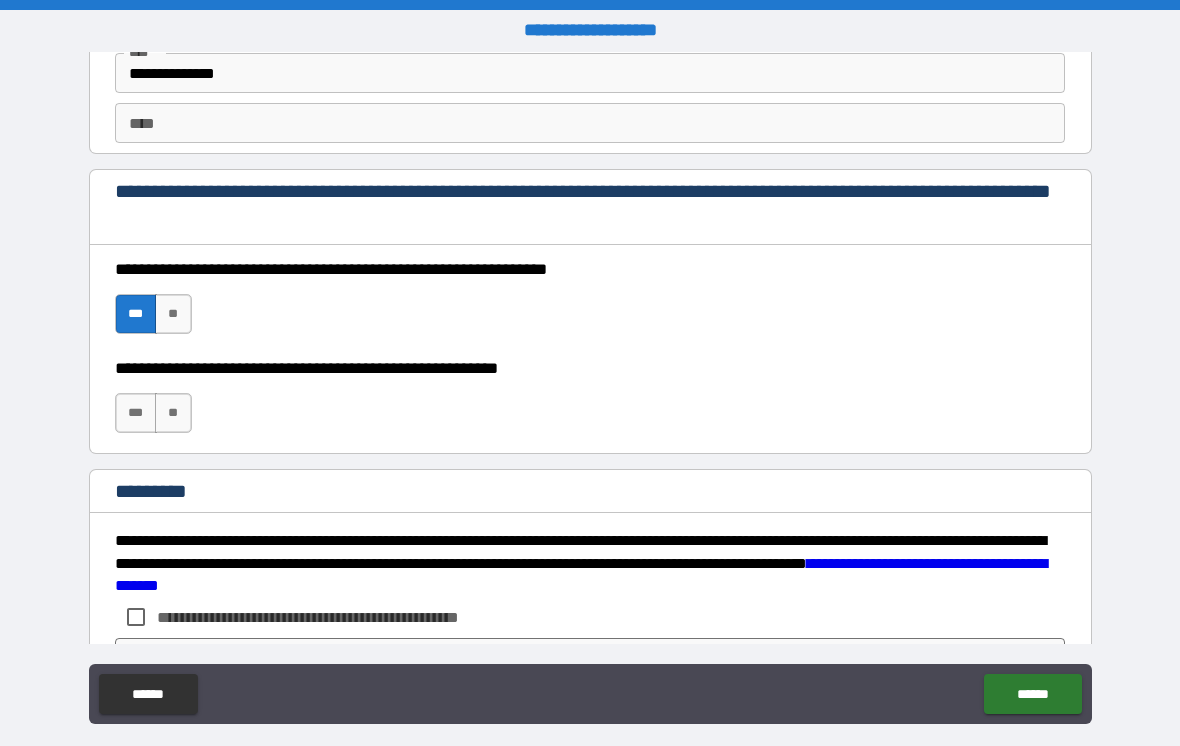 click on "***" at bounding box center [136, 413] 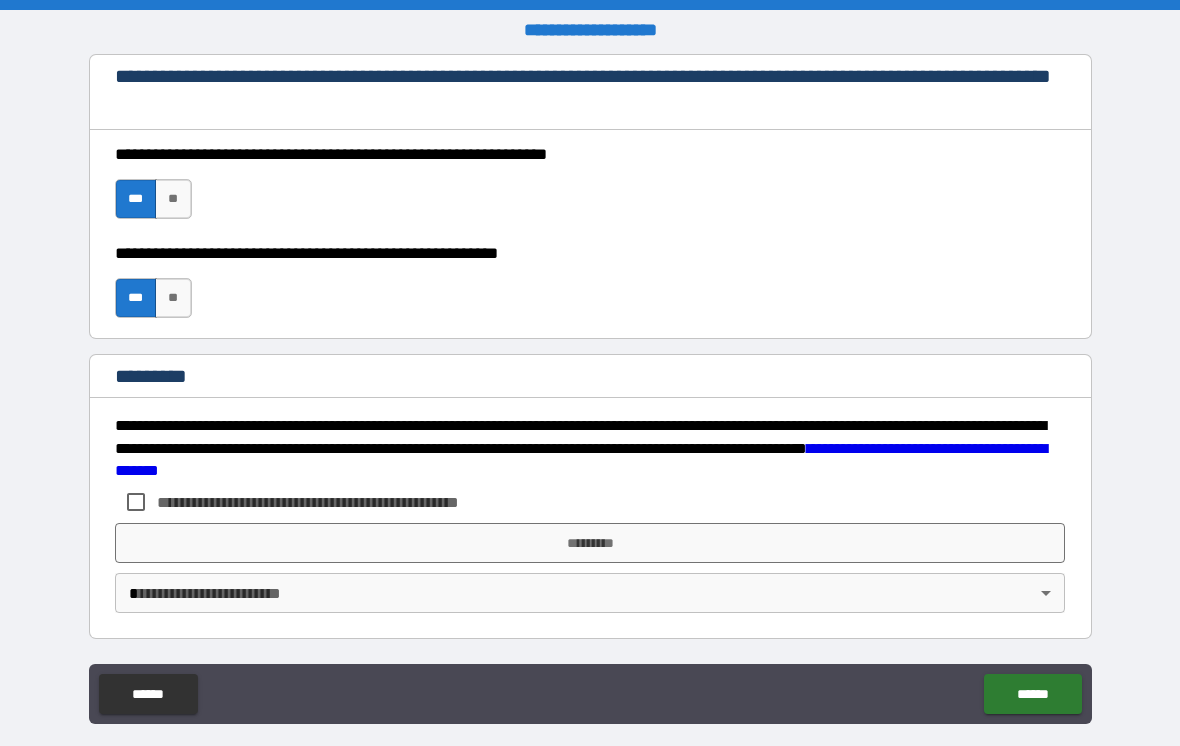 scroll, scrollTop: 2960, scrollLeft: 0, axis: vertical 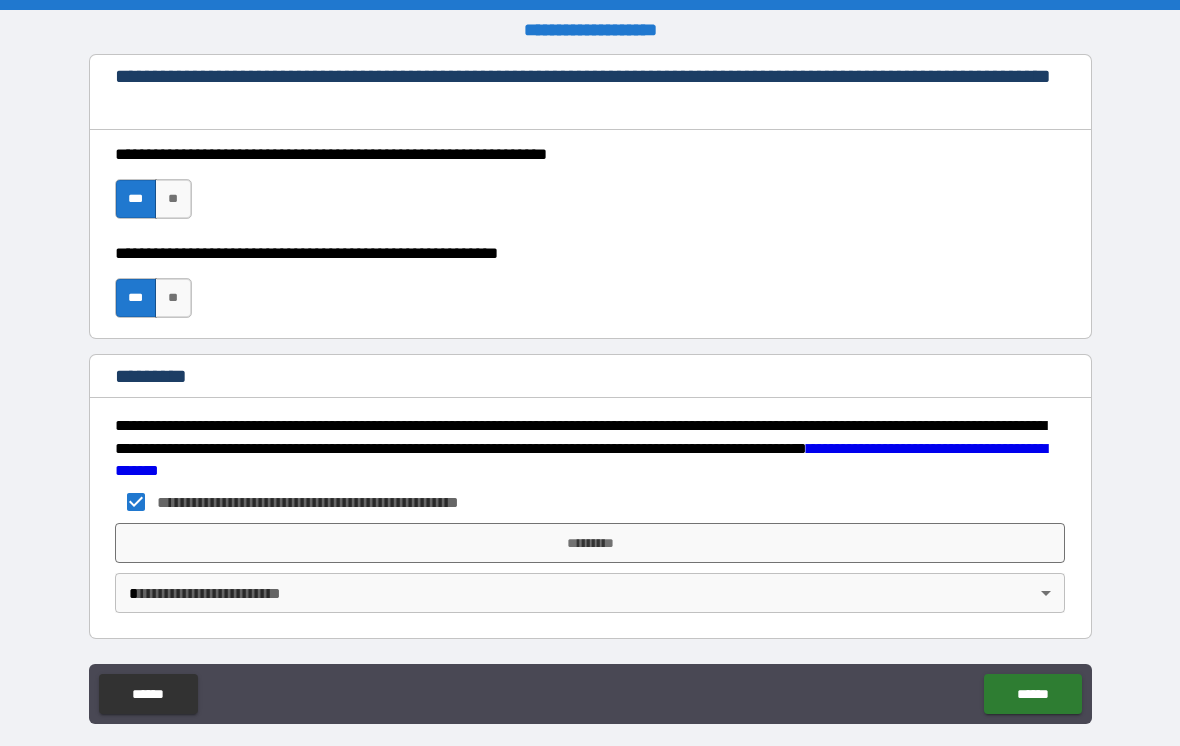 click on "*********" at bounding box center (590, 543) 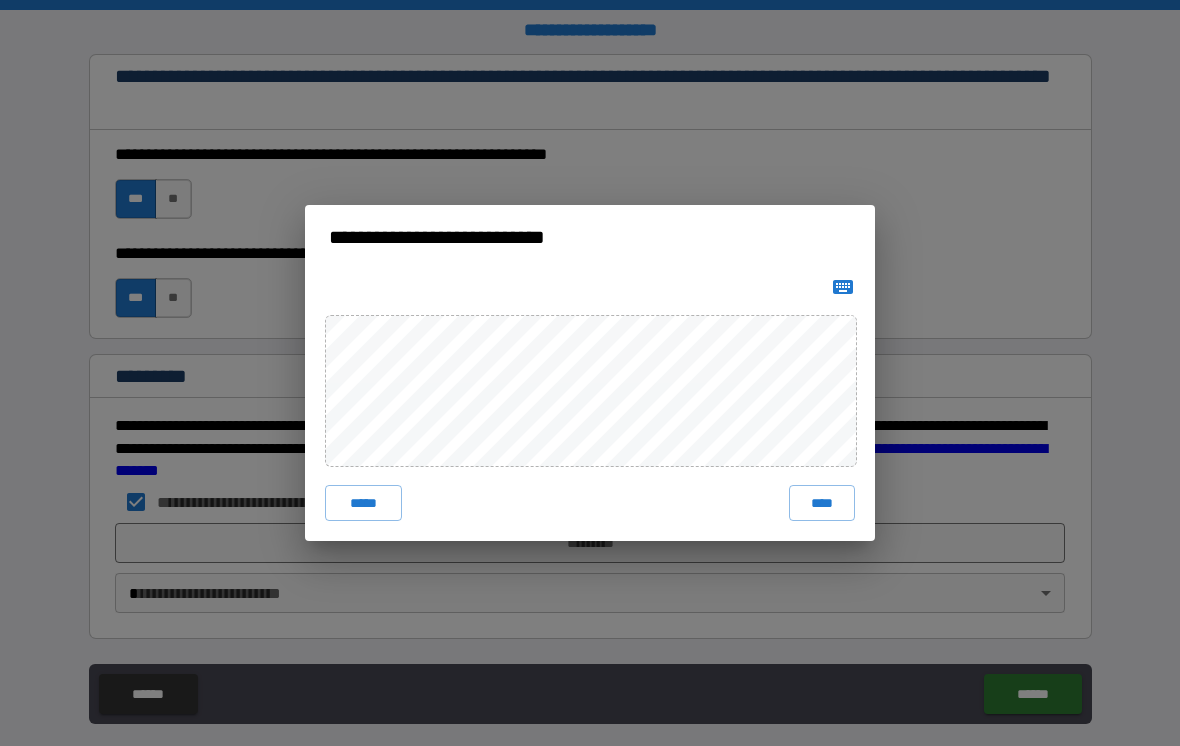 click on "****" at bounding box center (822, 503) 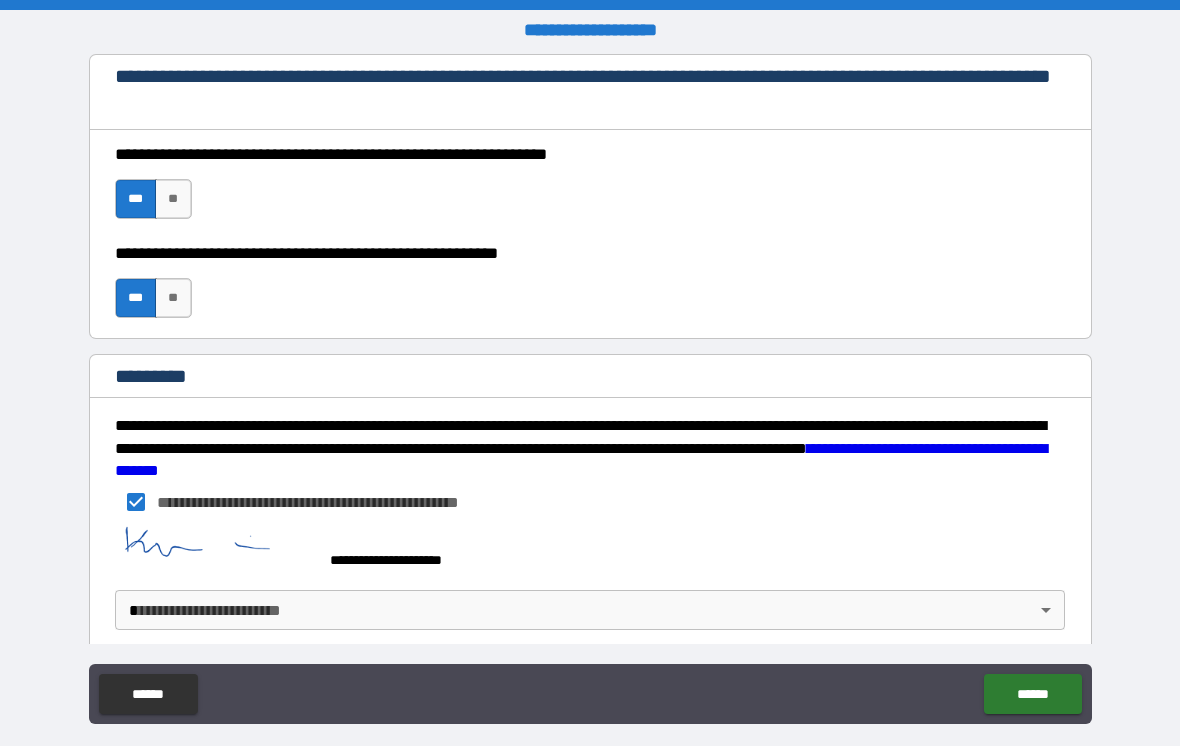 scroll, scrollTop: 2950, scrollLeft: 0, axis: vertical 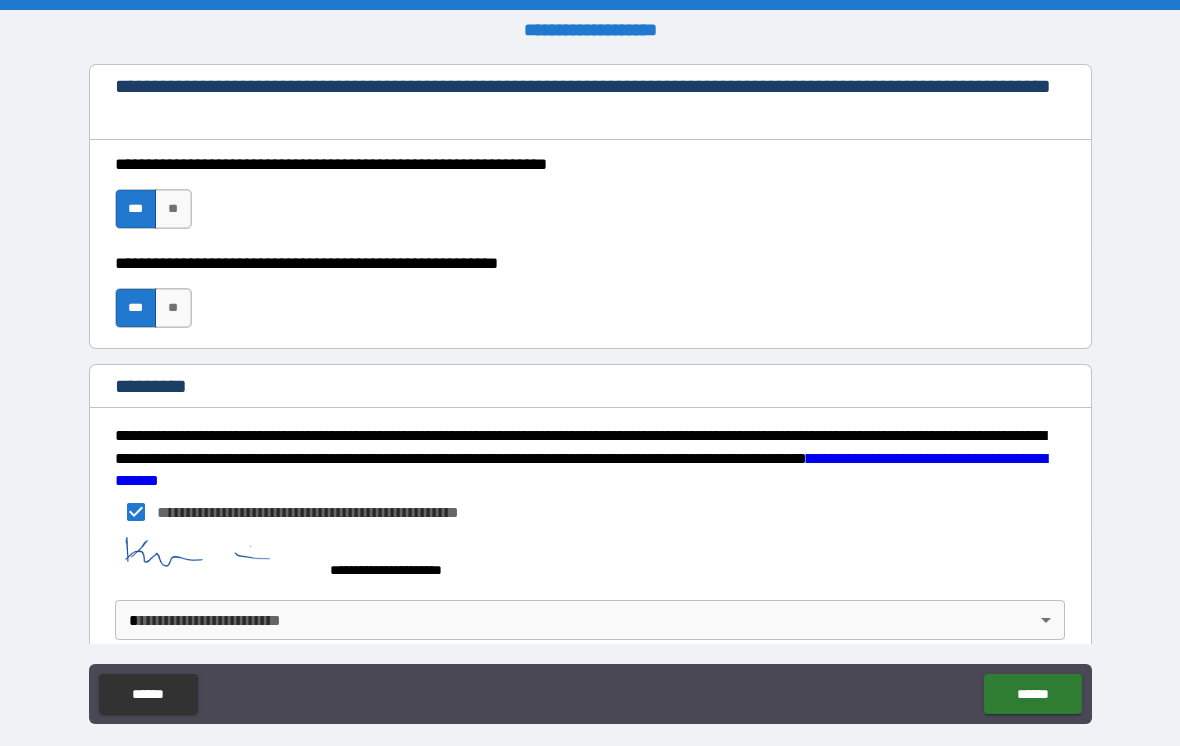 click on "**********" at bounding box center (590, 388) 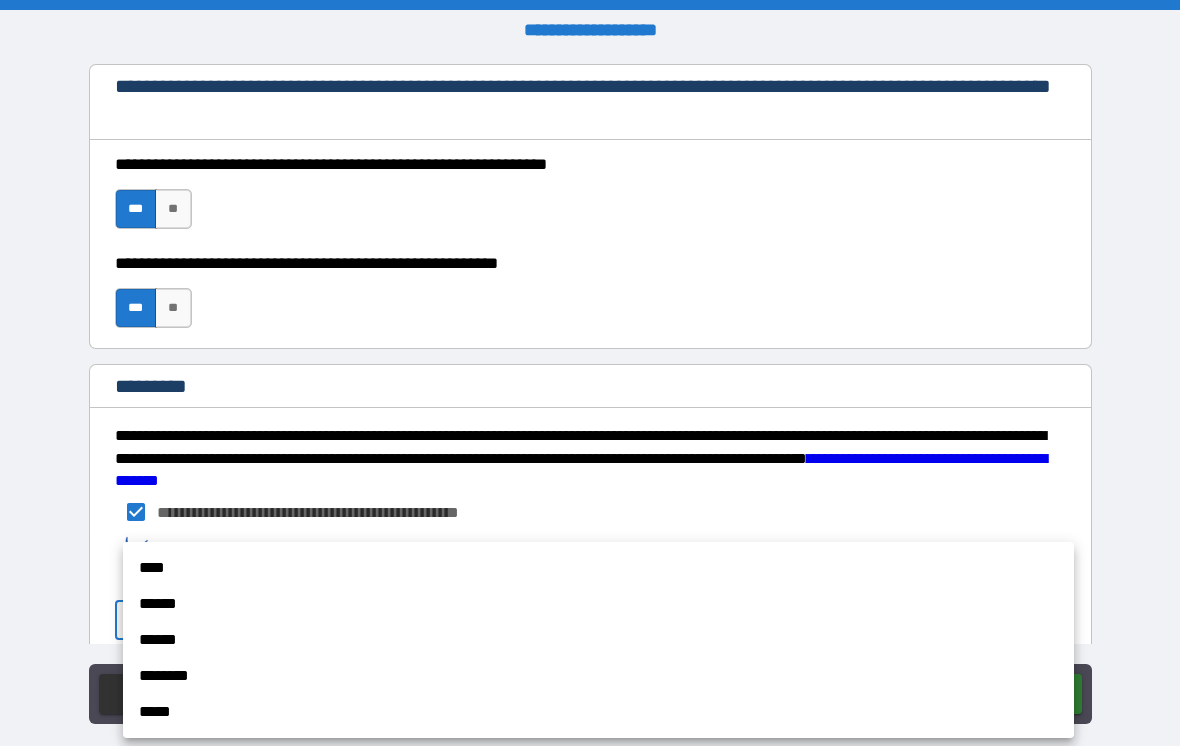 click on "****" at bounding box center [598, 568] 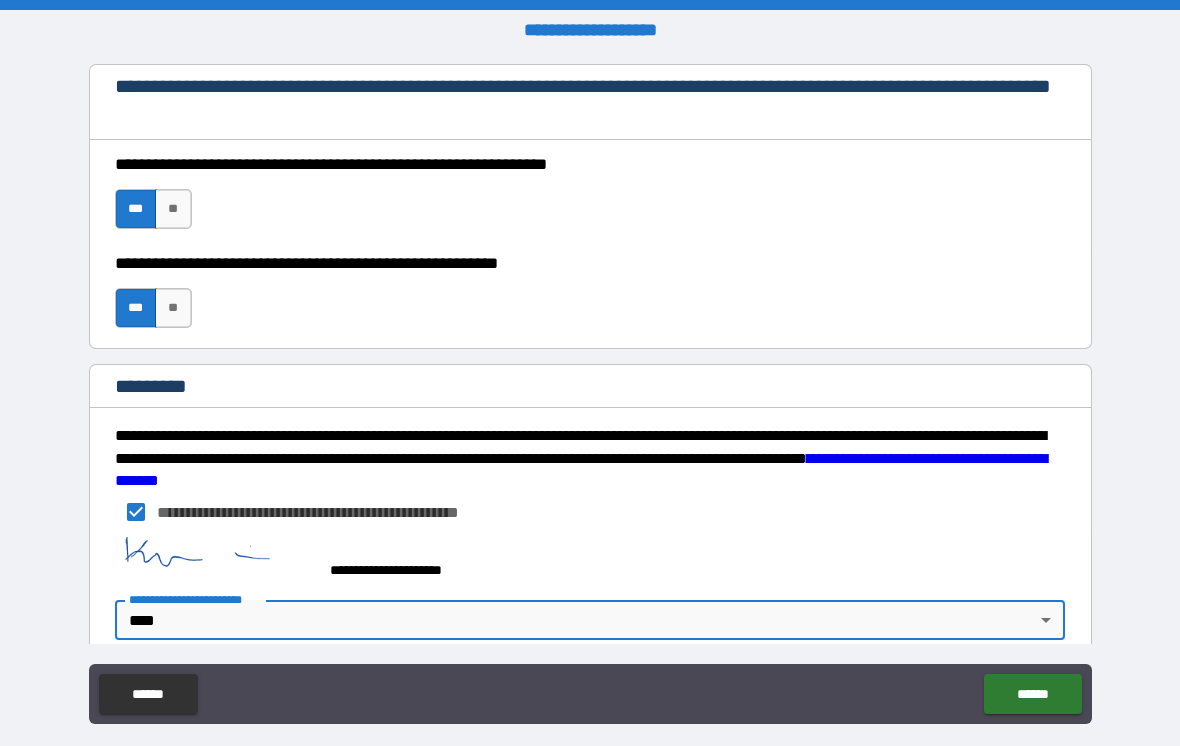 click on "******" at bounding box center [1032, 694] 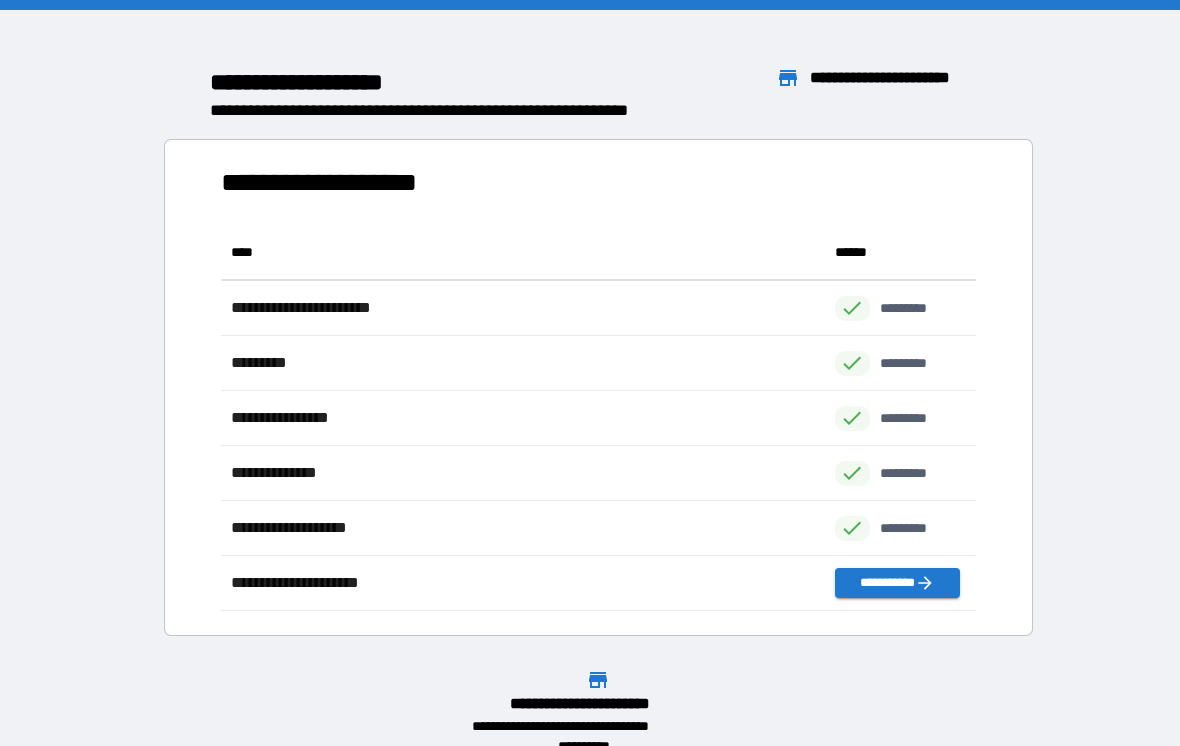 scroll, scrollTop: 1, scrollLeft: 1, axis: both 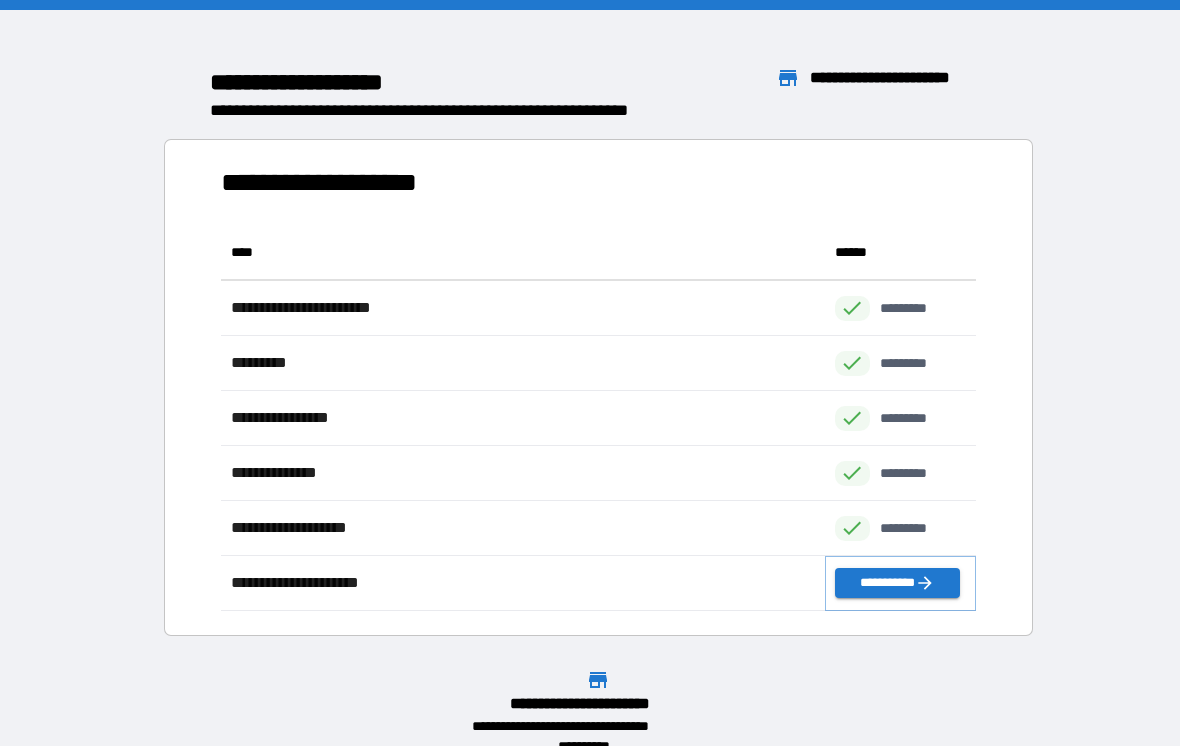 click on "**********" at bounding box center (897, 583) 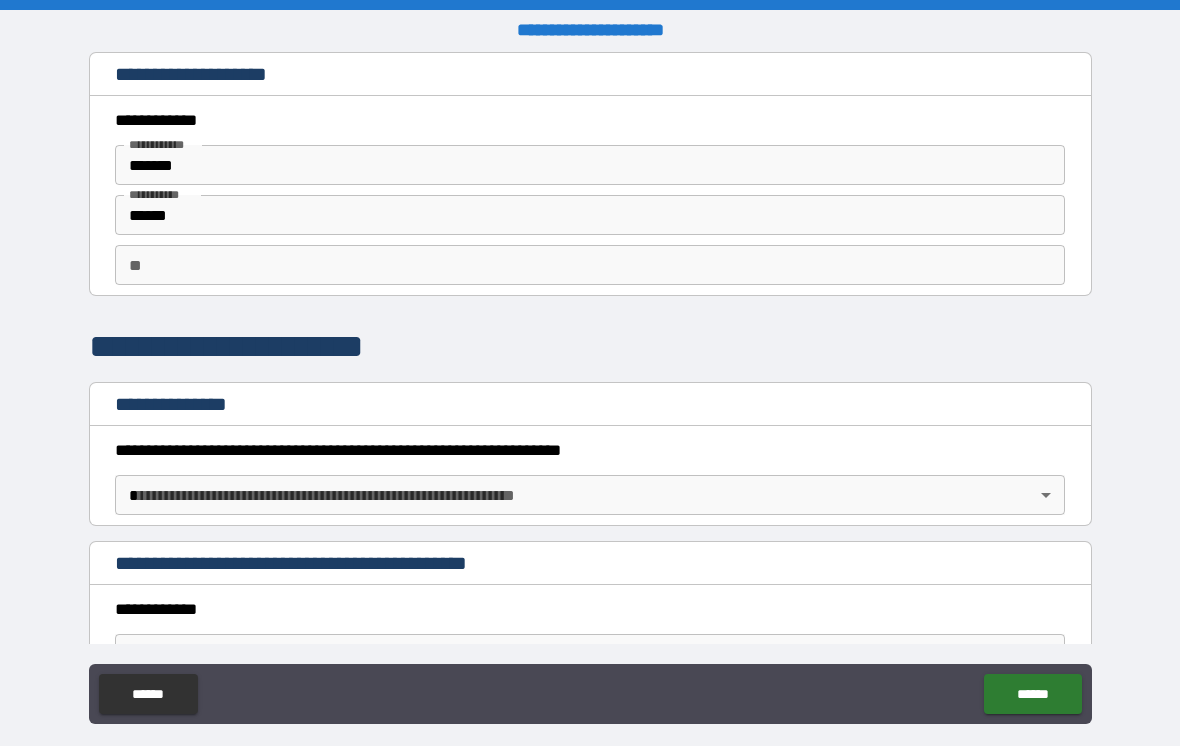 click on "**********" at bounding box center (590, 388) 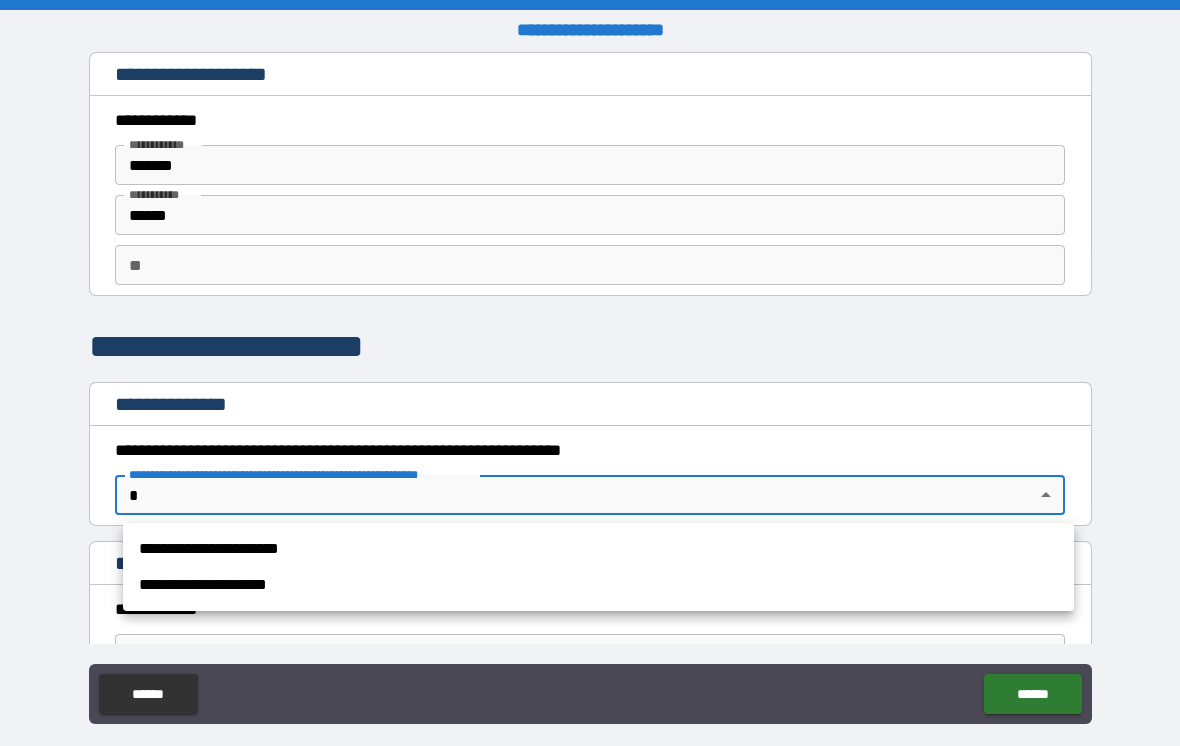 click on "**********" at bounding box center [598, 549] 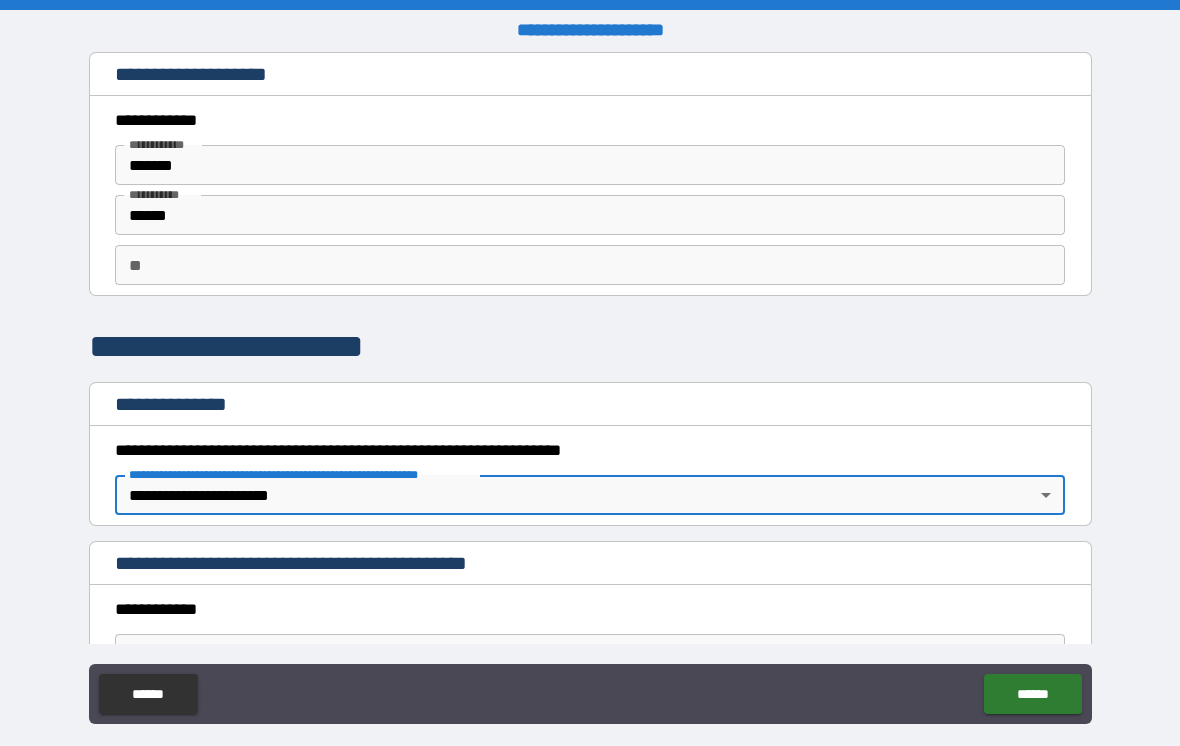 click on "**********" at bounding box center [590, 609] 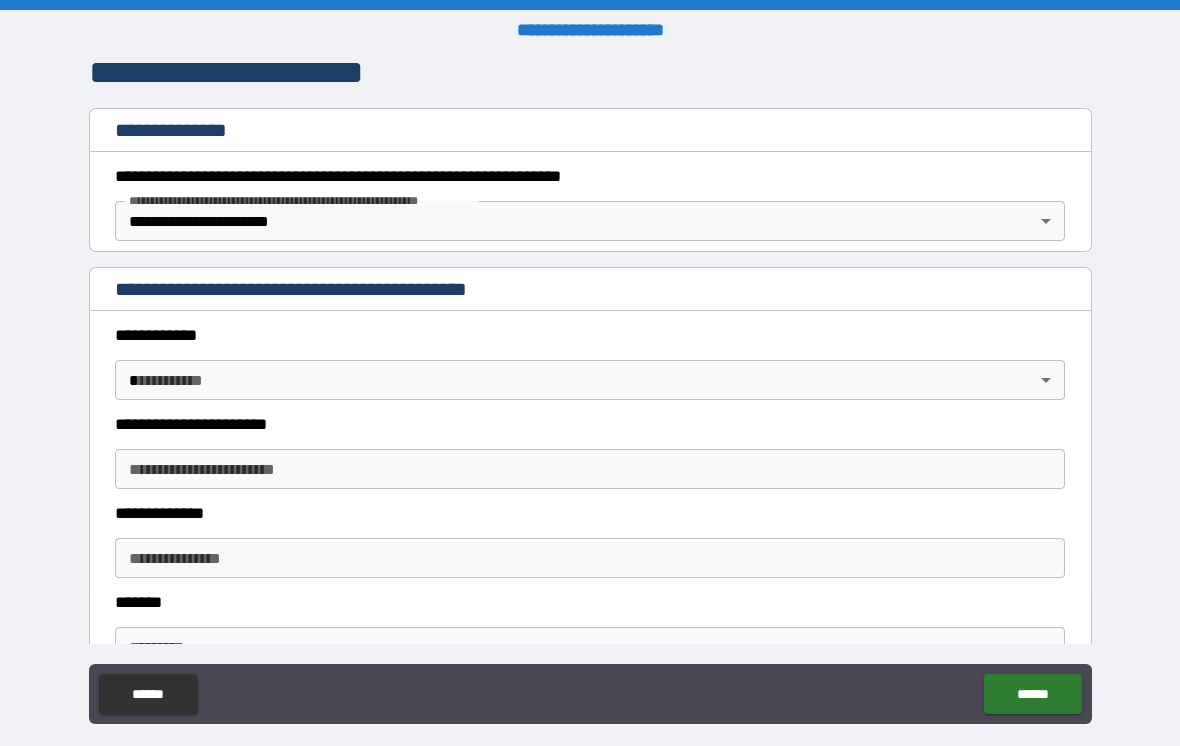scroll, scrollTop: 313, scrollLeft: 0, axis: vertical 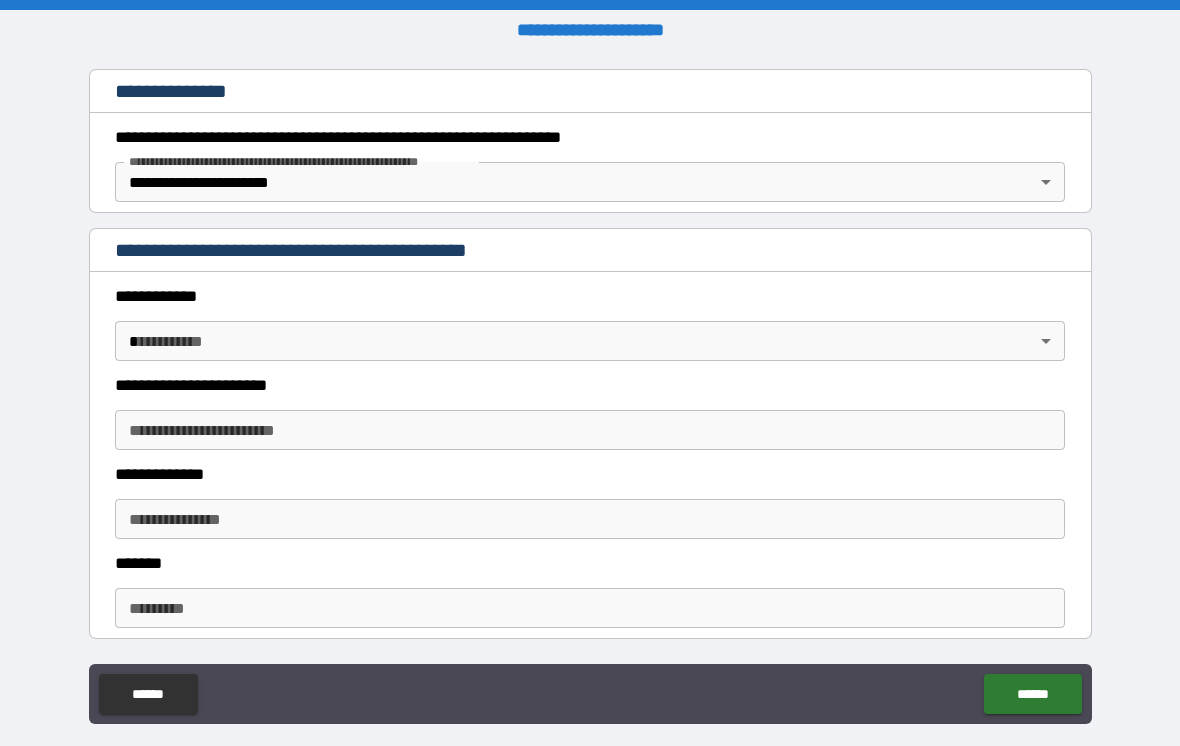 click on "**********" at bounding box center (590, 388) 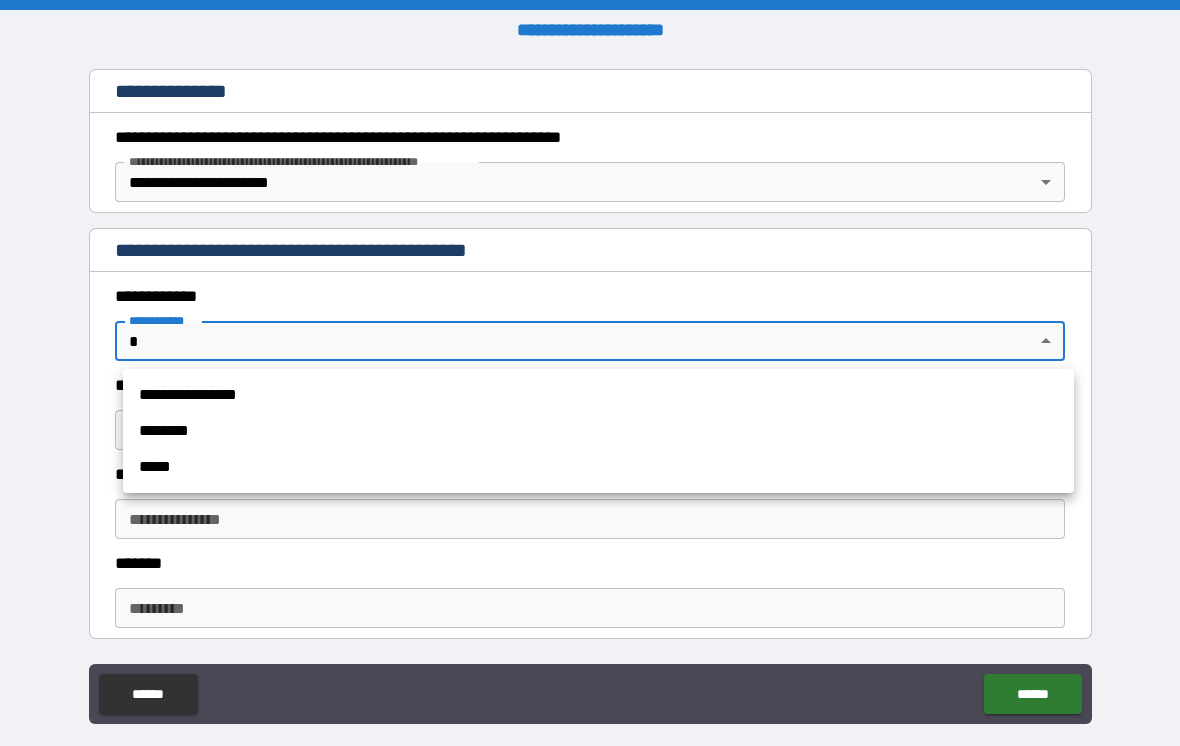 click on "**********" at bounding box center (598, 395) 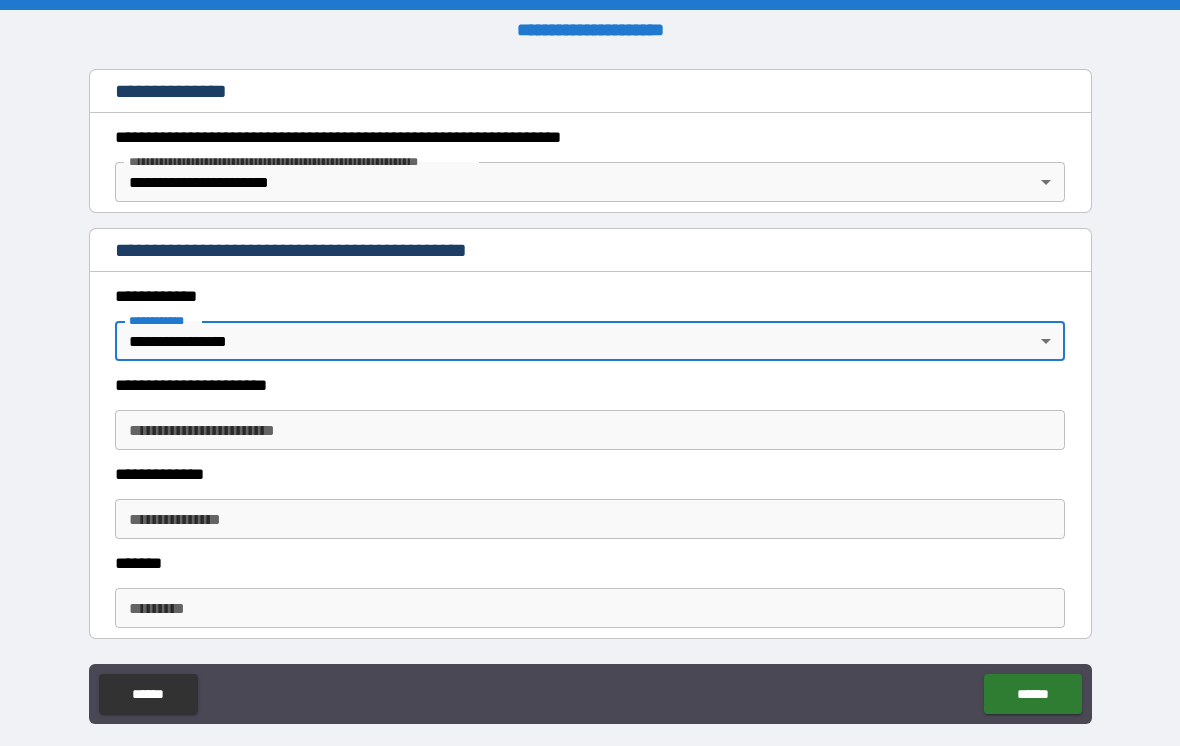 click on "**********" at bounding box center (590, 430) 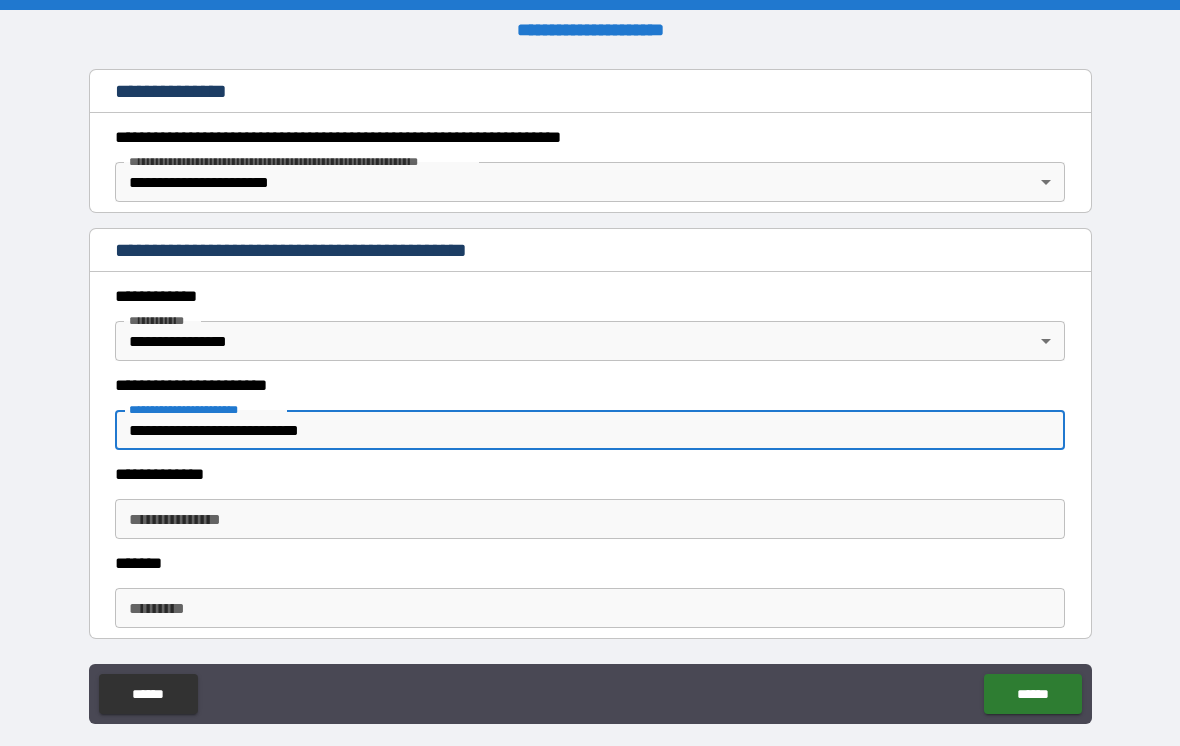 click on "**********" at bounding box center [590, 504] 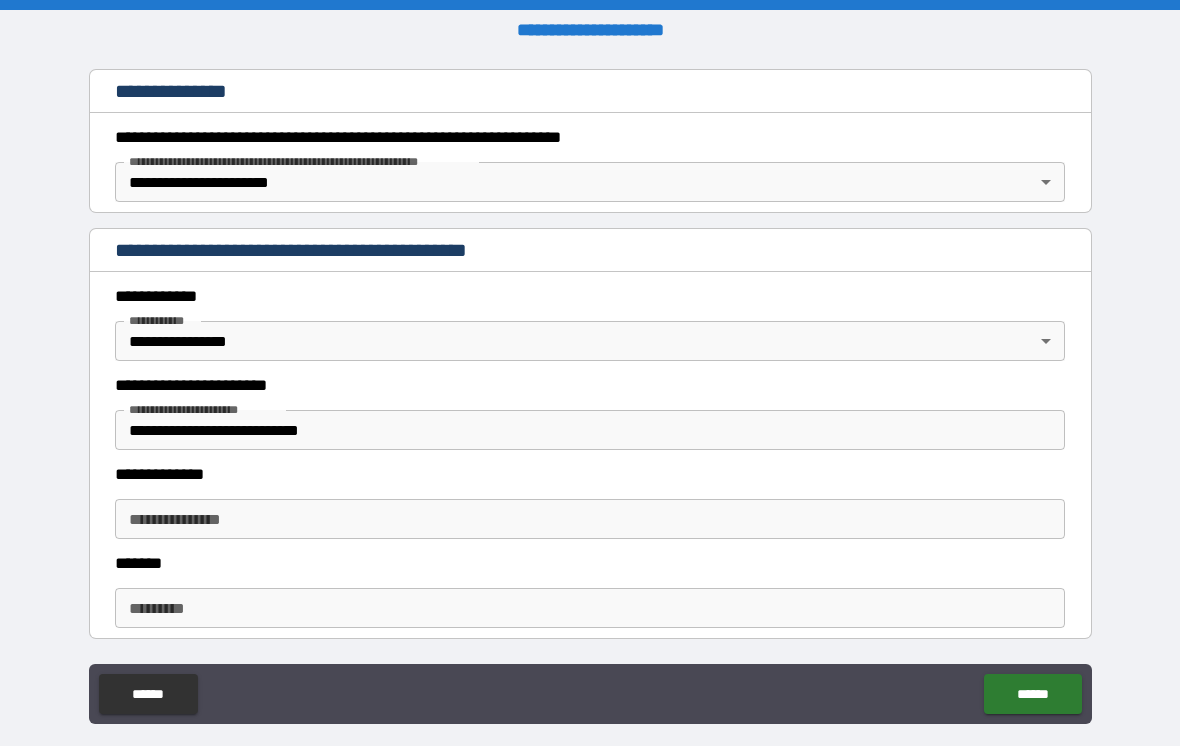 click on "**********" at bounding box center [590, 519] 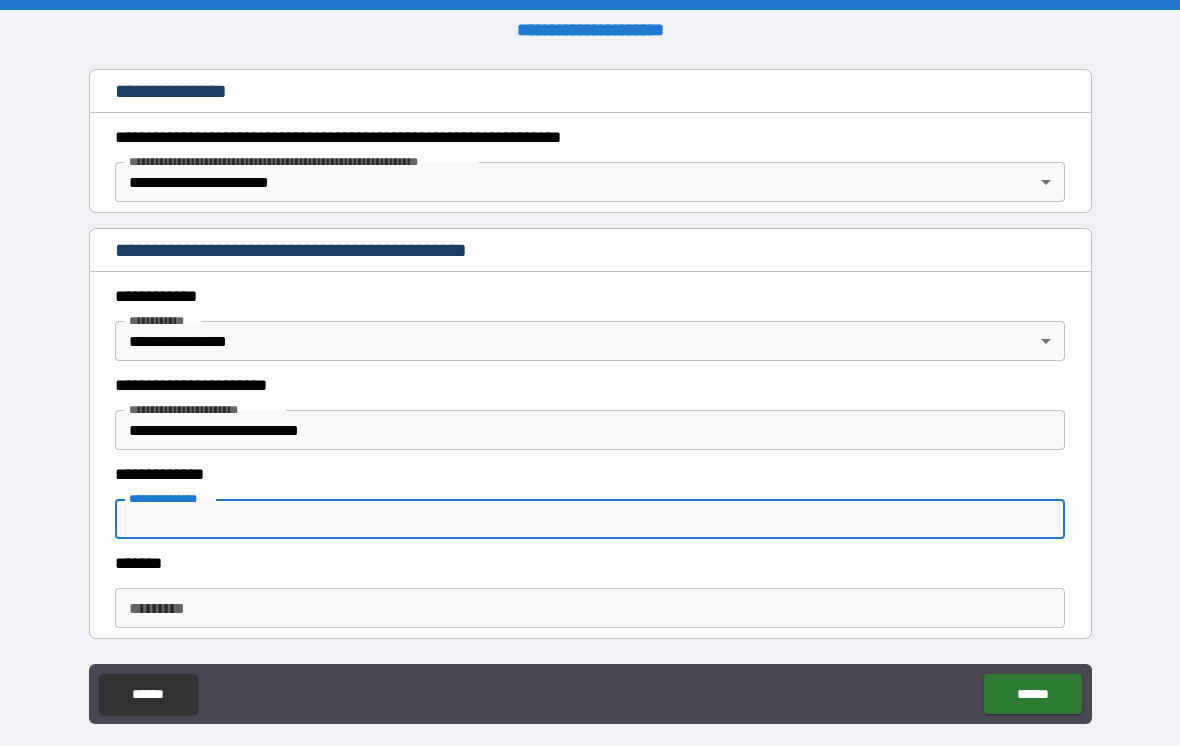 click on "**********" at bounding box center (590, 430) 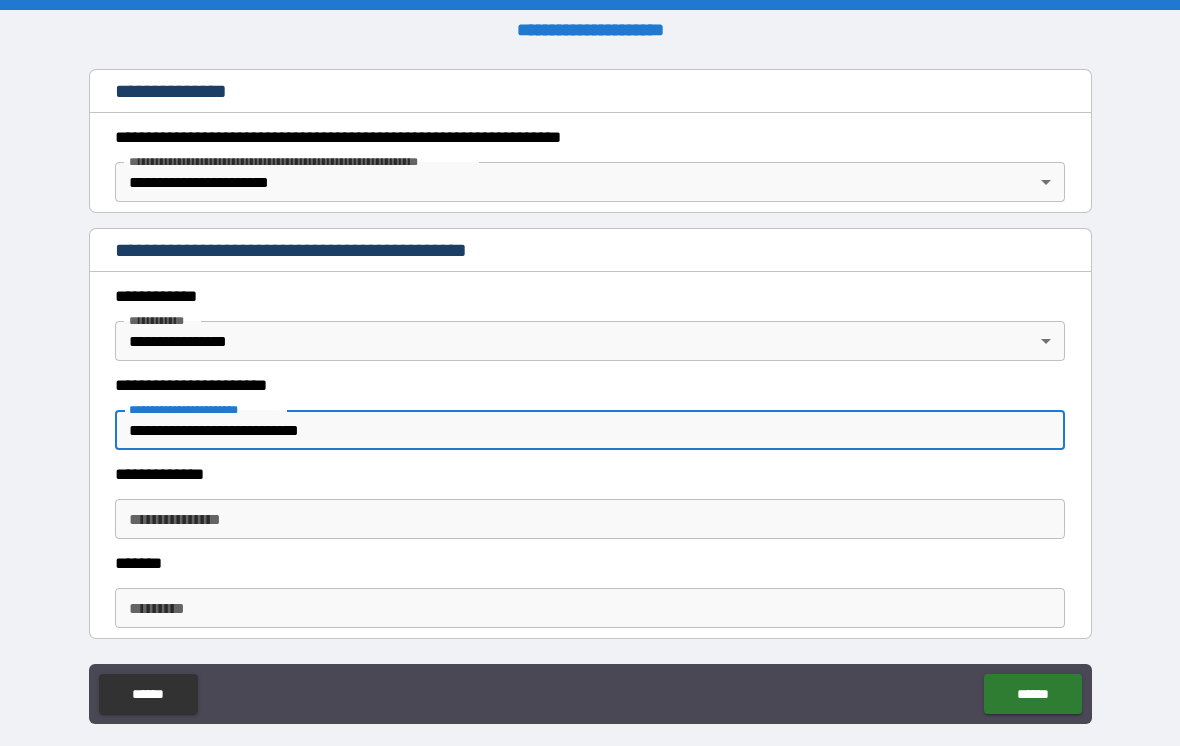 click on "**********" at bounding box center (590, 388) 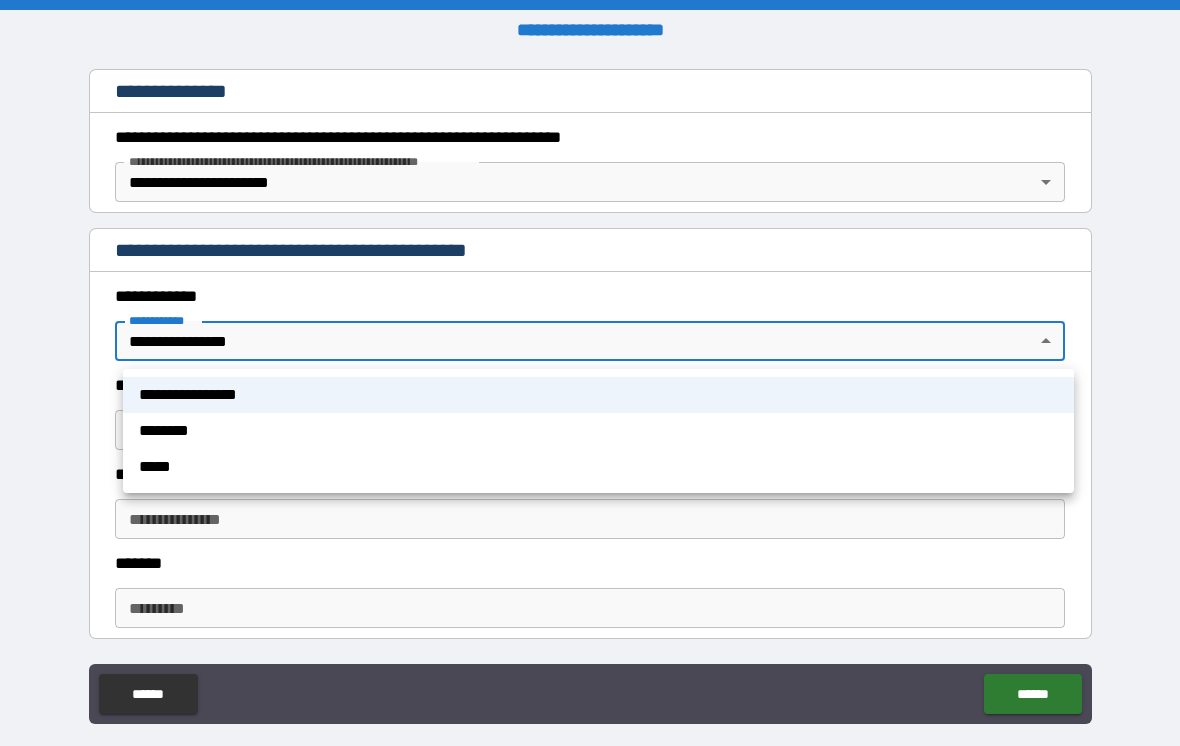 click at bounding box center [590, 373] 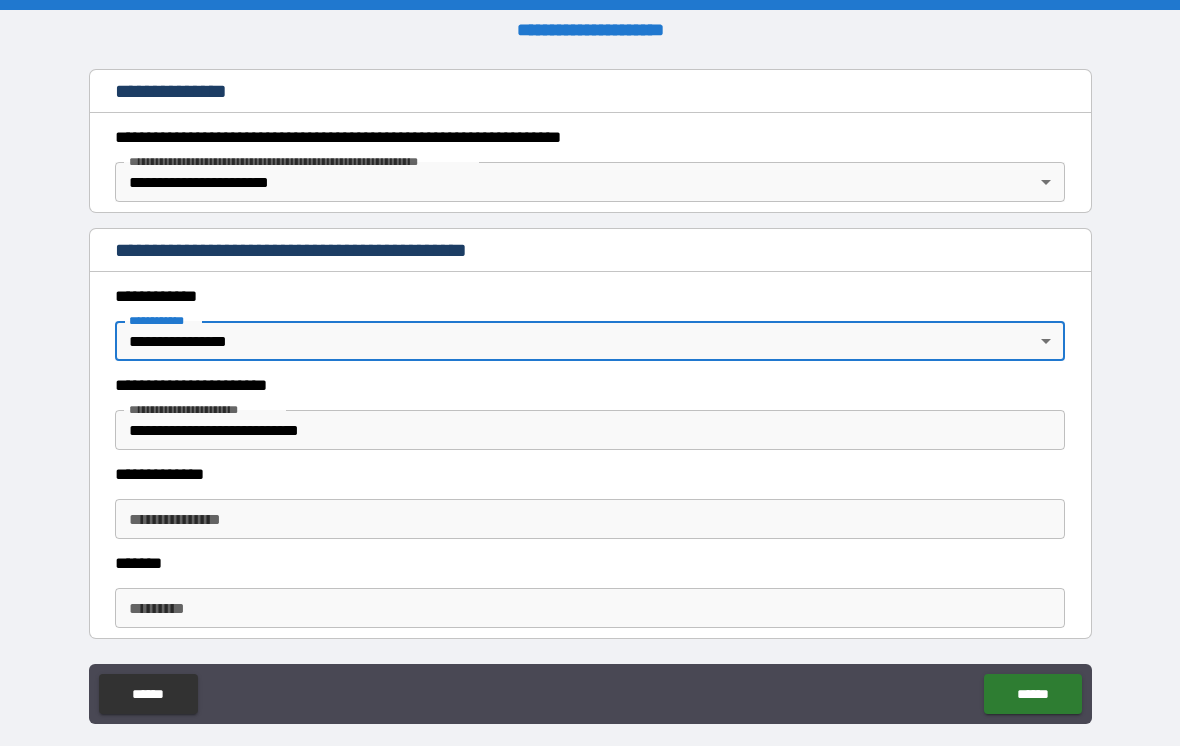 click on "**********" at bounding box center (590, 430) 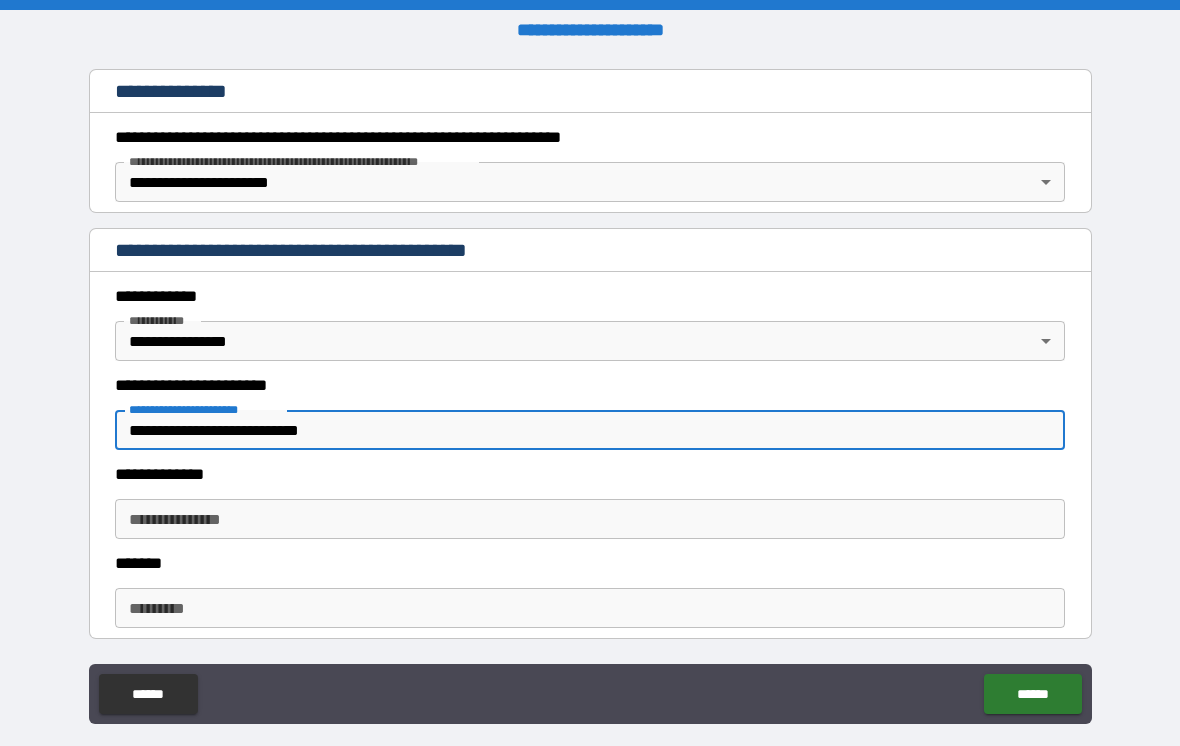 click on "**********" at bounding box center [590, 385] 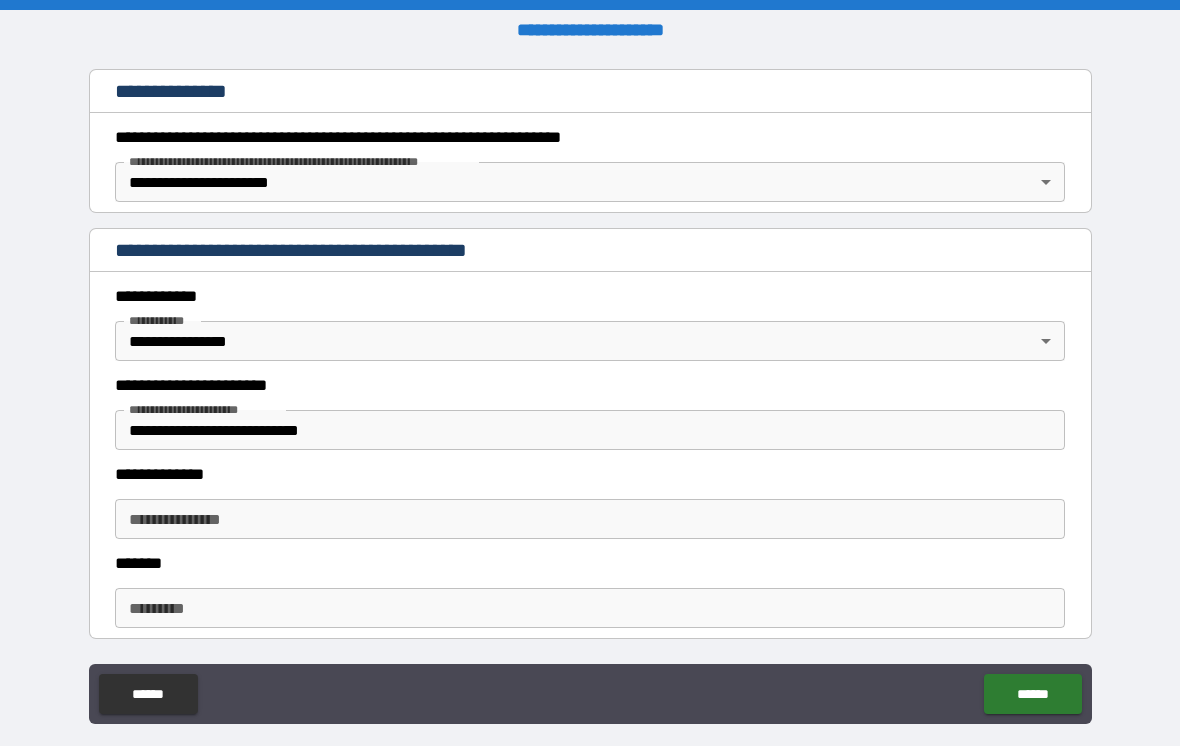 click on "**********" at bounding box center [590, 430] 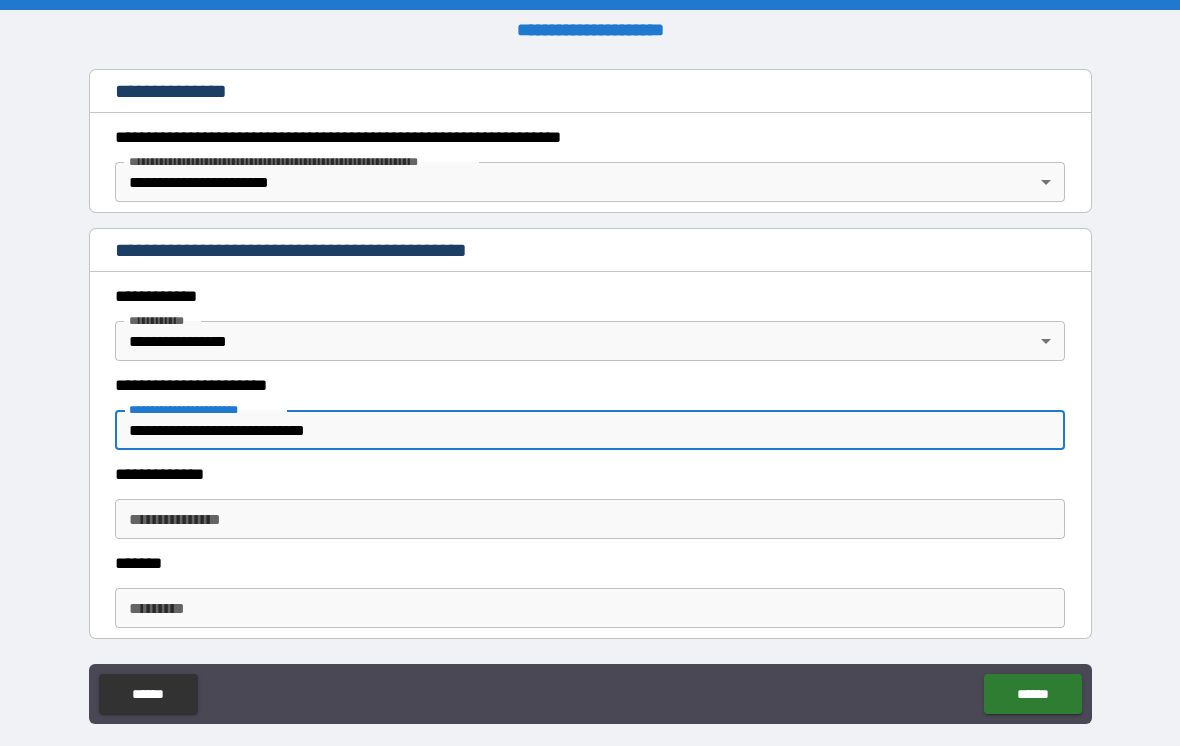 type on "**********" 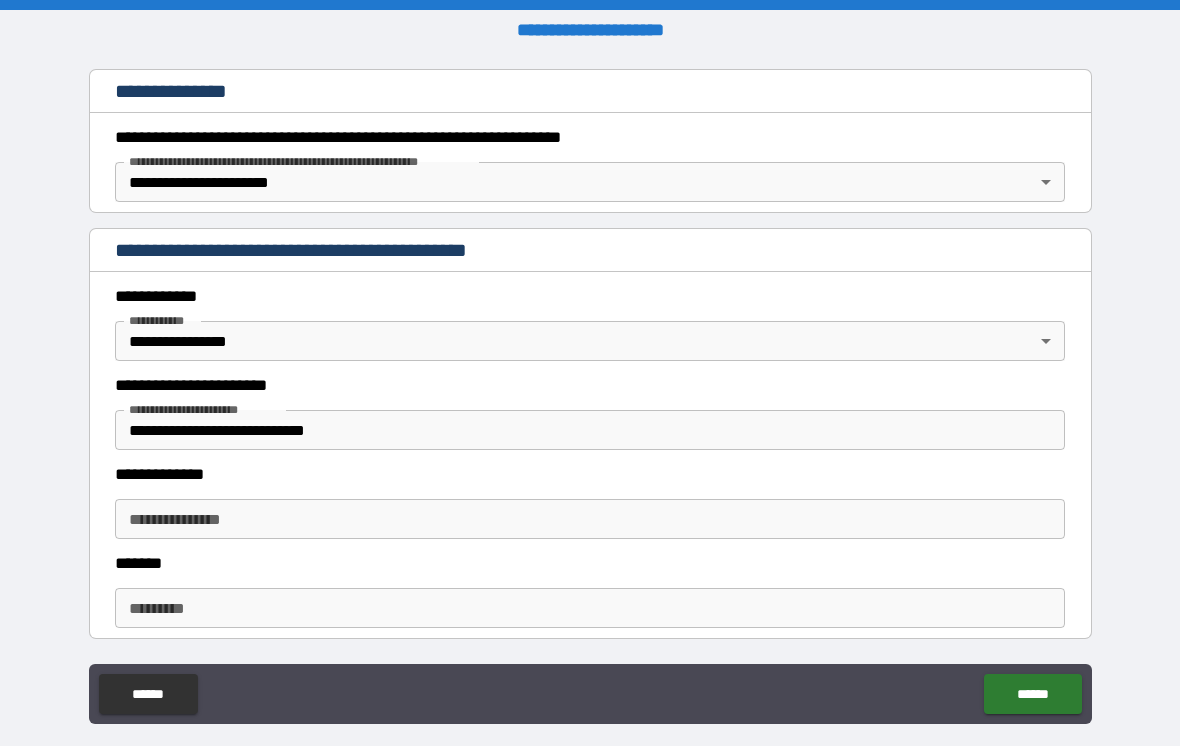 click on "**********" at bounding box center (590, 519) 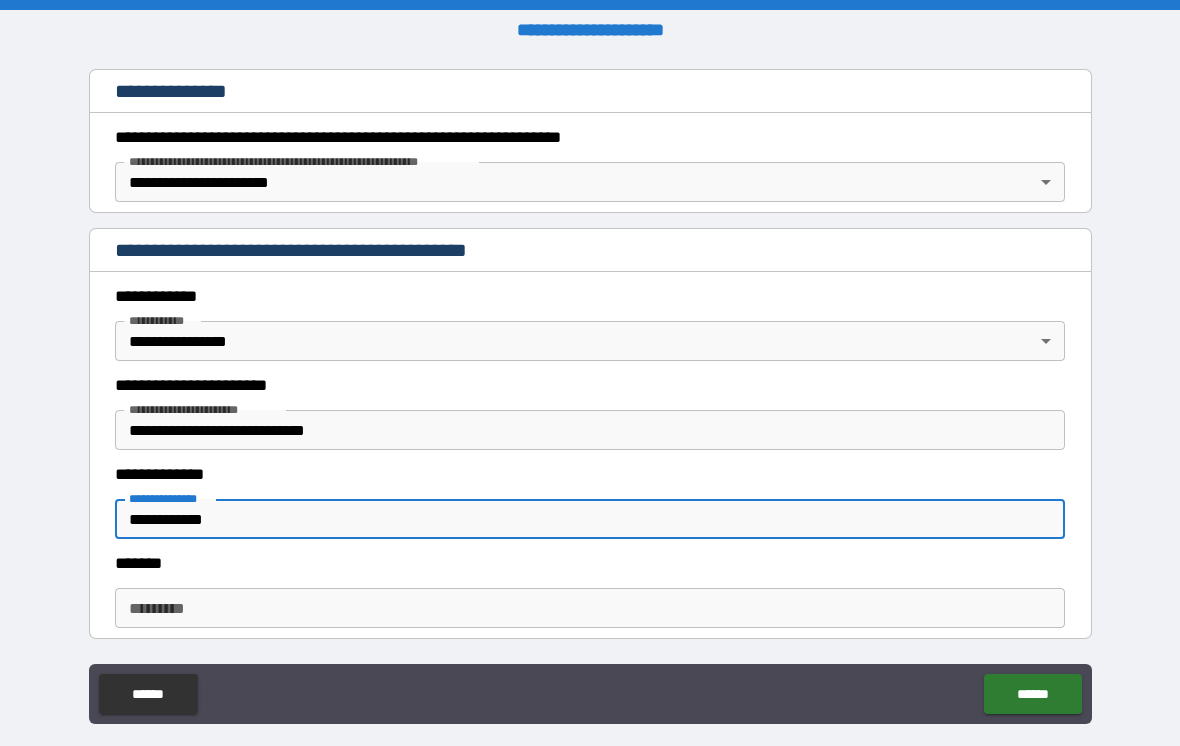 click on "**********" at bounding box center [590, 296] 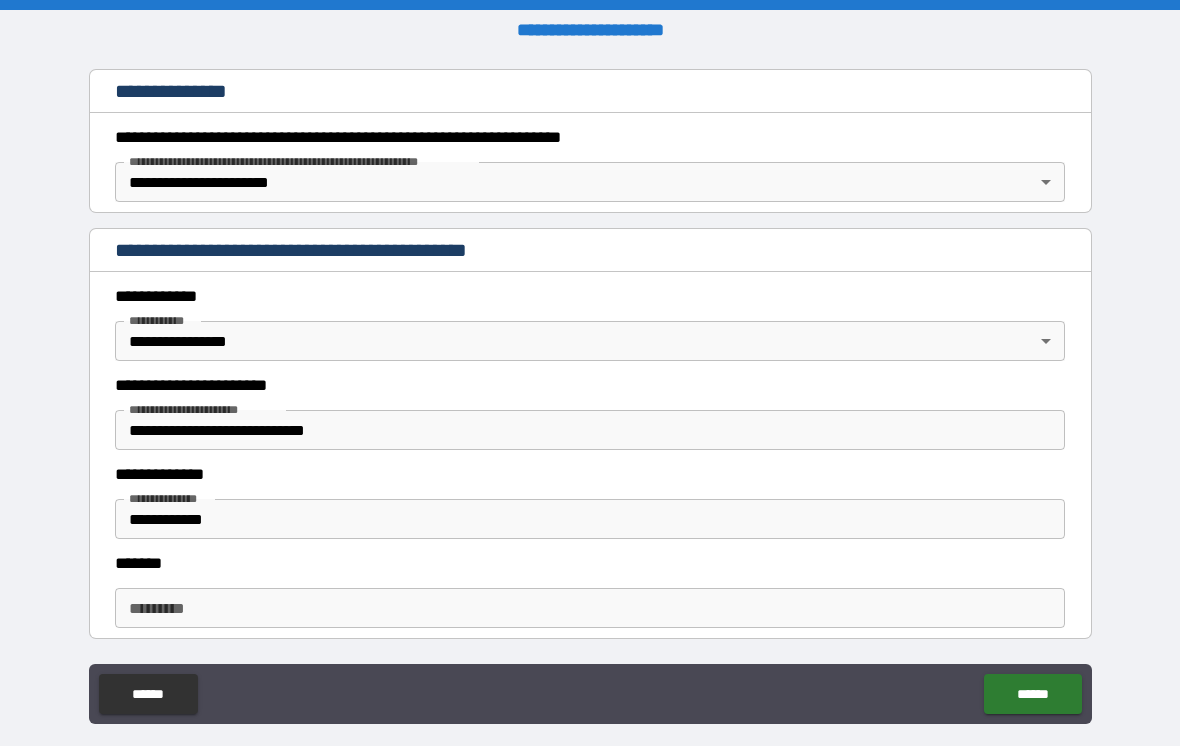 click on "**********" at bounding box center (590, 519) 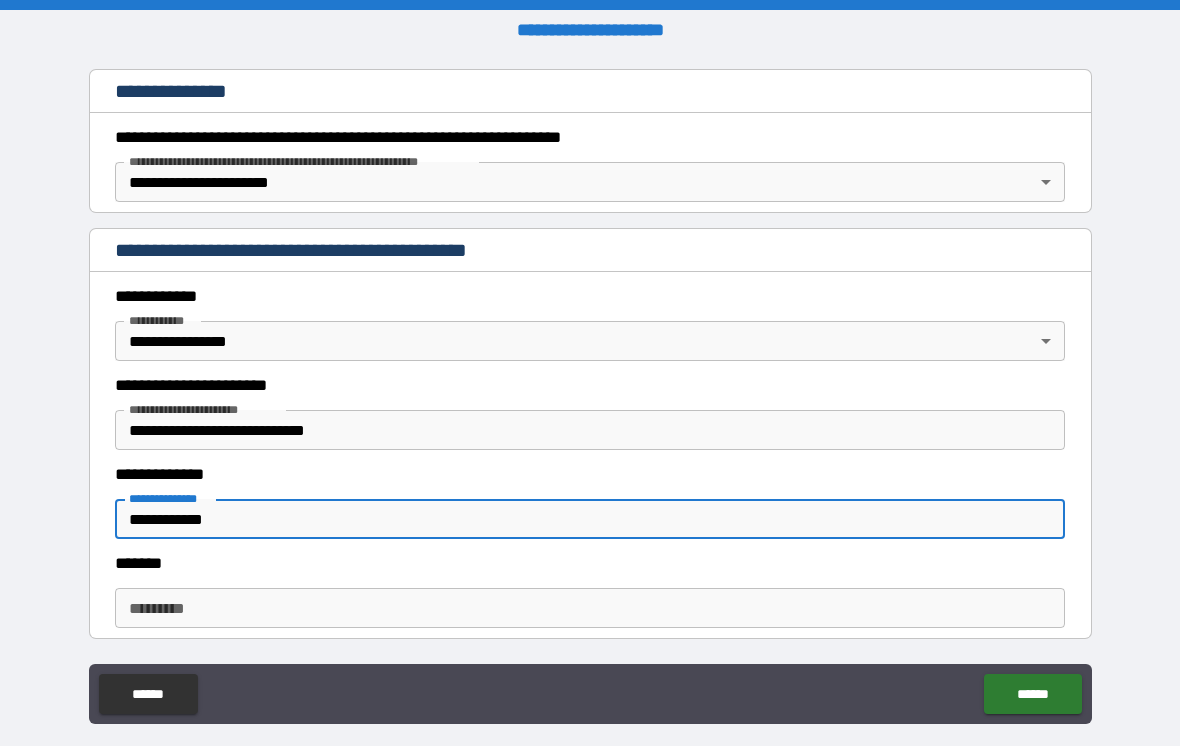type on "**********" 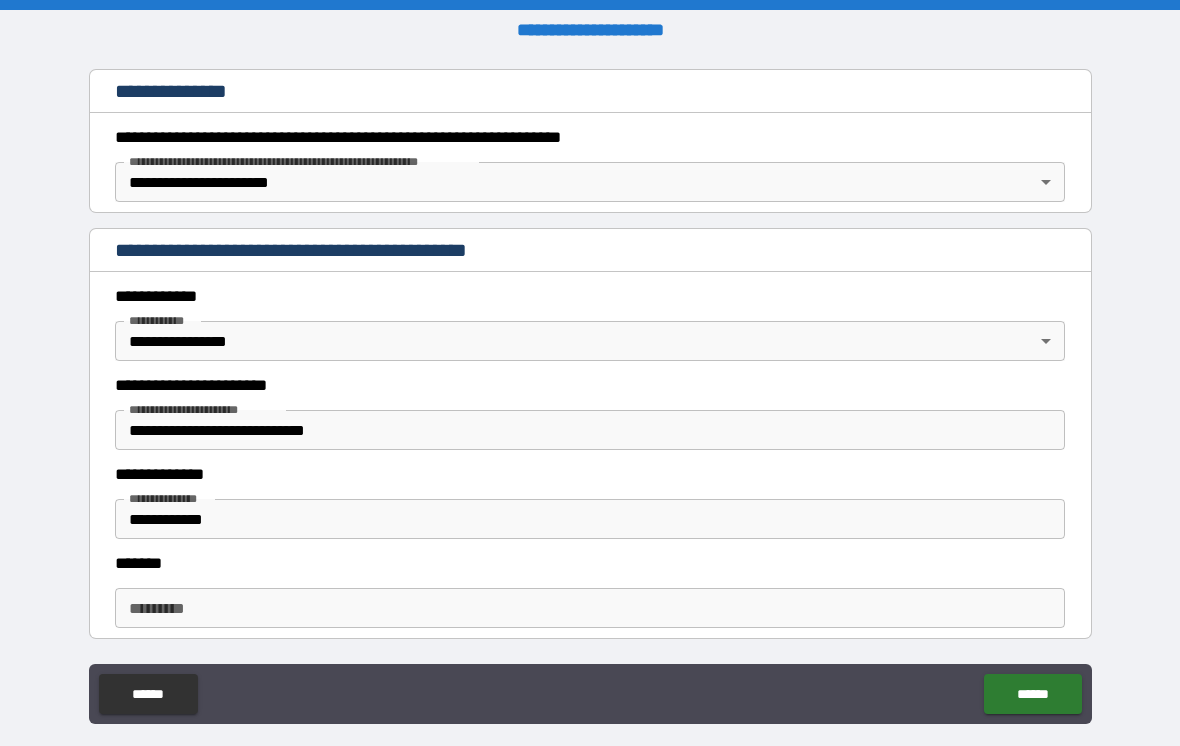 click on "*******   *" at bounding box center [590, 608] 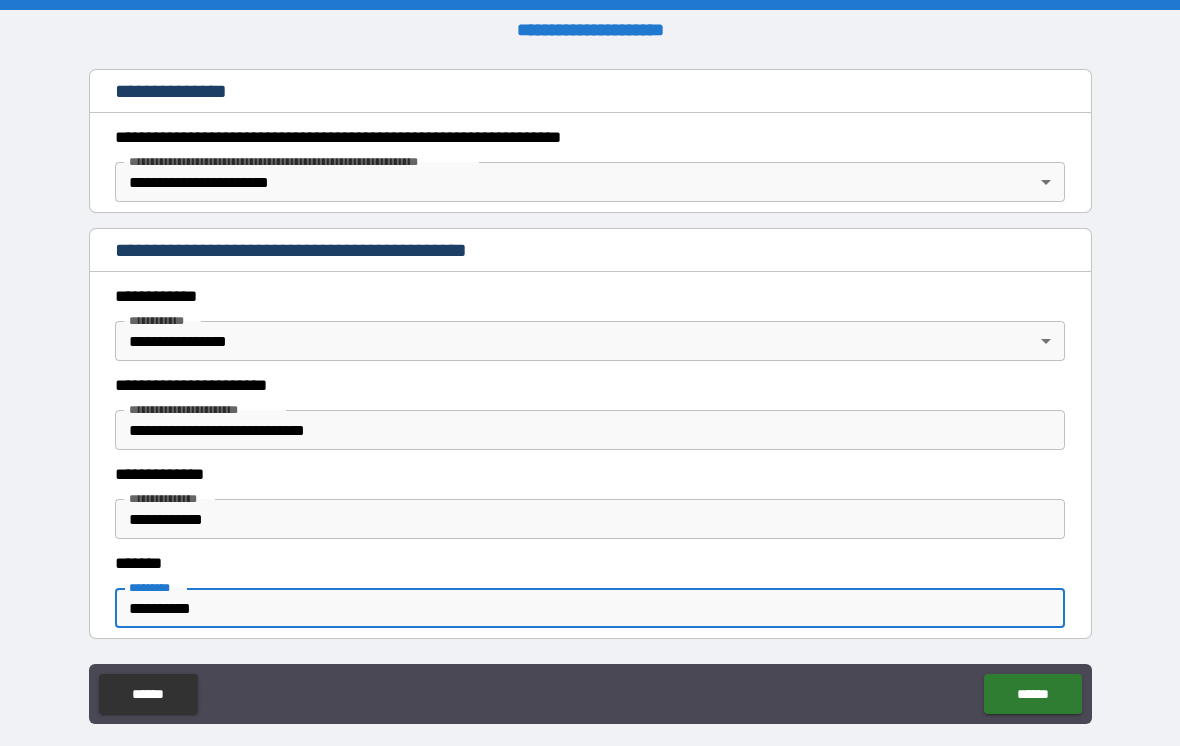 type on "**********" 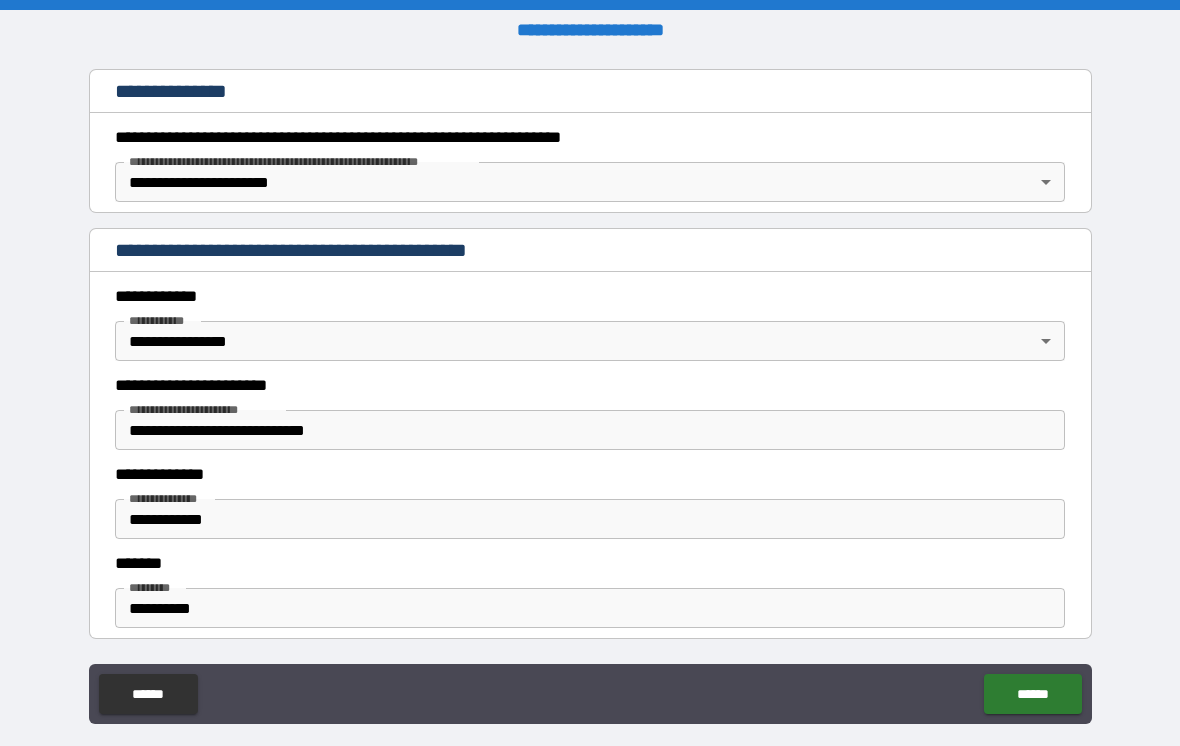 click on "******" at bounding box center (1032, 694) 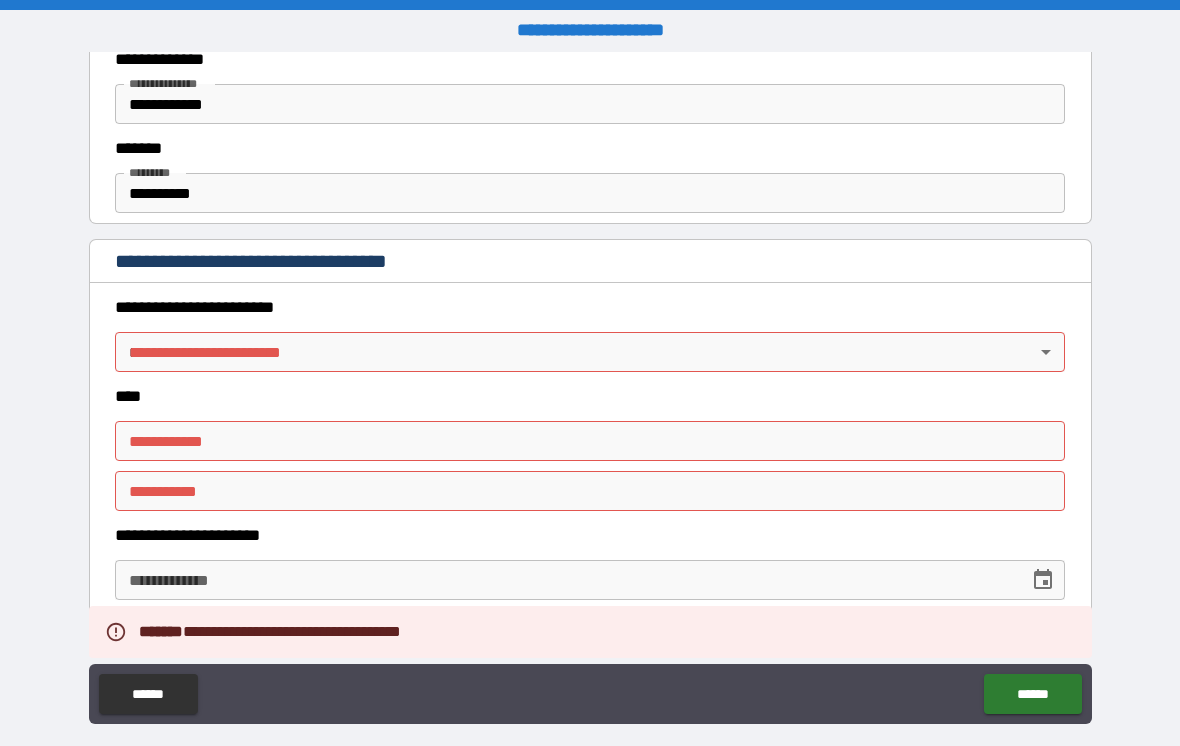 scroll, scrollTop: 734, scrollLeft: 0, axis: vertical 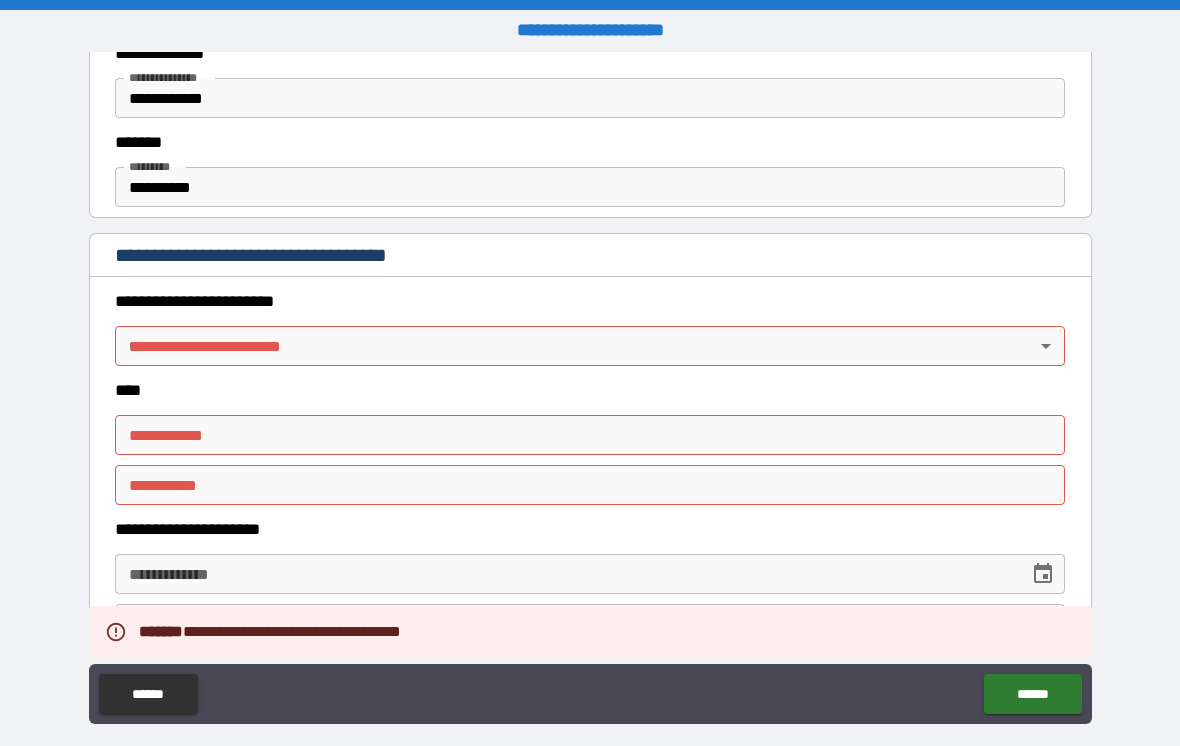 click on "**********" at bounding box center [590, 388] 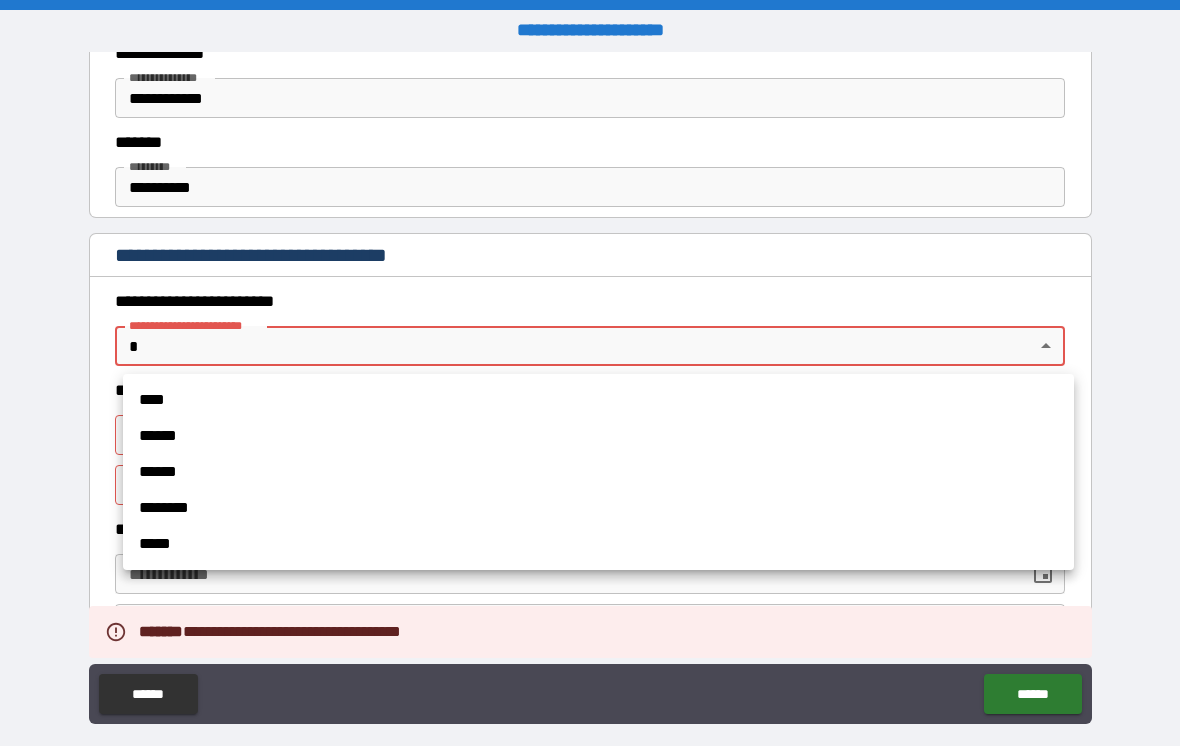 click on "****" at bounding box center [598, 400] 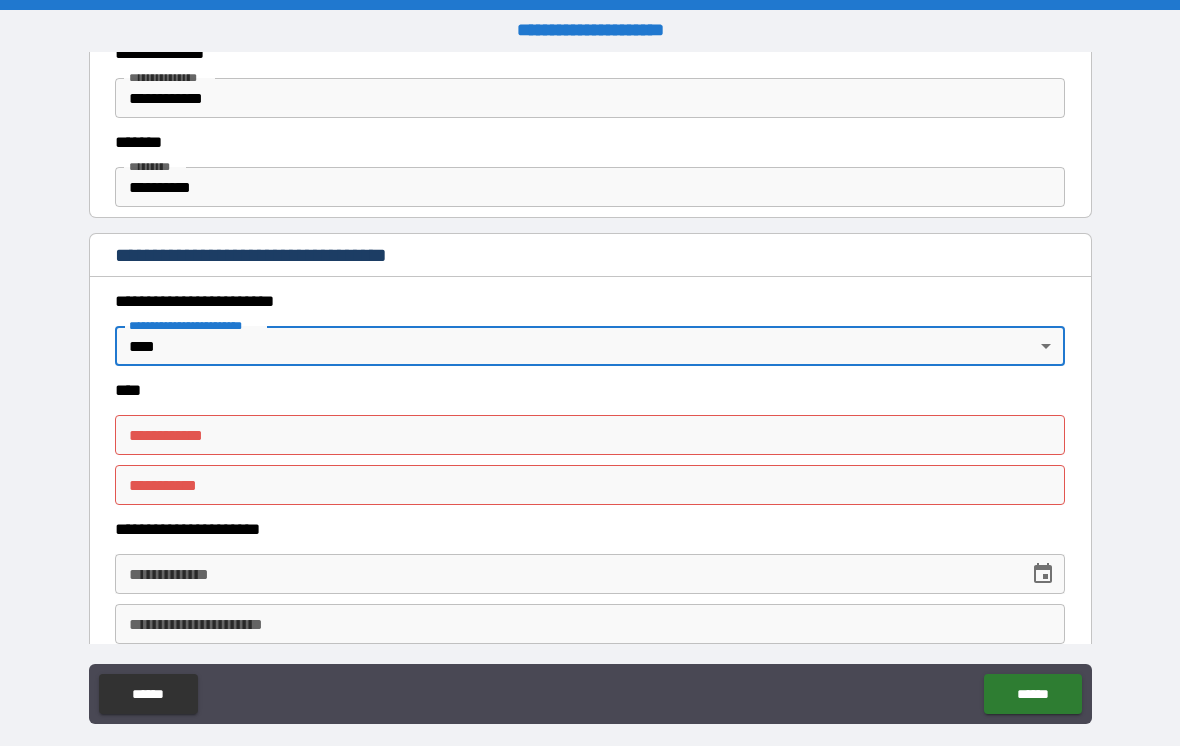 click on "**********" at bounding box center [590, 435] 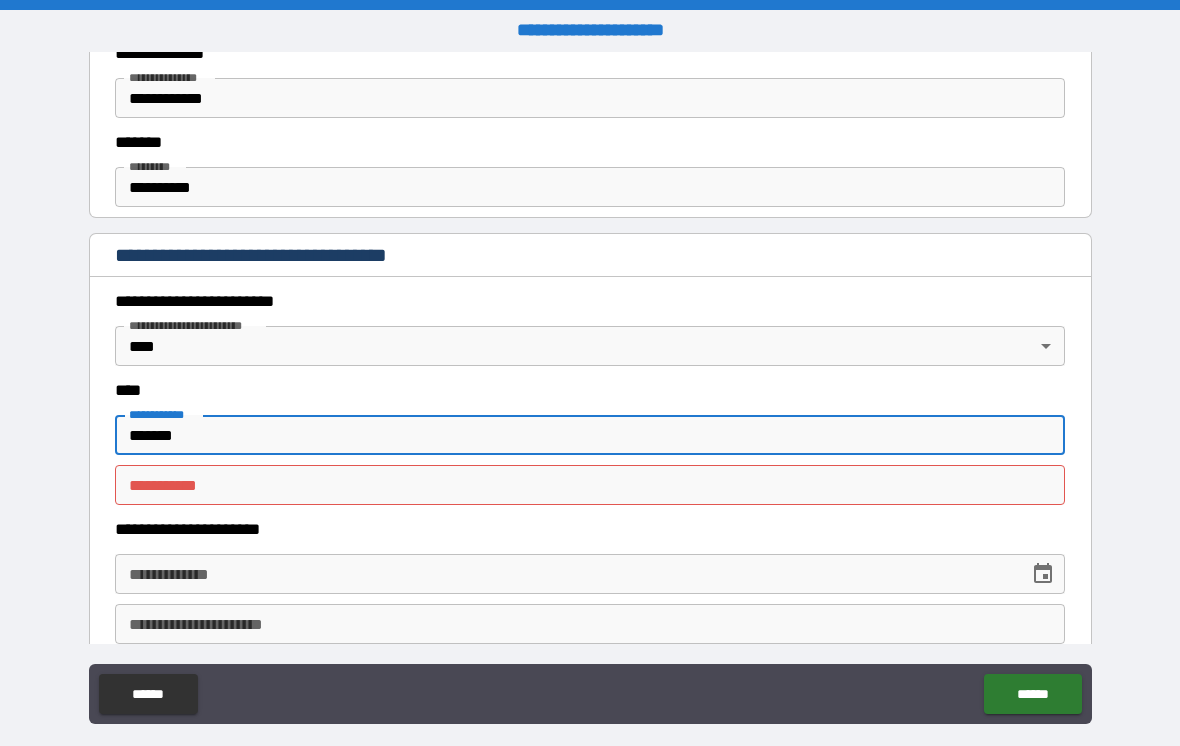 type on "*******" 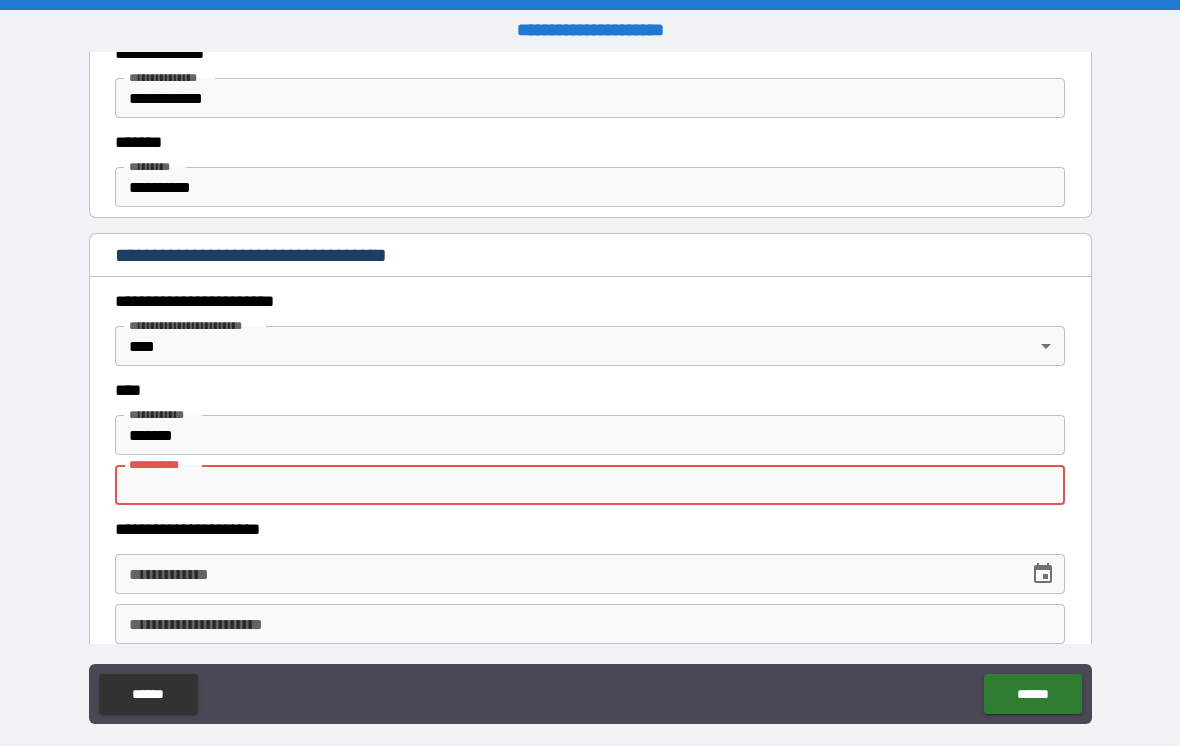 type on "*" 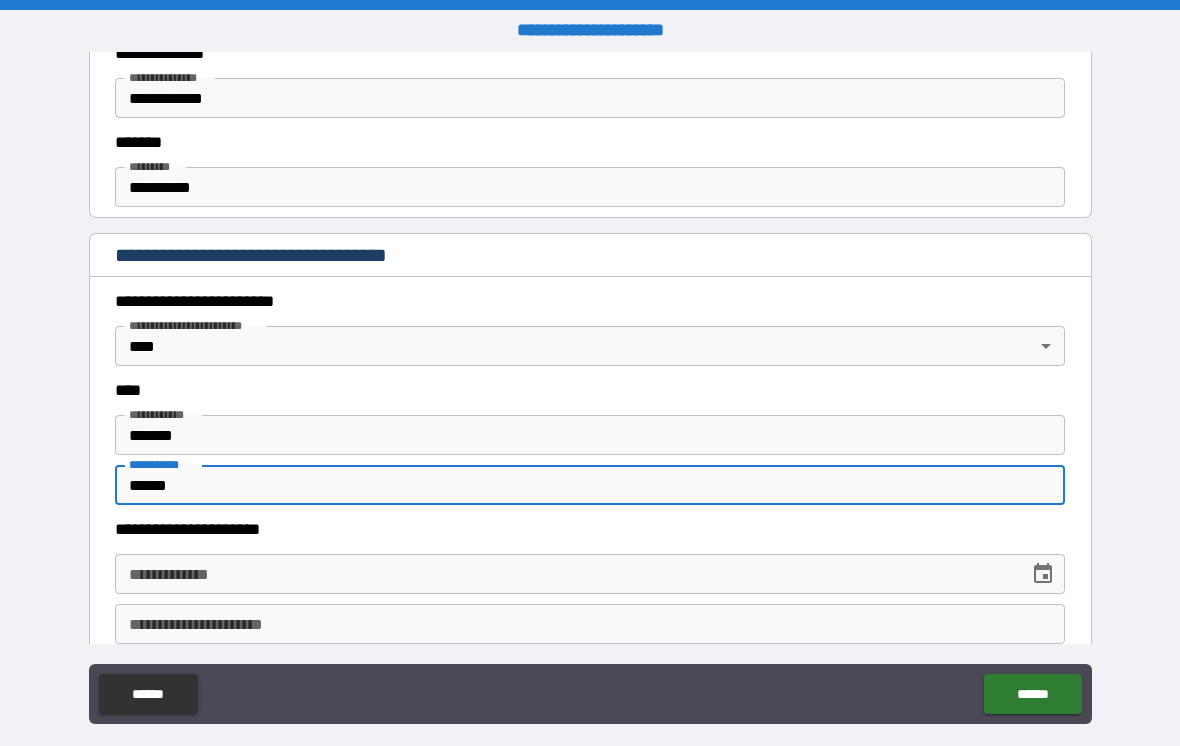 click on "**********" at bounding box center (590, 388) 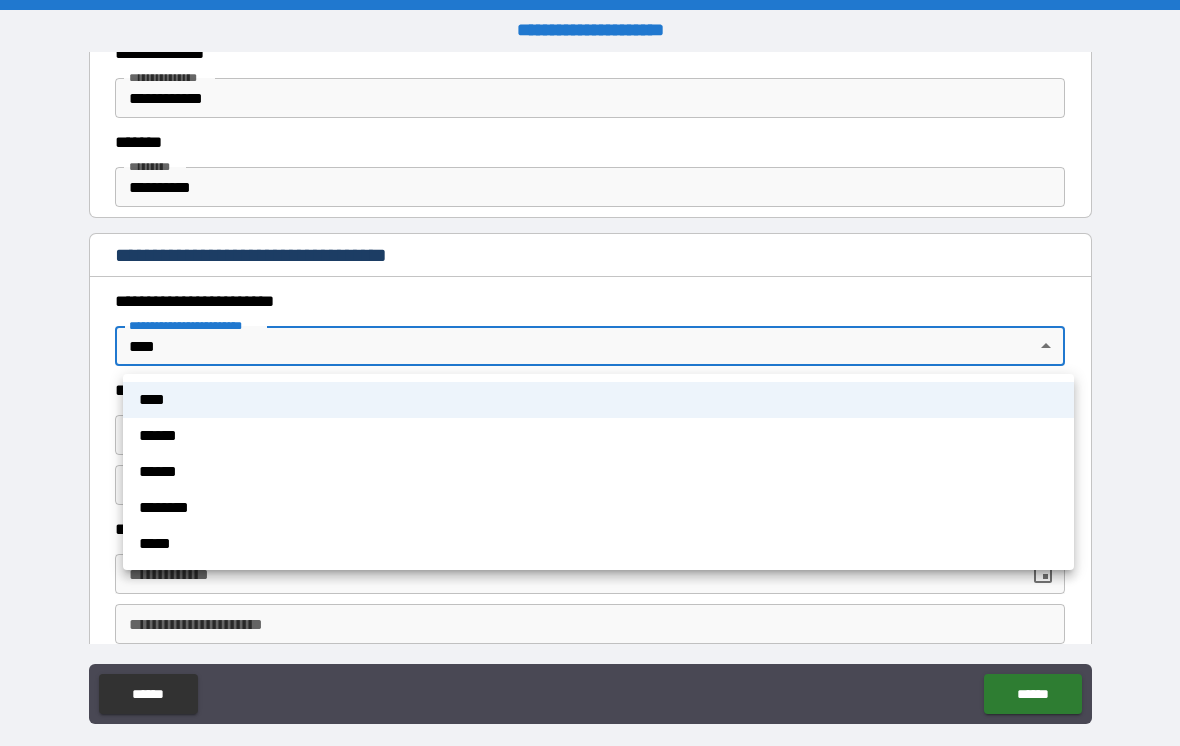 click at bounding box center (590, 373) 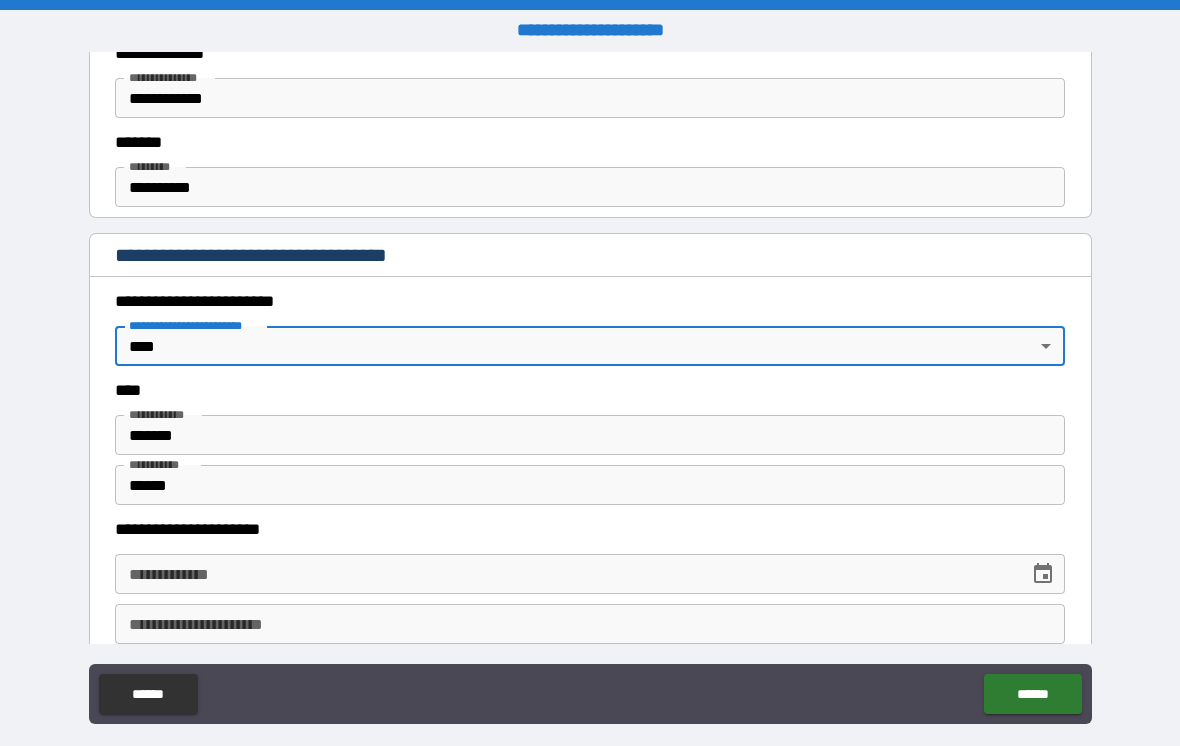 click on "******" at bounding box center [590, 485] 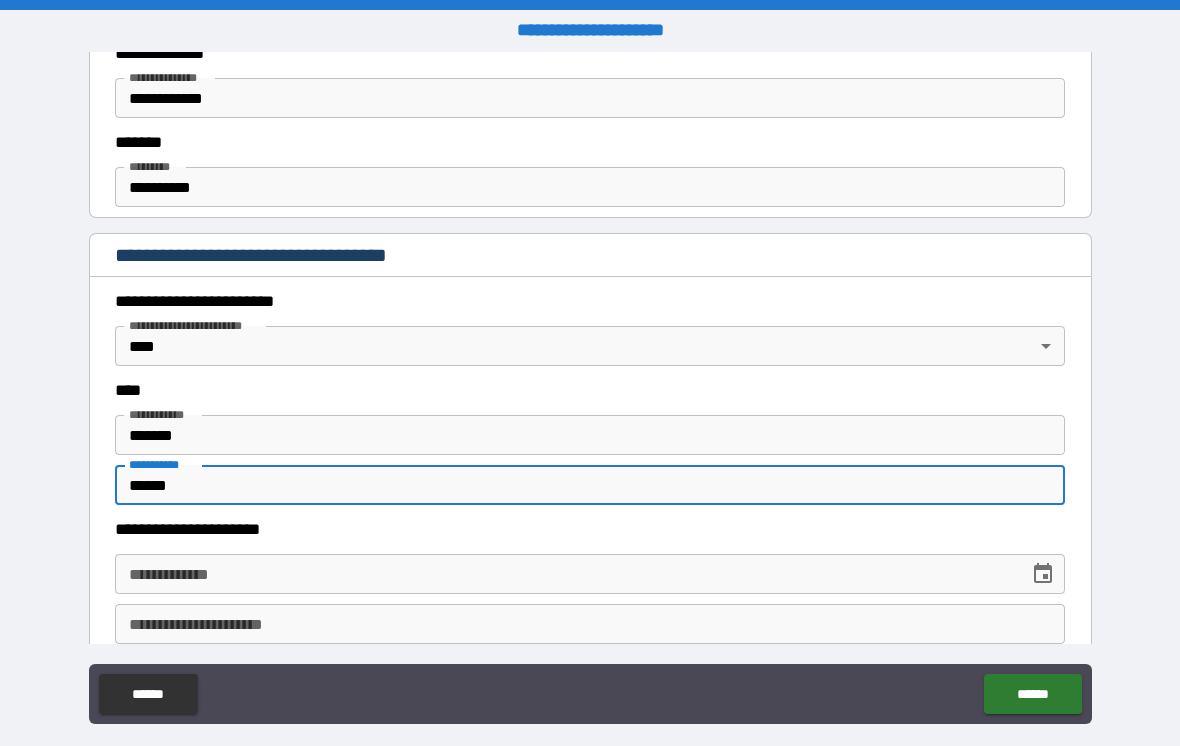 type on "******" 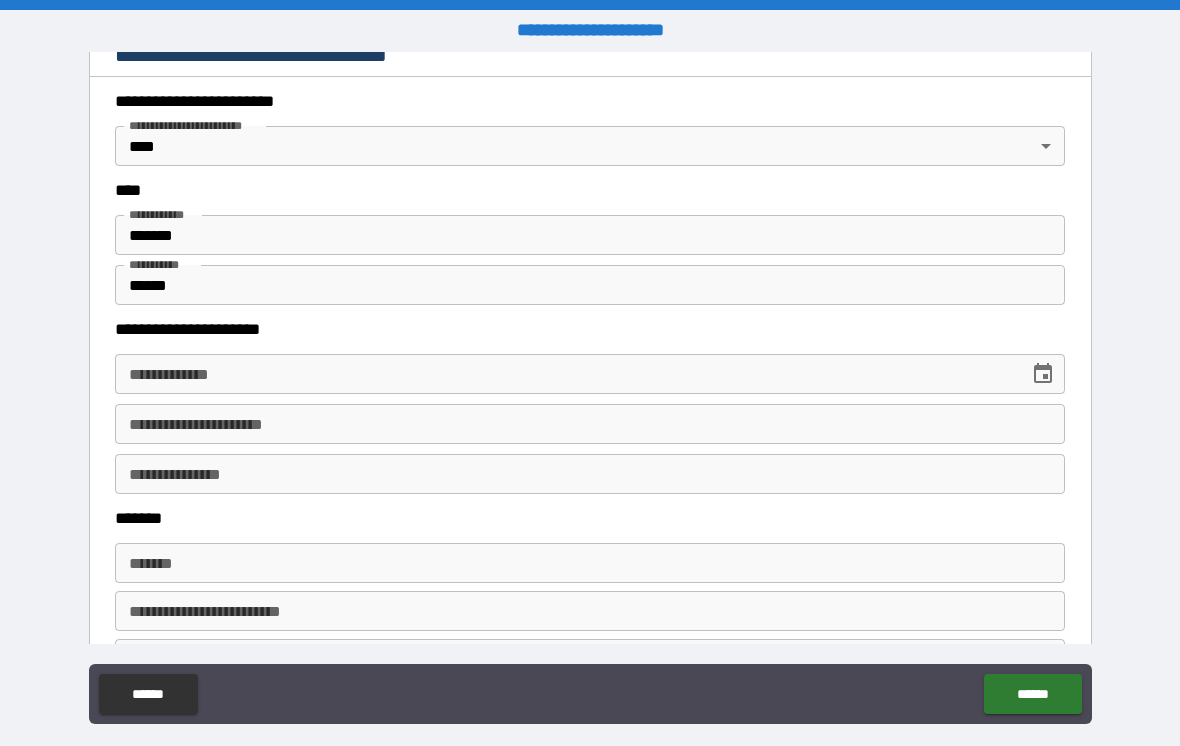 scroll, scrollTop: 943, scrollLeft: 0, axis: vertical 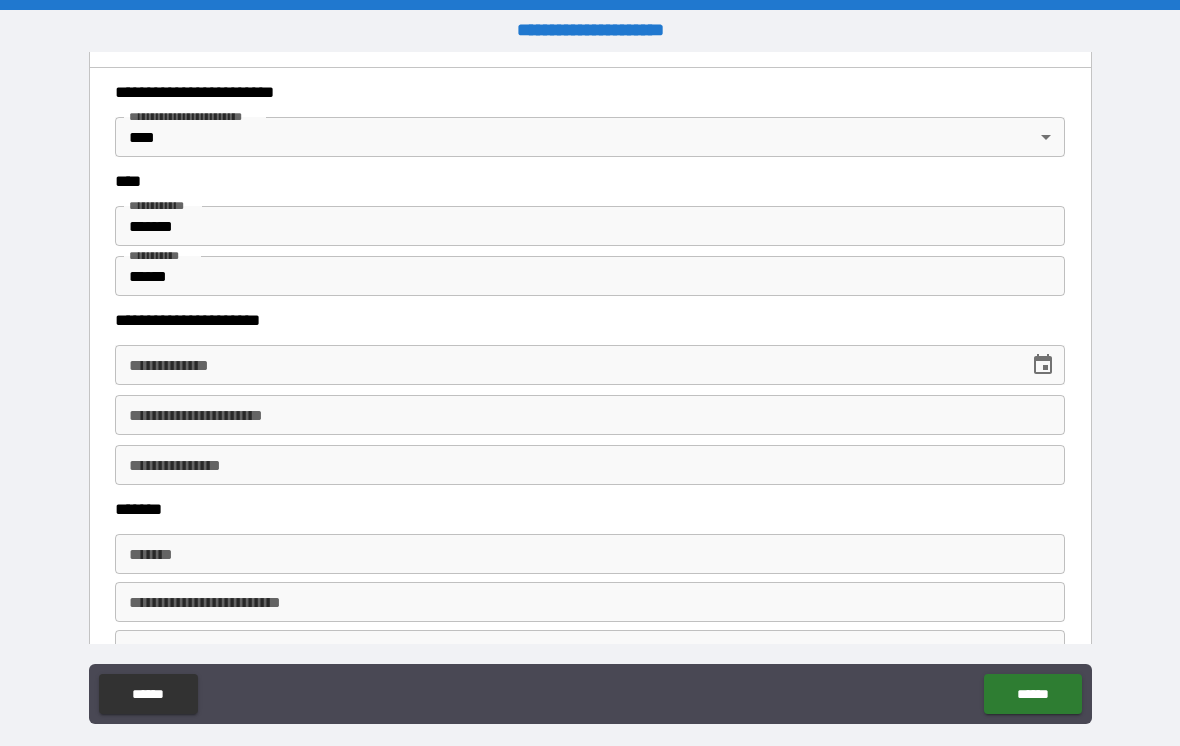 click on "**********" at bounding box center [565, 365] 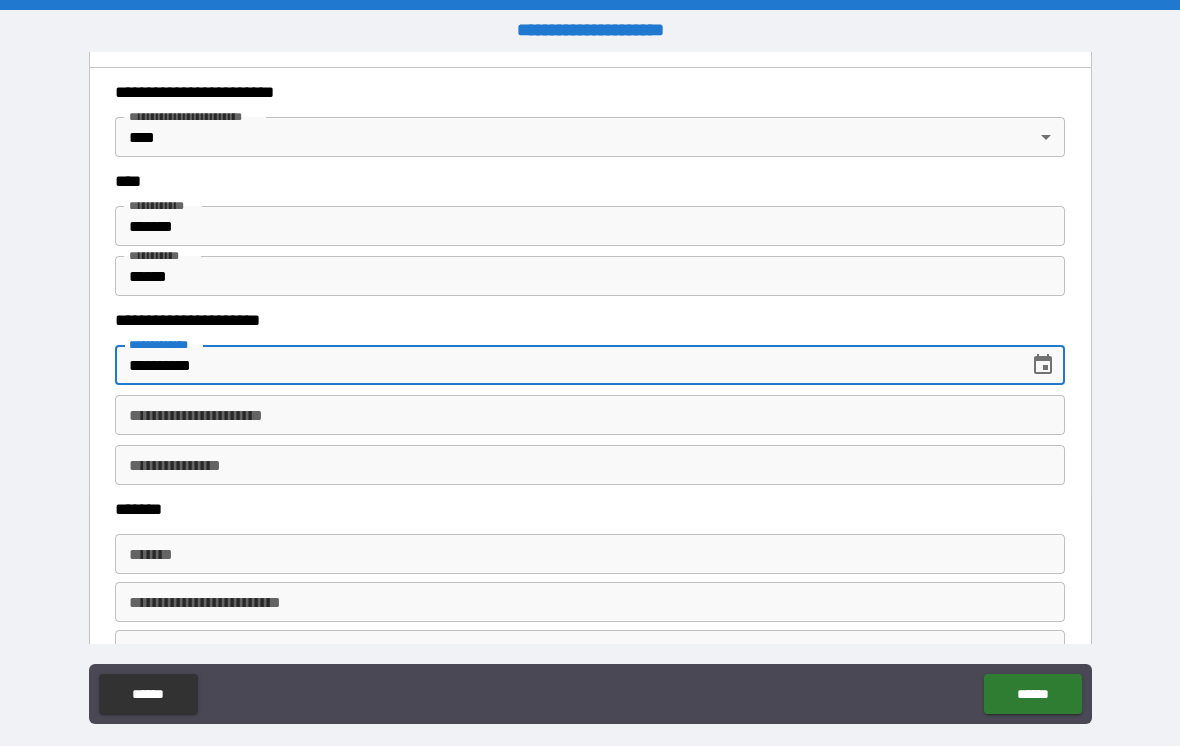 type on "**********" 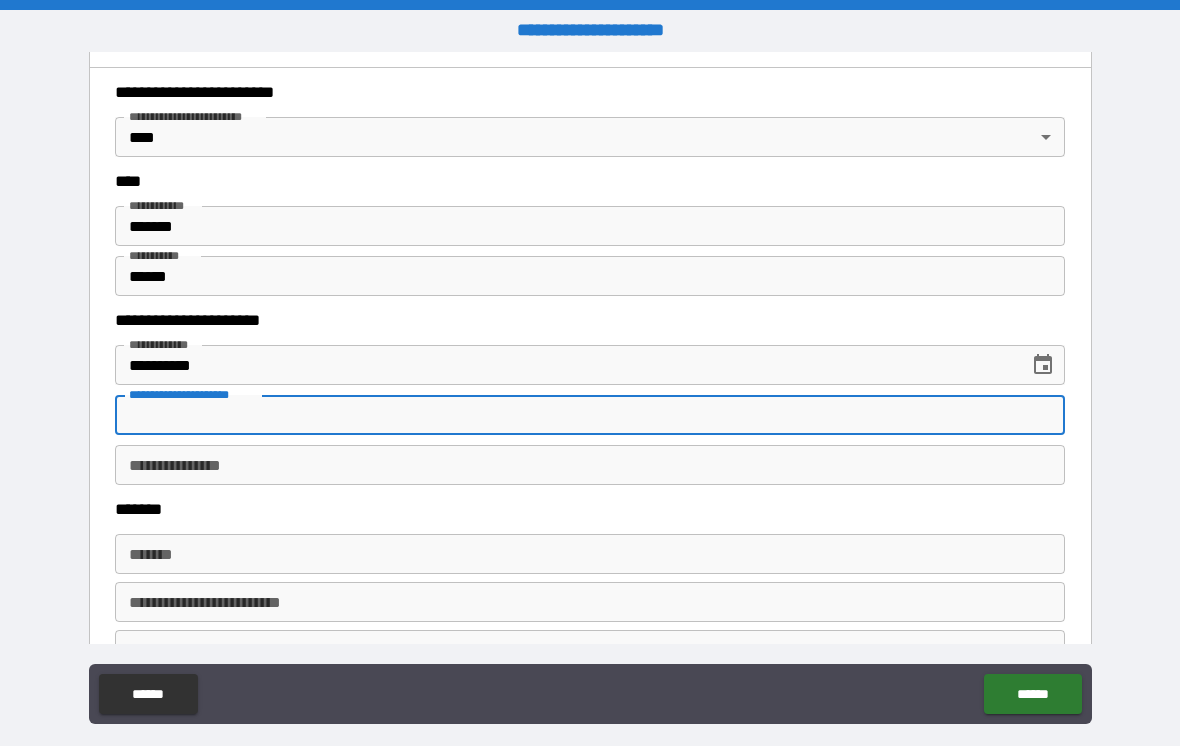 click on "**********" at bounding box center [590, 391] 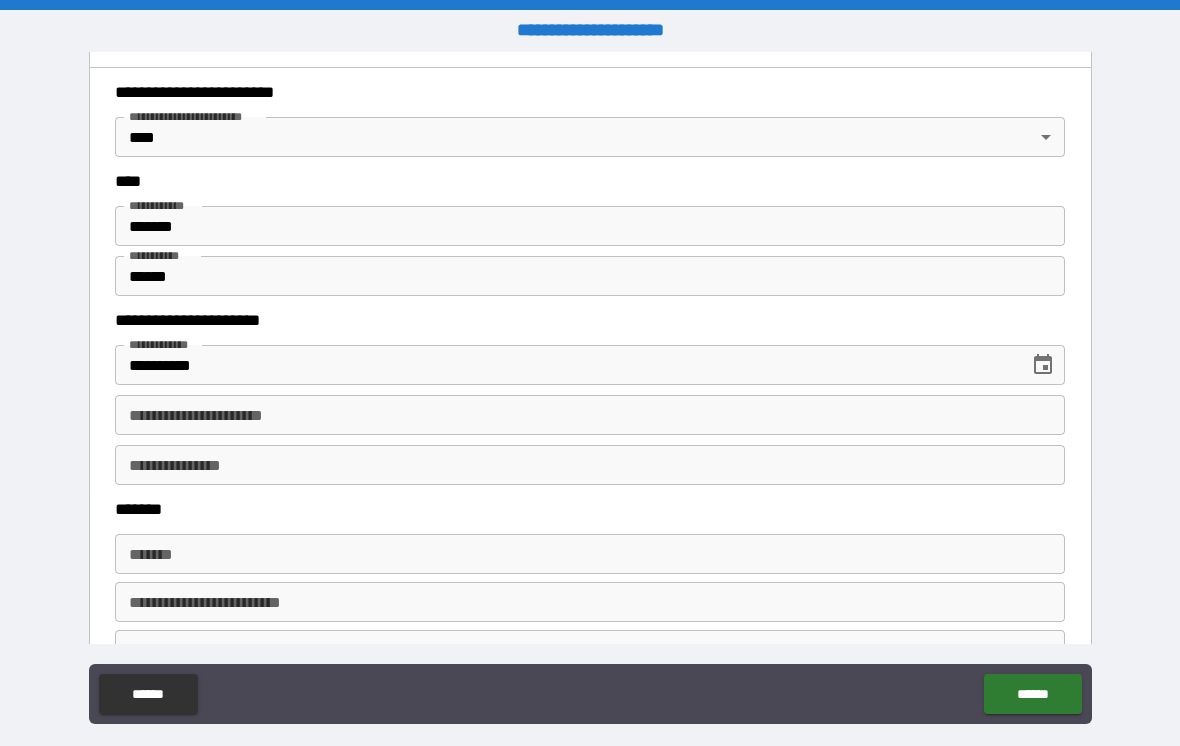 click on "**********" at bounding box center [590, 415] 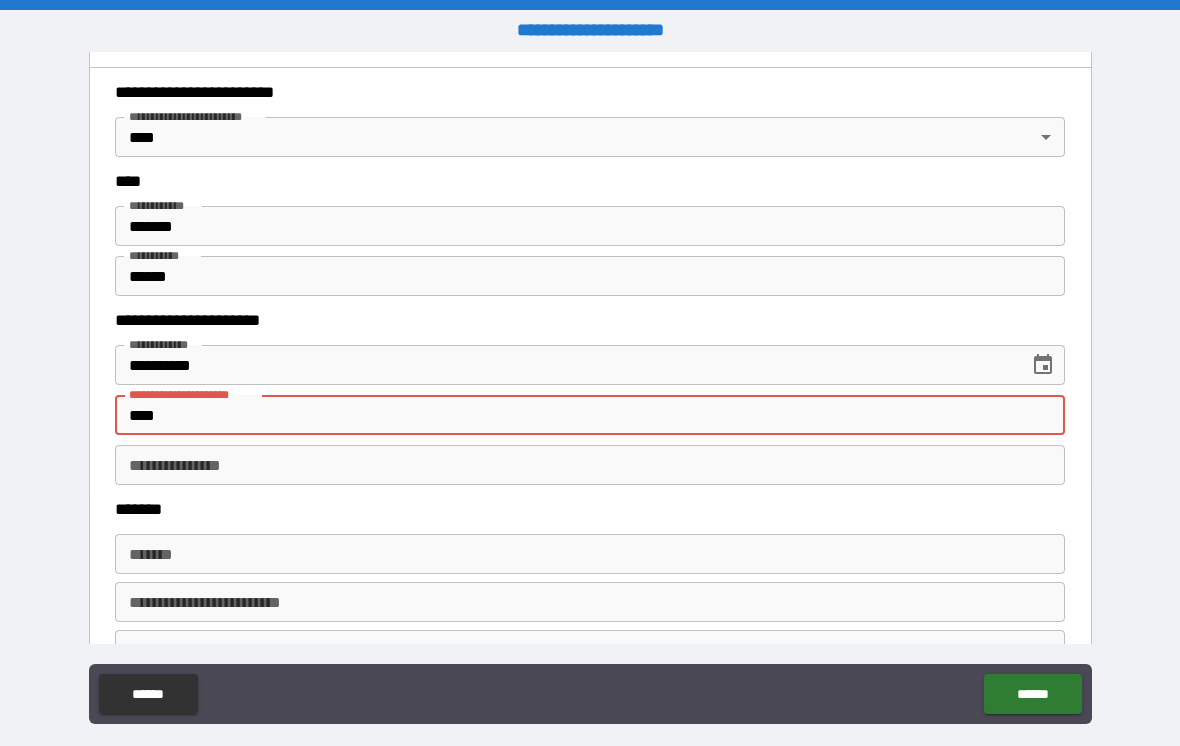 click on "****" at bounding box center [590, 415] 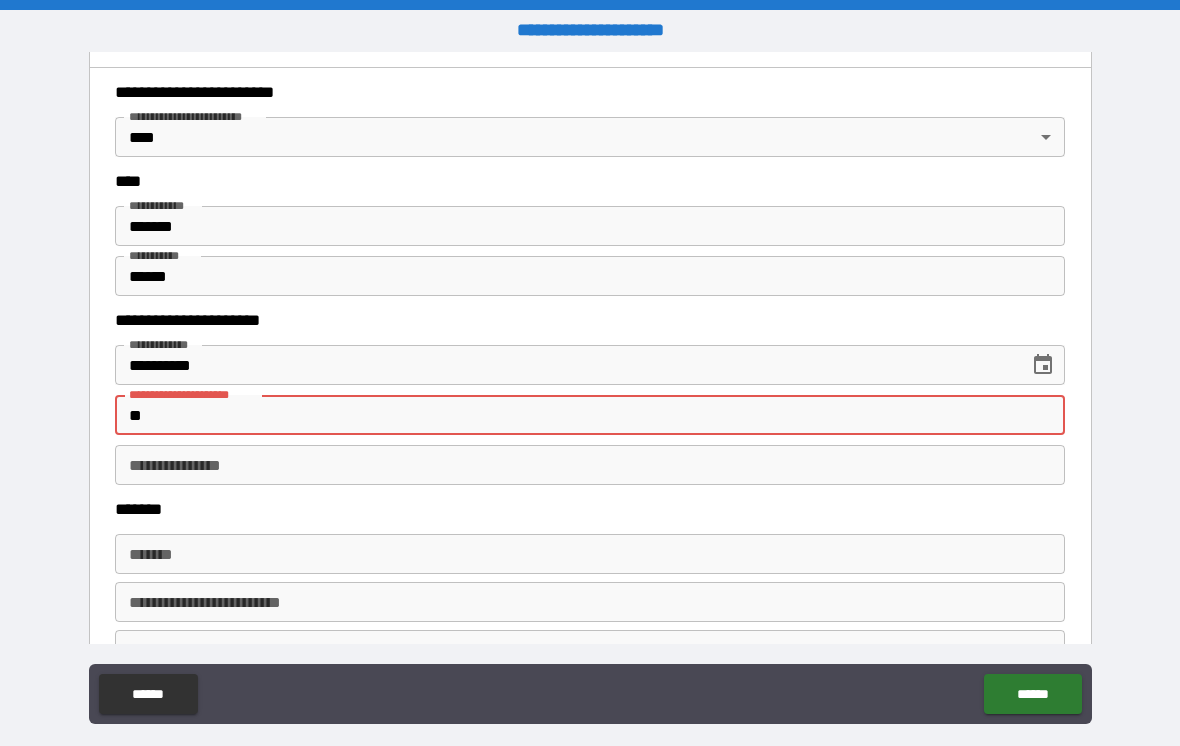 type on "*" 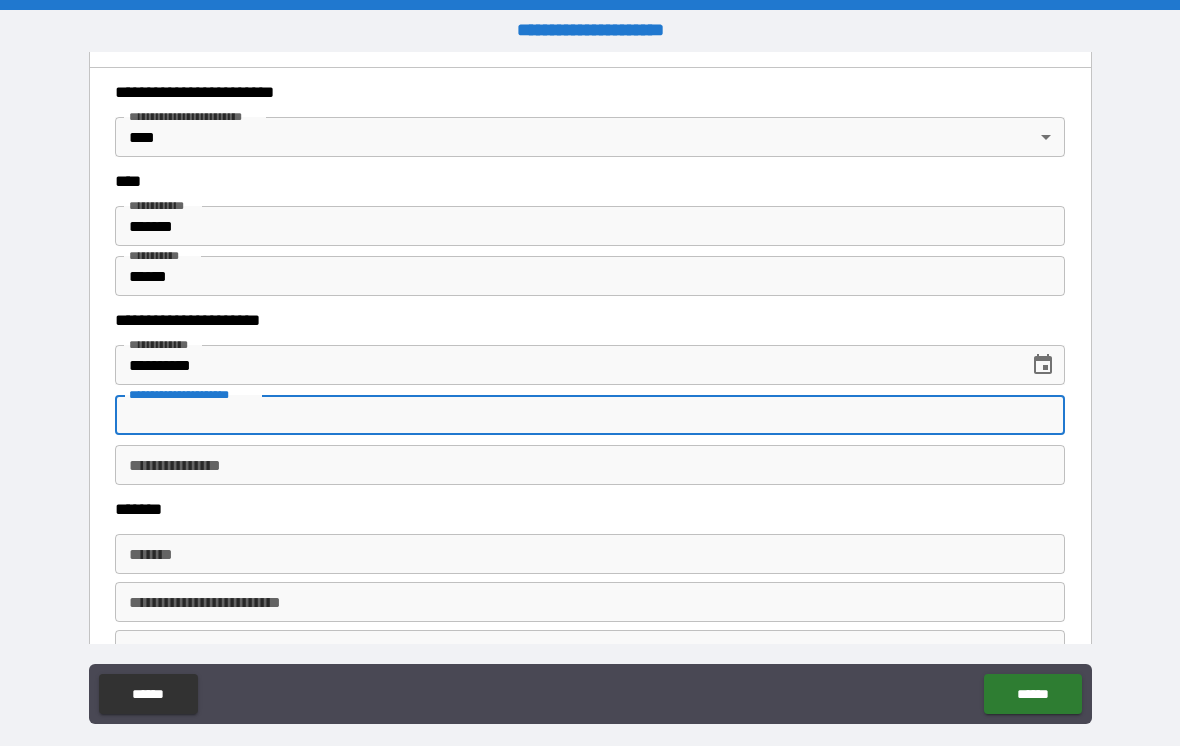 click on "**********" at bounding box center [590, 415] 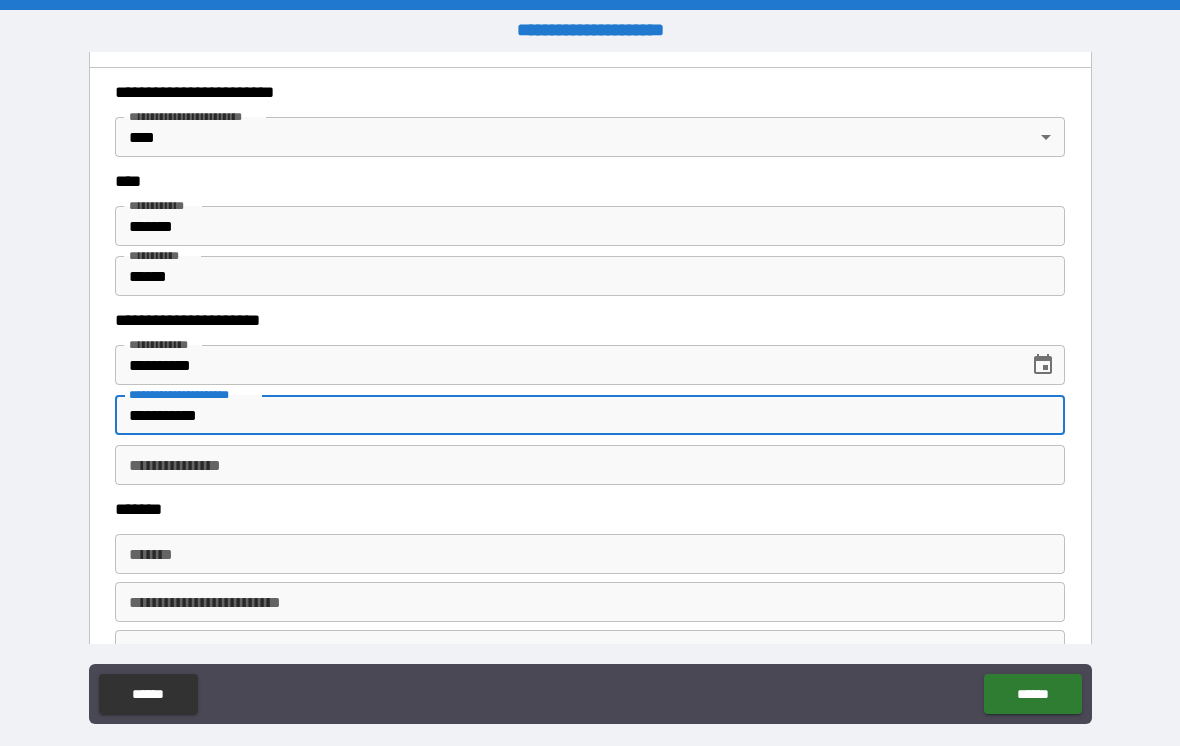 type on "**********" 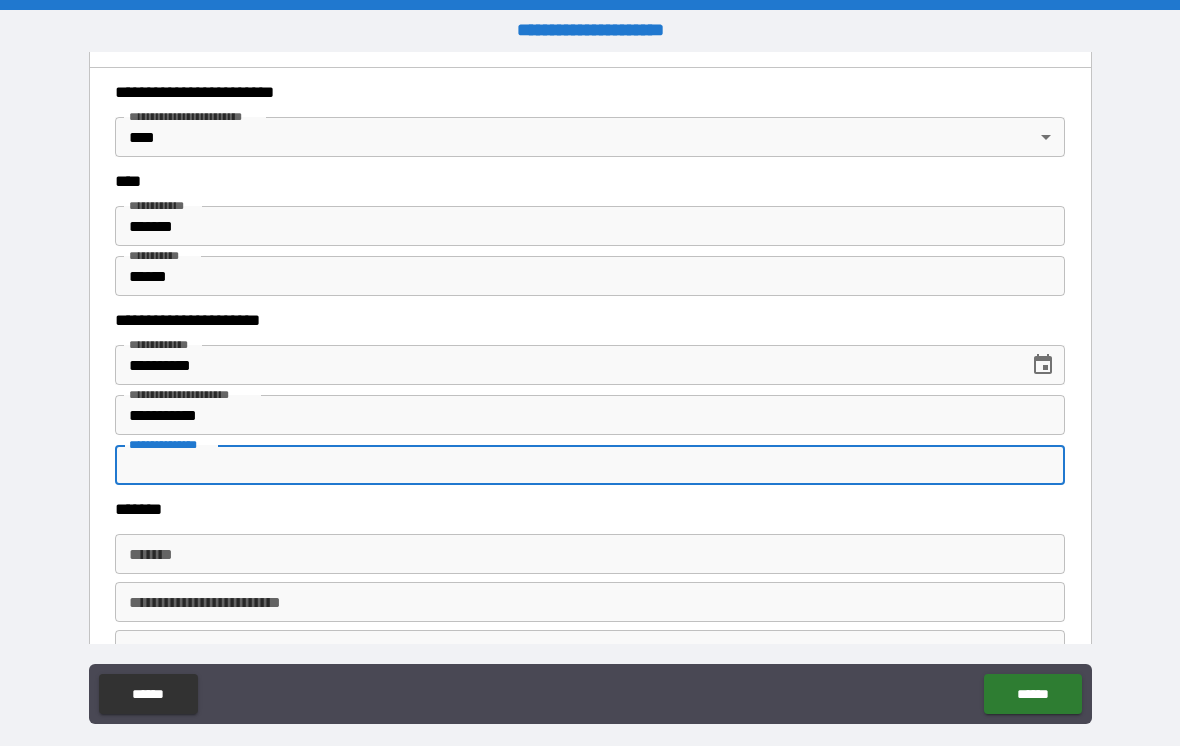 click on "*******" at bounding box center [590, 509] 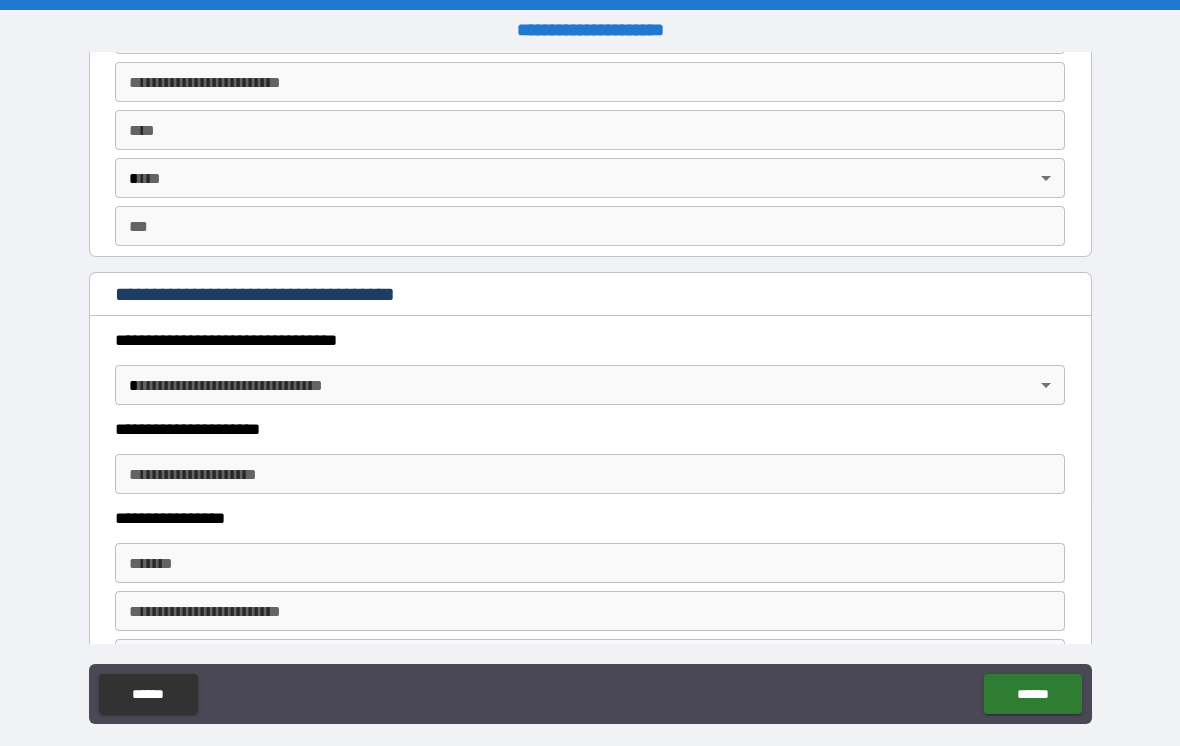 scroll, scrollTop: 1499, scrollLeft: 0, axis: vertical 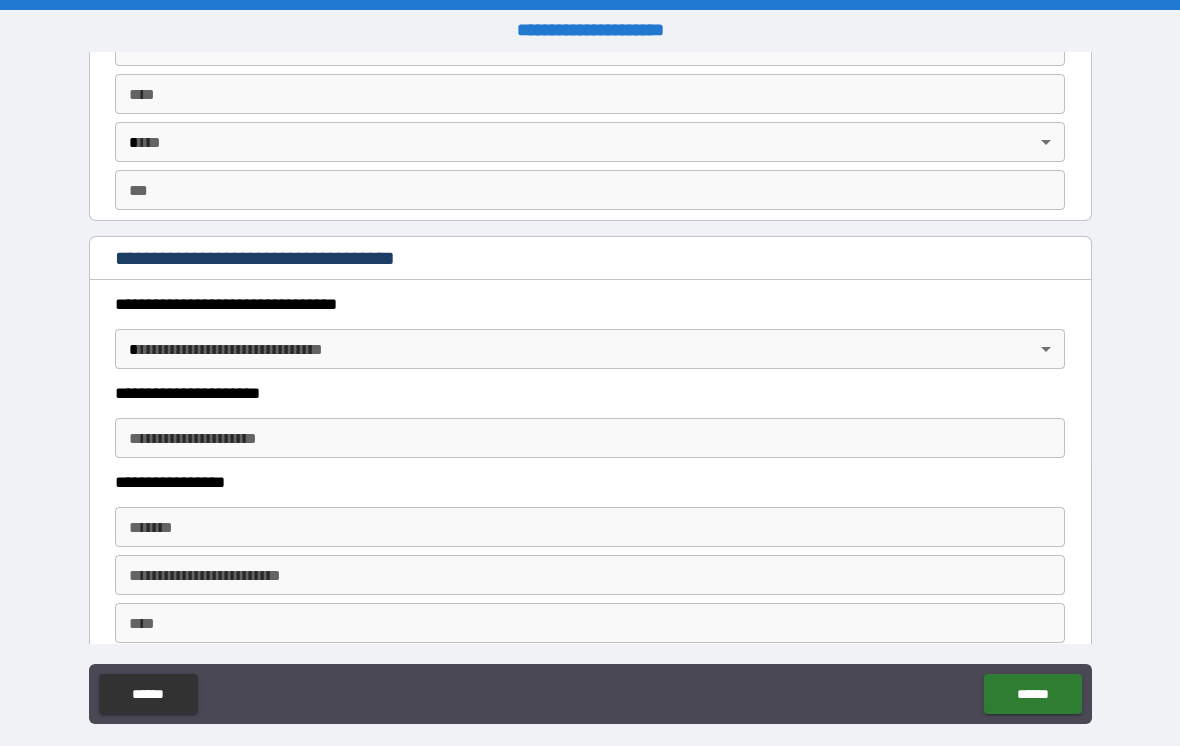 click on "**********" at bounding box center [590, 304] 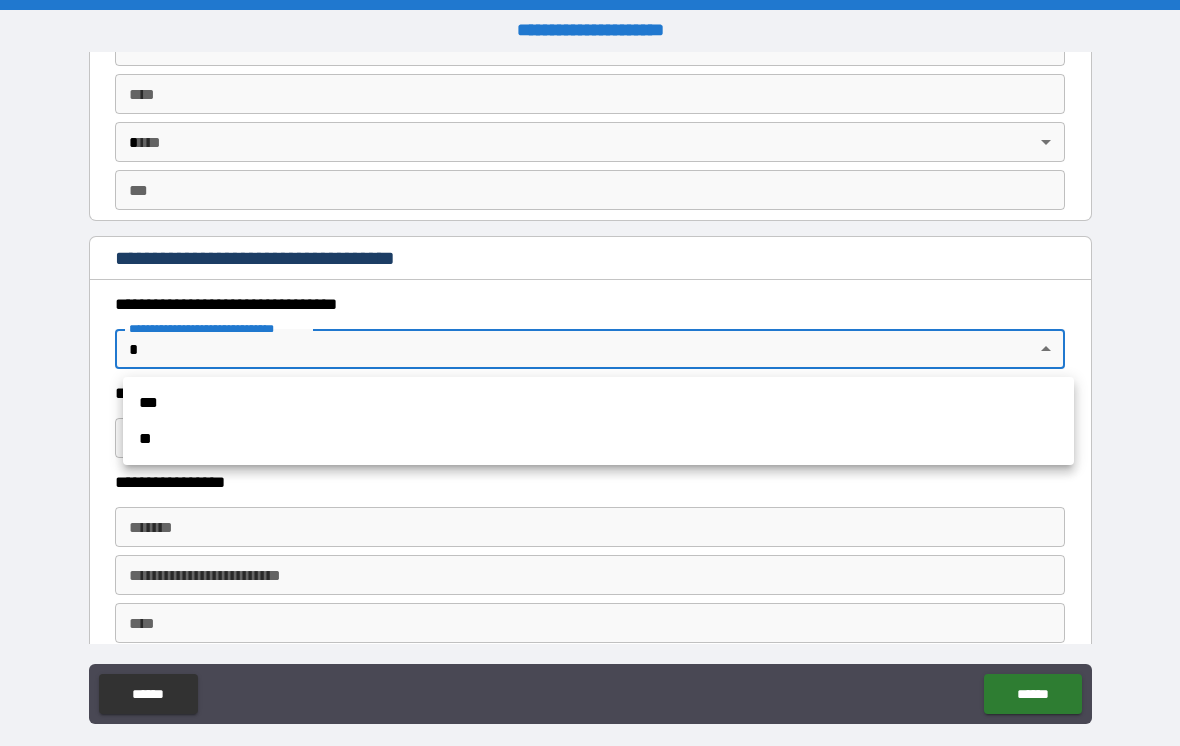 click on "***" at bounding box center [598, 403] 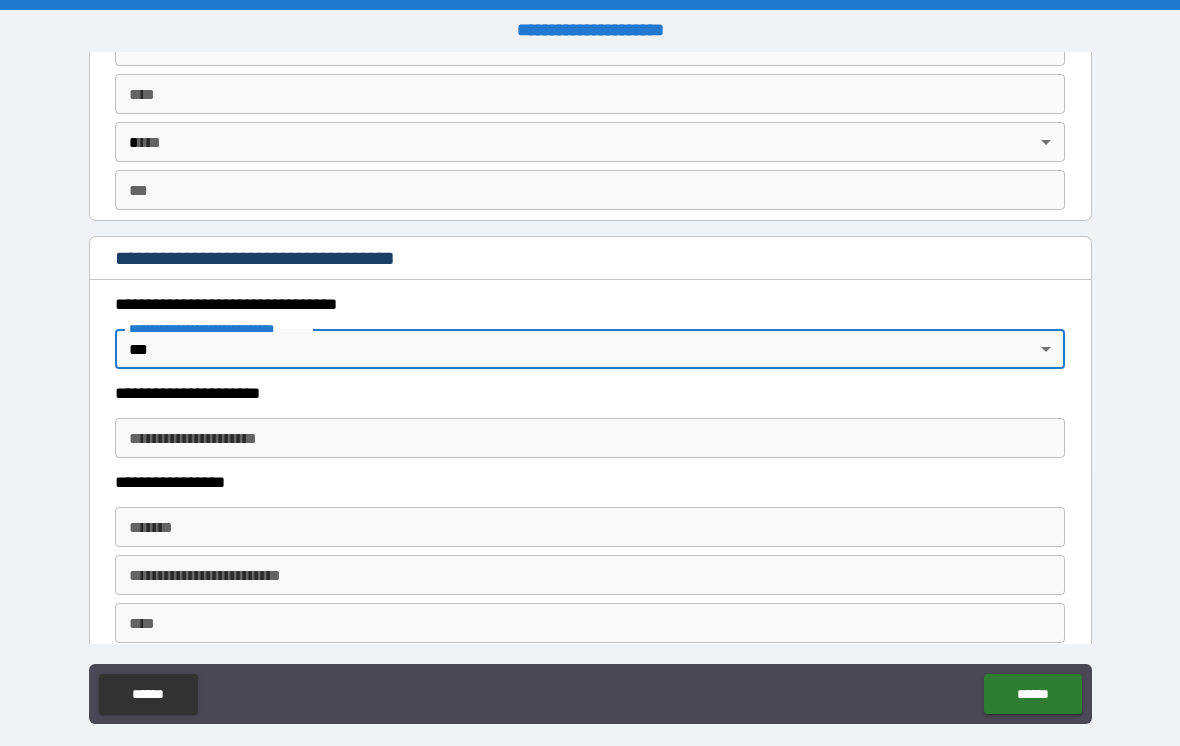 click on "**********" at bounding box center (590, 438) 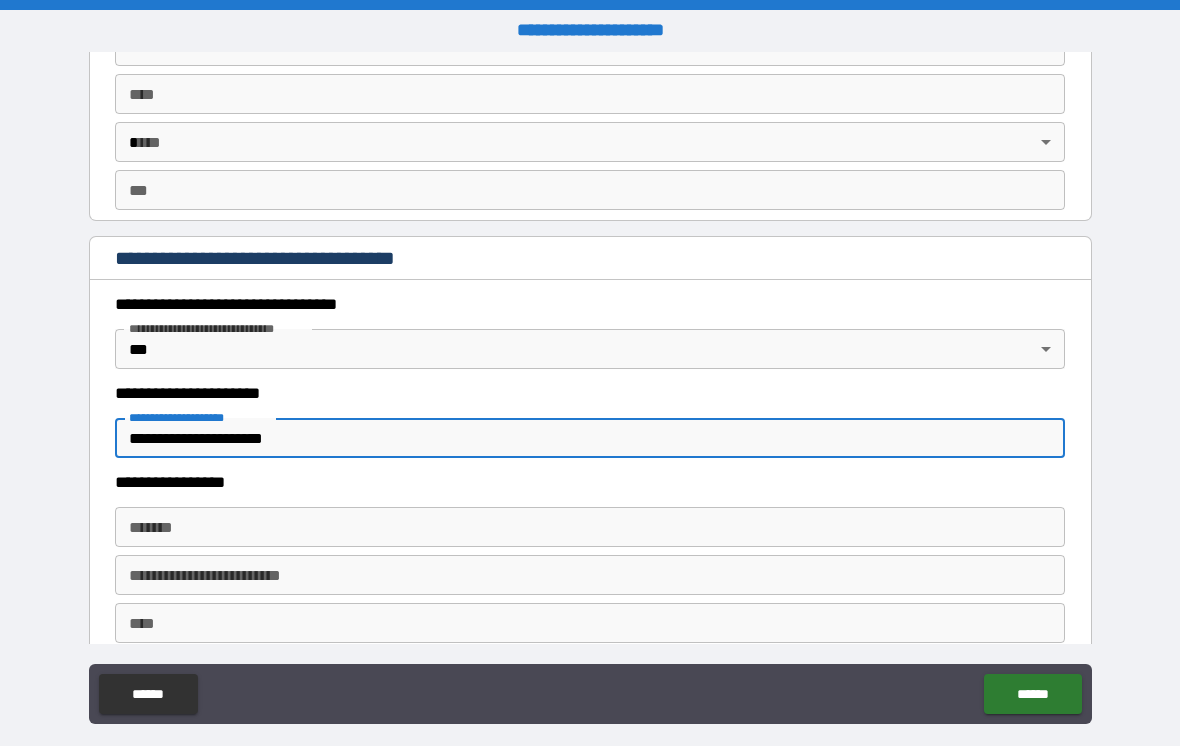 type on "**********" 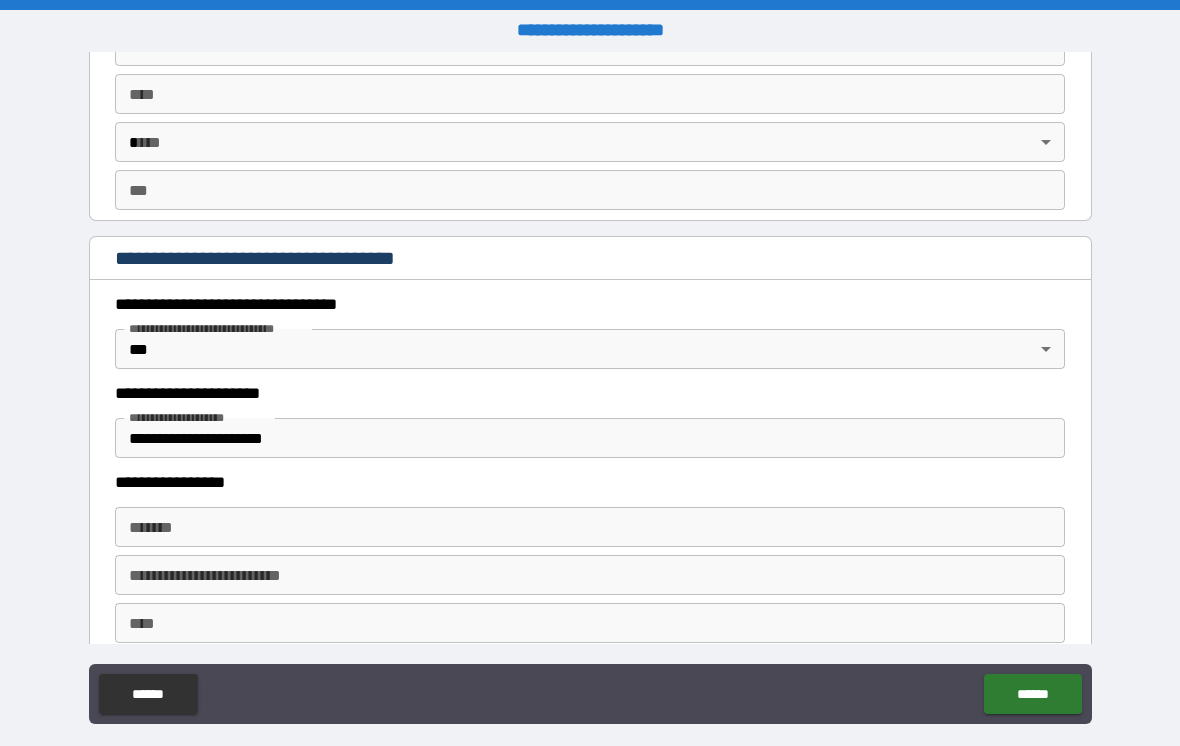 click on "******* *******" at bounding box center (590, 527) 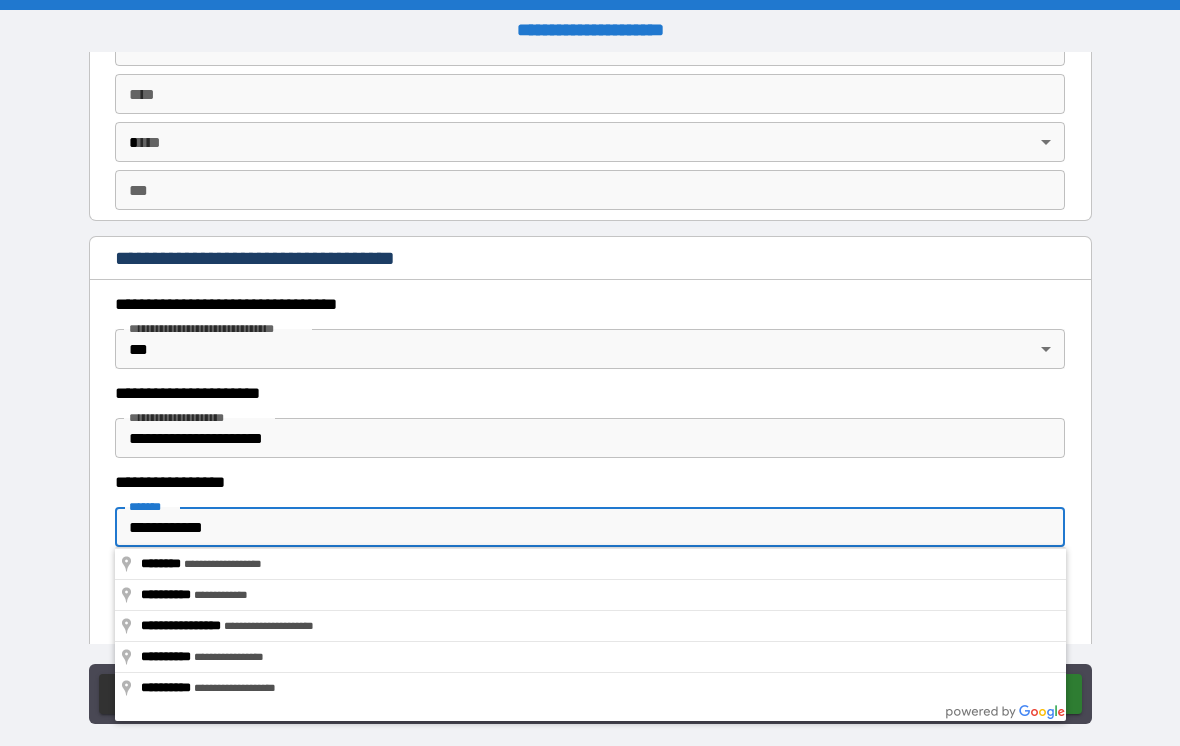 type on "**********" 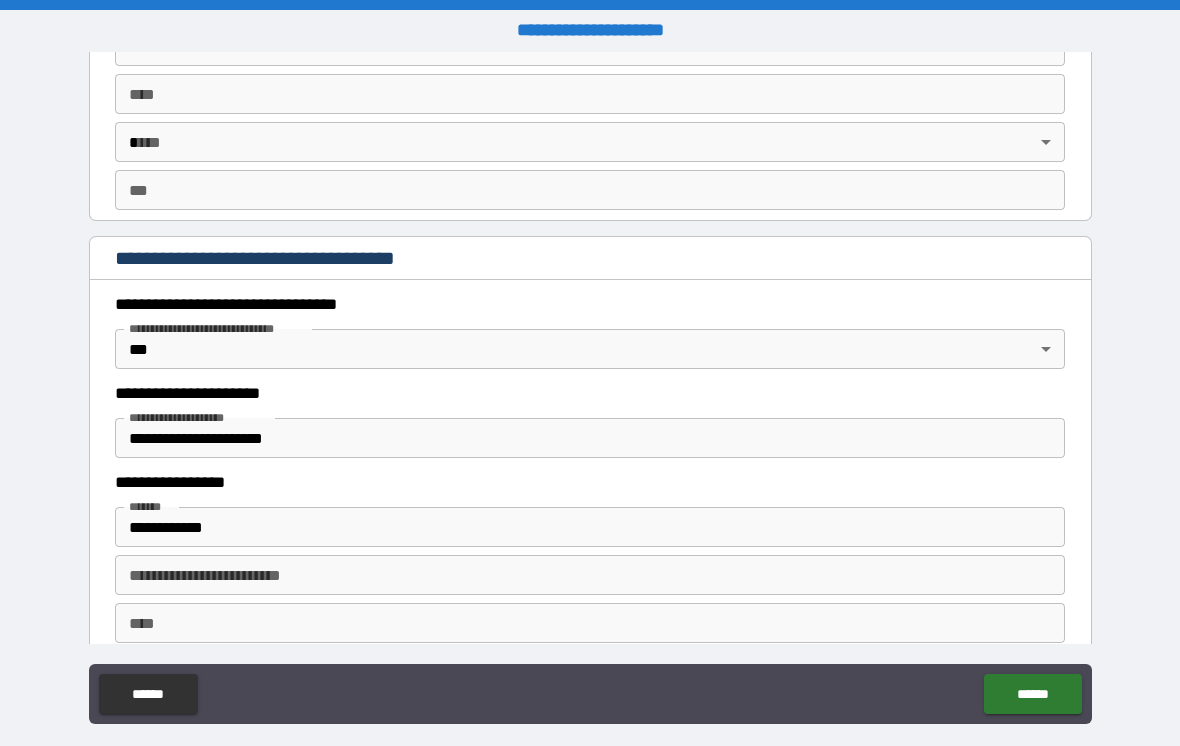 click on "****" at bounding box center [590, 623] 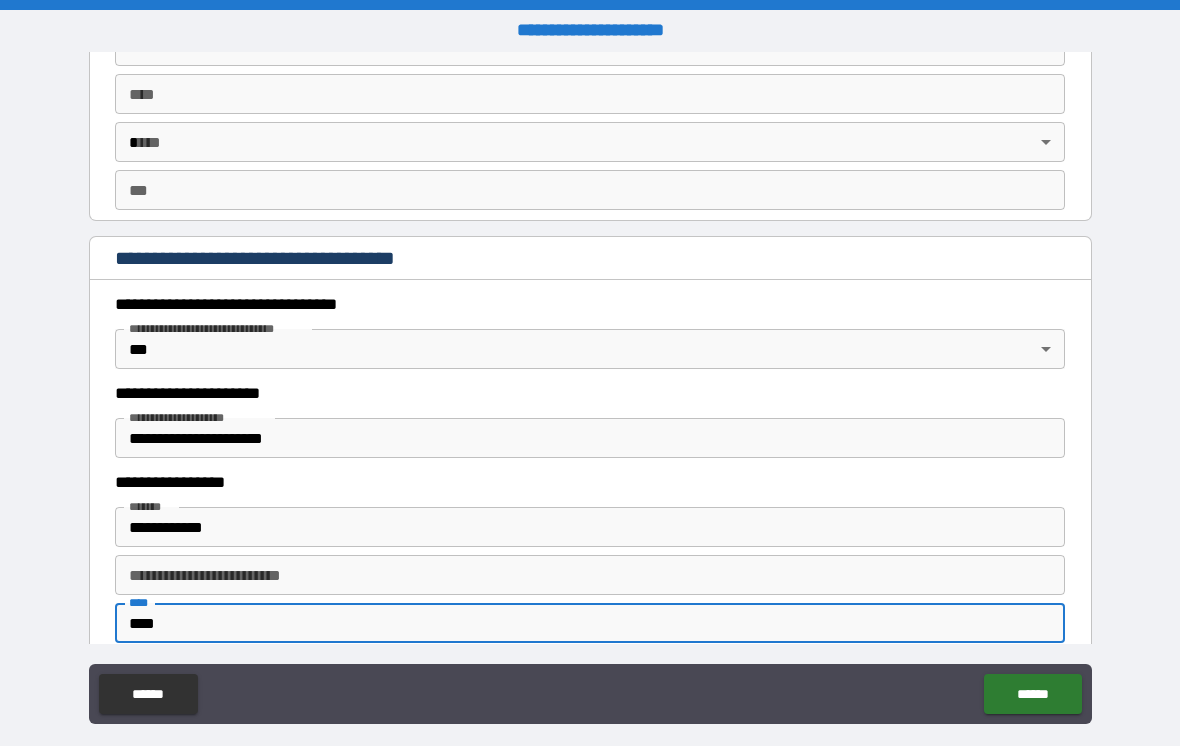 type on "****" 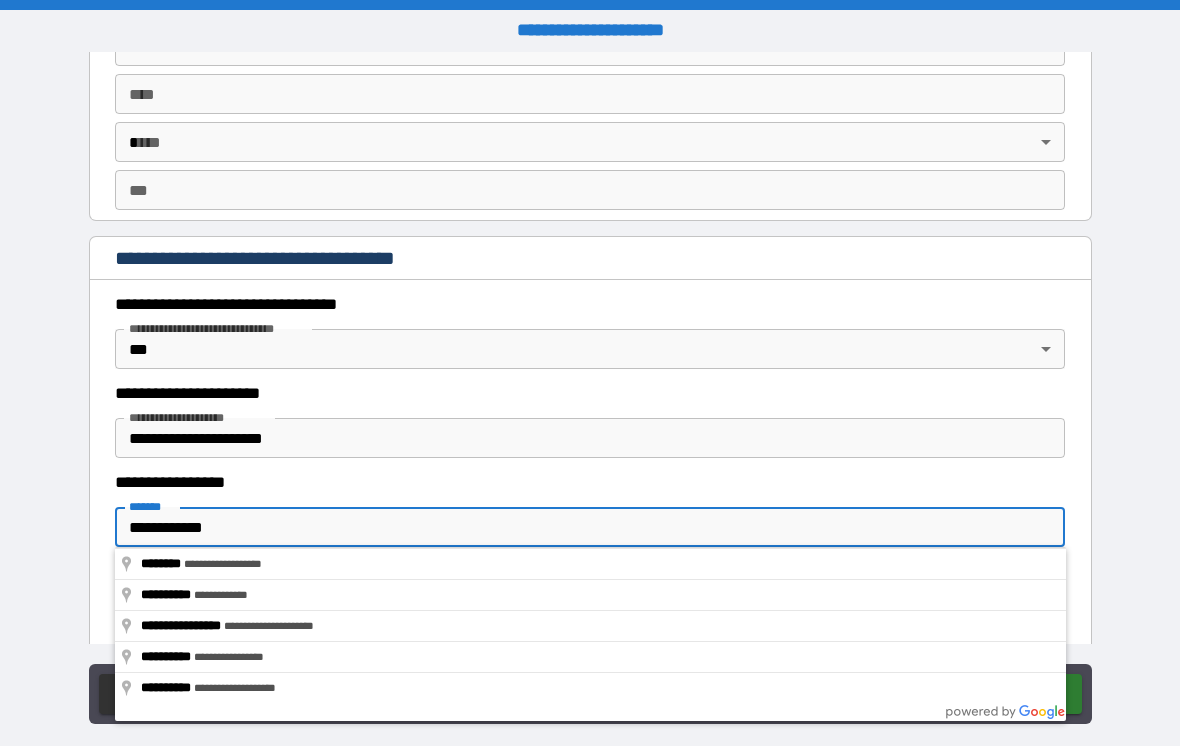 click on "**********" at bounding box center (590, 260) 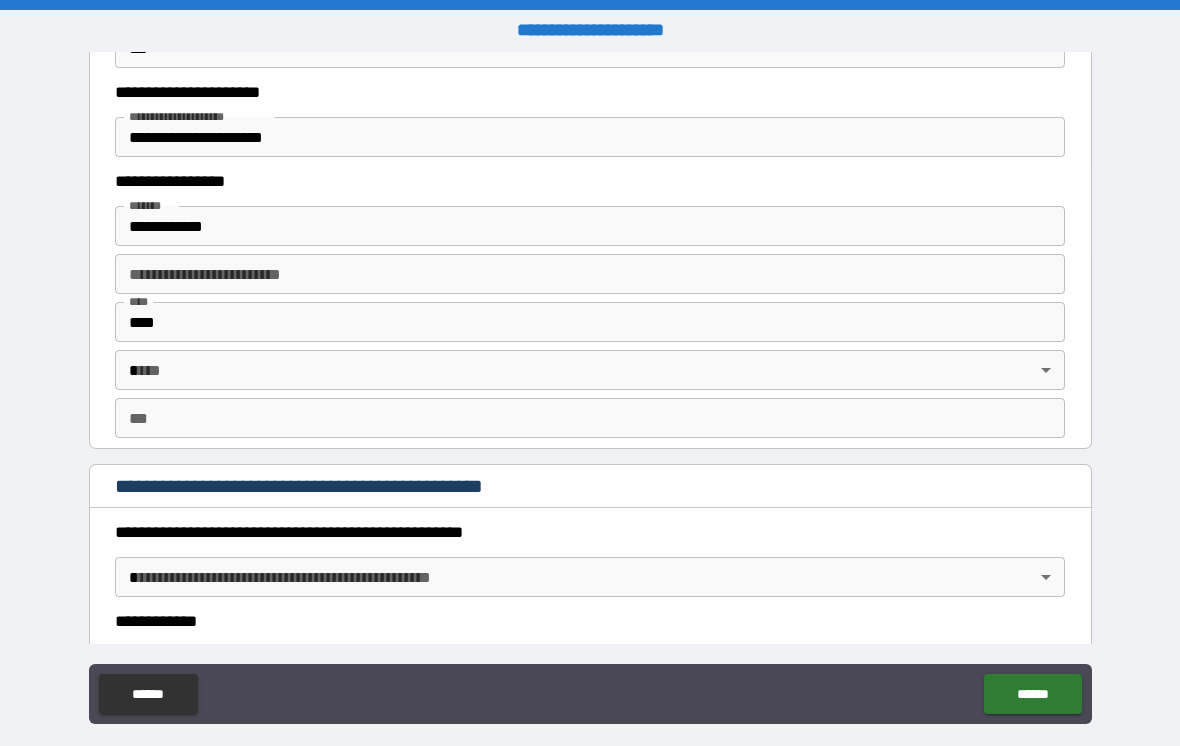 scroll, scrollTop: 1885, scrollLeft: 0, axis: vertical 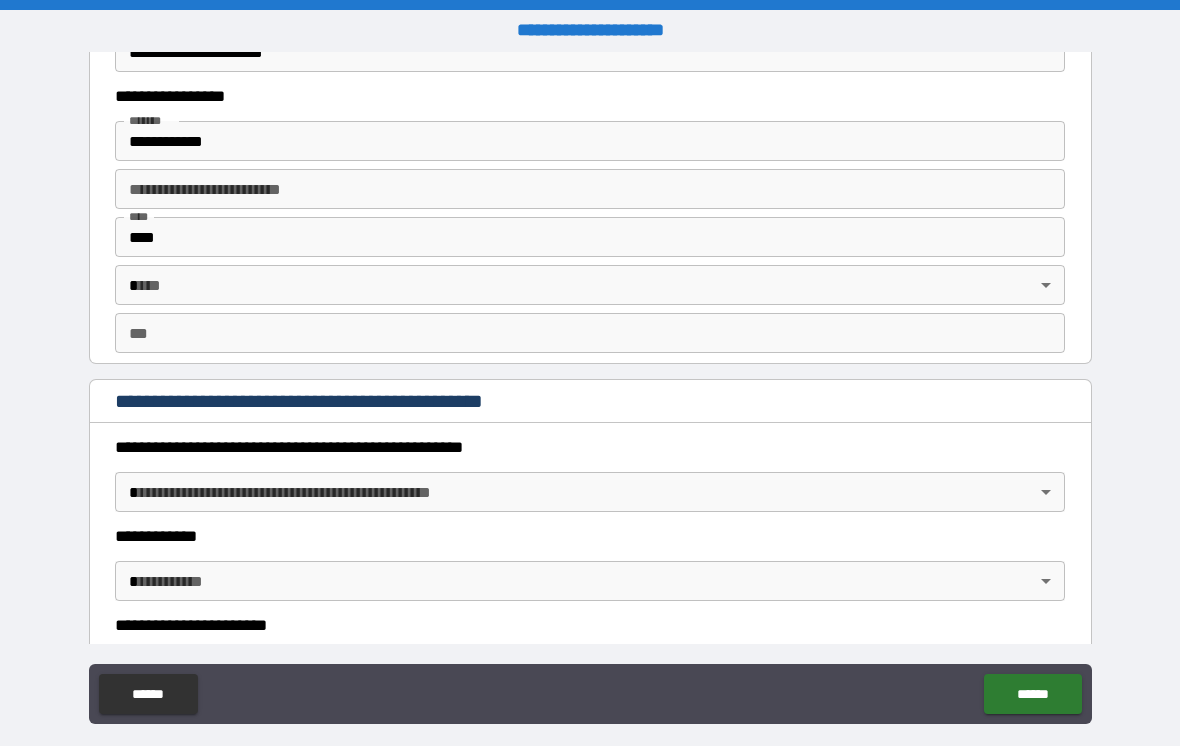 click on "**********" at bounding box center (590, 388) 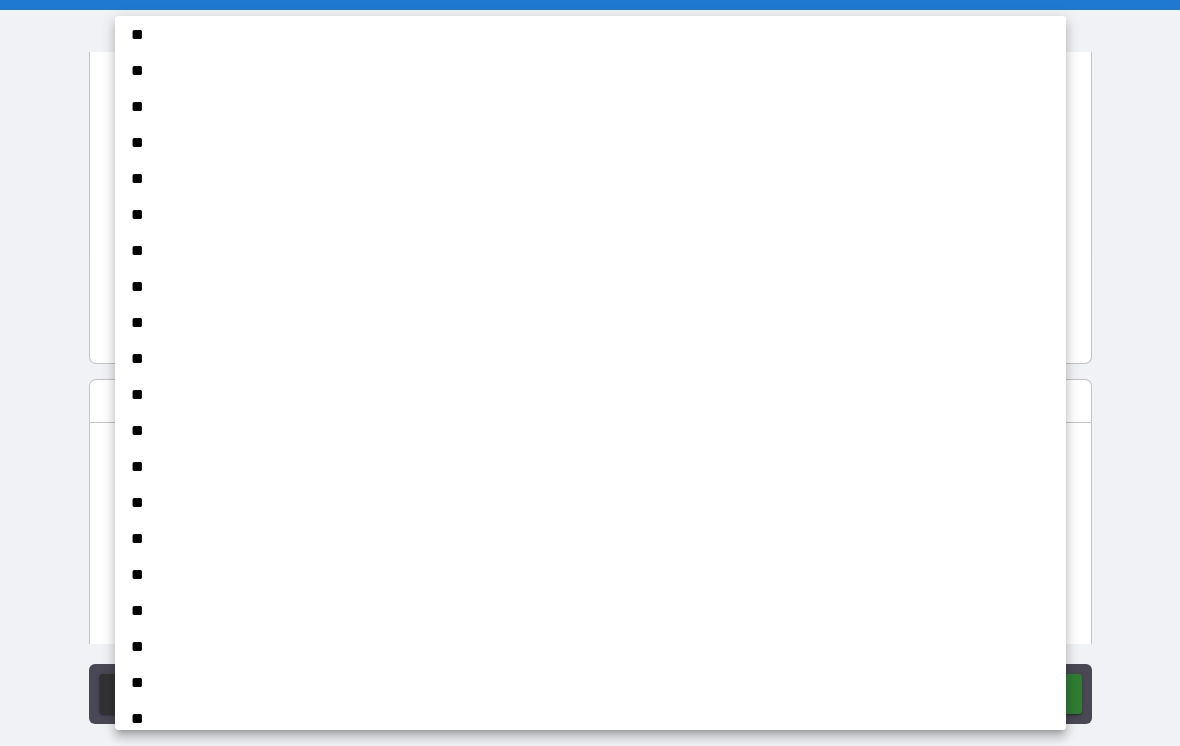 scroll, scrollTop: 752, scrollLeft: 0, axis: vertical 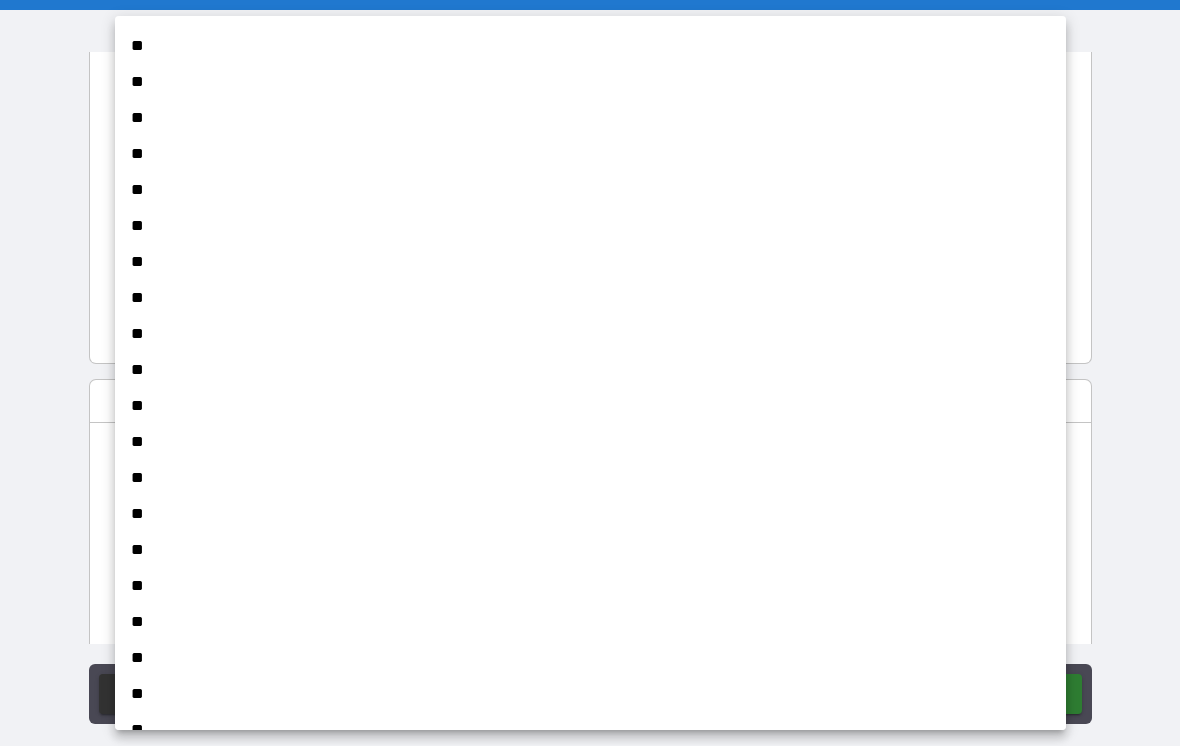 click on "**" at bounding box center [590, 586] 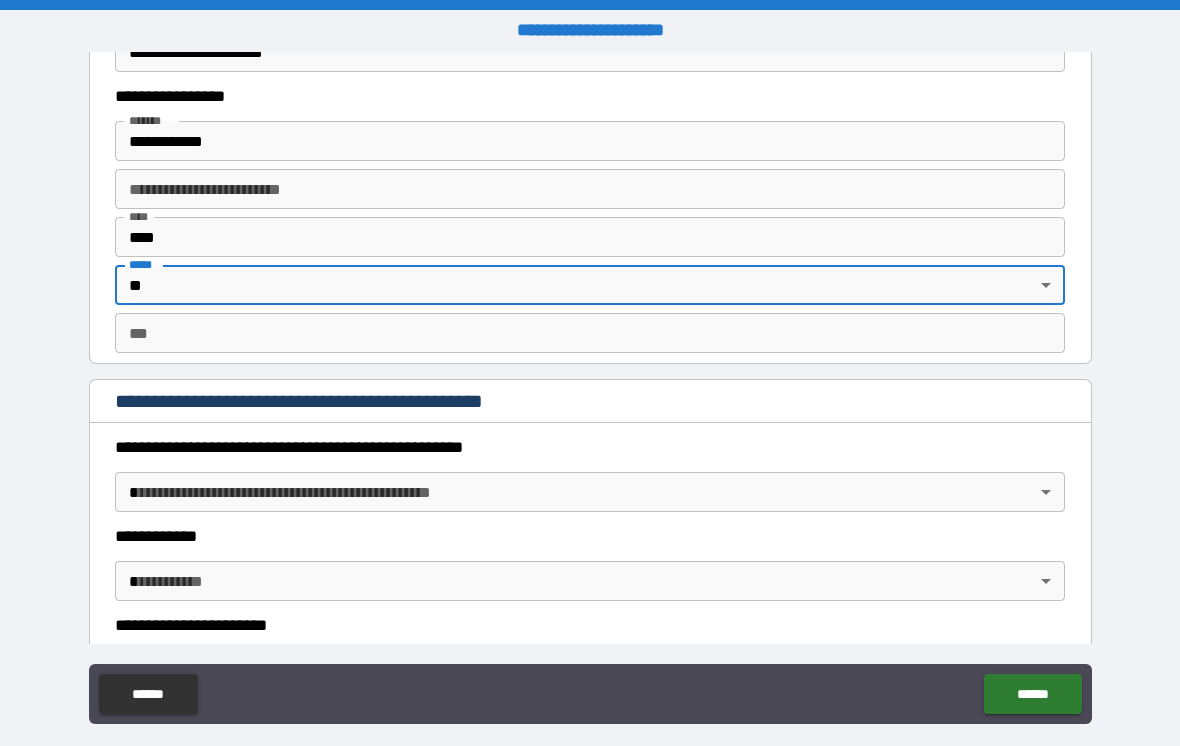 click on "***" at bounding box center (590, 333) 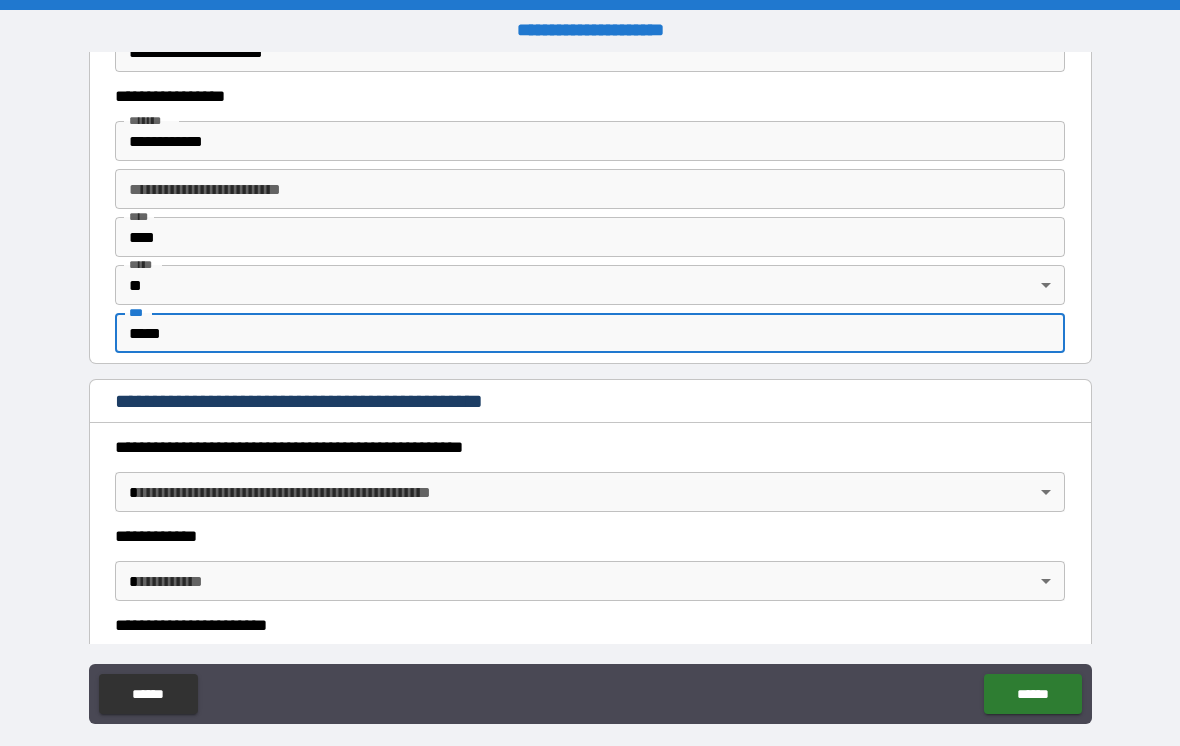 type on "*****" 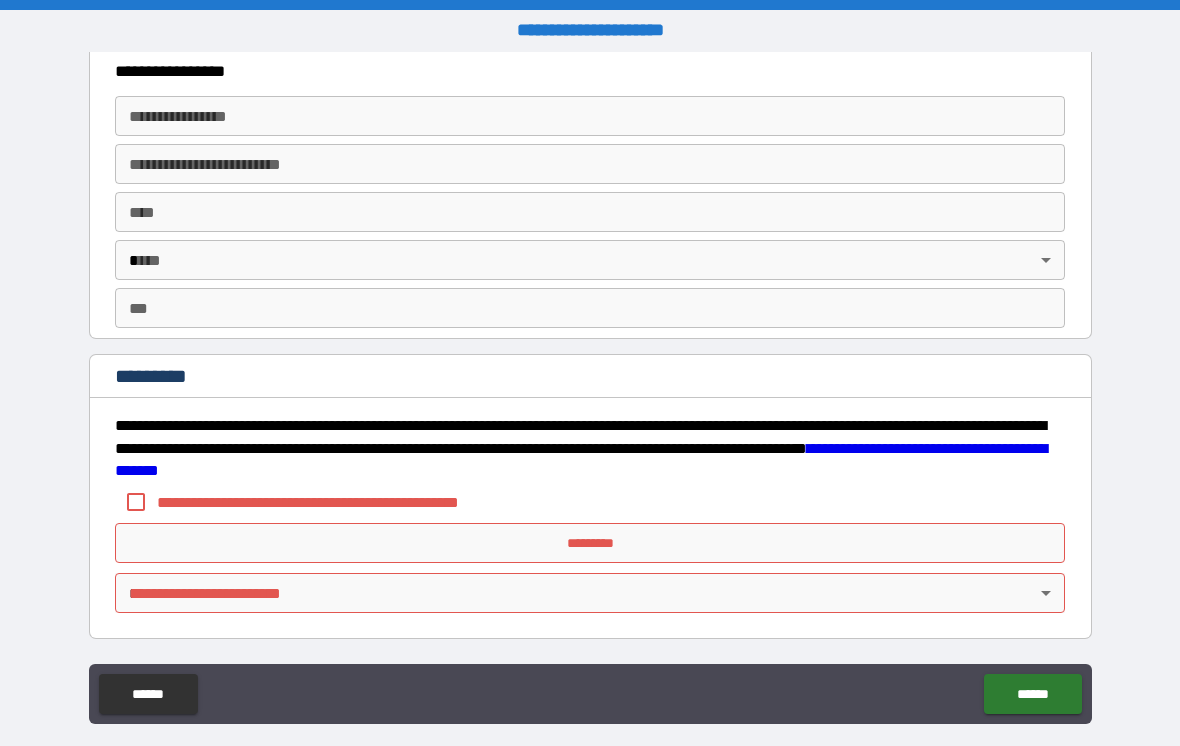 scroll, scrollTop: 3722, scrollLeft: 0, axis: vertical 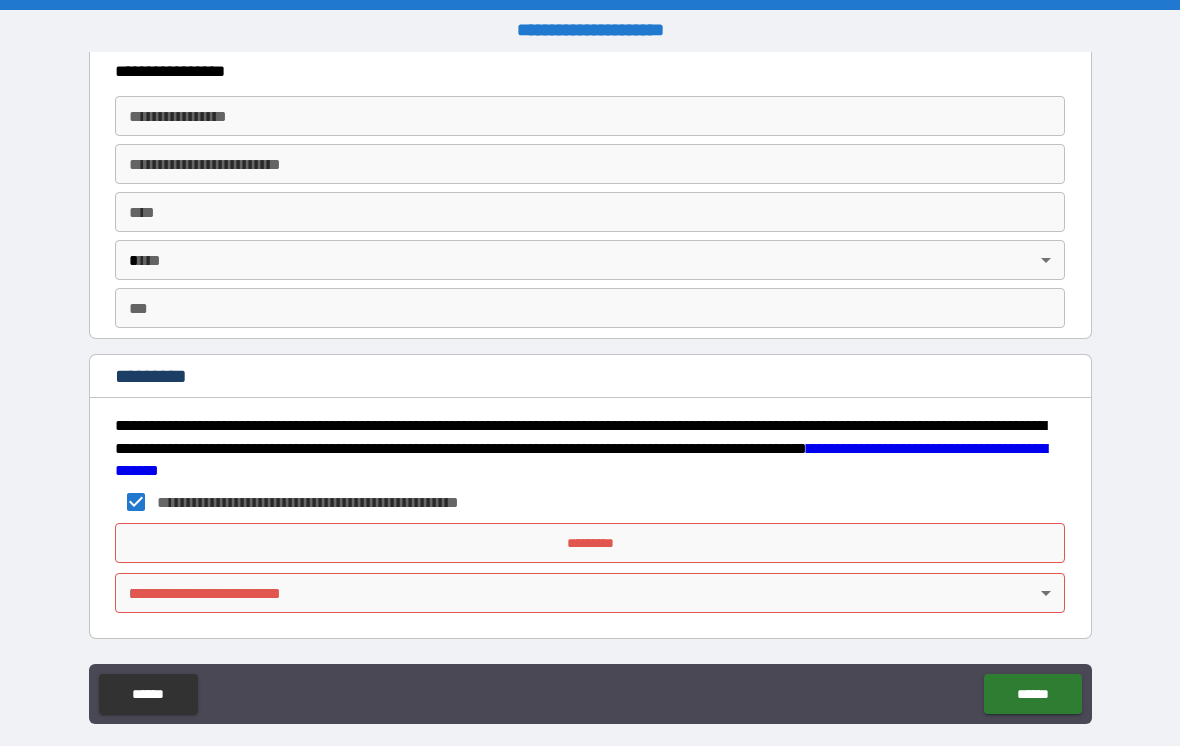 click on "*********" at bounding box center (590, 543) 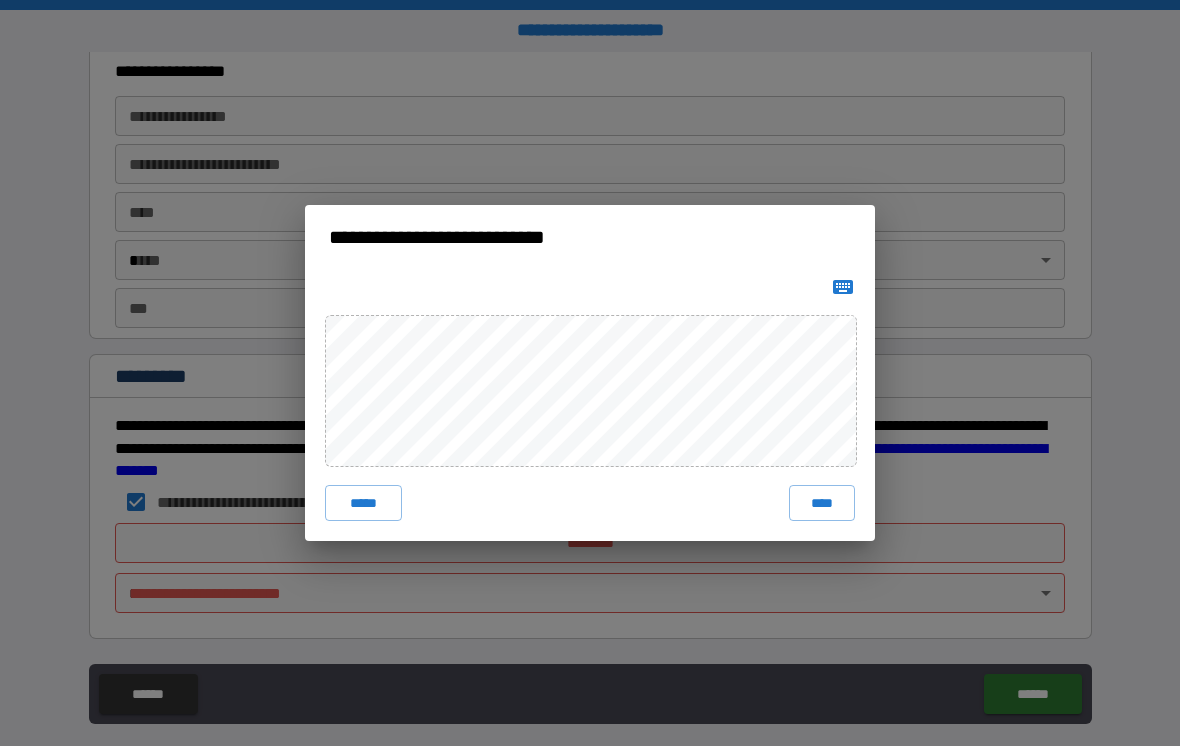 click on "****" at bounding box center [822, 503] 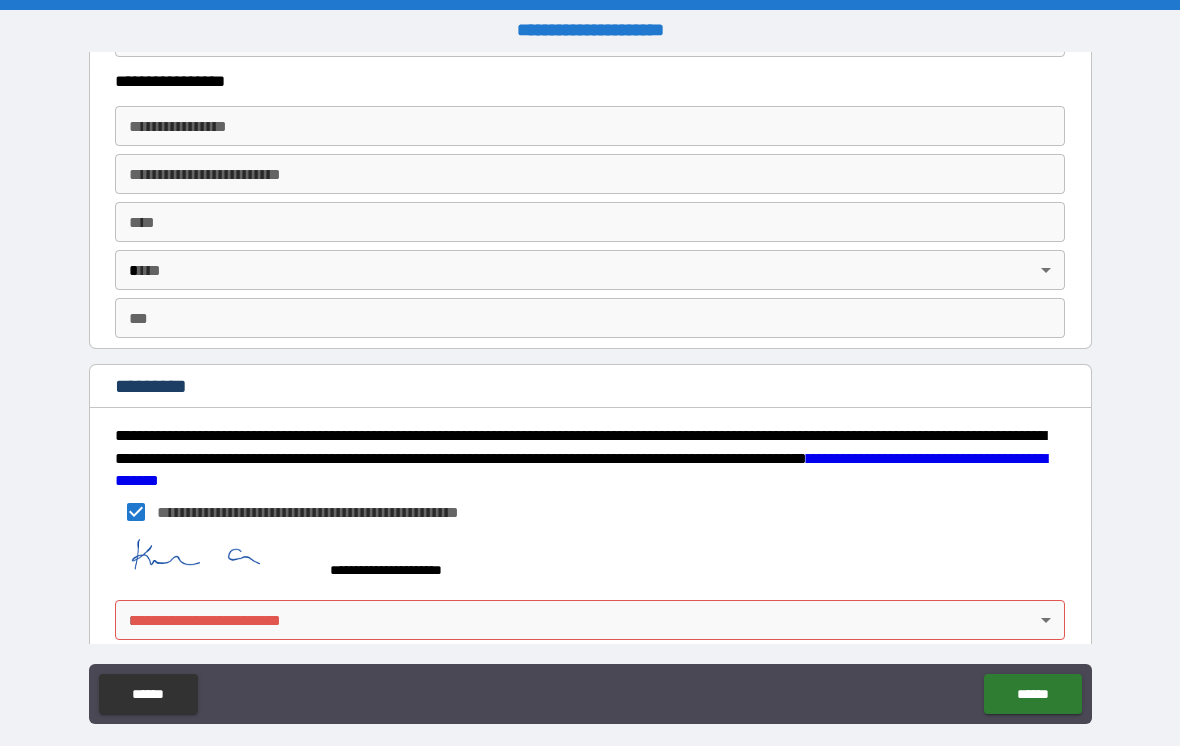 click on "**********" at bounding box center (590, 388) 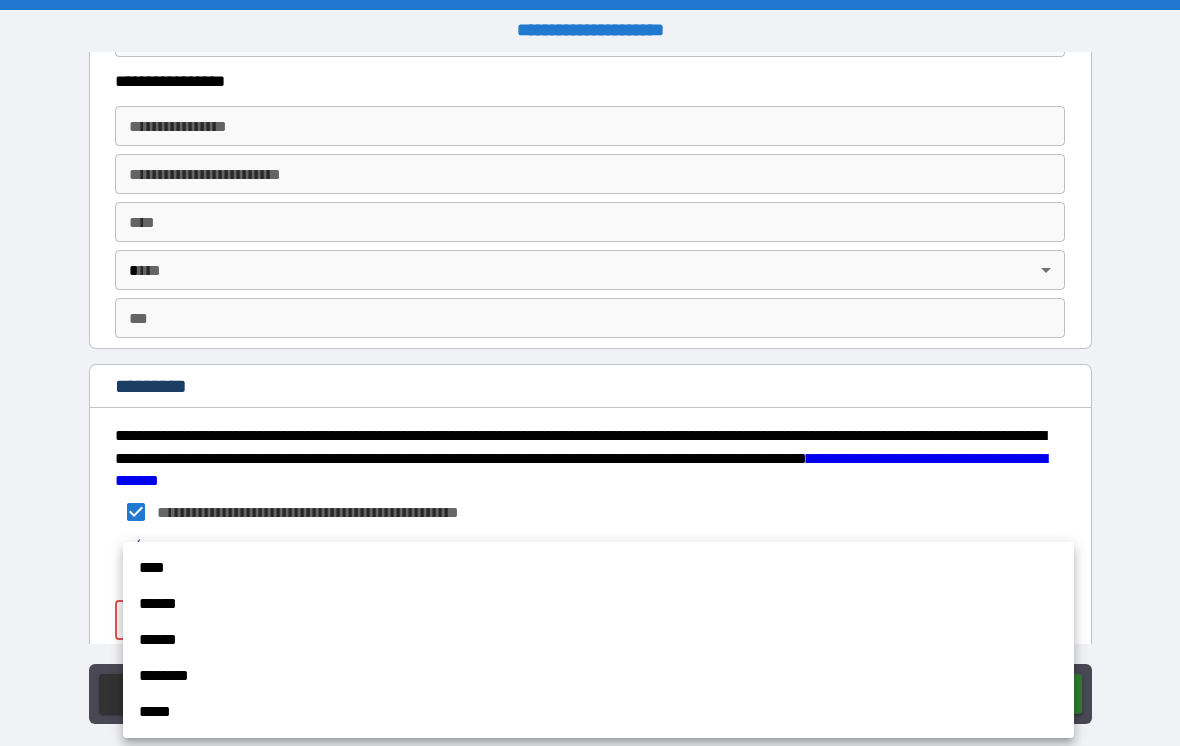 click on "****" at bounding box center [598, 568] 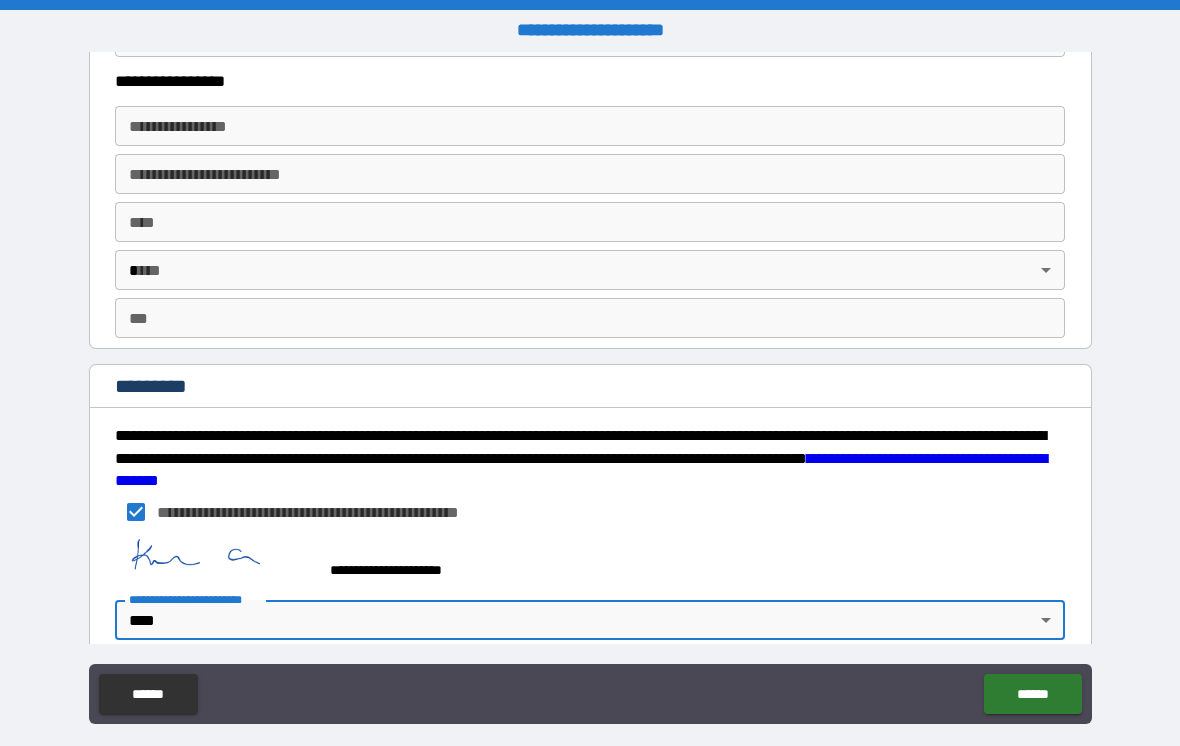 type on "*" 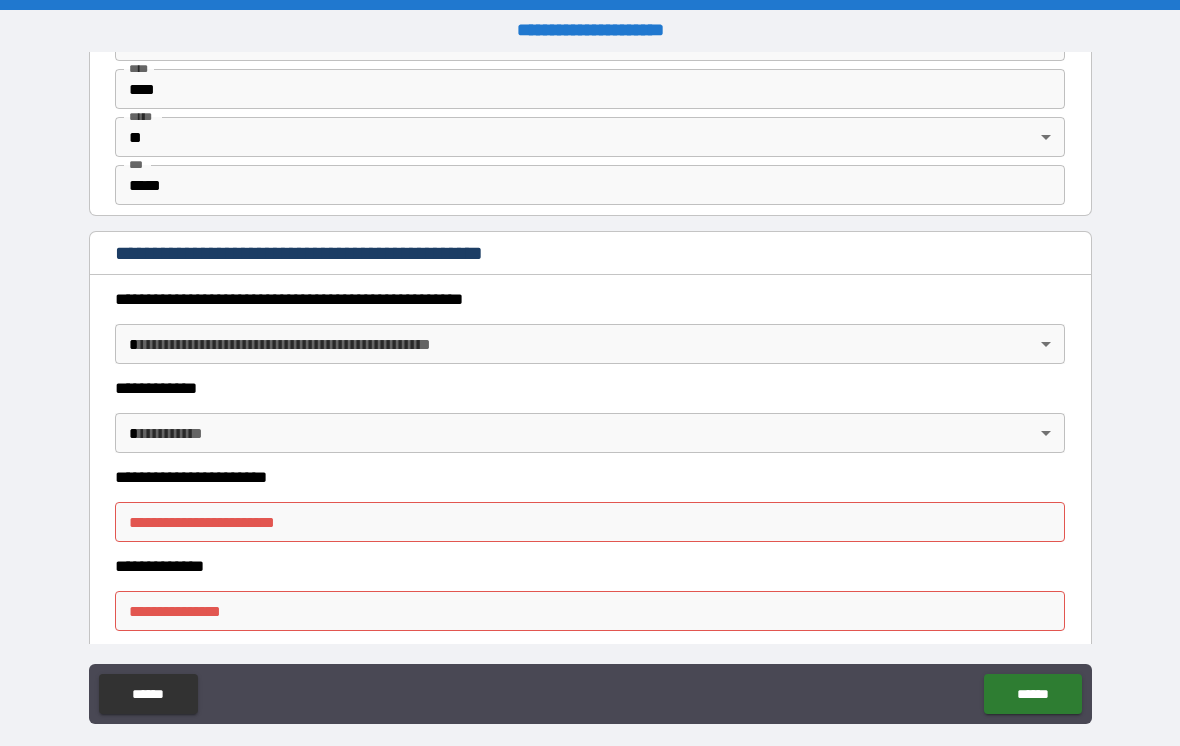 scroll, scrollTop: 2052, scrollLeft: 0, axis: vertical 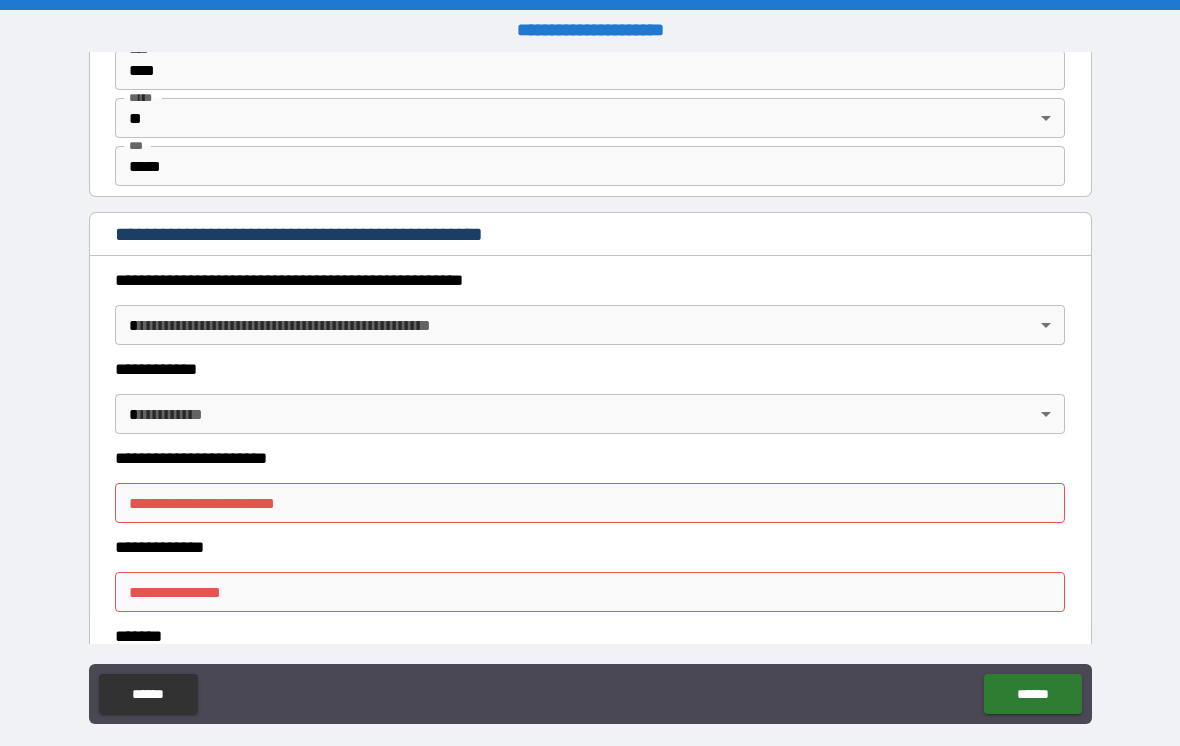 click on "**********" at bounding box center (590, 388) 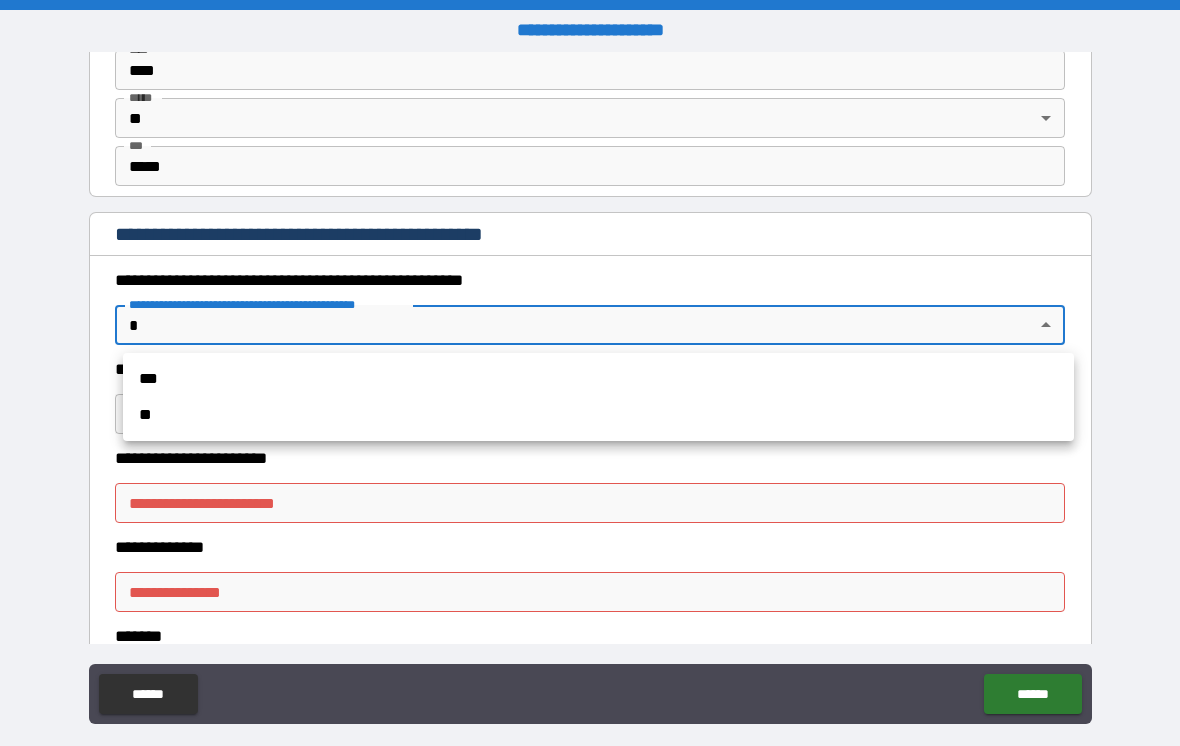 click on "**" at bounding box center [598, 415] 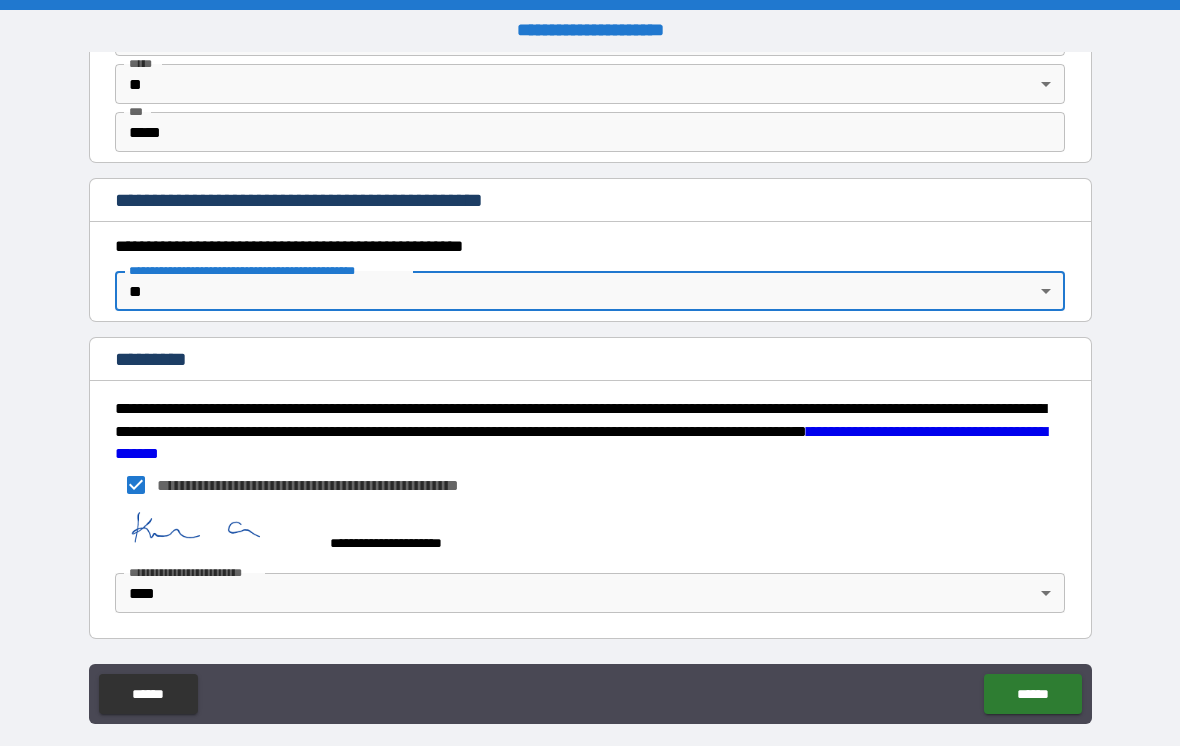 scroll, scrollTop: 2086, scrollLeft: 0, axis: vertical 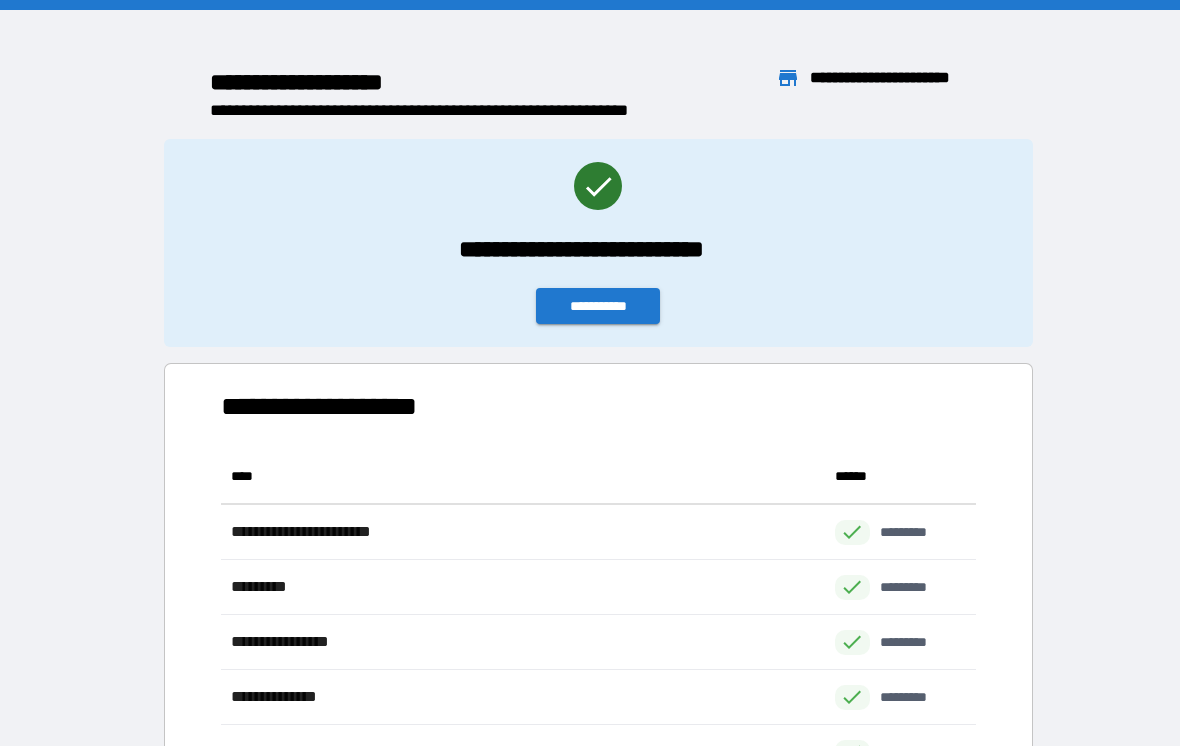 click on "**********" at bounding box center (598, 306) 